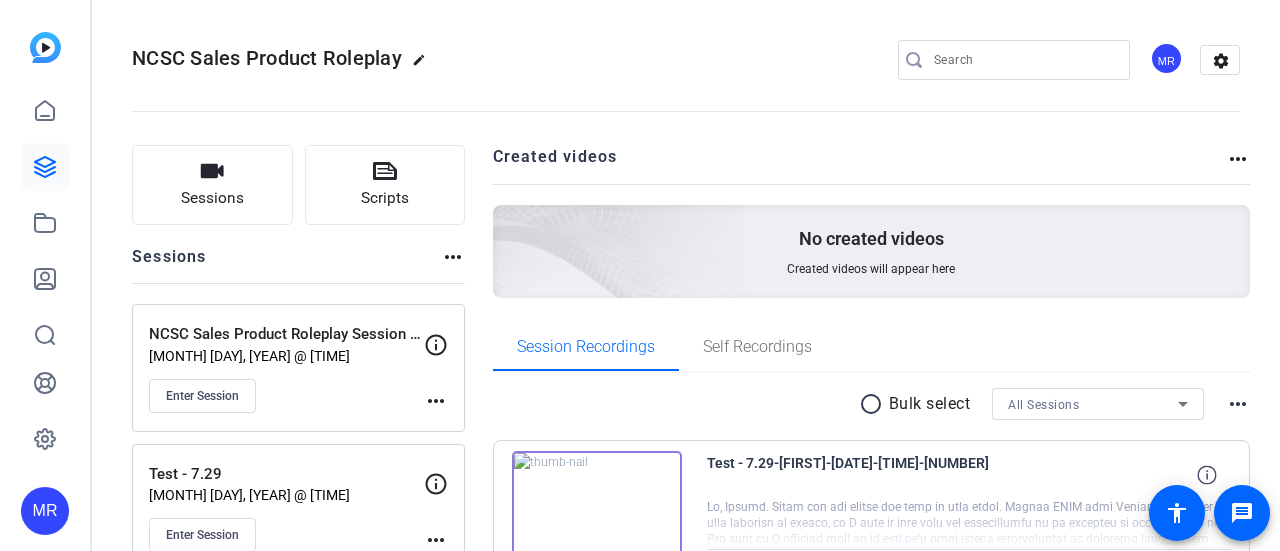 scroll, scrollTop: 0, scrollLeft: 0, axis: both 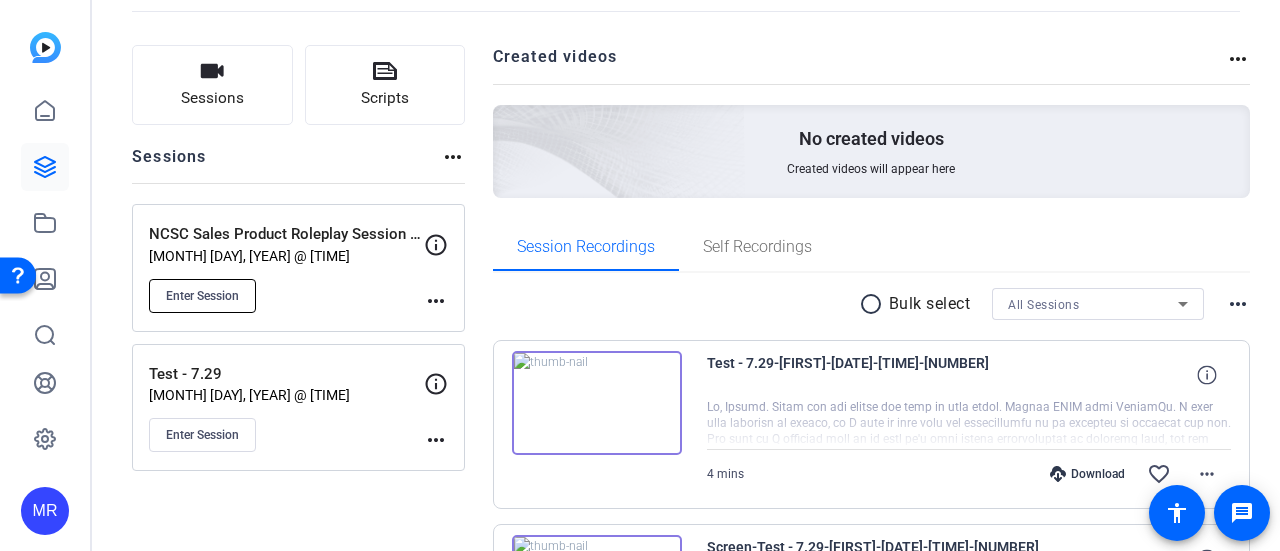 click on "Enter Session" 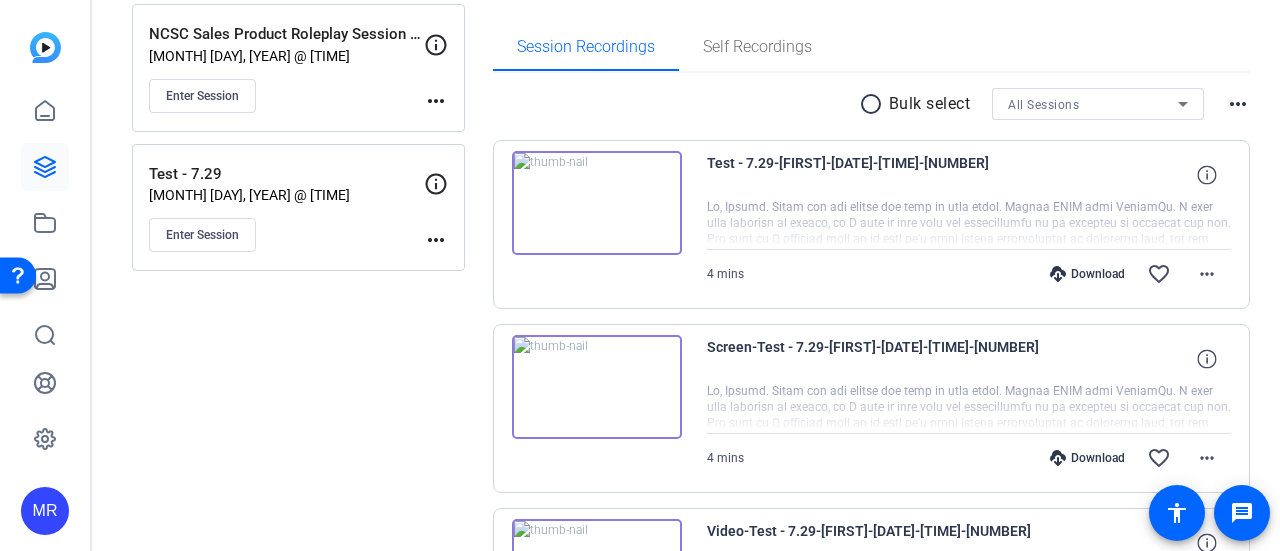 scroll, scrollTop: 0, scrollLeft: 0, axis: both 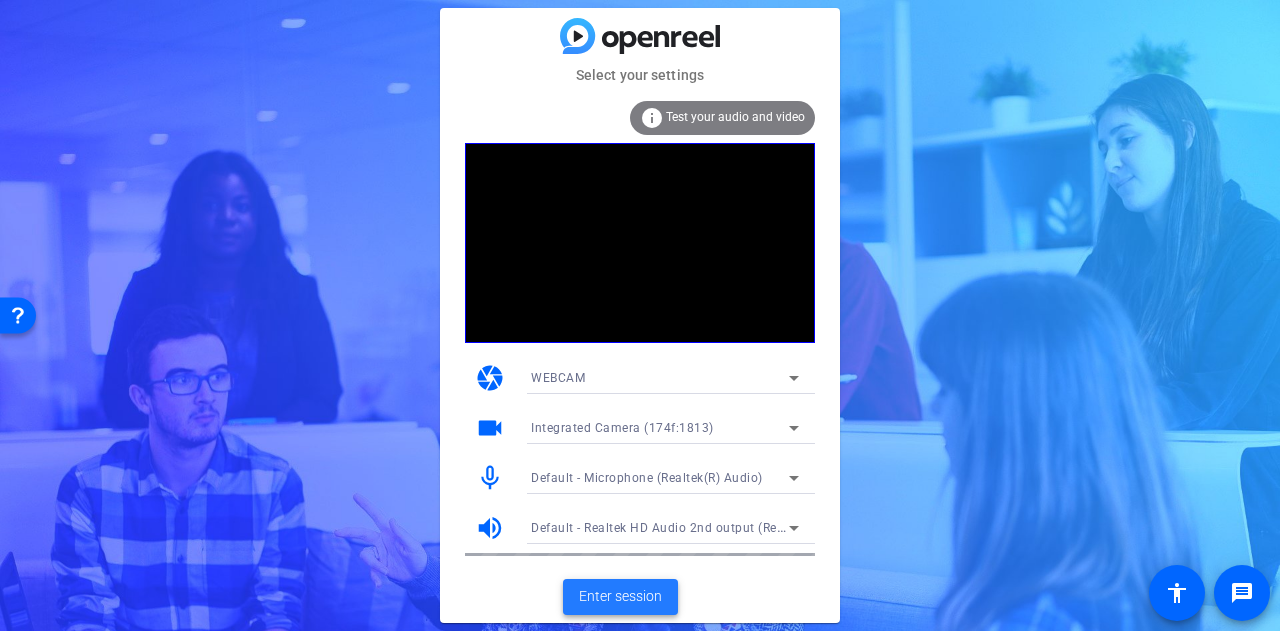 click on "Enter session" 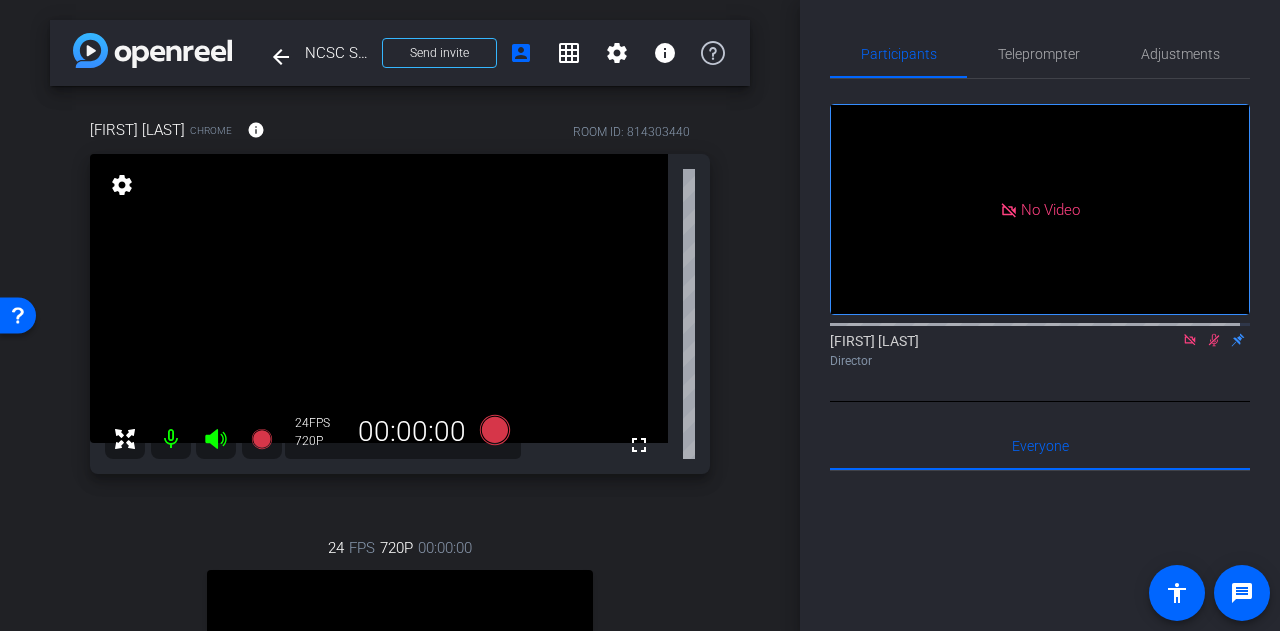 click 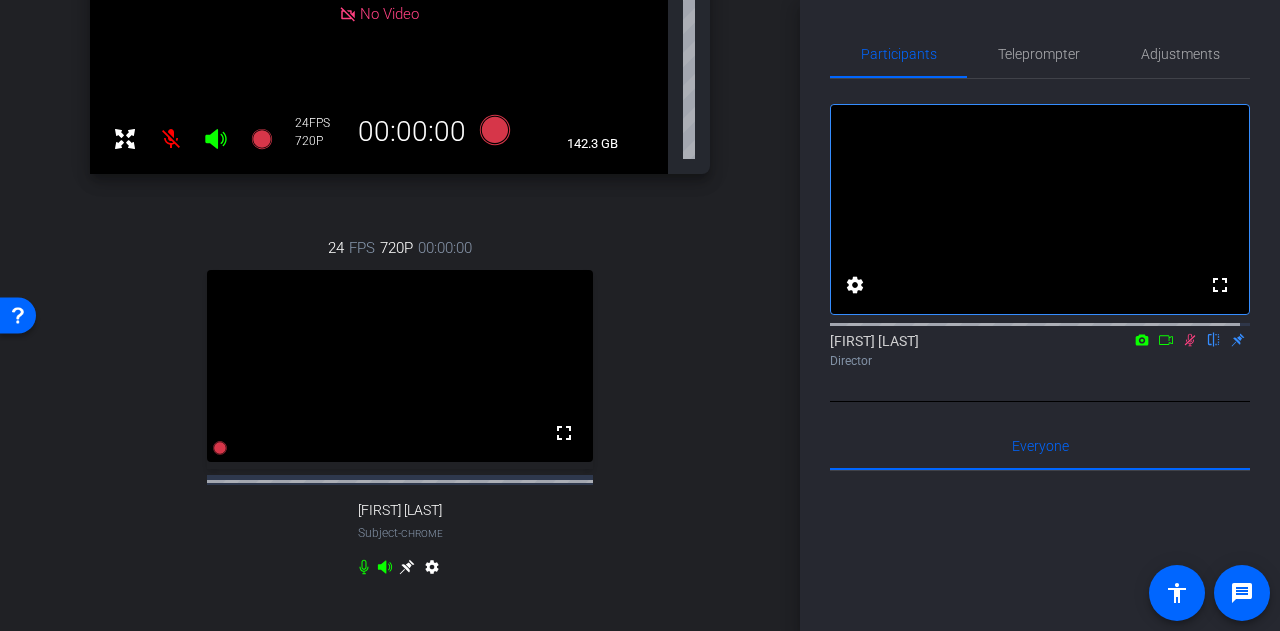 scroll, scrollTop: 400, scrollLeft: 0, axis: vertical 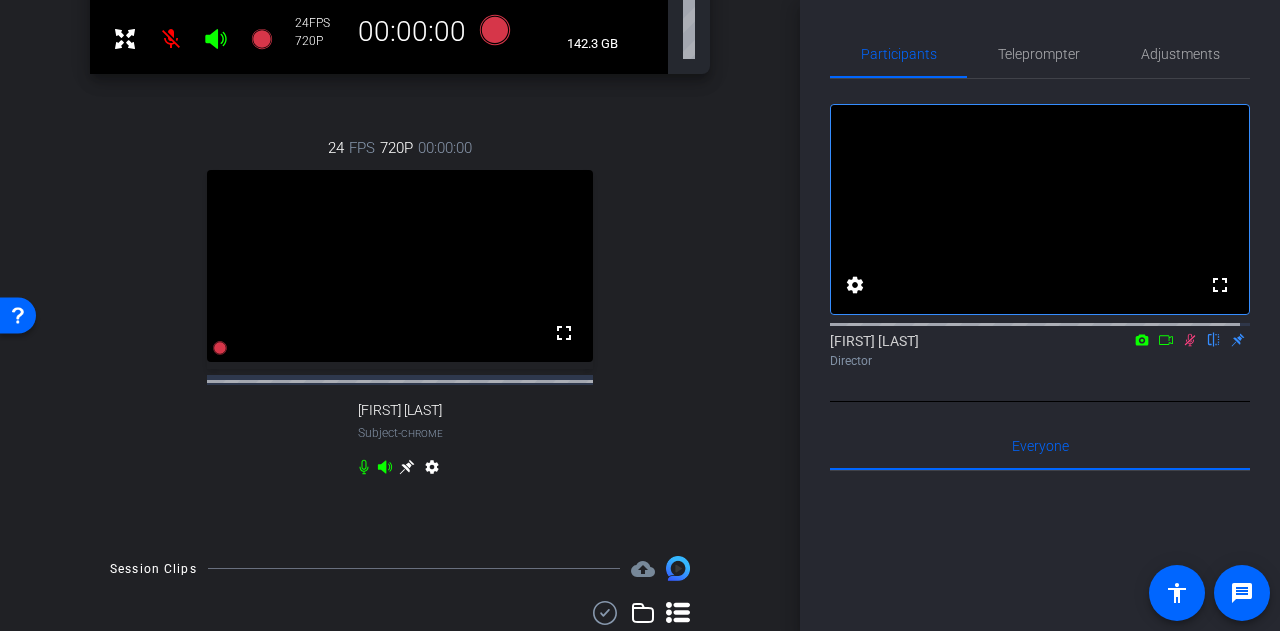 click 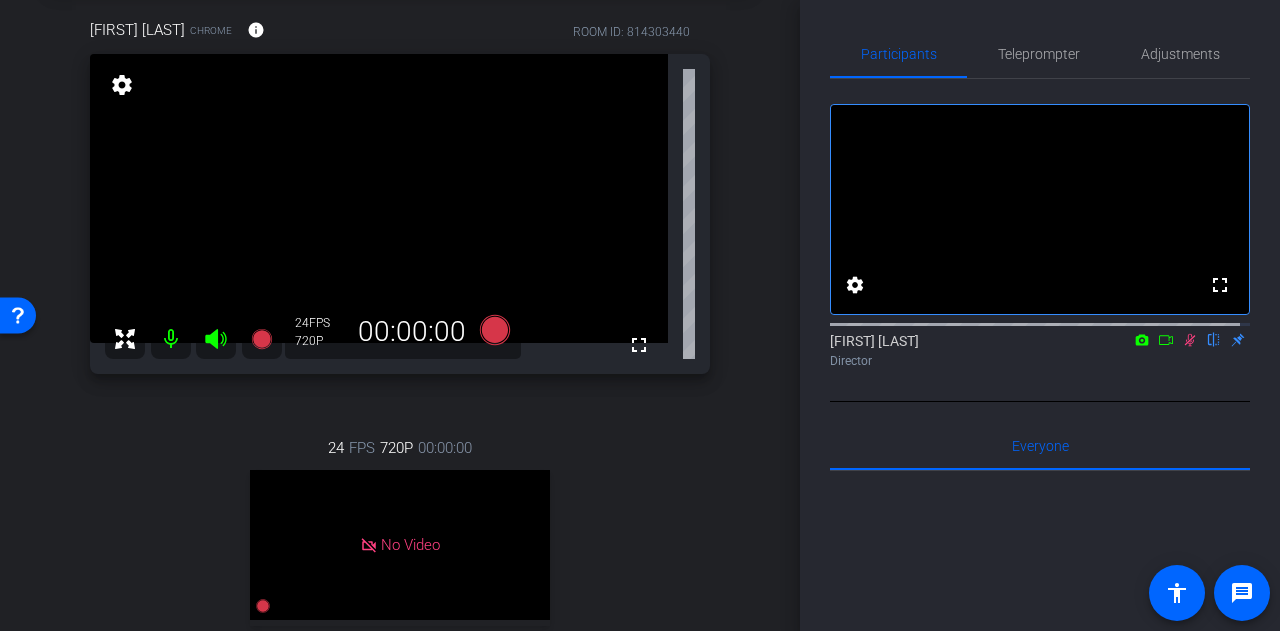scroll, scrollTop: 0, scrollLeft: 0, axis: both 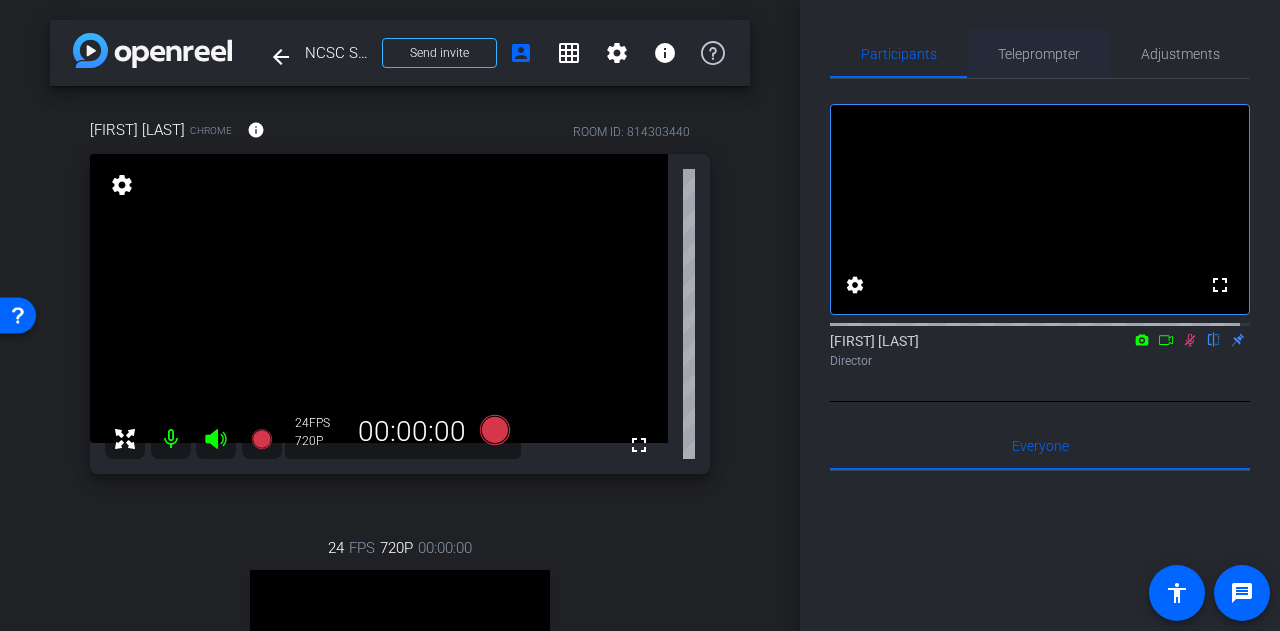 click on "Teleprompter" at bounding box center (1039, 54) 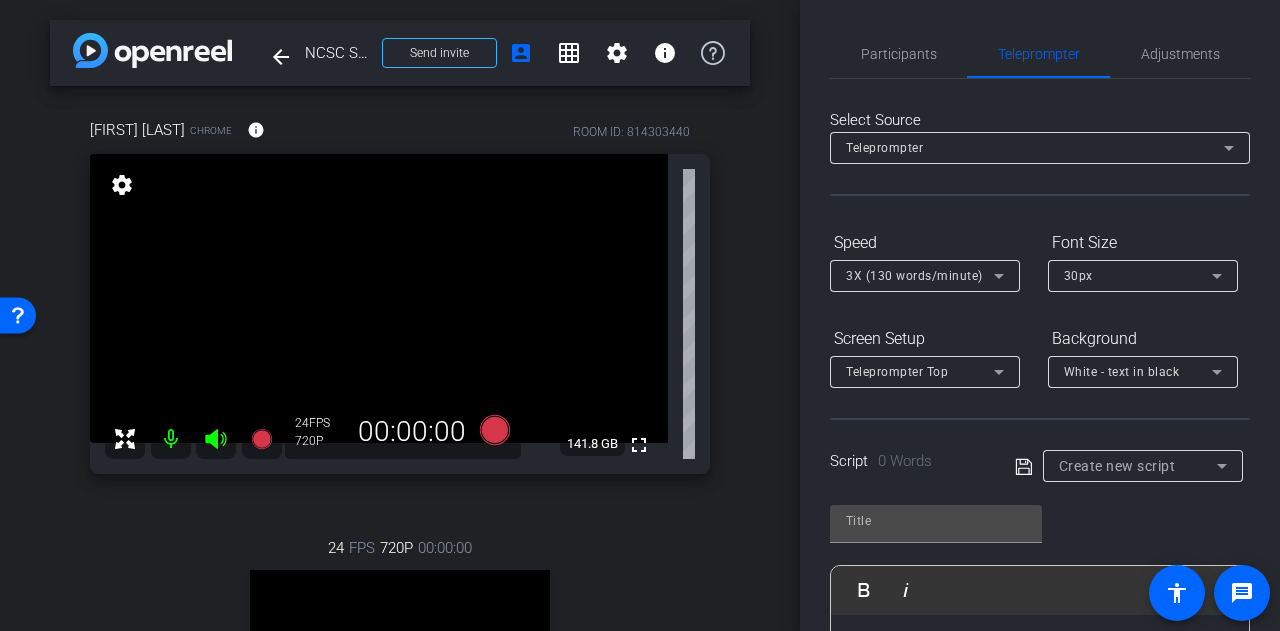 scroll, scrollTop: 100, scrollLeft: 0, axis: vertical 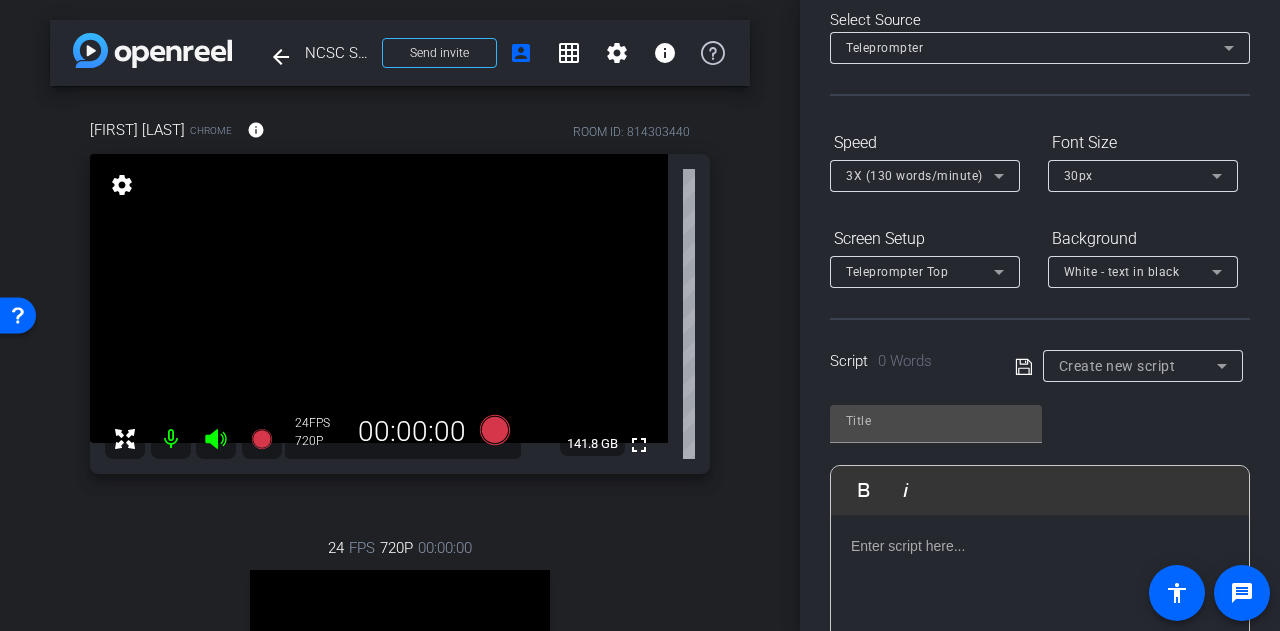 click on "Create new script" at bounding box center (1138, 366) 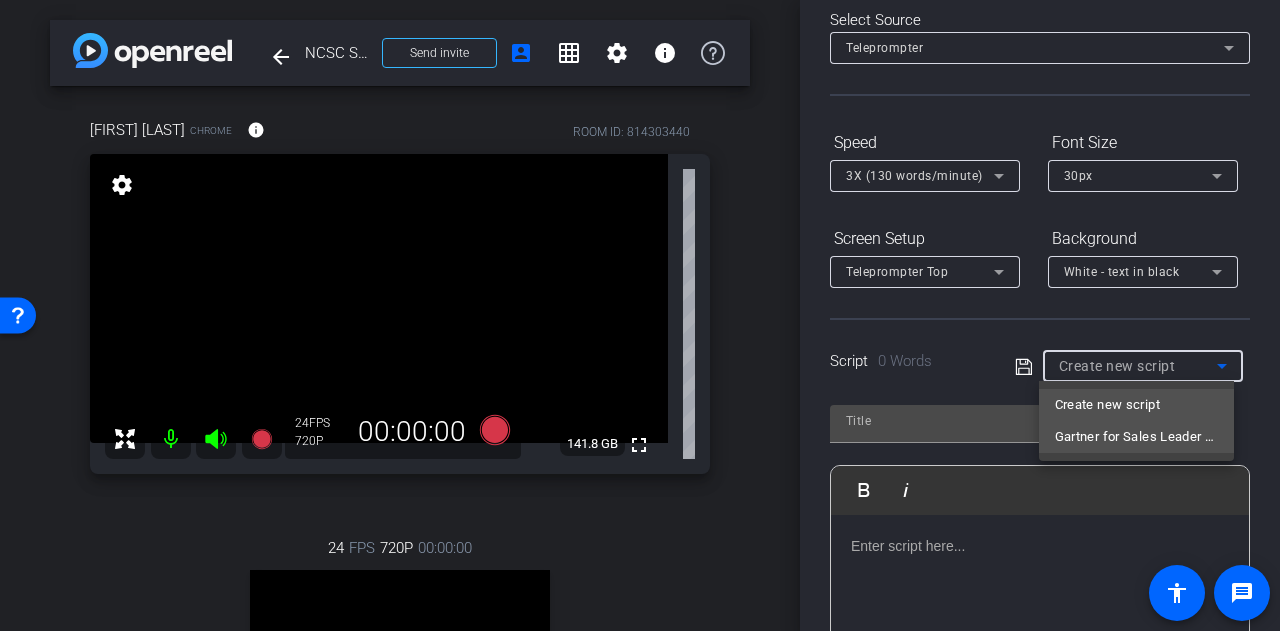 click on "Gartner for Sales Leader Roleplay Case" at bounding box center (1136, 437) 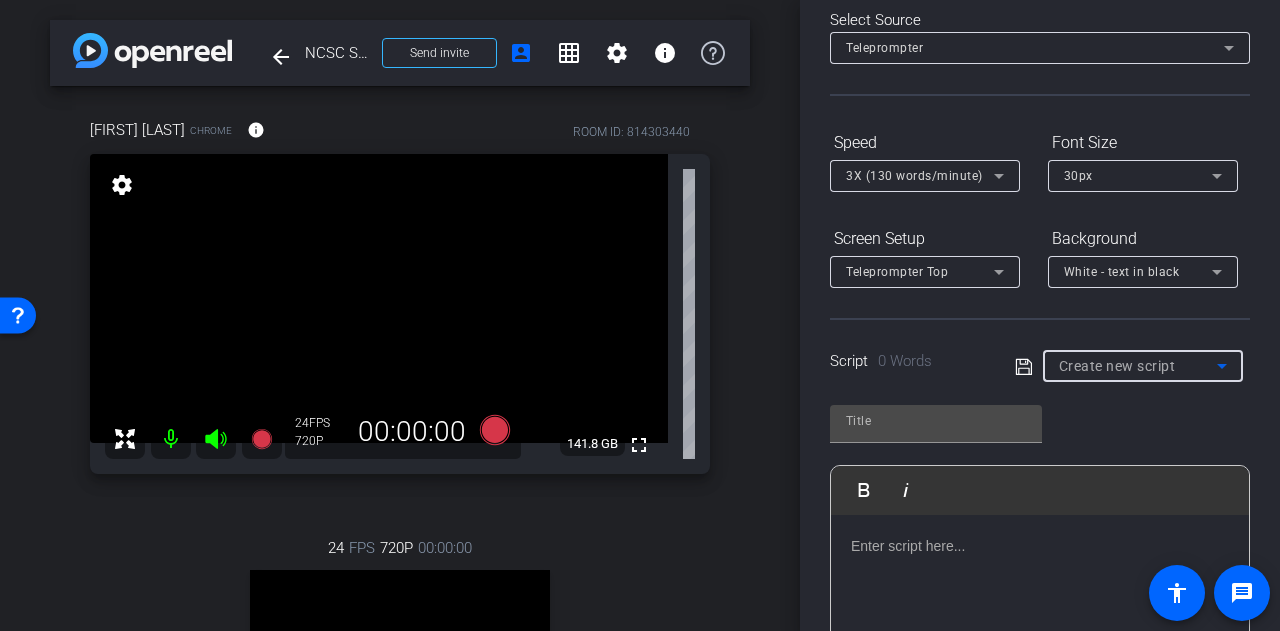 type on "Gartner for Sales Leader Roleplay Case" 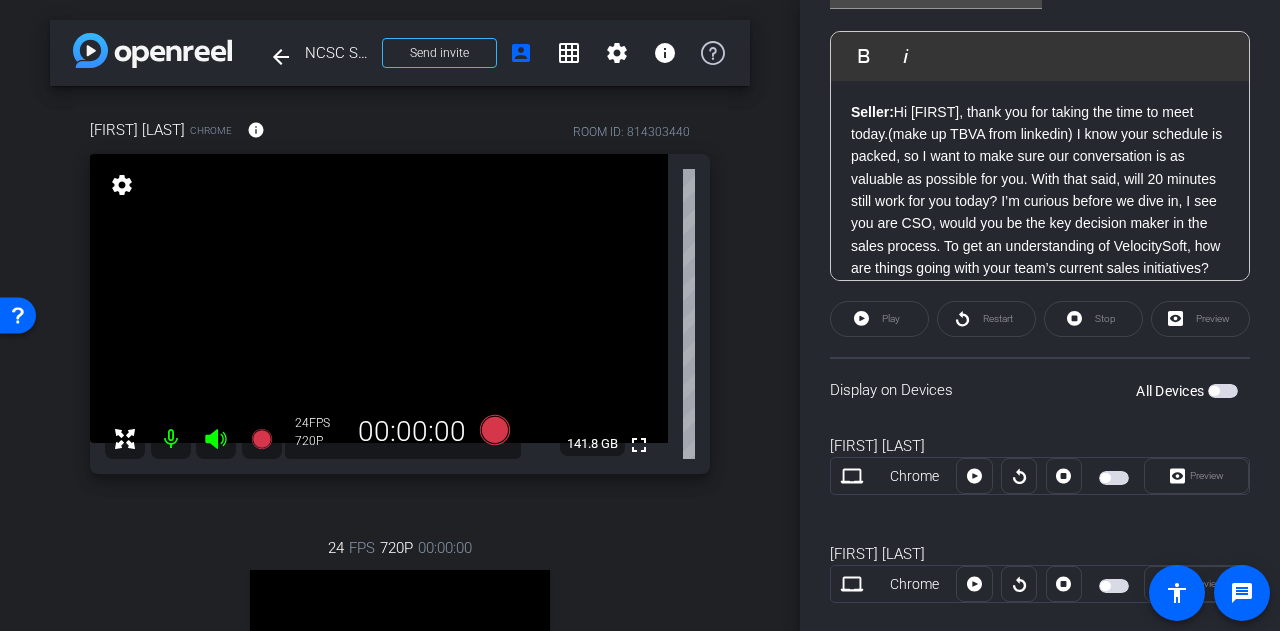 scroll, scrollTop: 567, scrollLeft: 0, axis: vertical 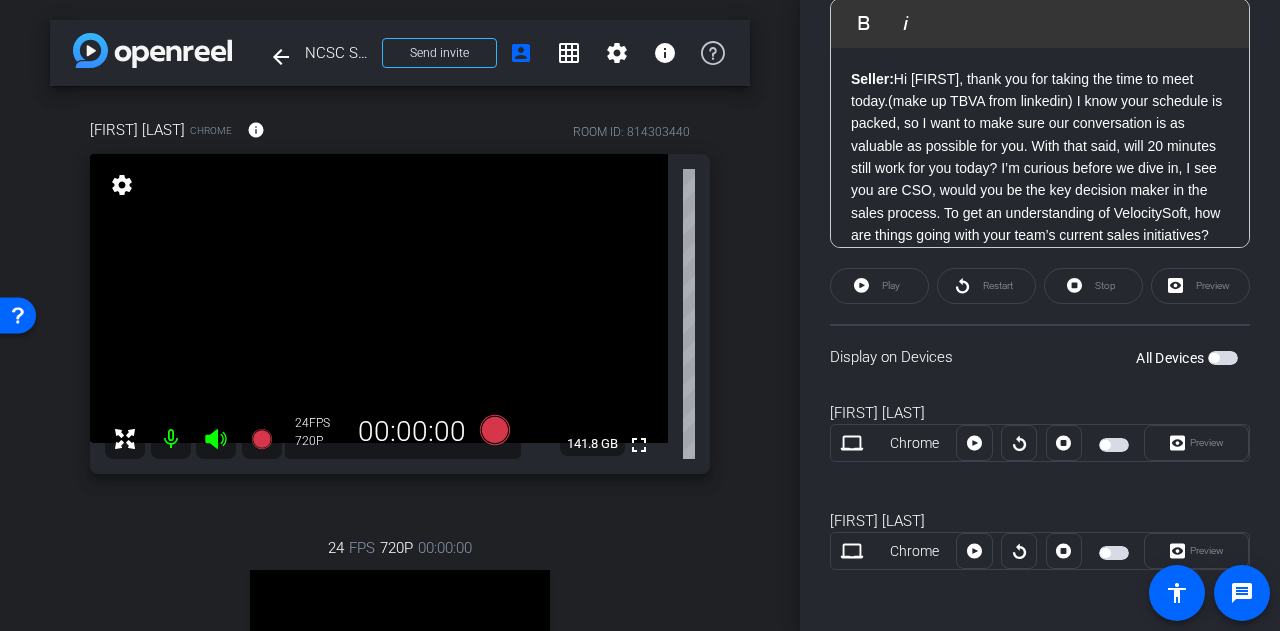 click on "Display on Devices  All Devices" 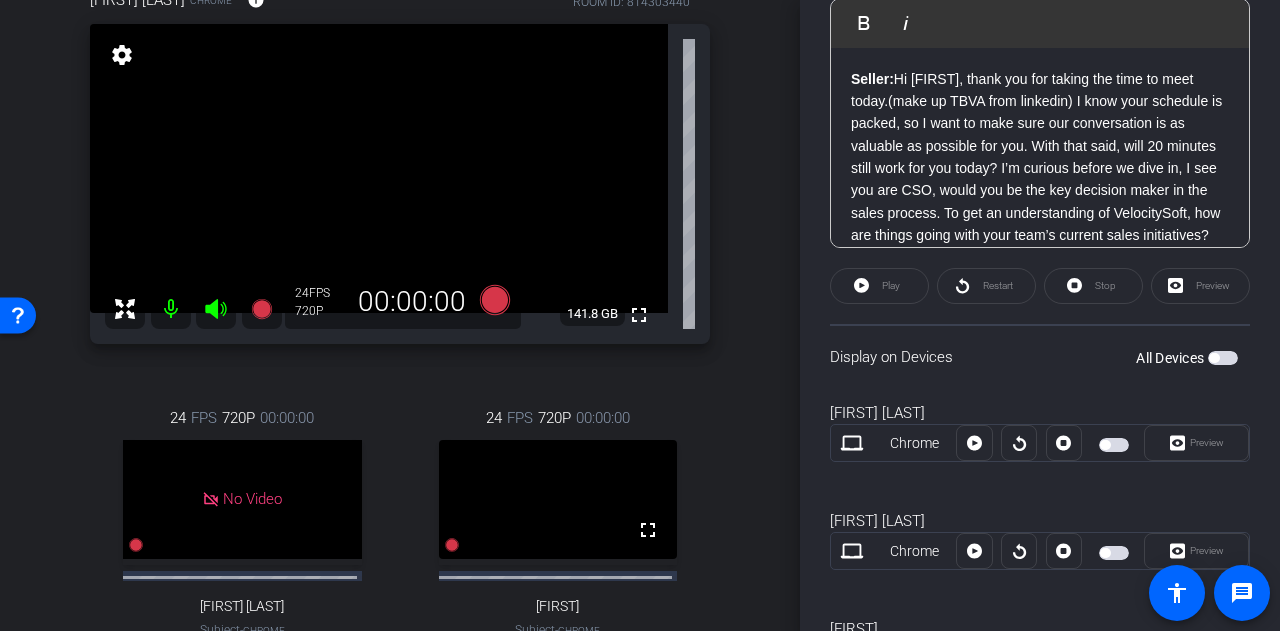 scroll, scrollTop: 100, scrollLeft: 0, axis: vertical 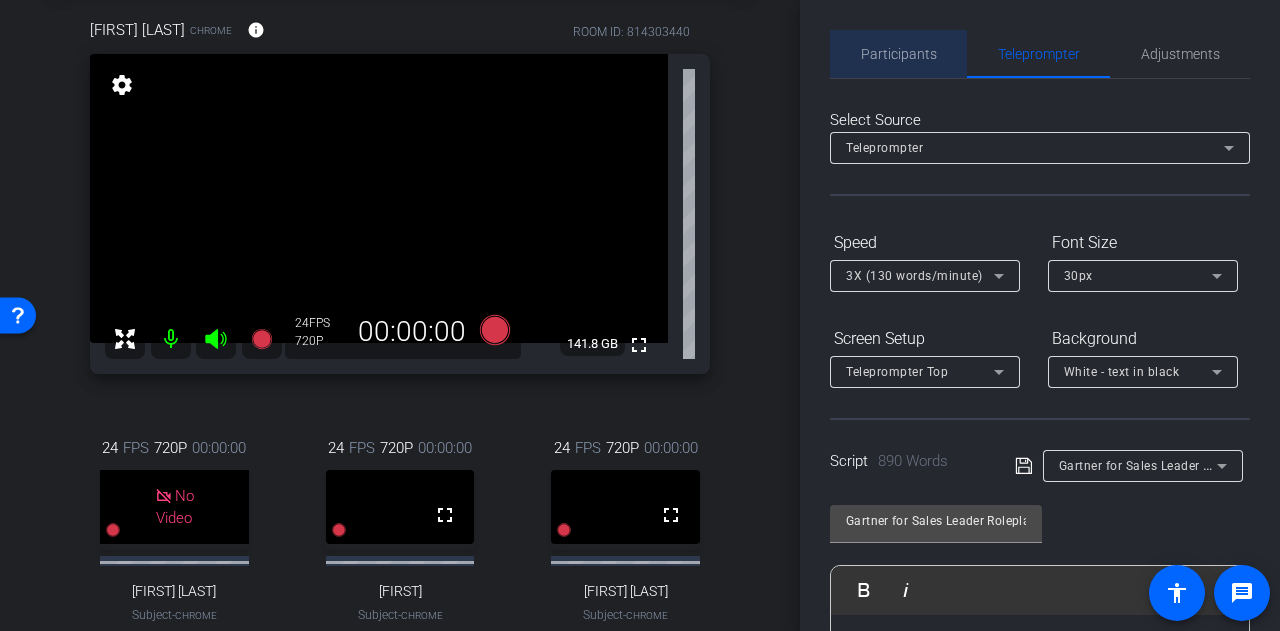 click on "Participants" at bounding box center (899, 54) 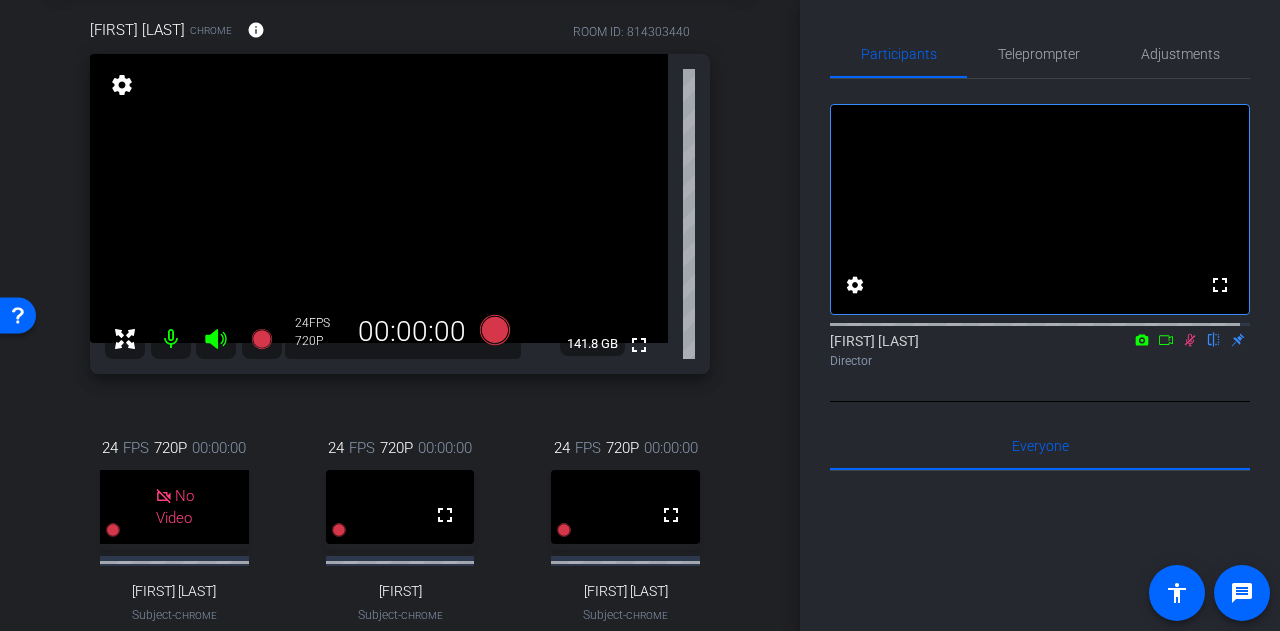 click 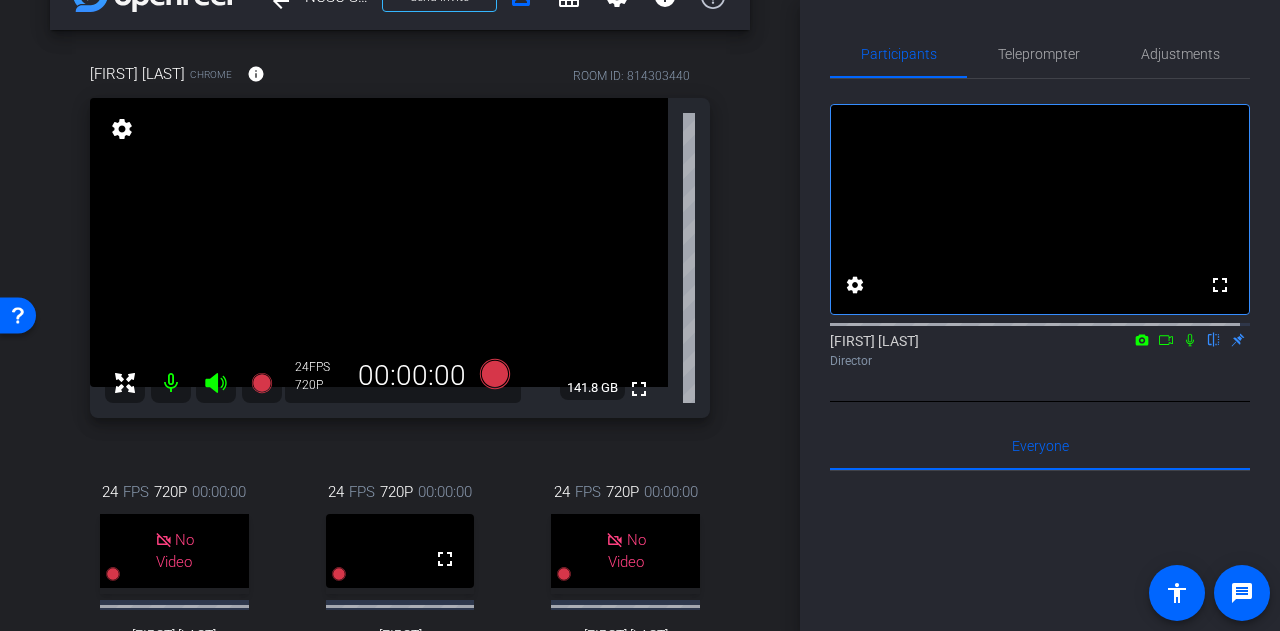 scroll, scrollTop: 100, scrollLeft: 0, axis: vertical 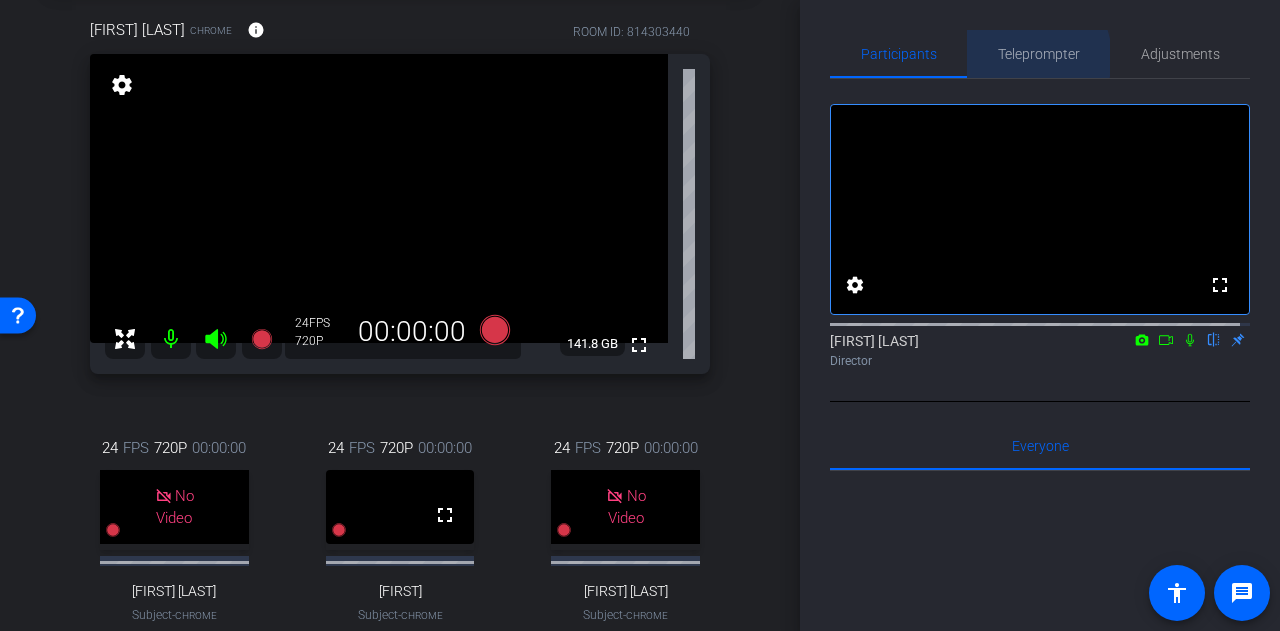 click on "Teleprompter" at bounding box center [1039, 54] 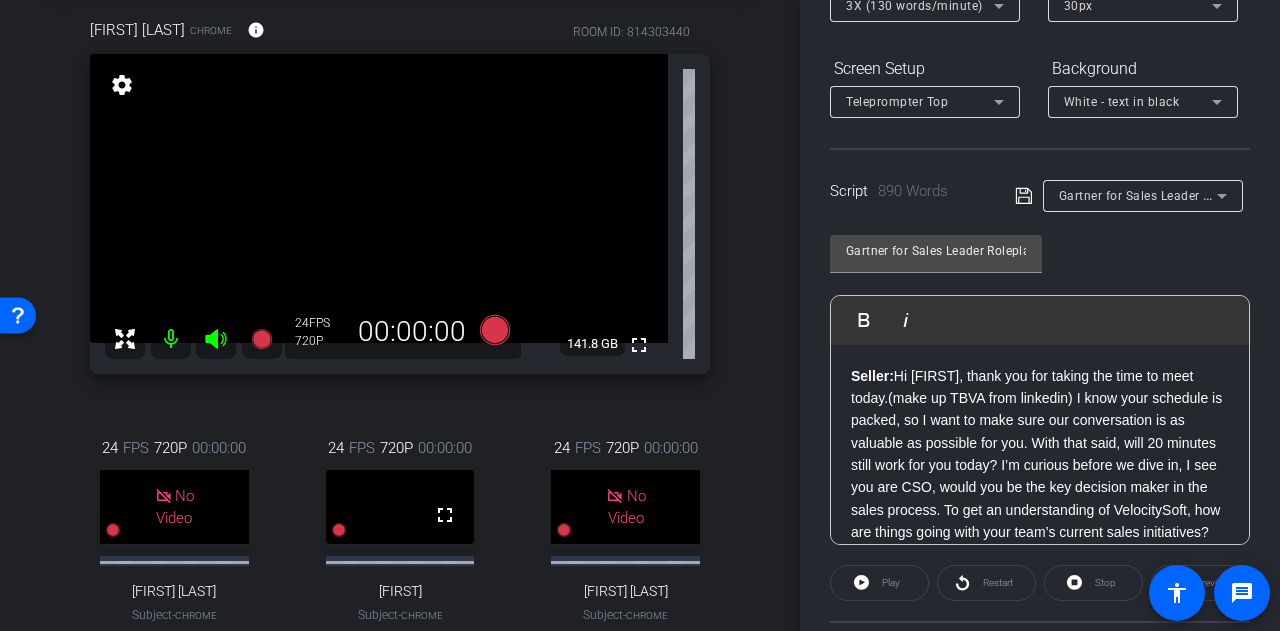 scroll, scrollTop: 422, scrollLeft: 0, axis: vertical 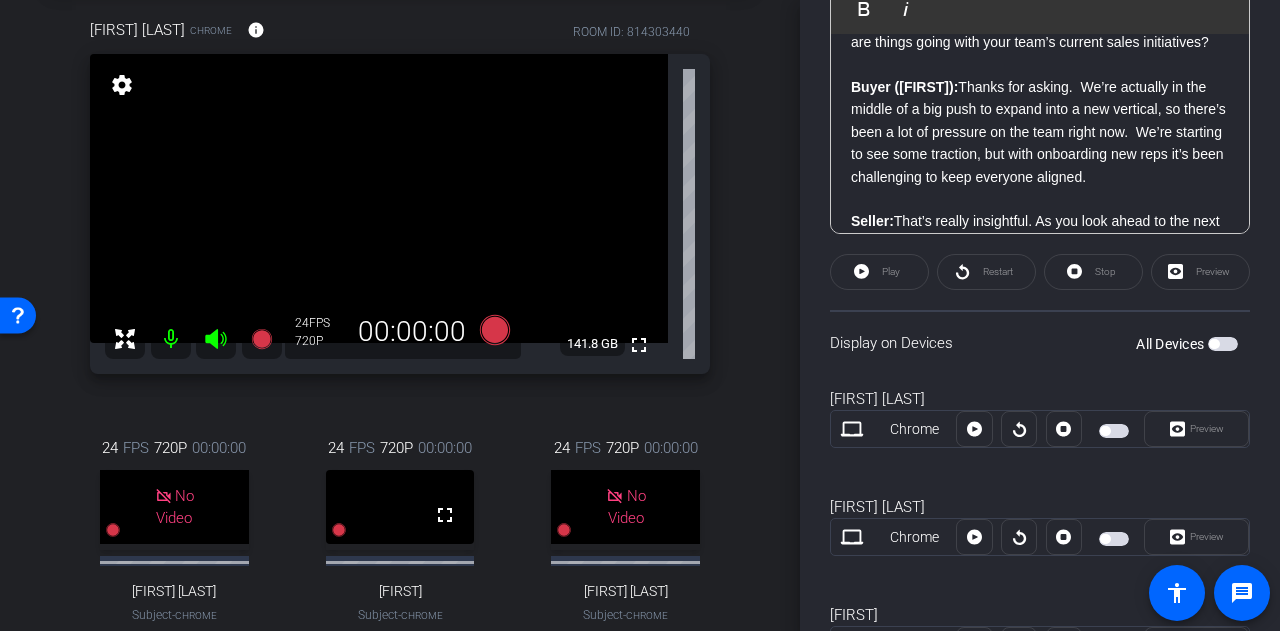 click at bounding box center [1223, 344] 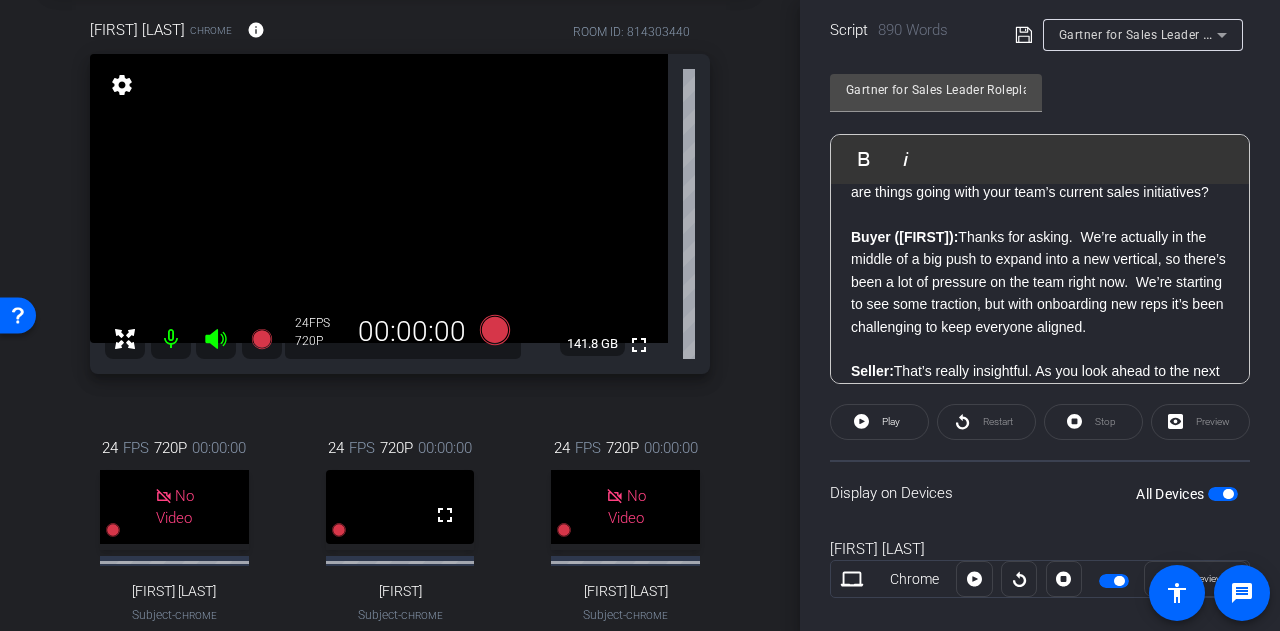 scroll, scrollTop: 428, scrollLeft: 0, axis: vertical 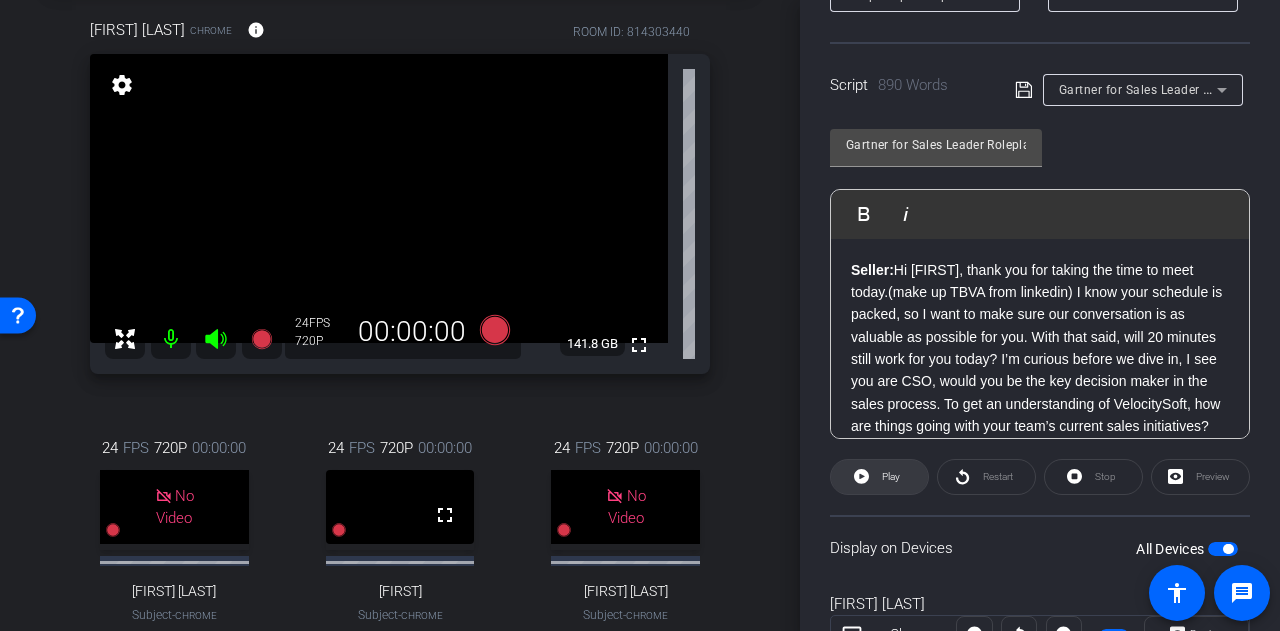 click on "Play" 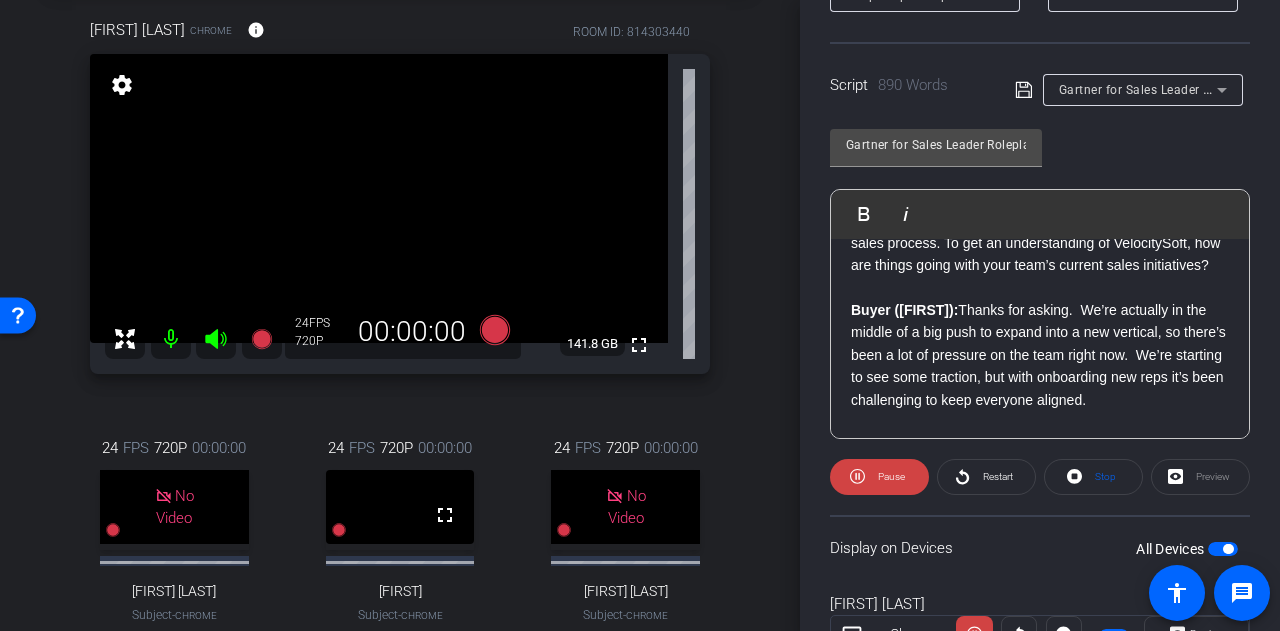 scroll, scrollTop: 300, scrollLeft: 0, axis: vertical 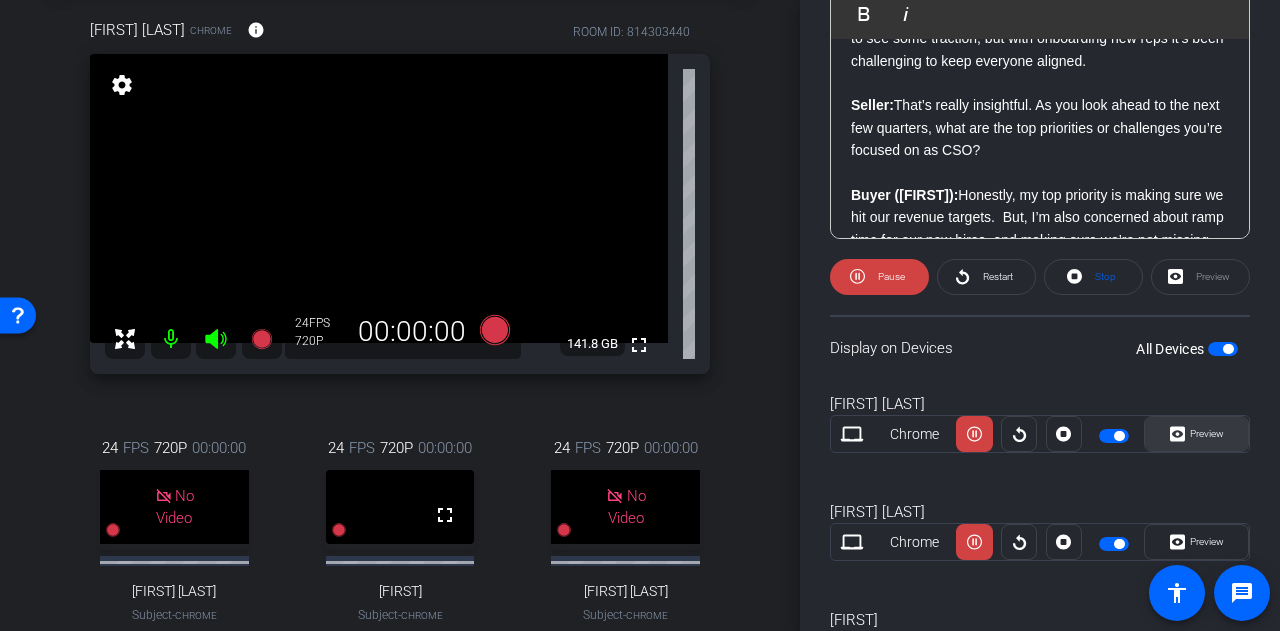 click on "Preview" 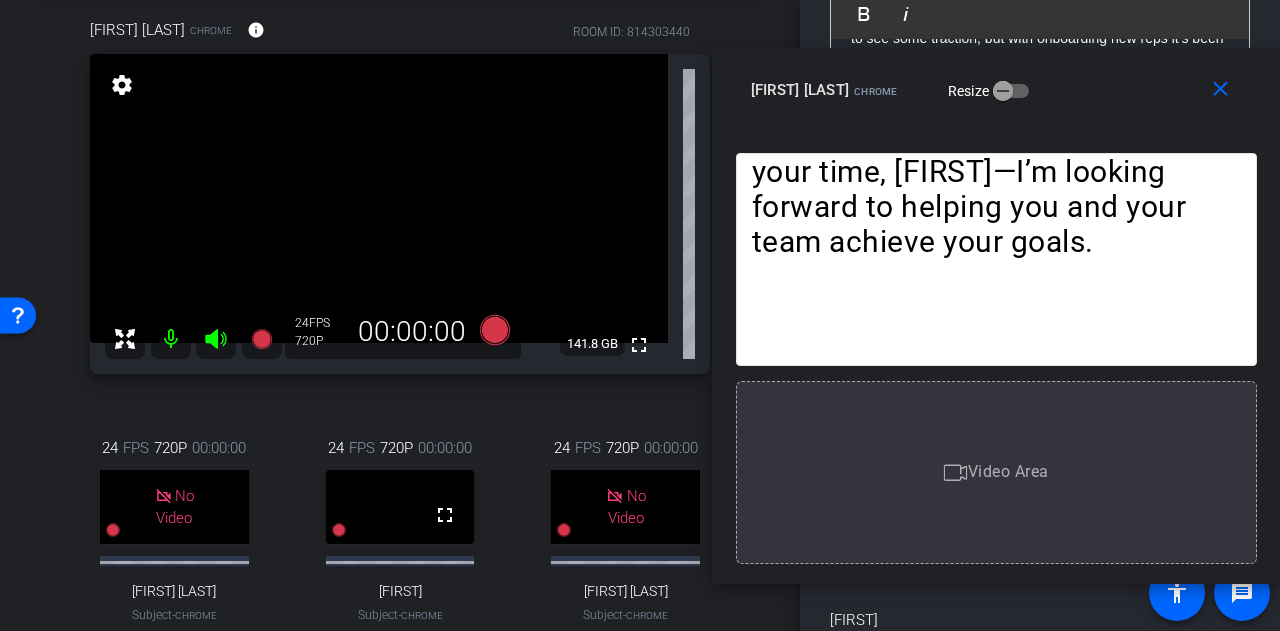 drag, startPoint x: 594, startPoint y: 63, endPoint x: 970, endPoint y: 63, distance: 376 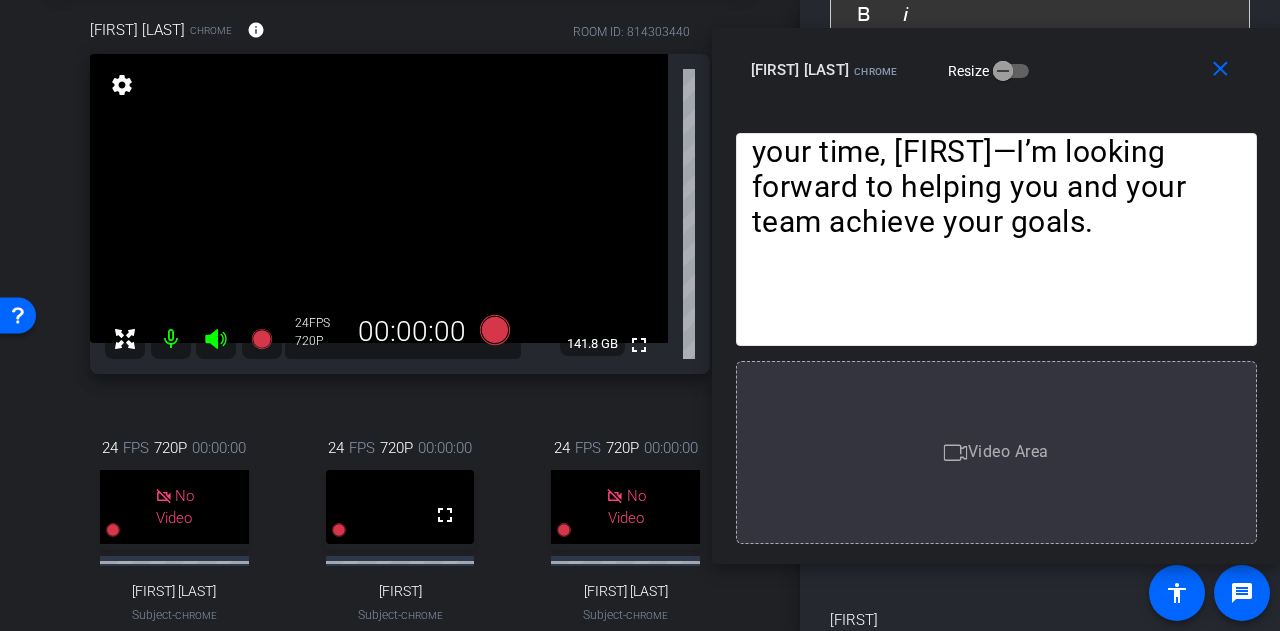 drag, startPoint x: 1054, startPoint y: 91, endPoint x: 1087, endPoint y: 71, distance: 38.587563 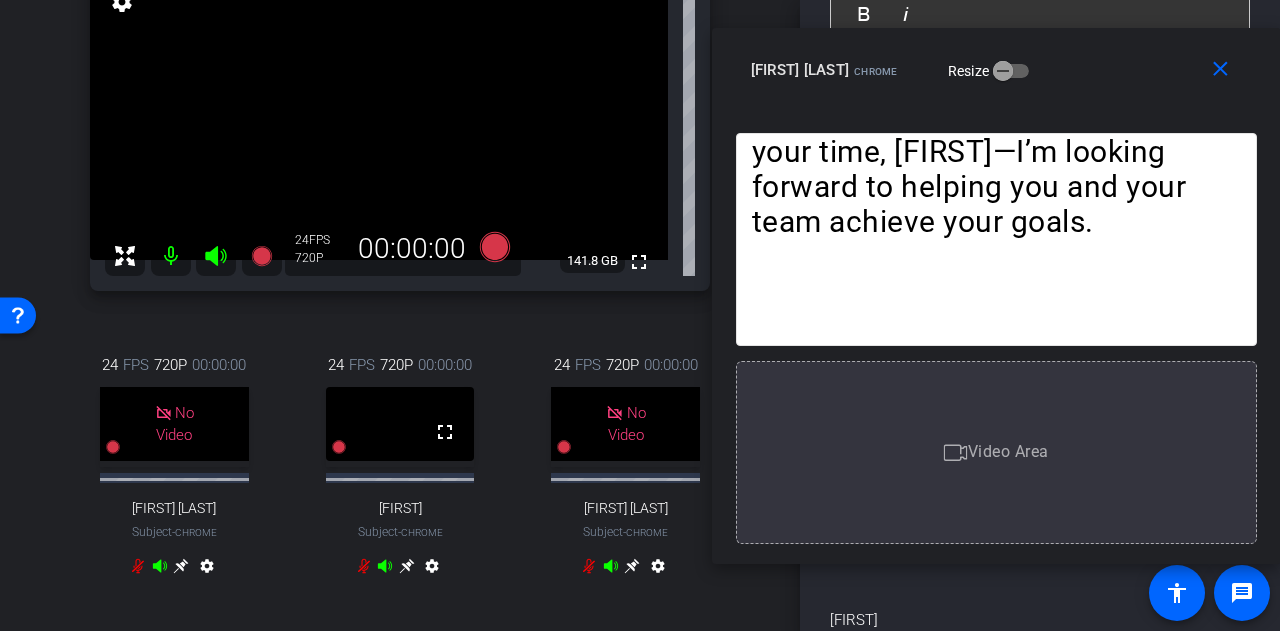 scroll, scrollTop: 0, scrollLeft: 0, axis: both 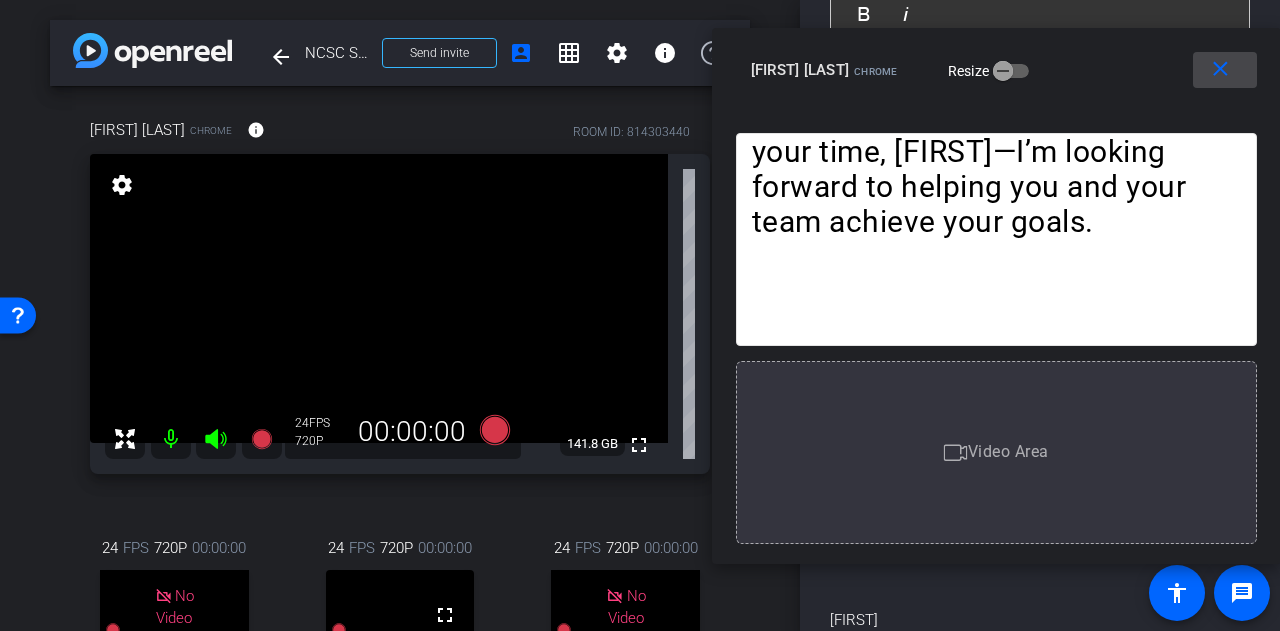 click at bounding box center [1225, 70] 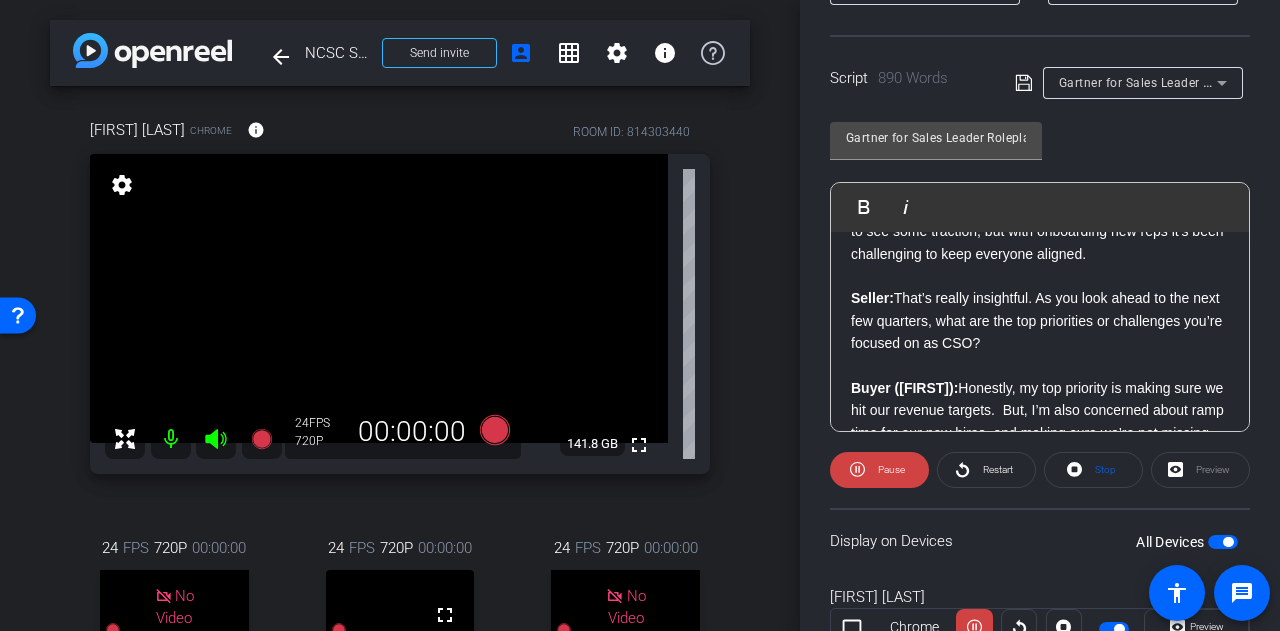 scroll, scrollTop: 376, scrollLeft: 0, axis: vertical 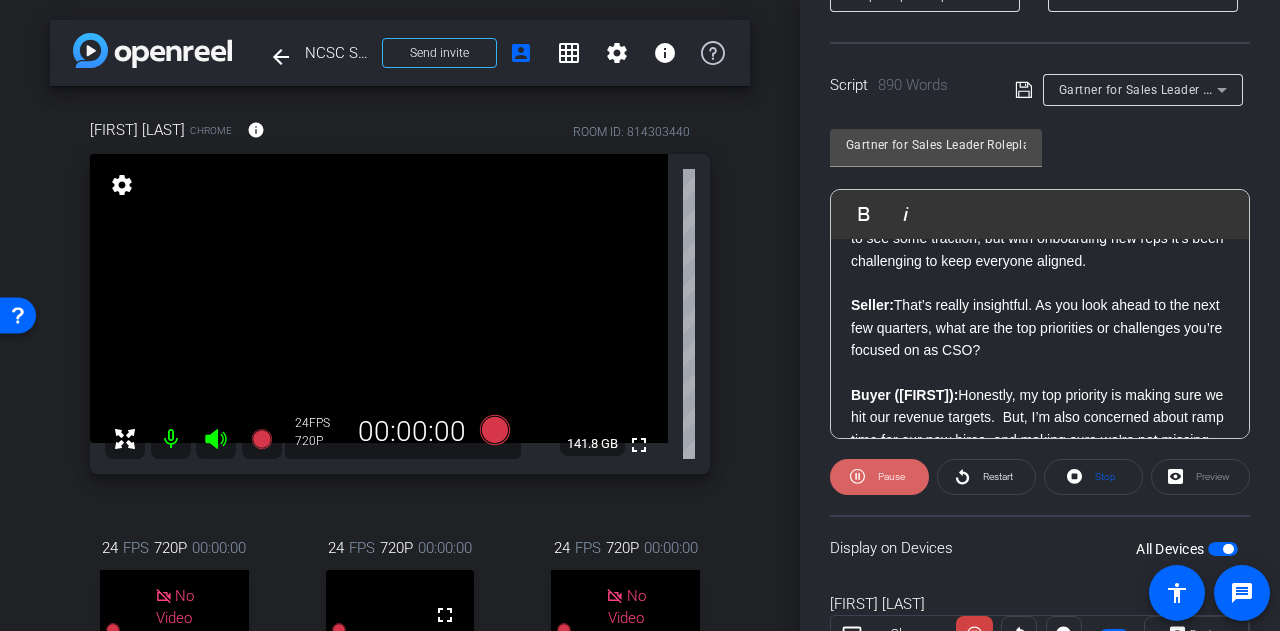 click on "Pause" 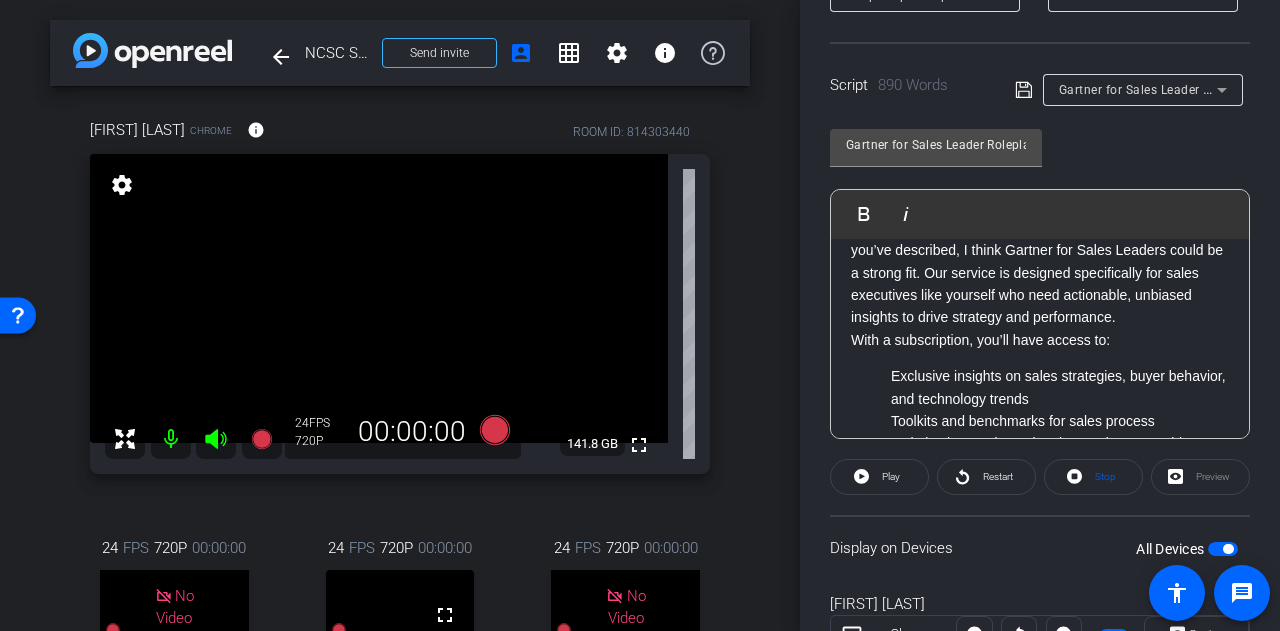 scroll, scrollTop: 1200, scrollLeft: 0, axis: vertical 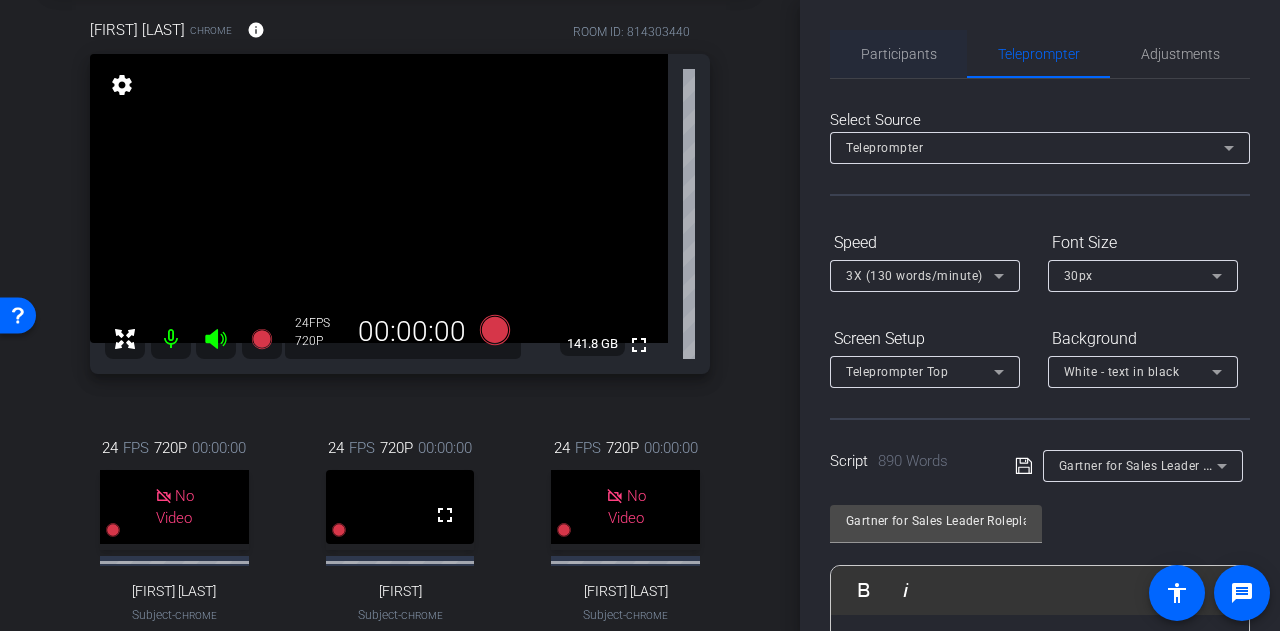 click on "Participants" at bounding box center (899, 54) 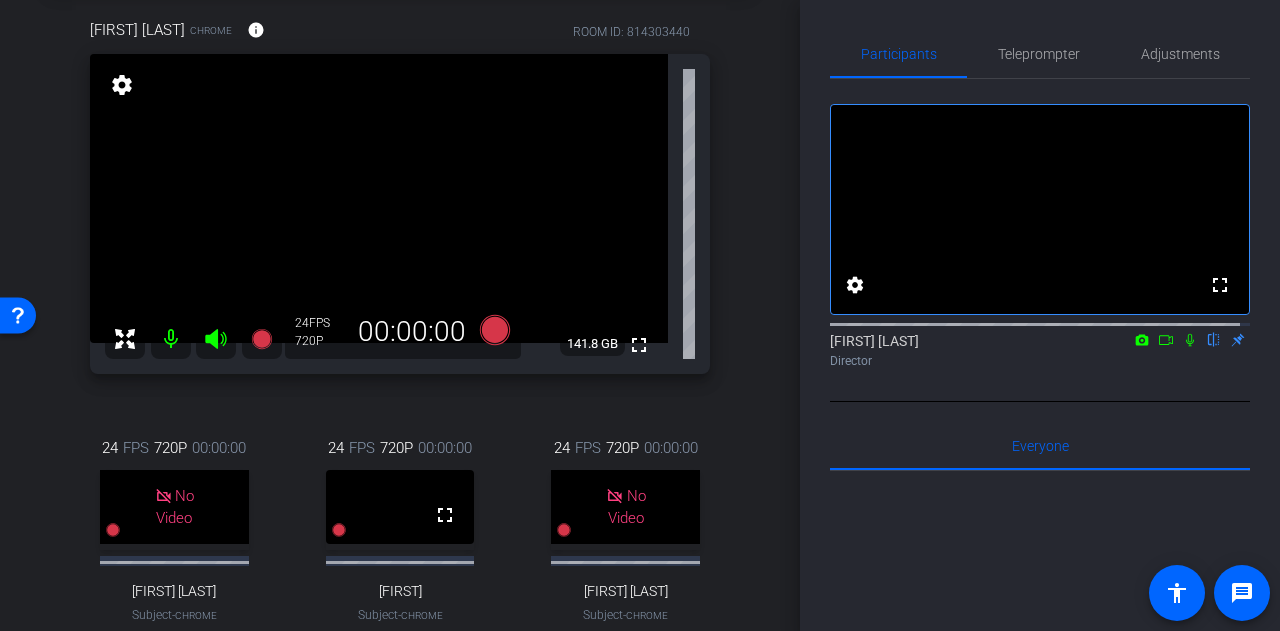 click 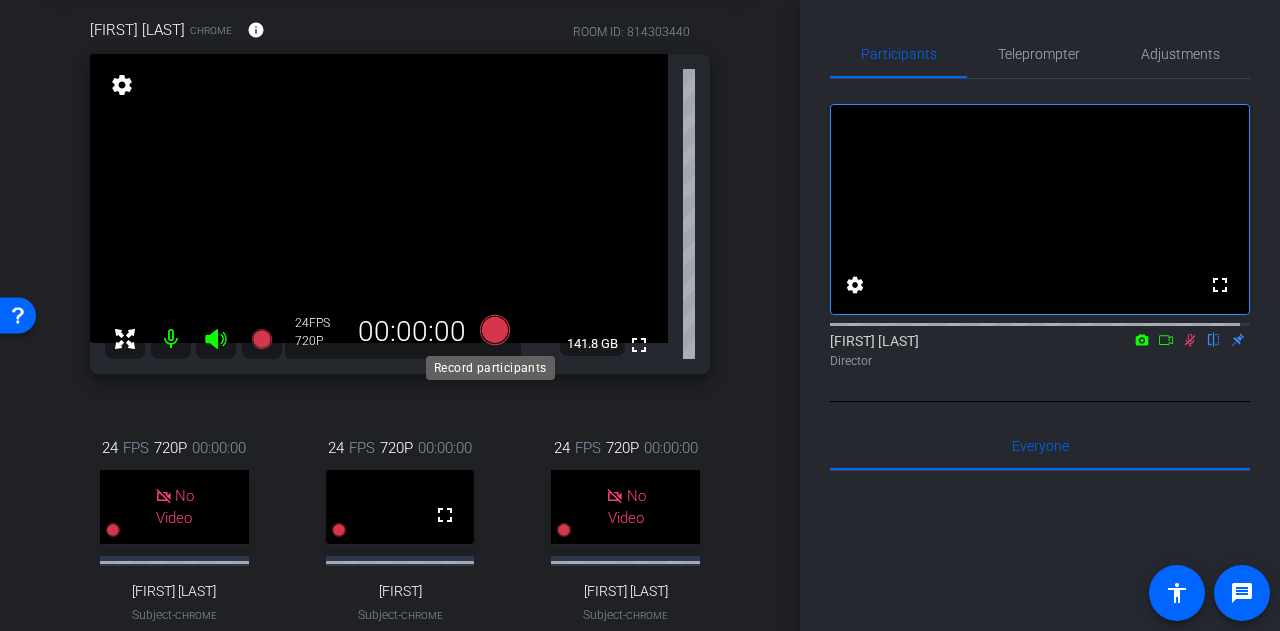 click 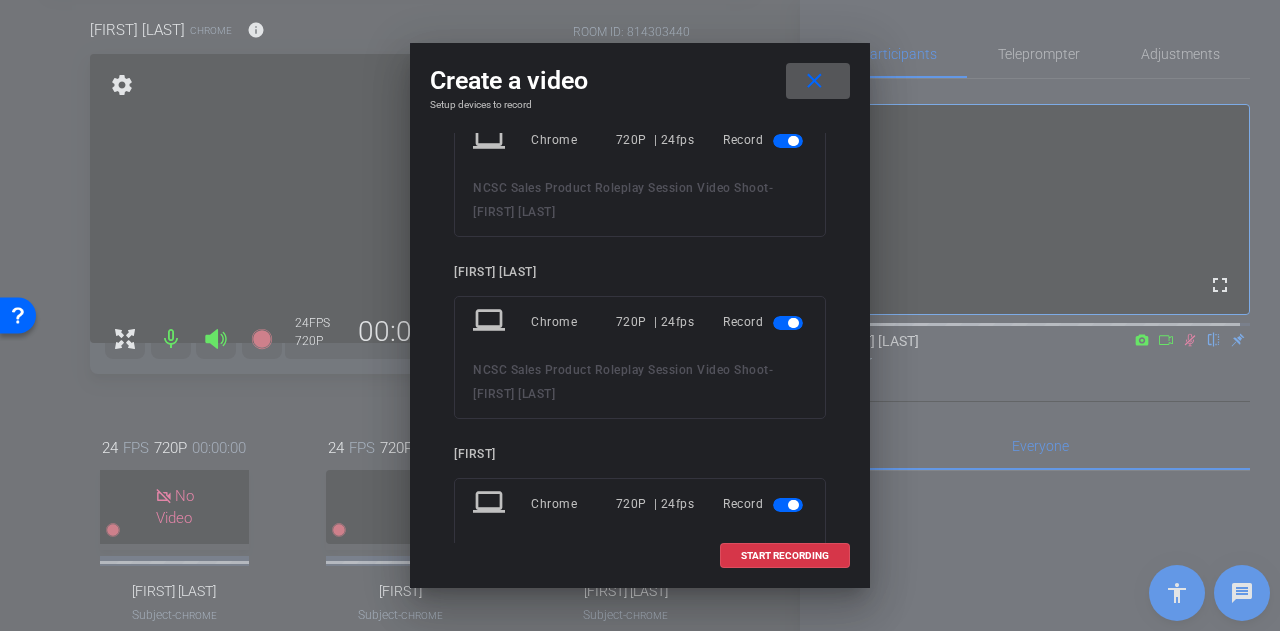 scroll, scrollTop: 0, scrollLeft: 0, axis: both 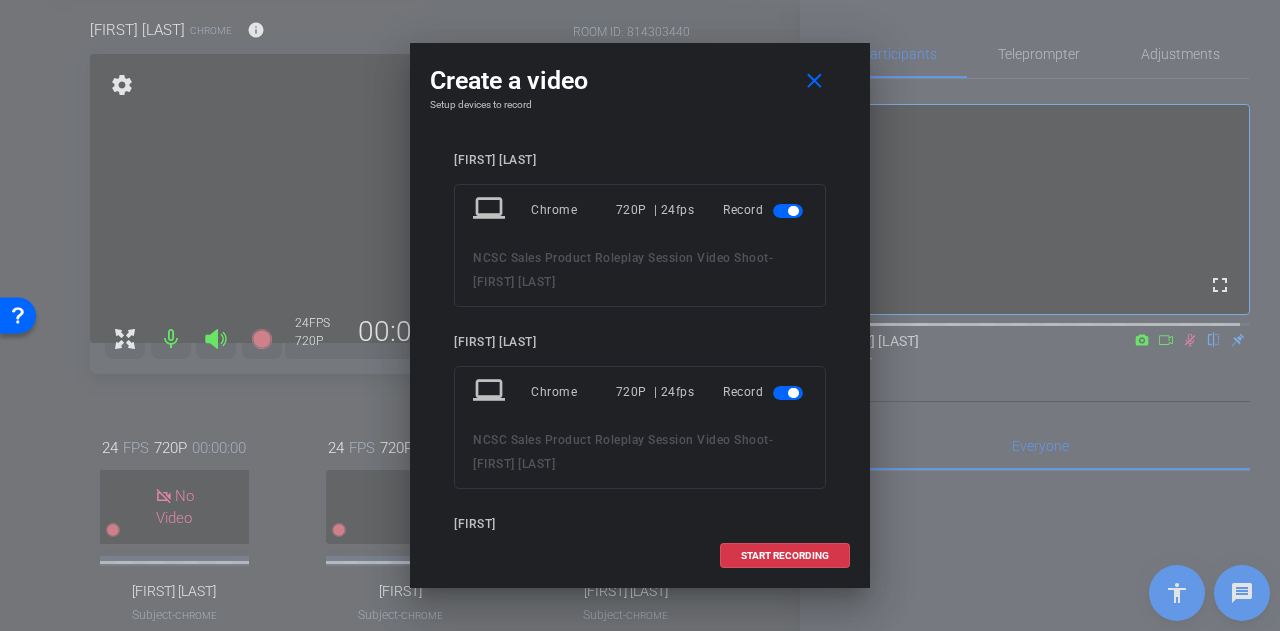 click at bounding box center [788, 211] 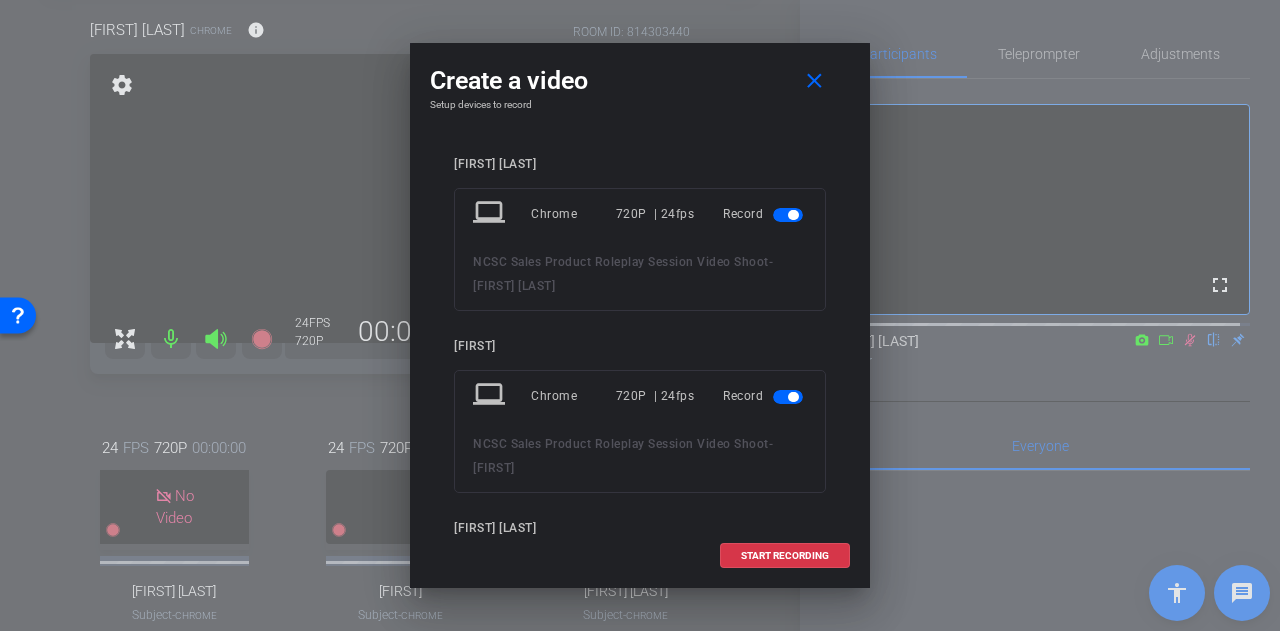 scroll, scrollTop: 0, scrollLeft: 0, axis: both 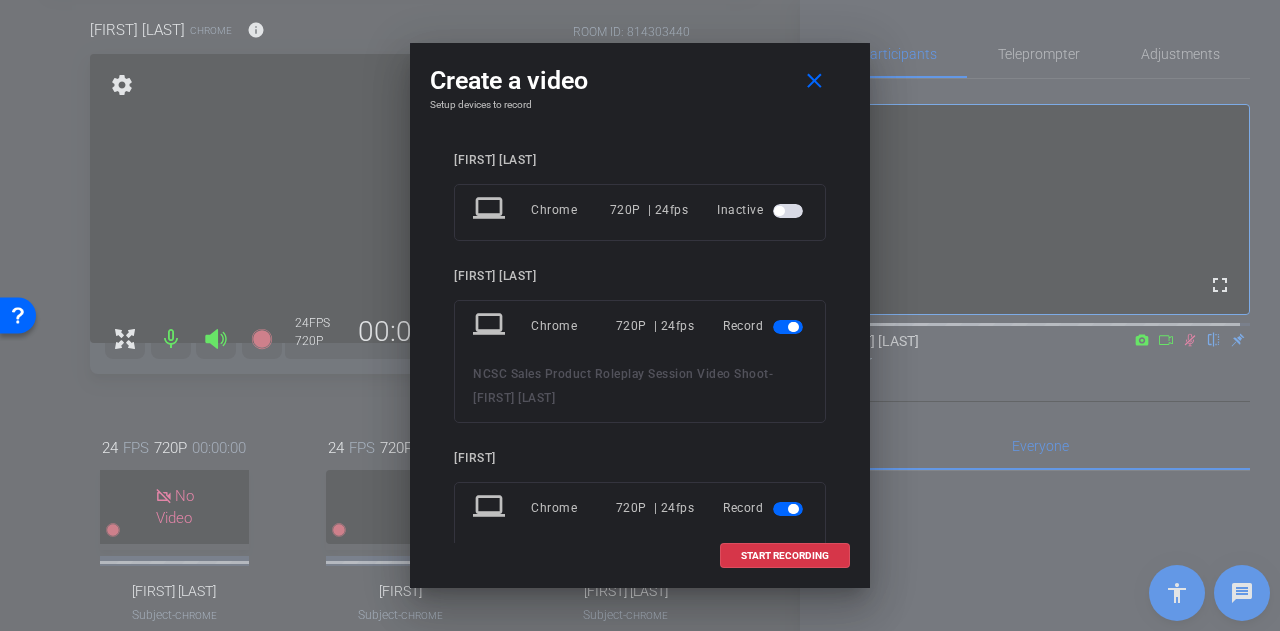 click at bounding box center [788, 211] 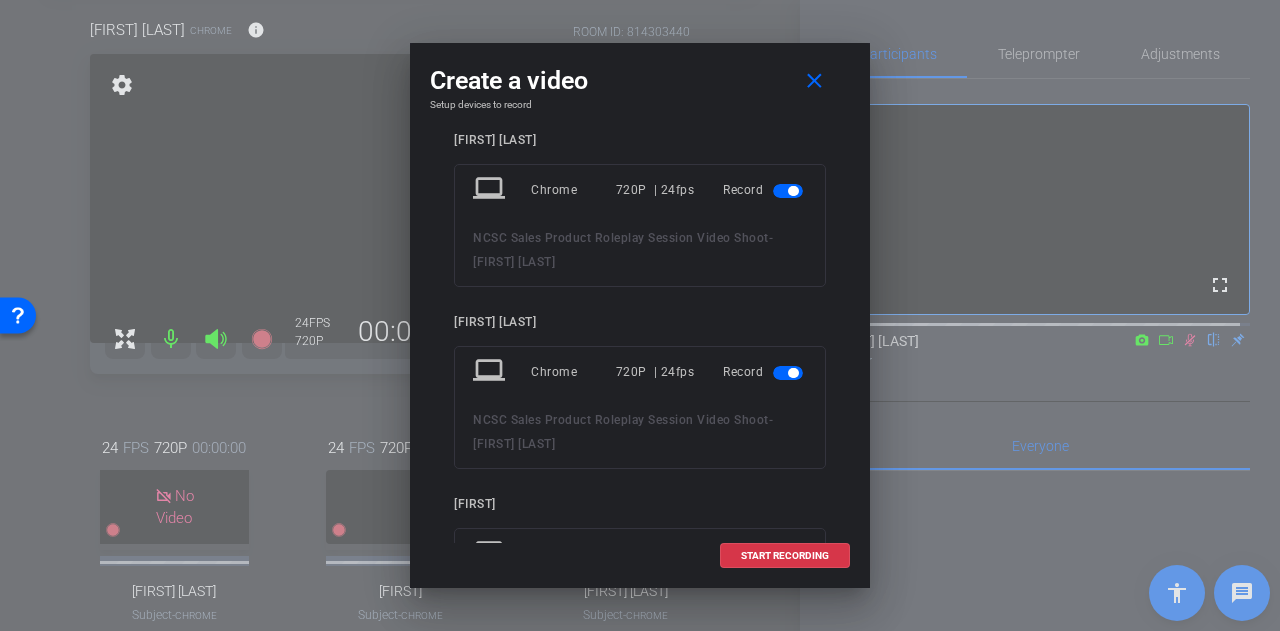 scroll, scrollTop: 0, scrollLeft: 0, axis: both 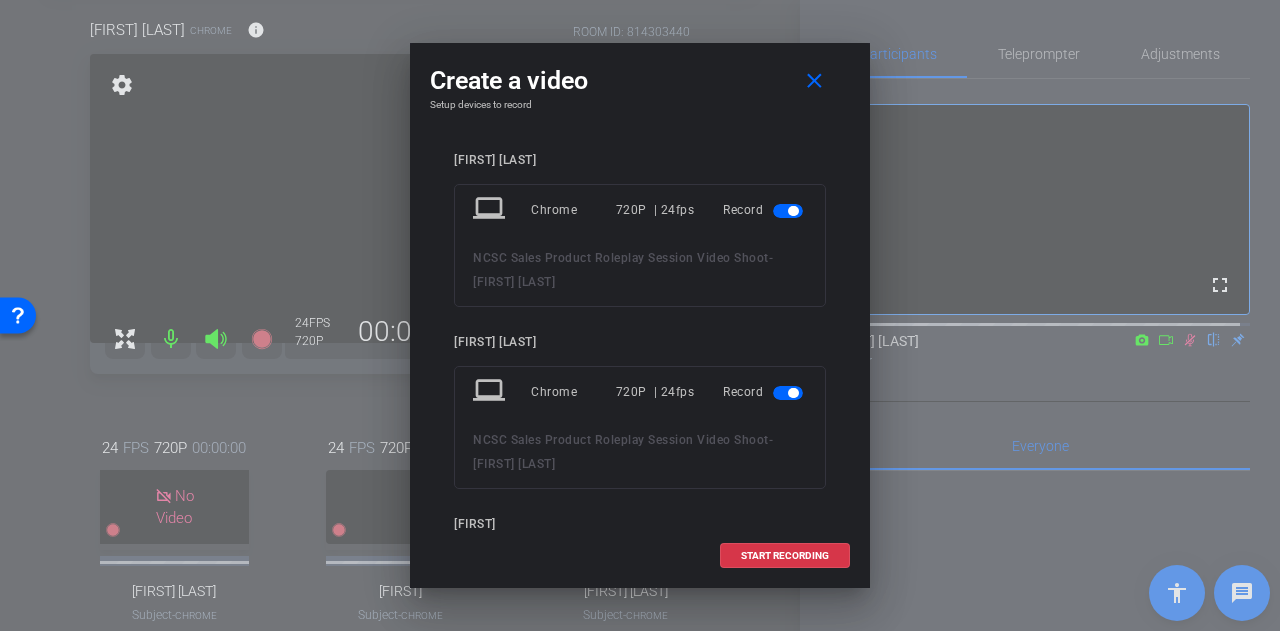 click at bounding box center (788, 211) 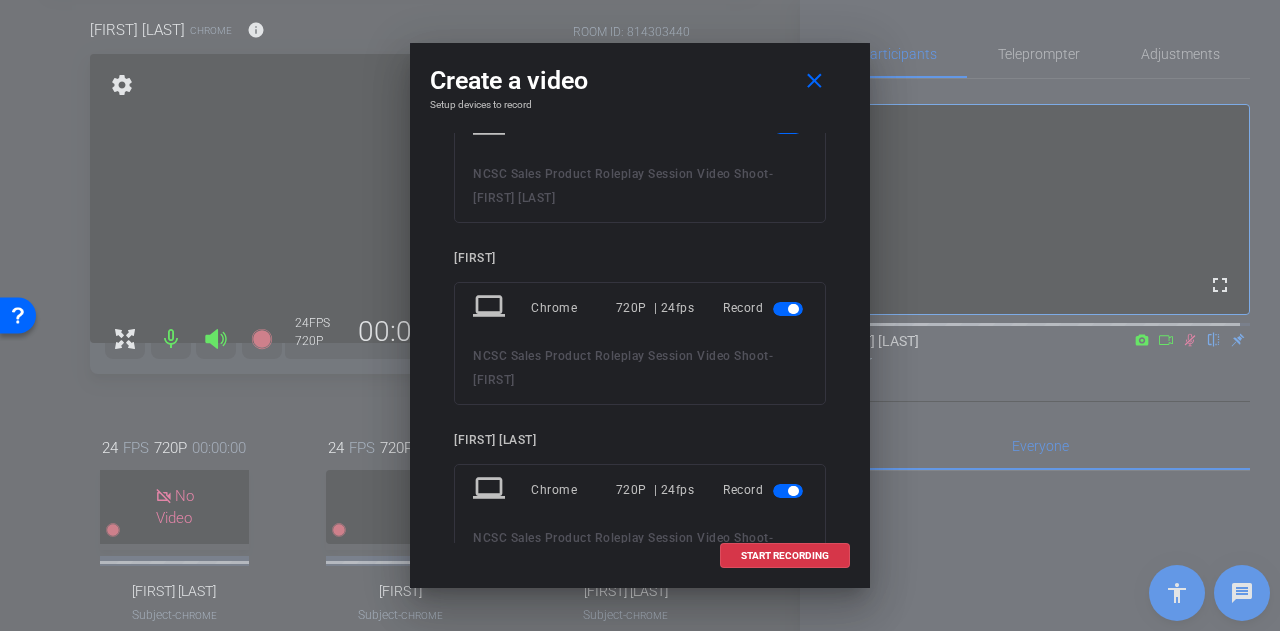 scroll, scrollTop: 300, scrollLeft: 0, axis: vertical 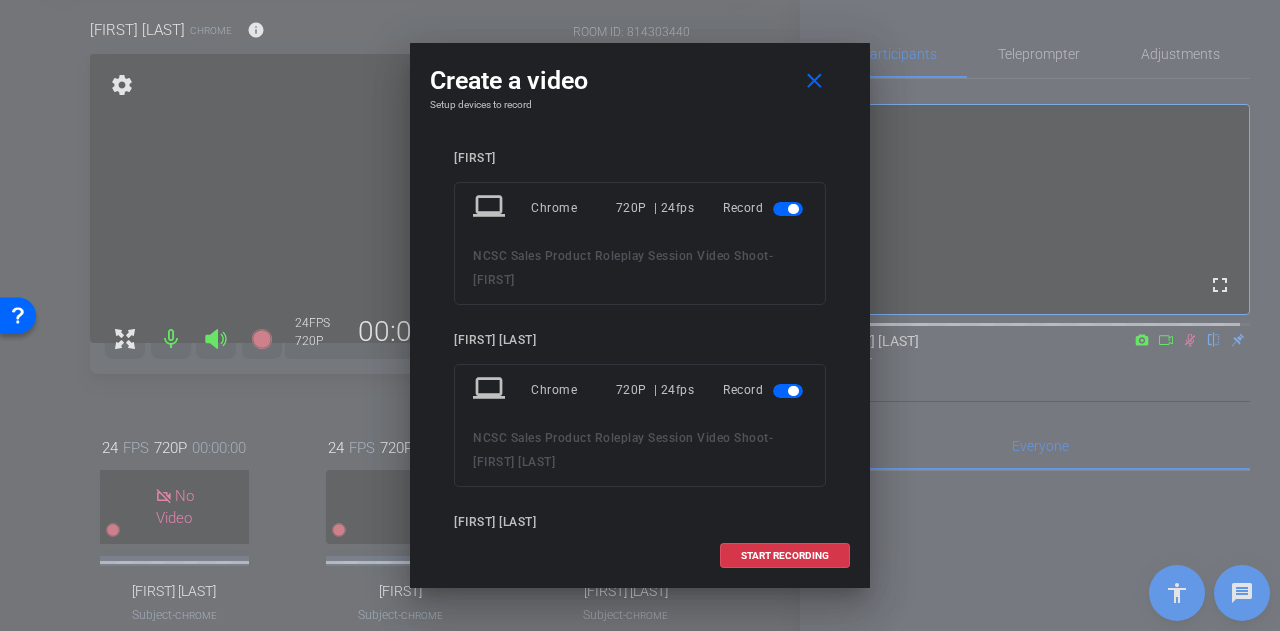 click at bounding box center [788, 391] 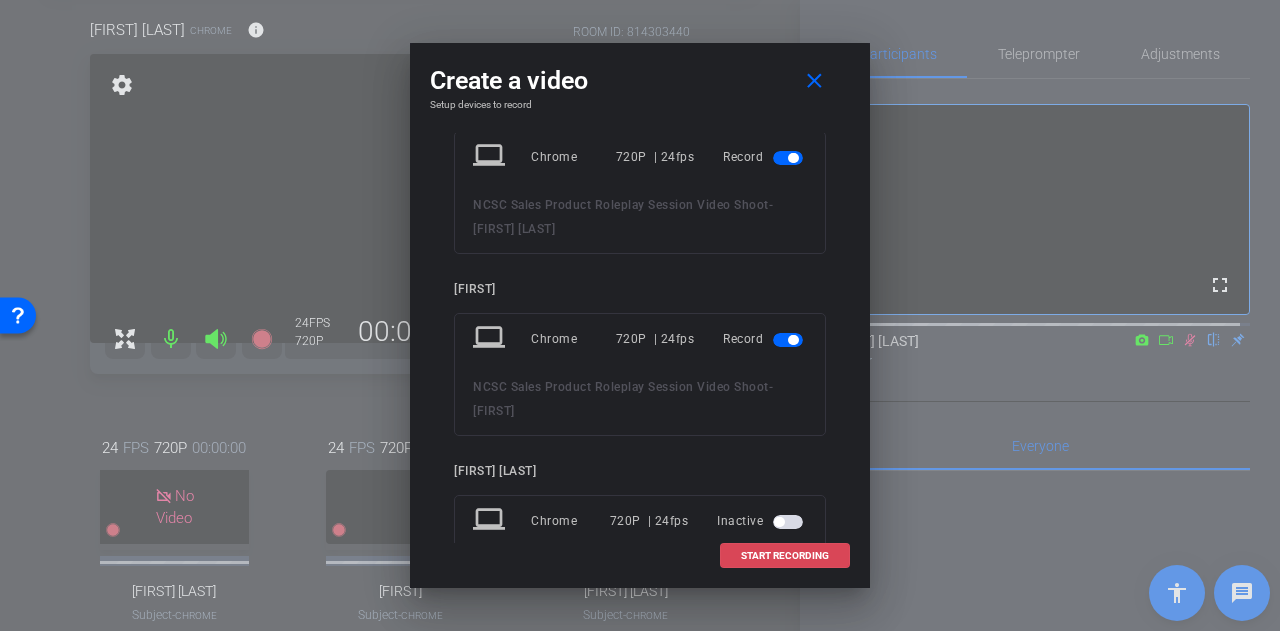 scroll, scrollTop: 200, scrollLeft: 0, axis: vertical 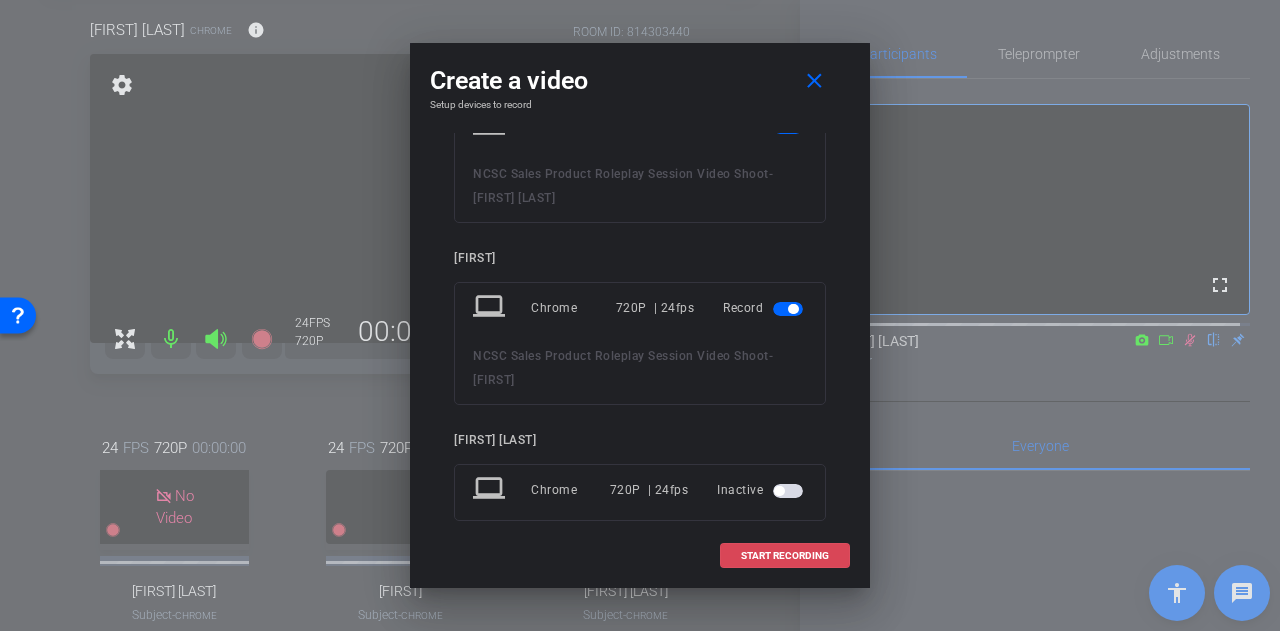 click at bounding box center (785, 556) 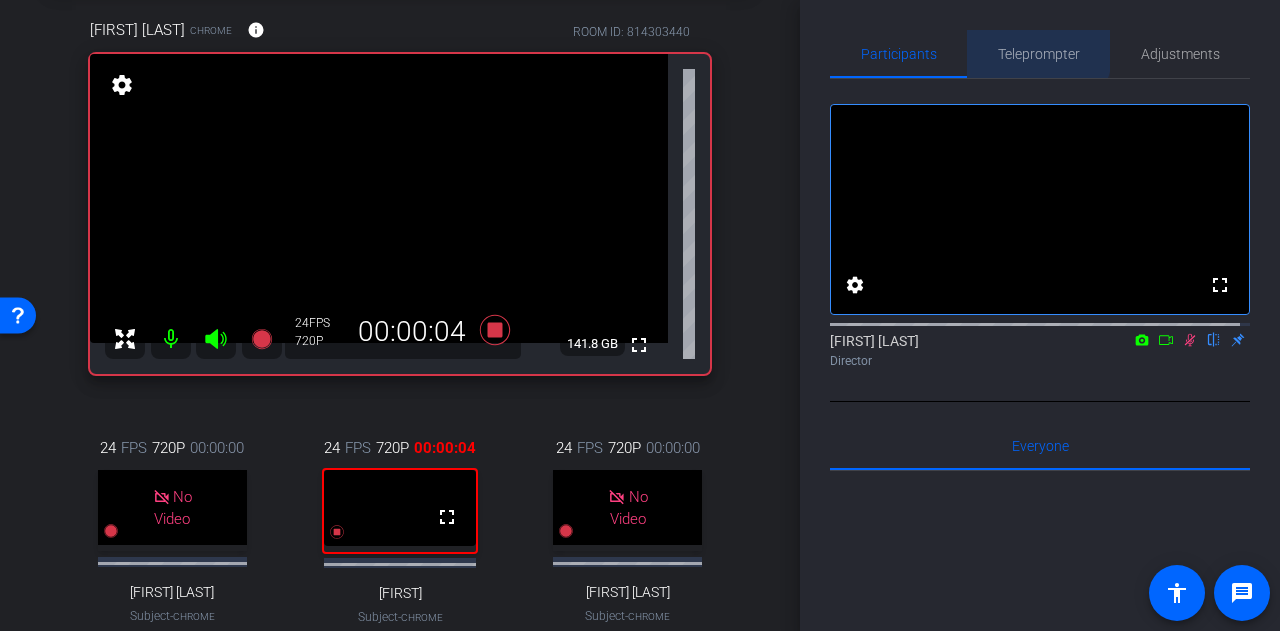 click on "Teleprompter" at bounding box center [1039, 54] 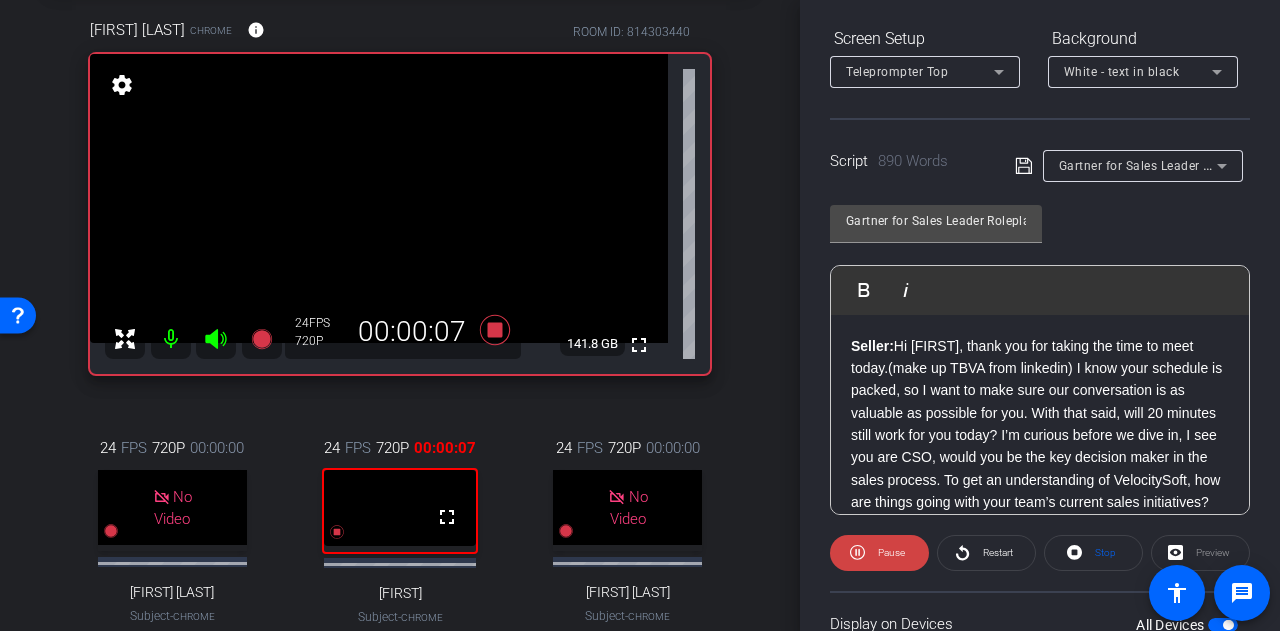 scroll, scrollTop: 0, scrollLeft: 0, axis: both 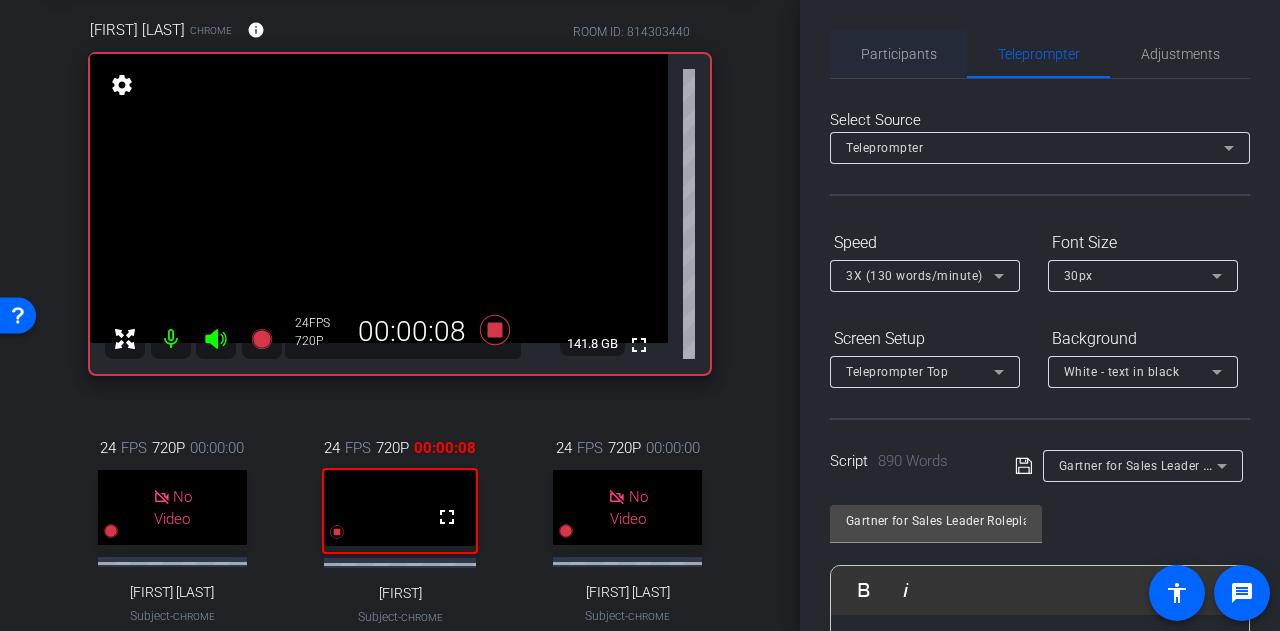 click on "Participants" at bounding box center [899, 54] 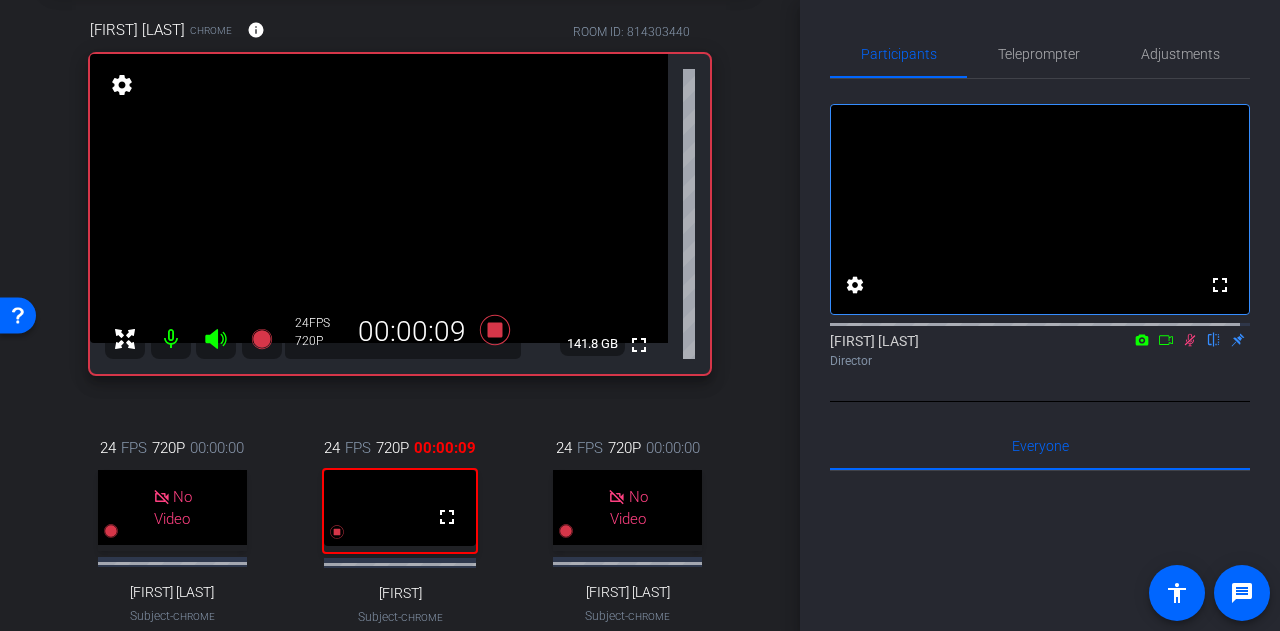 click on "Meghan Reilly
flip
Director" 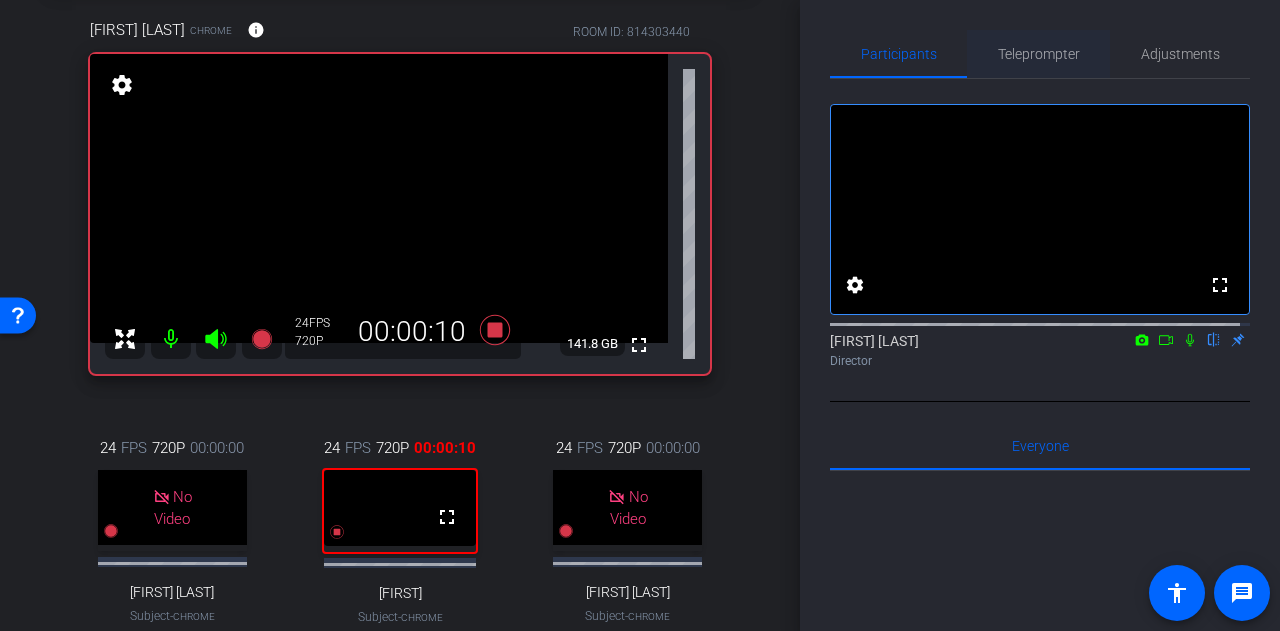 click on "Teleprompter" at bounding box center [1039, 54] 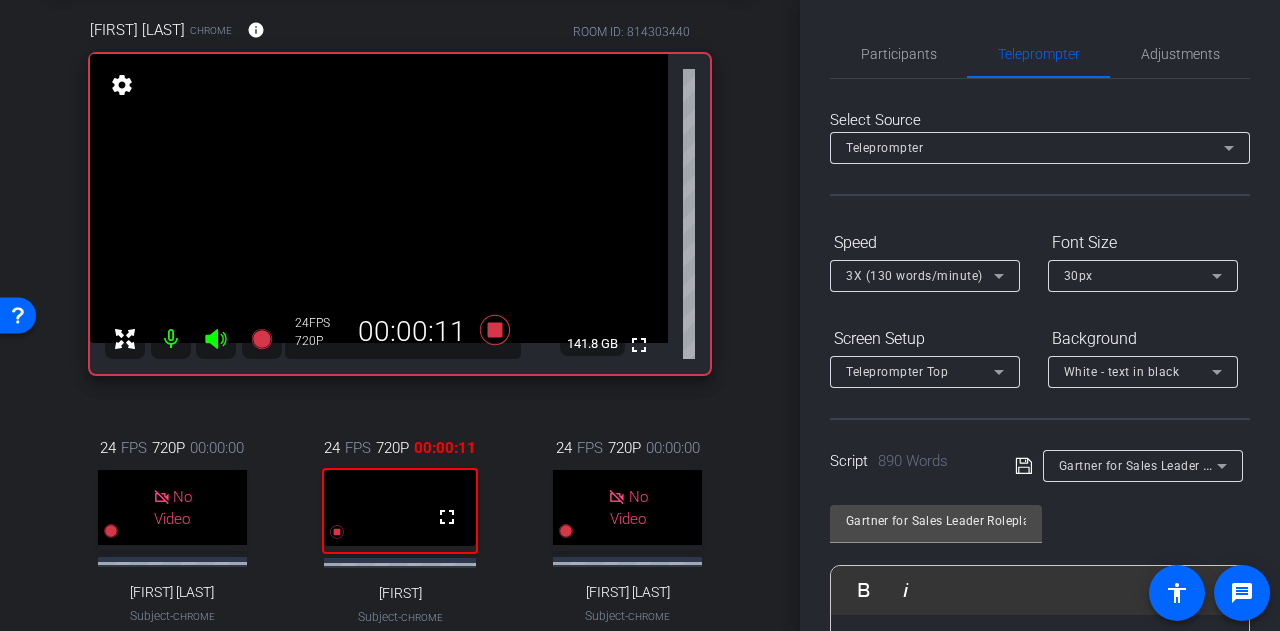 scroll, scrollTop: 300, scrollLeft: 0, axis: vertical 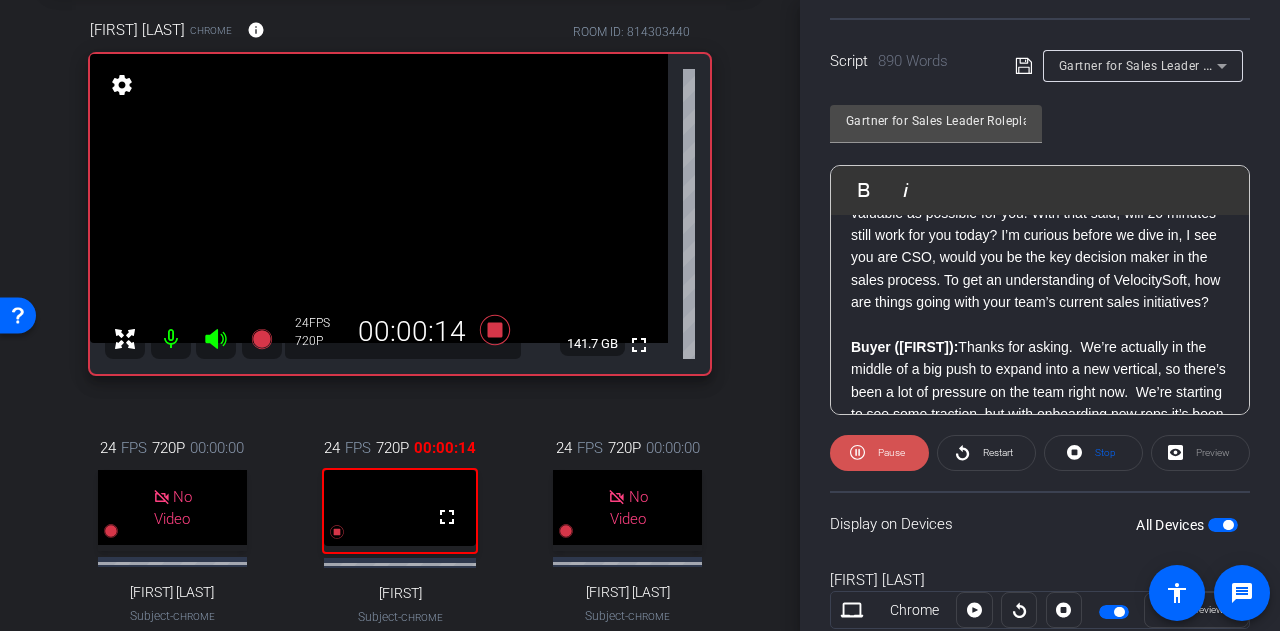 click on "Pause" 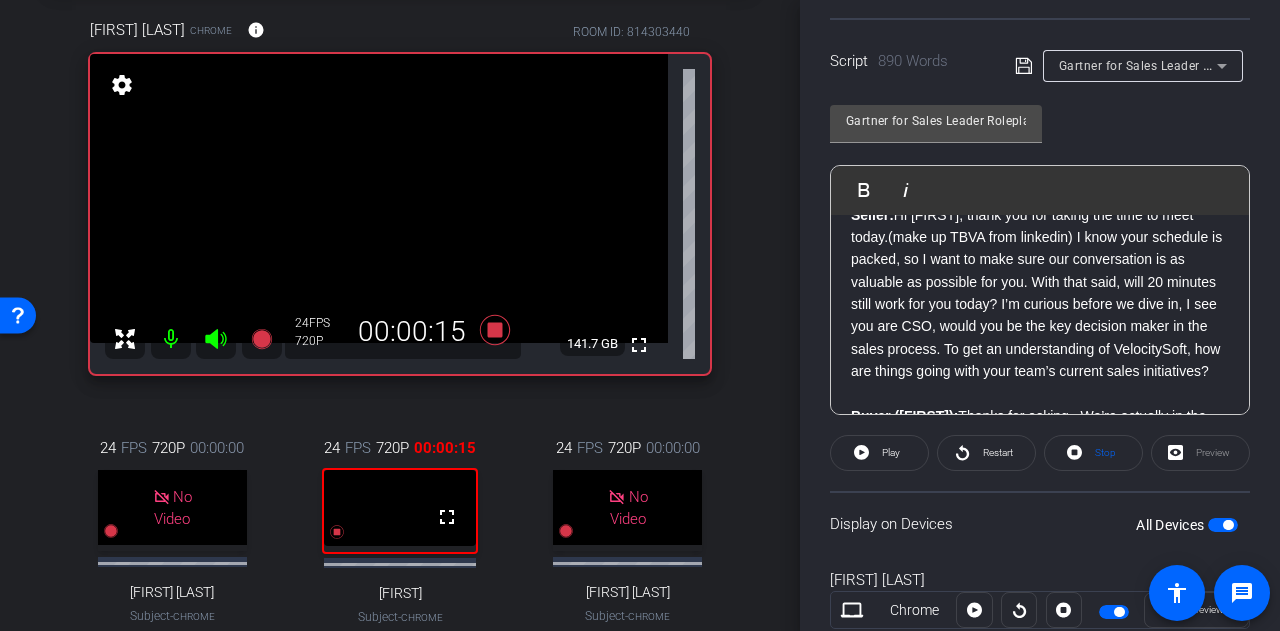 scroll, scrollTop: 0, scrollLeft: 0, axis: both 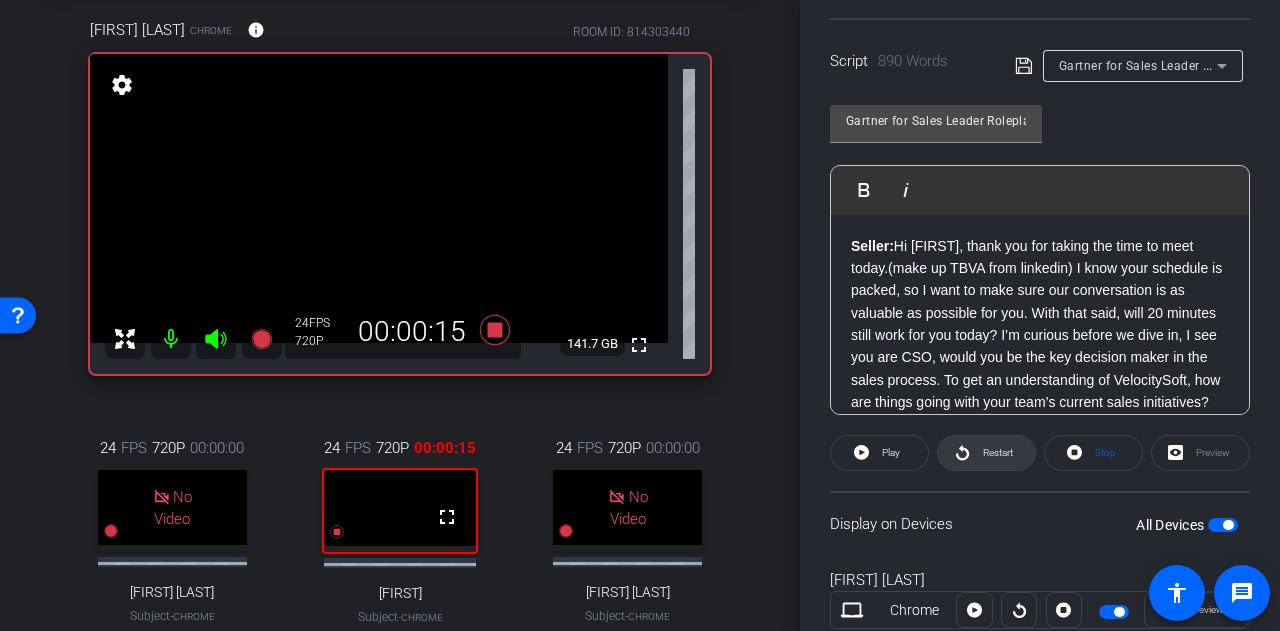 click on "Restart" 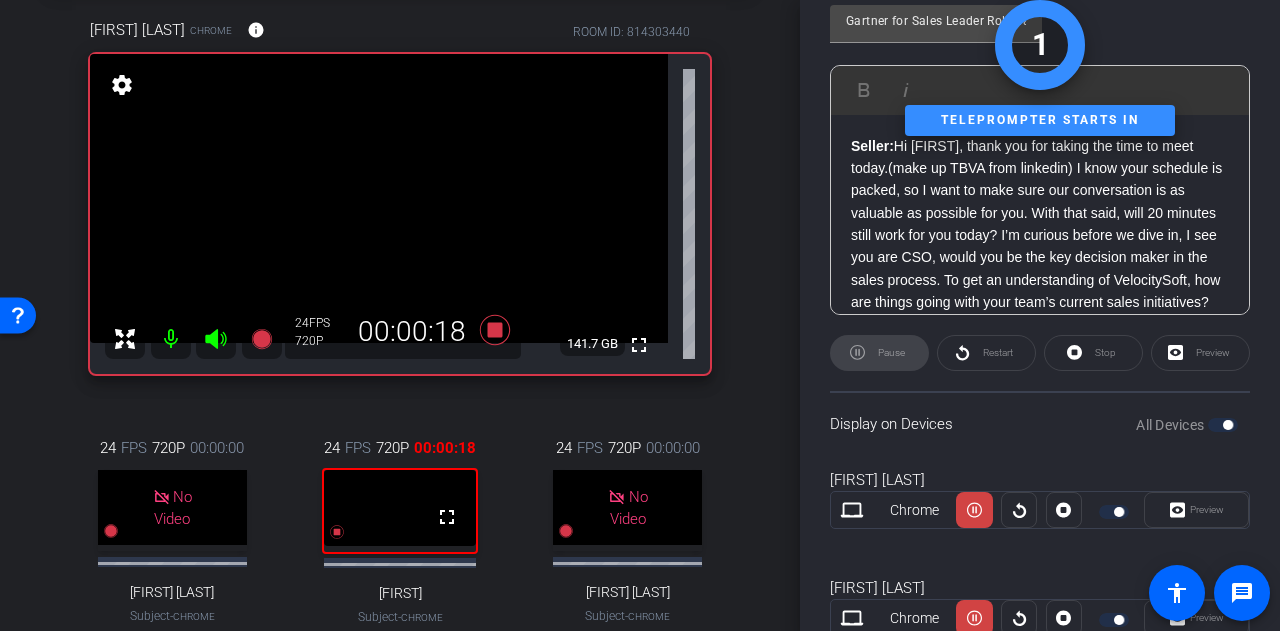 scroll, scrollTop: 600, scrollLeft: 0, axis: vertical 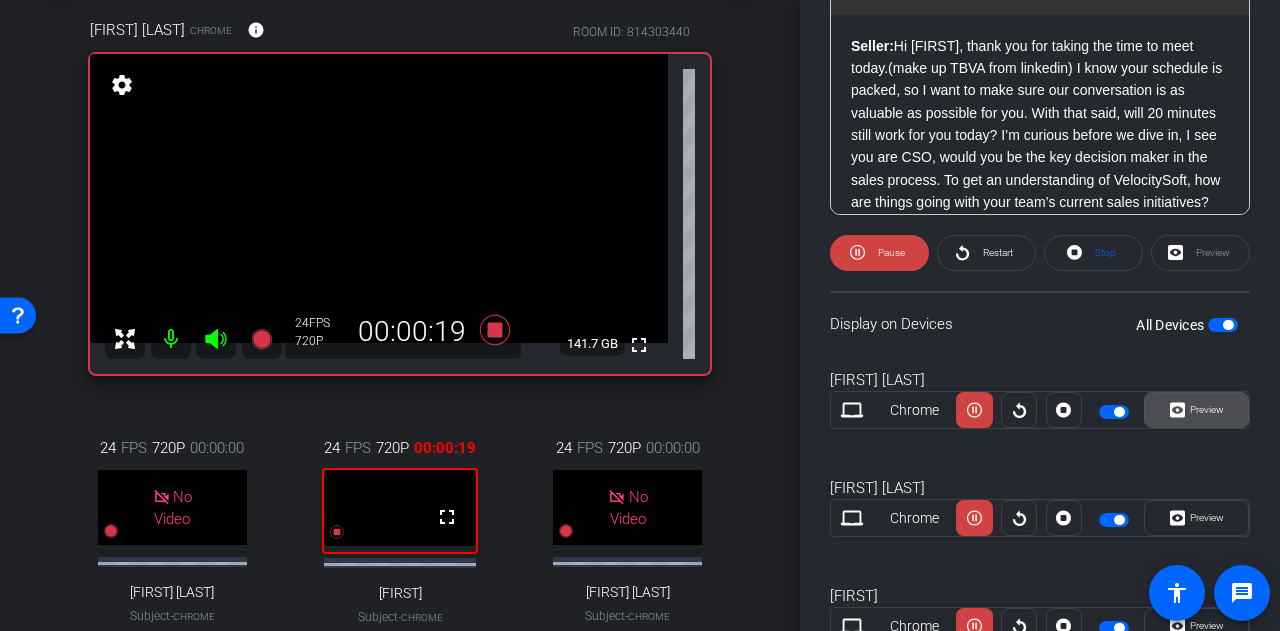 click on "Preview" 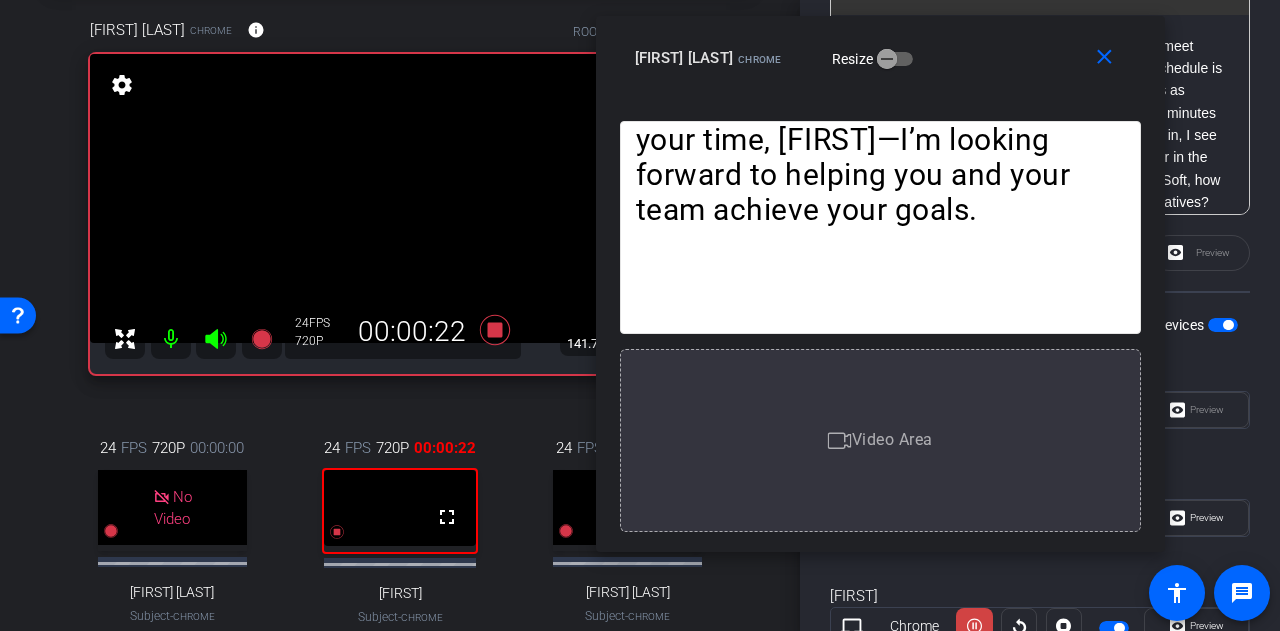 drag, startPoint x: 616, startPoint y: 63, endPoint x: 874, endPoint y: 29, distance: 260.23065 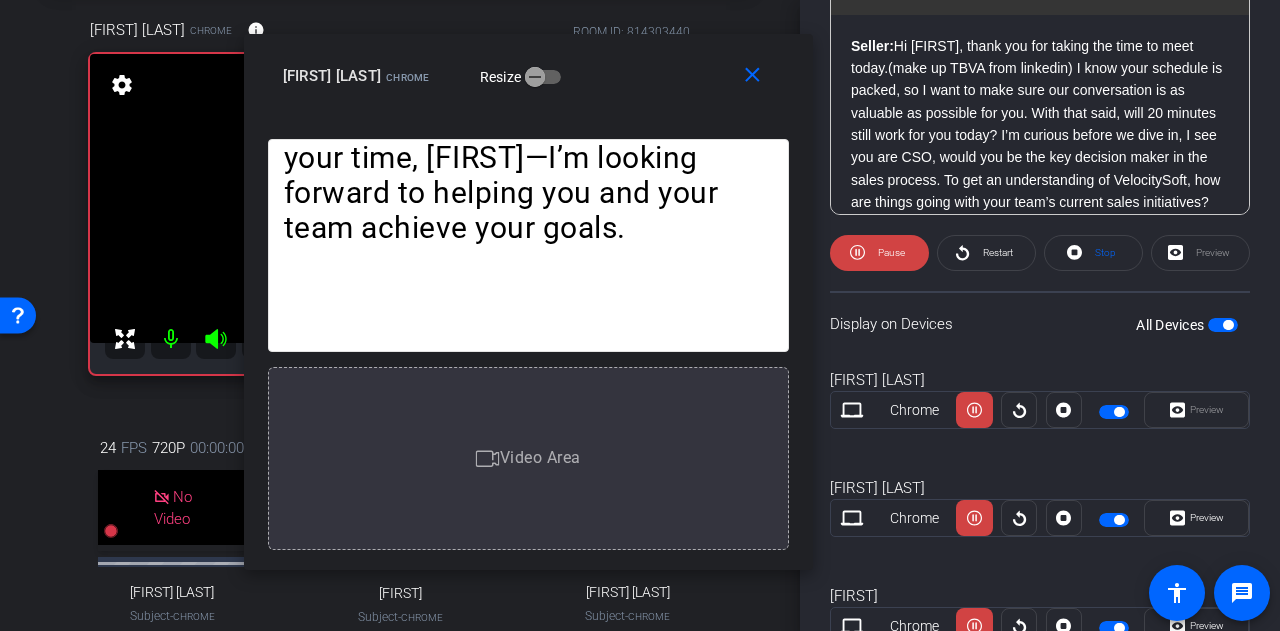 drag, startPoint x: 1058, startPoint y: 45, endPoint x: 688, endPoint y: 65, distance: 370.54016 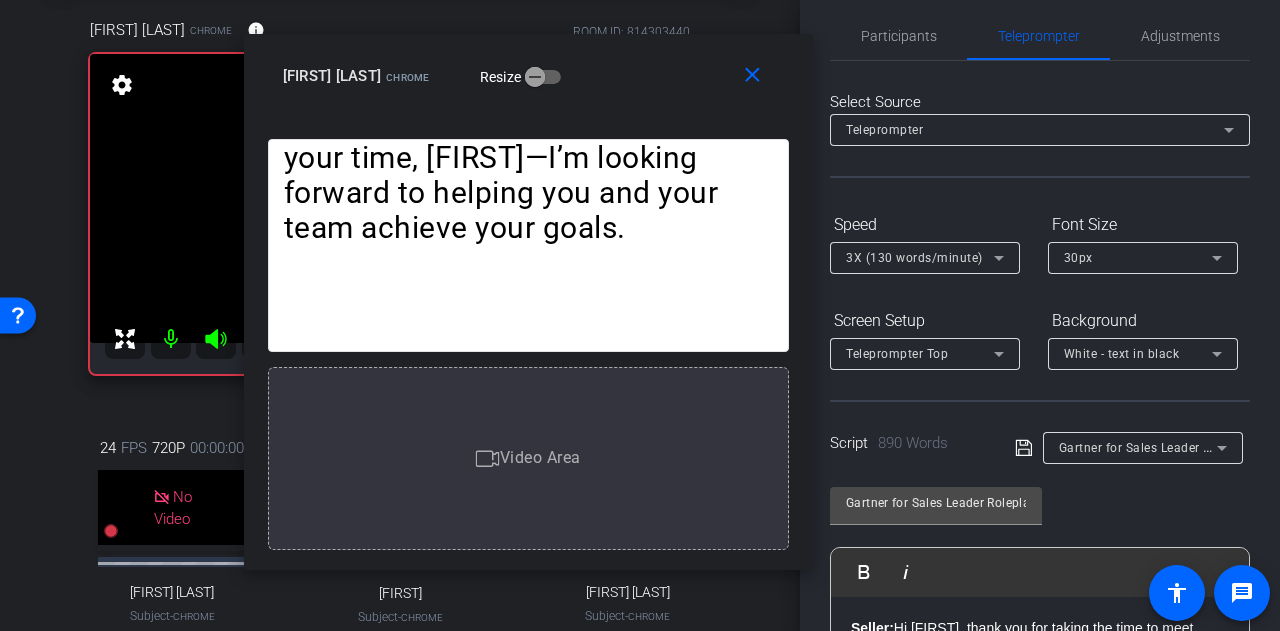 scroll, scrollTop: 0, scrollLeft: 0, axis: both 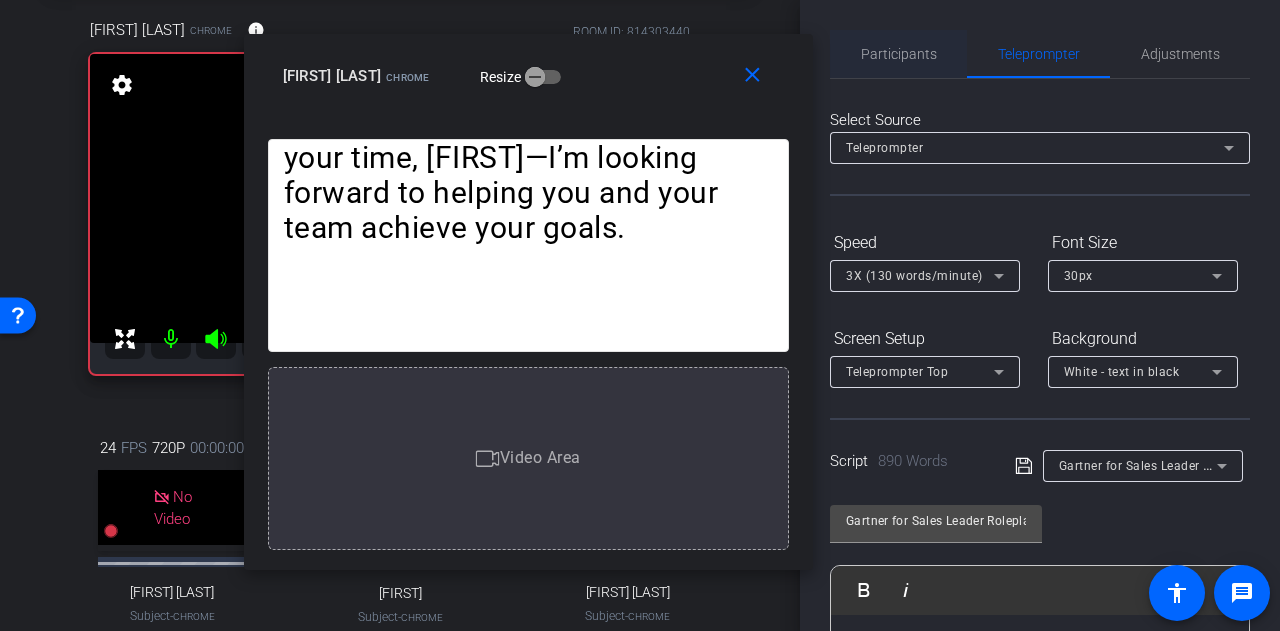click on "Participants" at bounding box center [899, 54] 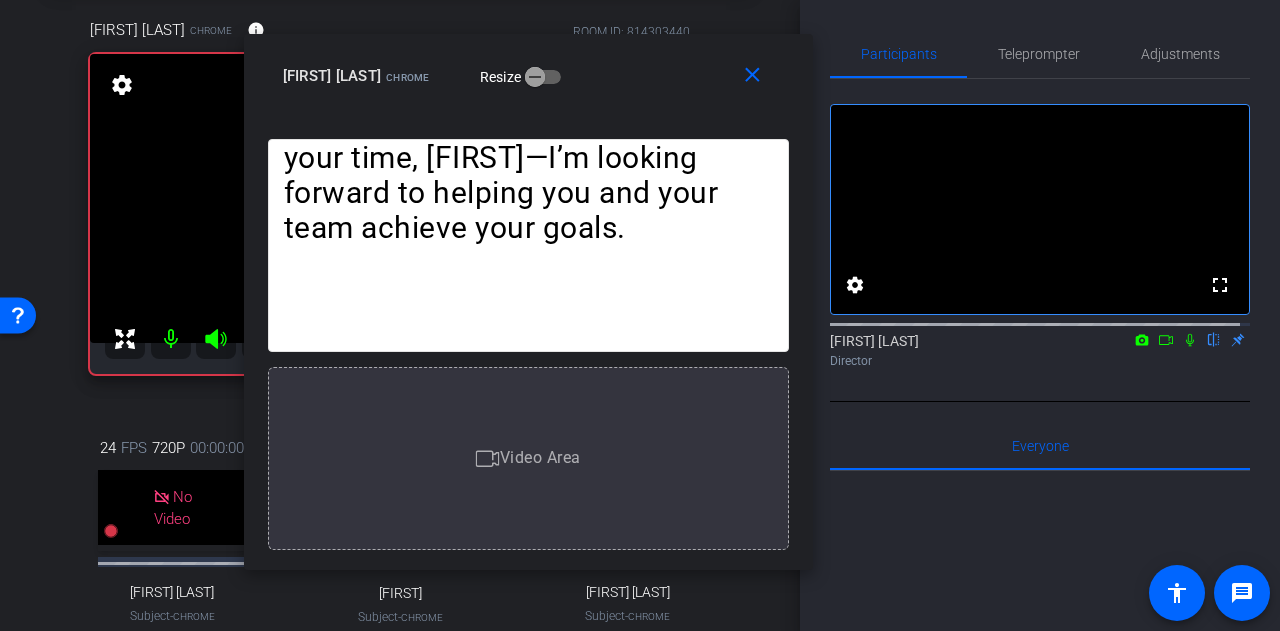 click 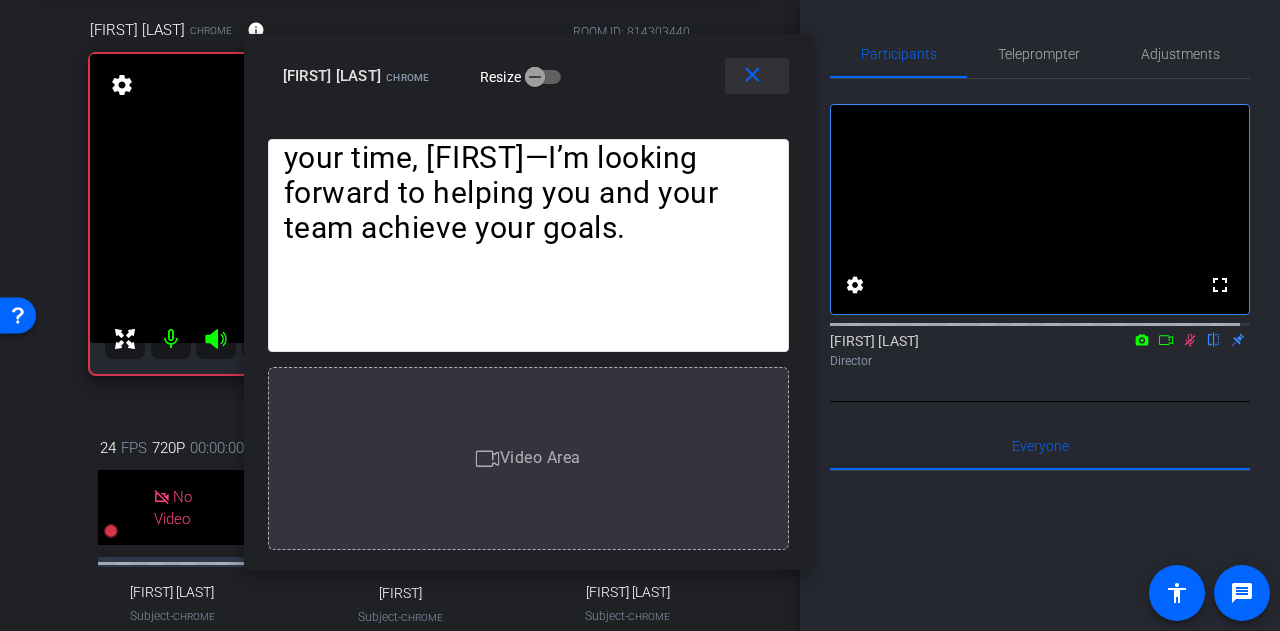 drag, startPoint x: 642, startPoint y: 77, endPoint x: 731, endPoint y: 92, distance: 90.255196 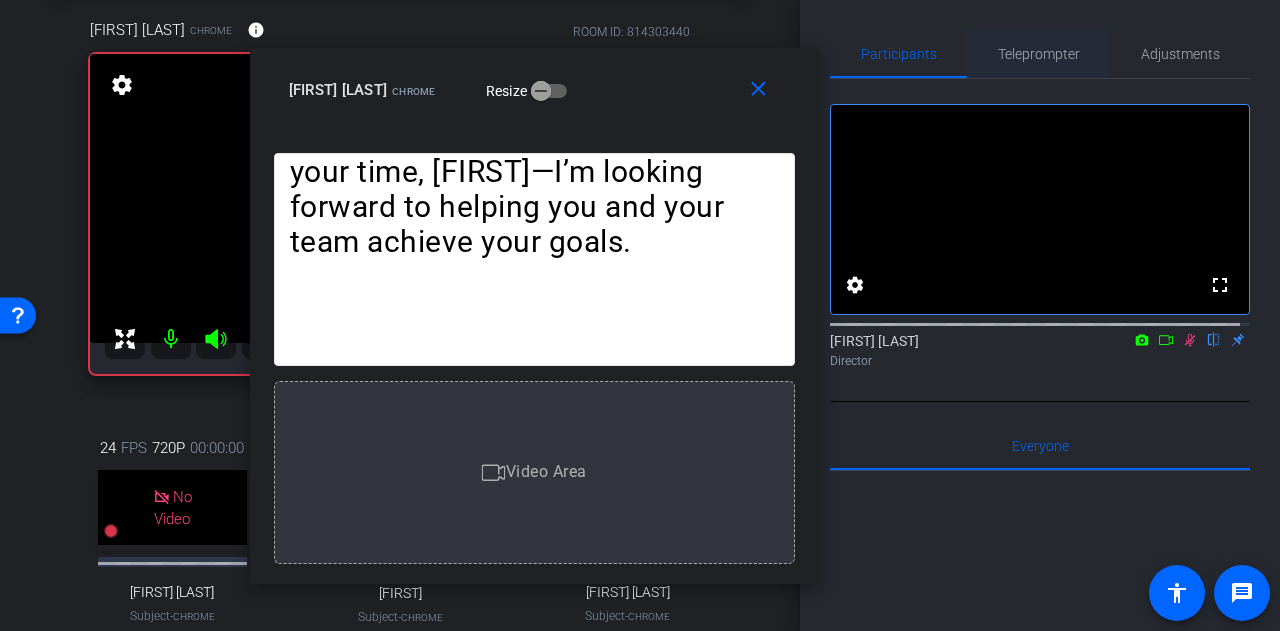 click on "Teleprompter" at bounding box center (1039, 54) 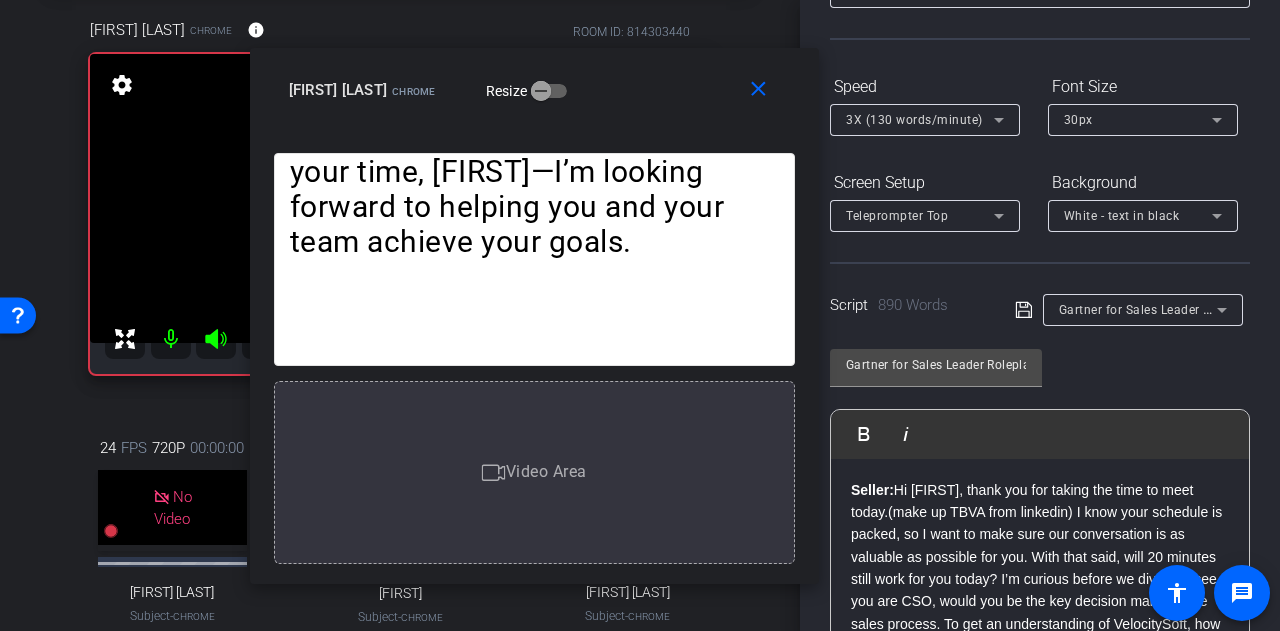 scroll, scrollTop: 300, scrollLeft: 0, axis: vertical 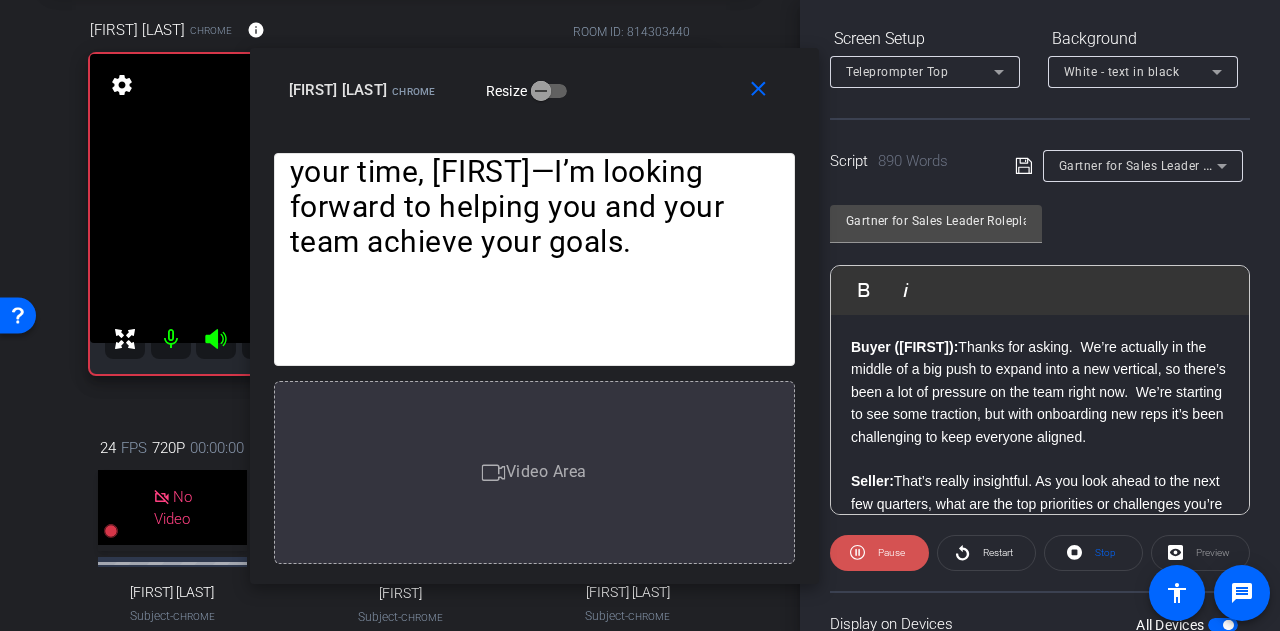 click on "Pause" 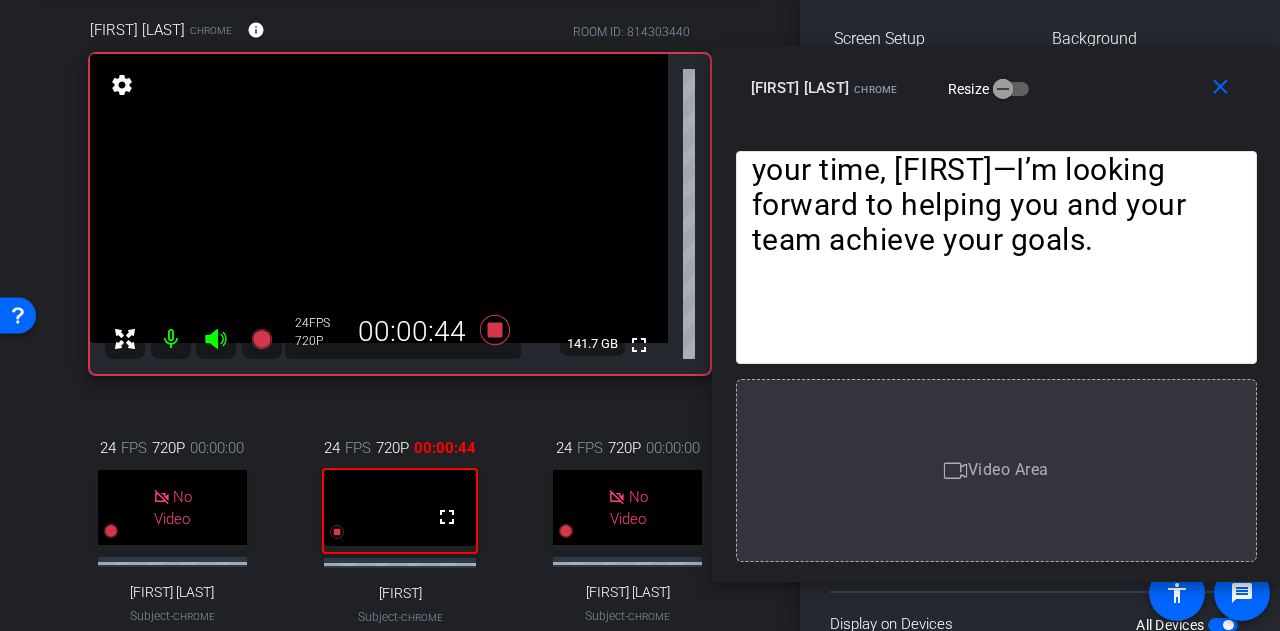 drag, startPoint x: 611, startPoint y: 83, endPoint x: 1074, endPoint y: 81, distance: 463.00433 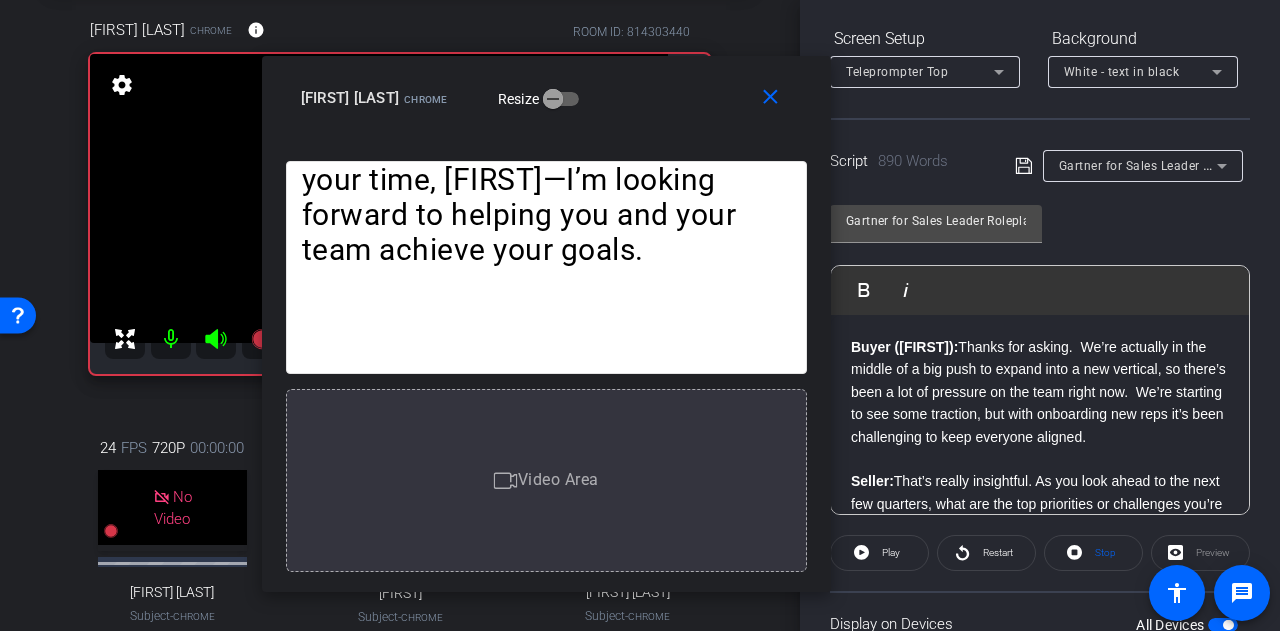 drag, startPoint x: 1098, startPoint y: 91, endPoint x: 634, endPoint y: 127, distance: 465.39447 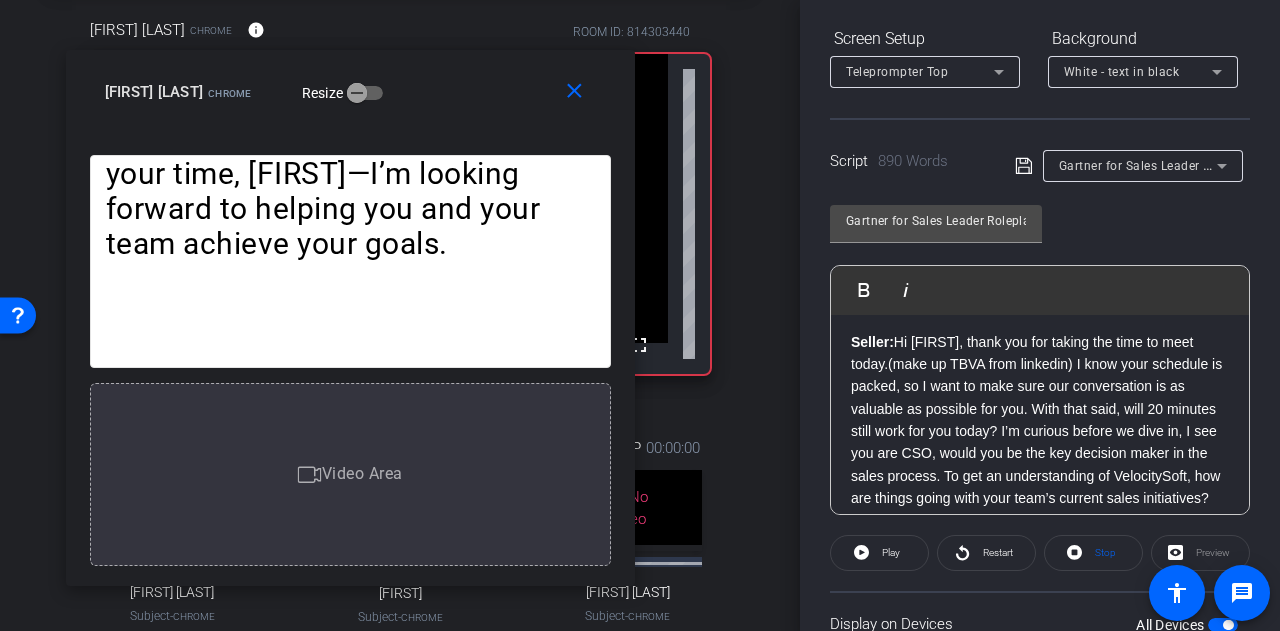 scroll, scrollTop: 0, scrollLeft: 0, axis: both 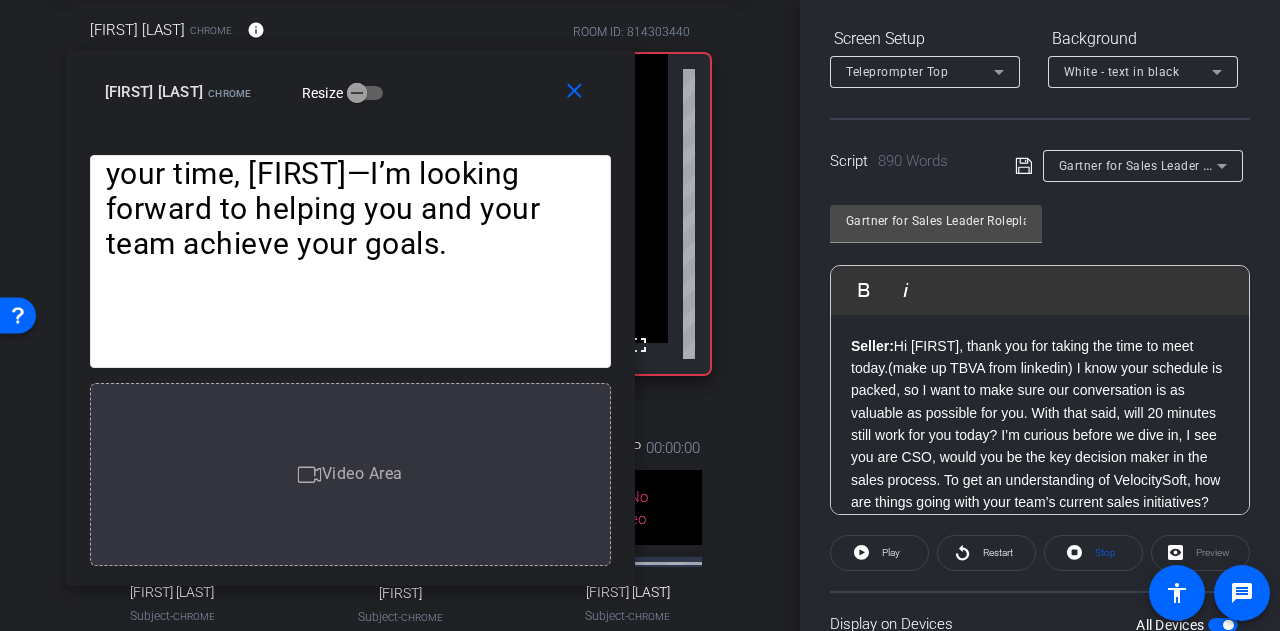 click on "Seller:  Hi Morgan, thank you for taking the time to meet today.(make up TBVA from linkedin) I know your schedule is packed, so I want to make sure our conversation is as valuable as possible for you. With that said, will 20 minutes still work for you today? I’m curious before we dive in, I see you are CSO, would you be the key decision maker in the sales process. To get an understanding of VelocitySoft, how are things going with your team’s current sales initiatives?" at bounding box center [1040, 424] 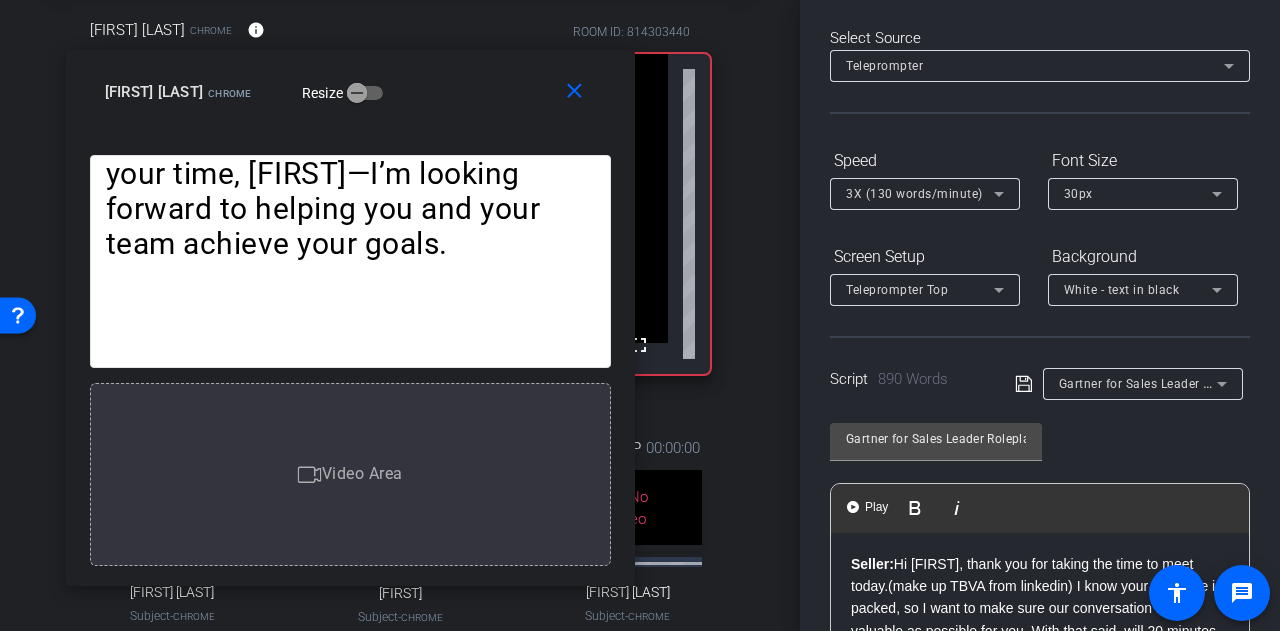 scroll, scrollTop: 0, scrollLeft: 0, axis: both 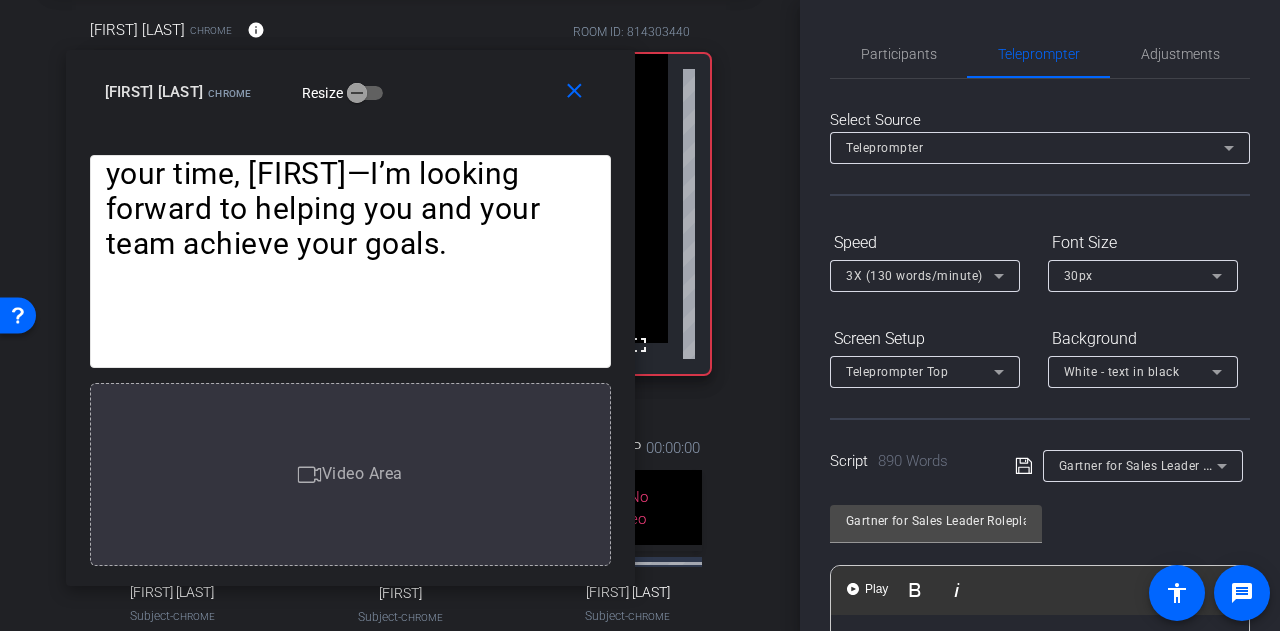 click on "Select Source Teleprompter Speed 3X (130 words/minute) Font Size 30px Screen Setup Teleprompter Top Background White - text in black  Script  890 Words
Gartner for Sales Leader Roleplay Case Gartner for Sales Leader Roleplay Case               Play        Play from this location               Play Selected        Play and display the selected text only Bold Italic Seller:  Hi Morgan, thank you for taking the time to meet today.(make up TBVA from linkedin) I know your schedule is packed, so I want to make sure our conversation is as valuable as possible for you. With that said, will 20 minutes still work for you today? I’m curious before we dive in, I see you are CSO, would you be the key decision maker in the sales process. To get an understanding of VelocitySoft, how are things going with your team’s current sales initiatives? Buyer (Morgan):  Seller: Buyer (Morgan): Seller:  Are there any specific areas where you feel your team could use more support or insight? Seller:" 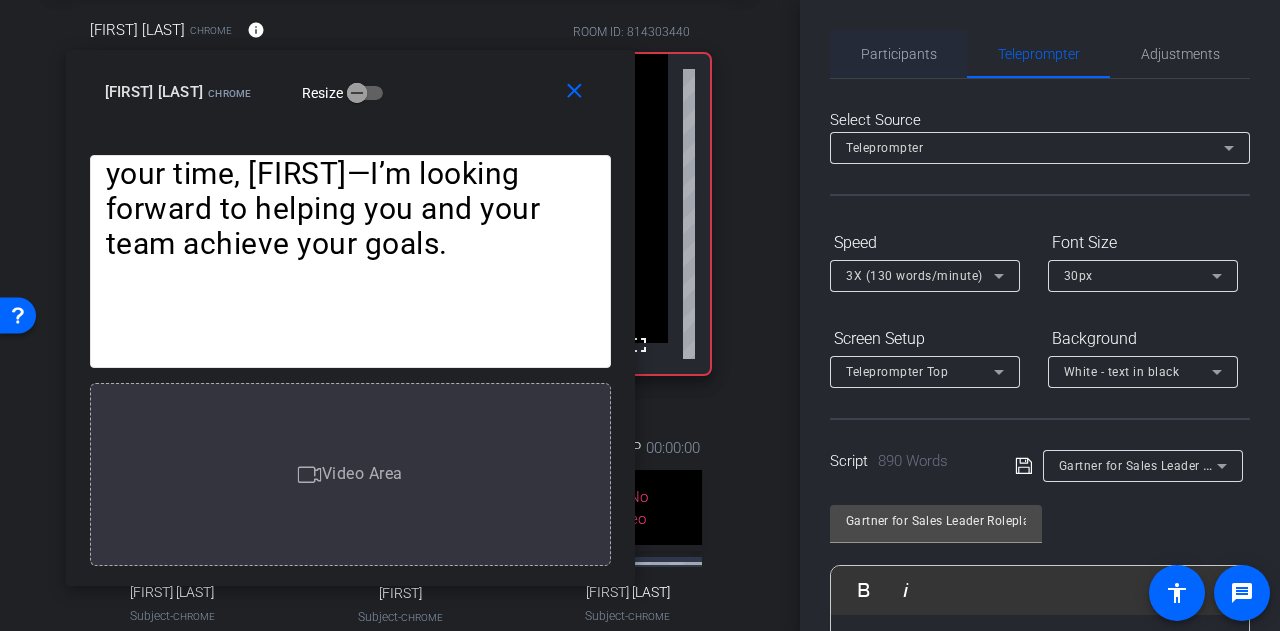 click on "Participants" at bounding box center (899, 54) 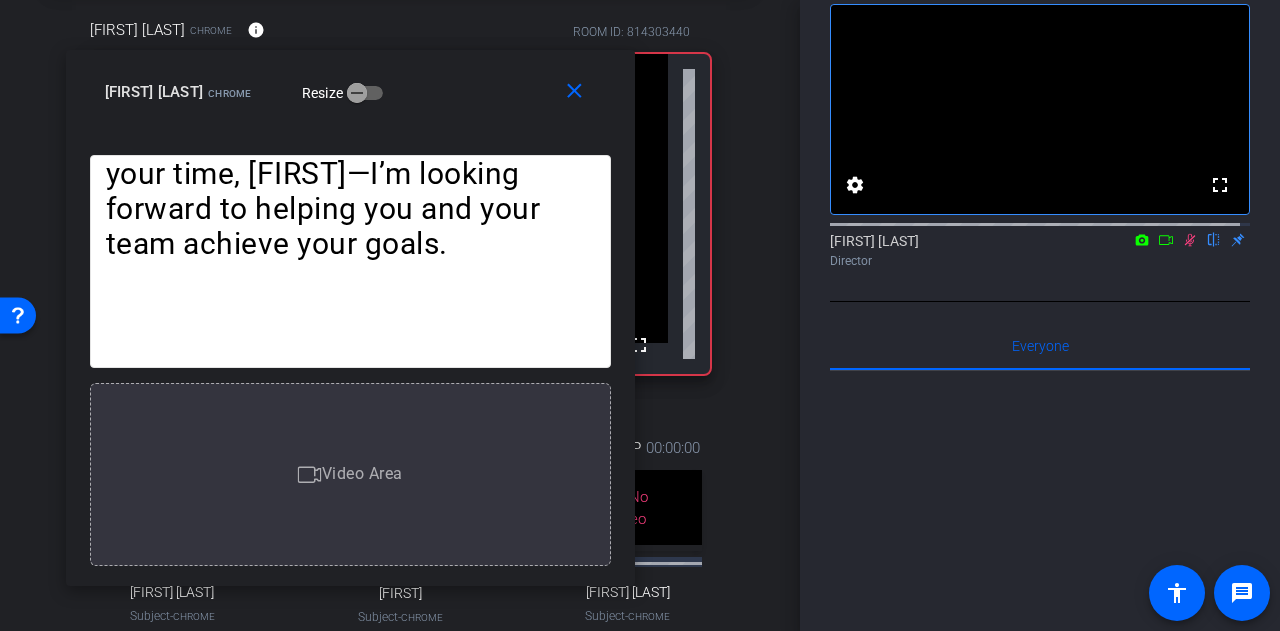 click 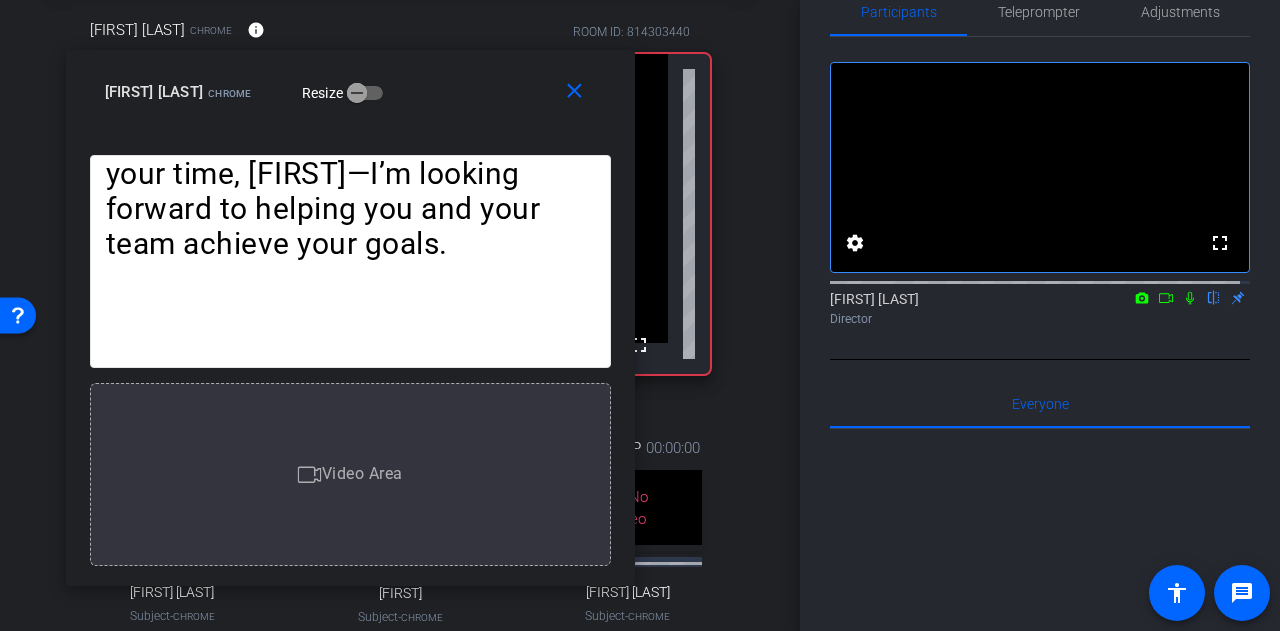 scroll, scrollTop: 0, scrollLeft: 0, axis: both 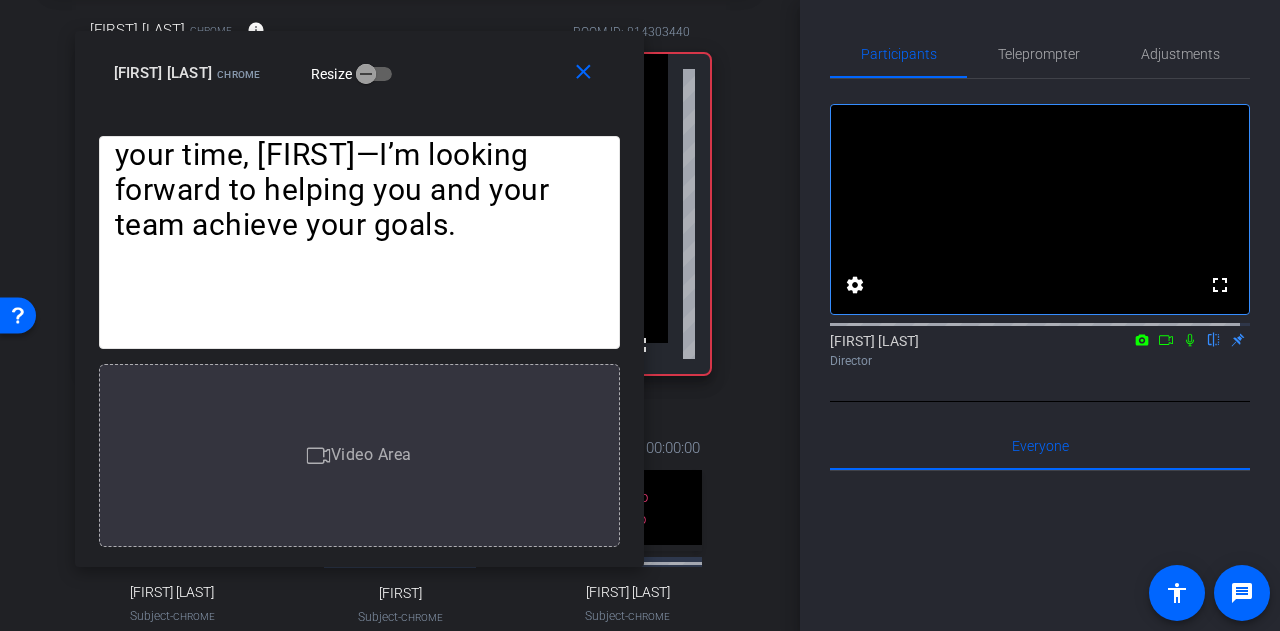 drag, startPoint x: 469, startPoint y: 75, endPoint x: 515, endPoint y: 57, distance: 49.396355 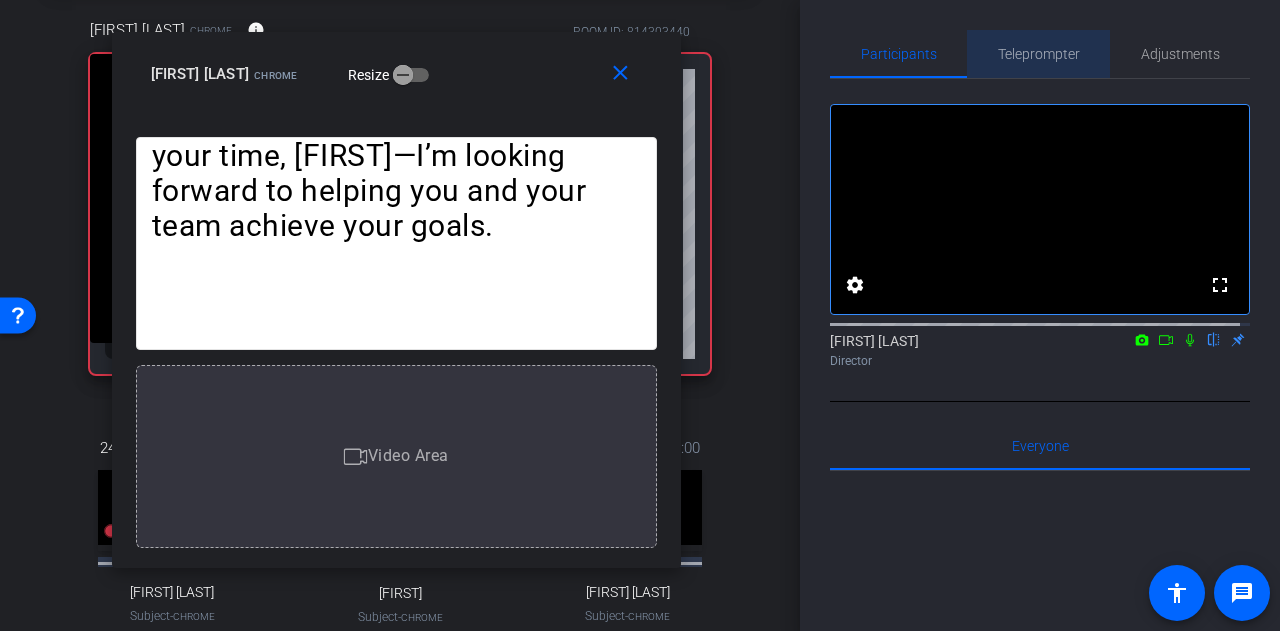 click on "Teleprompter" at bounding box center [1039, 54] 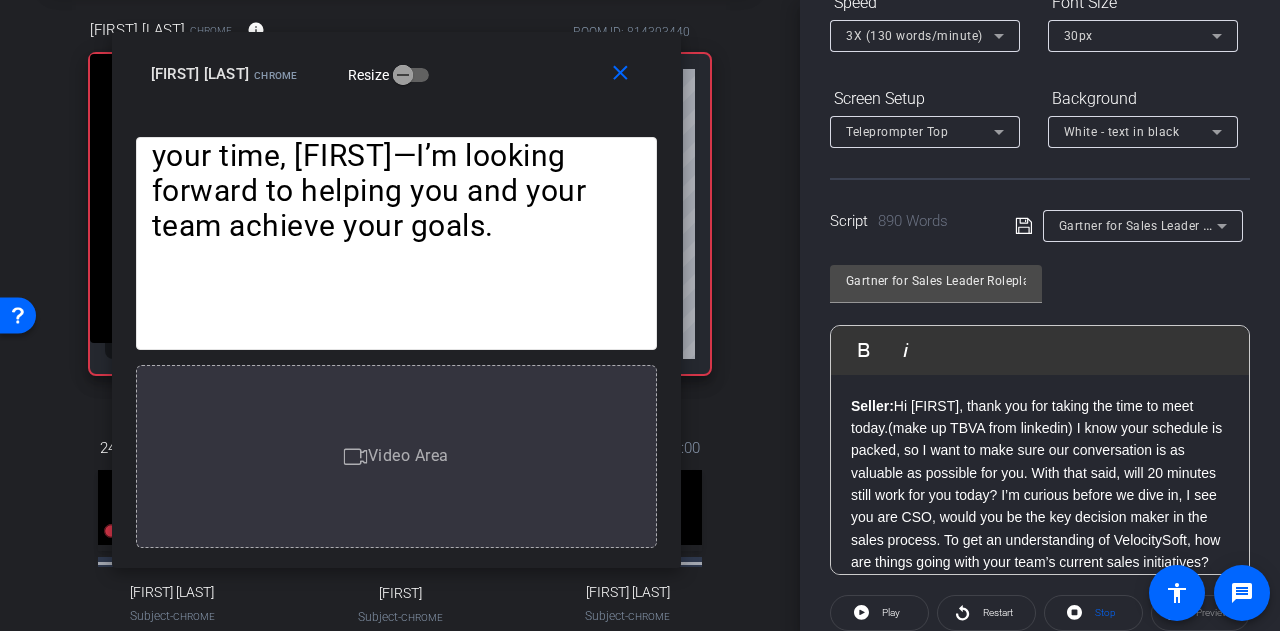 scroll, scrollTop: 300, scrollLeft: 0, axis: vertical 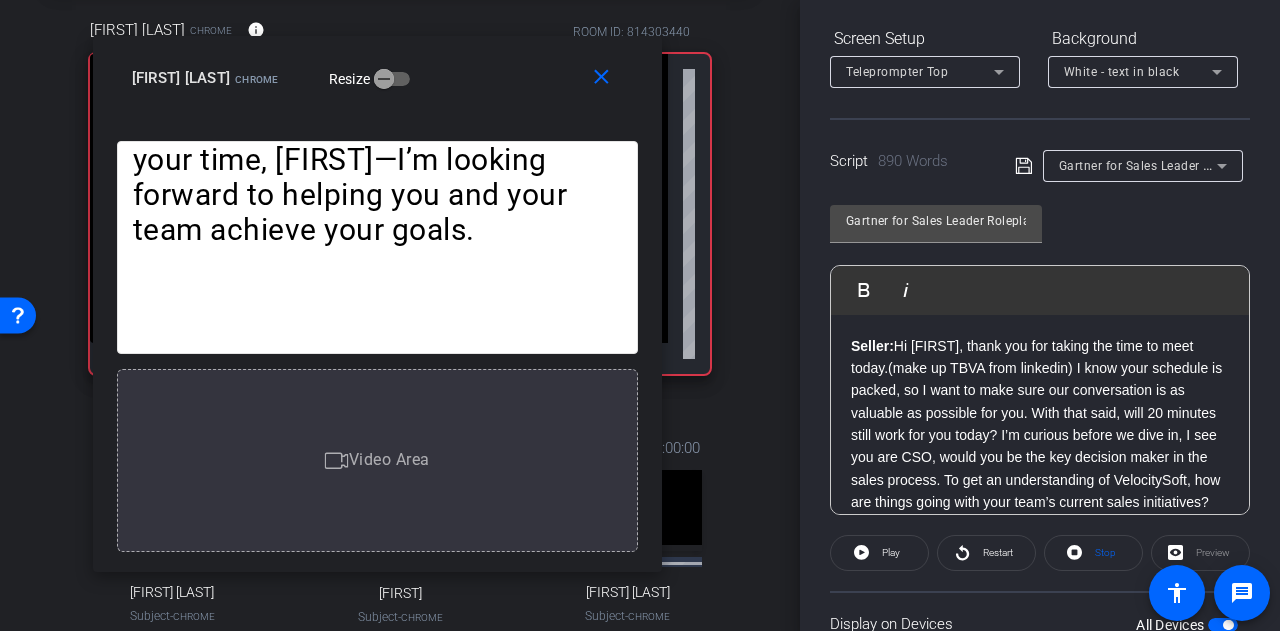 drag, startPoint x: 477, startPoint y: 80, endPoint x: 441, endPoint y: 91, distance: 37.64306 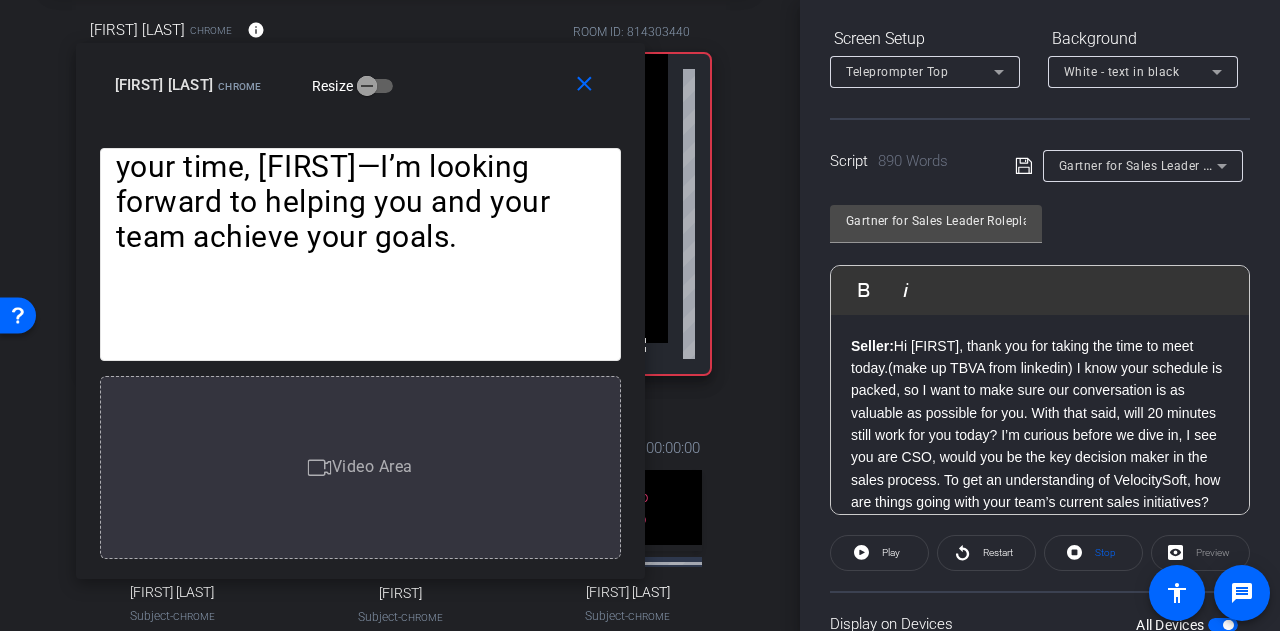 click on "Seller:  Hi Morgan, thank you for taking the time to meet today.(make up TBVA from linkedin) I know your schedule is packed, so I want to make sure our conversation is as valuable as possible for you. With that said, will 20 minutes still work for you today? I’m curious before we dive in, I see you are CSO, would you be the key decision maker in the sales process. To get an understanding of VelocitySoft, how are things going with your team’s current sales initiatives?" at bounding box center [1040, 424] 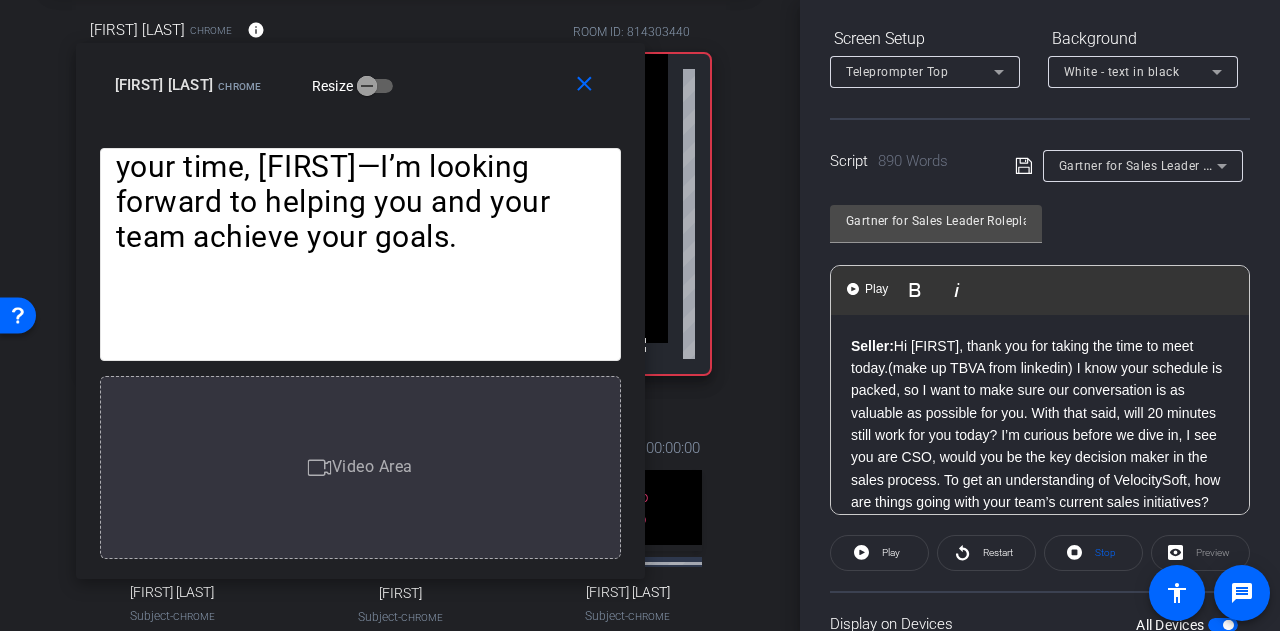 click on "Seller:  Hi Morgan, thank you for taking the time to meet today.(make up TBVA from linkedin) I know your schedule is packed, so I want to make sure our conversation is as valuable as possible for you. With that said, will 20 minutes still work for you today? I’m curious before we dive in, I see you are CSO, would you be the key decision maker in the sales process. To get an understanding of VelocitySoft, how are things going with your team’s current sales initiatives?" at bounding box center (1040, 424) 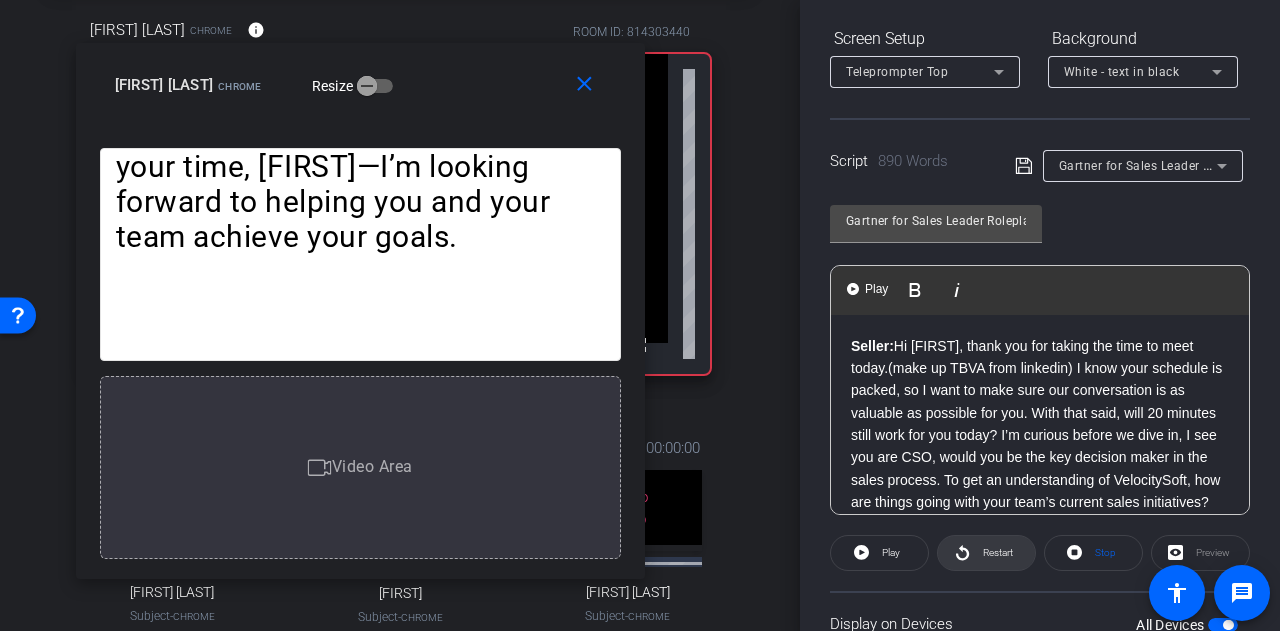 click on "Restart" 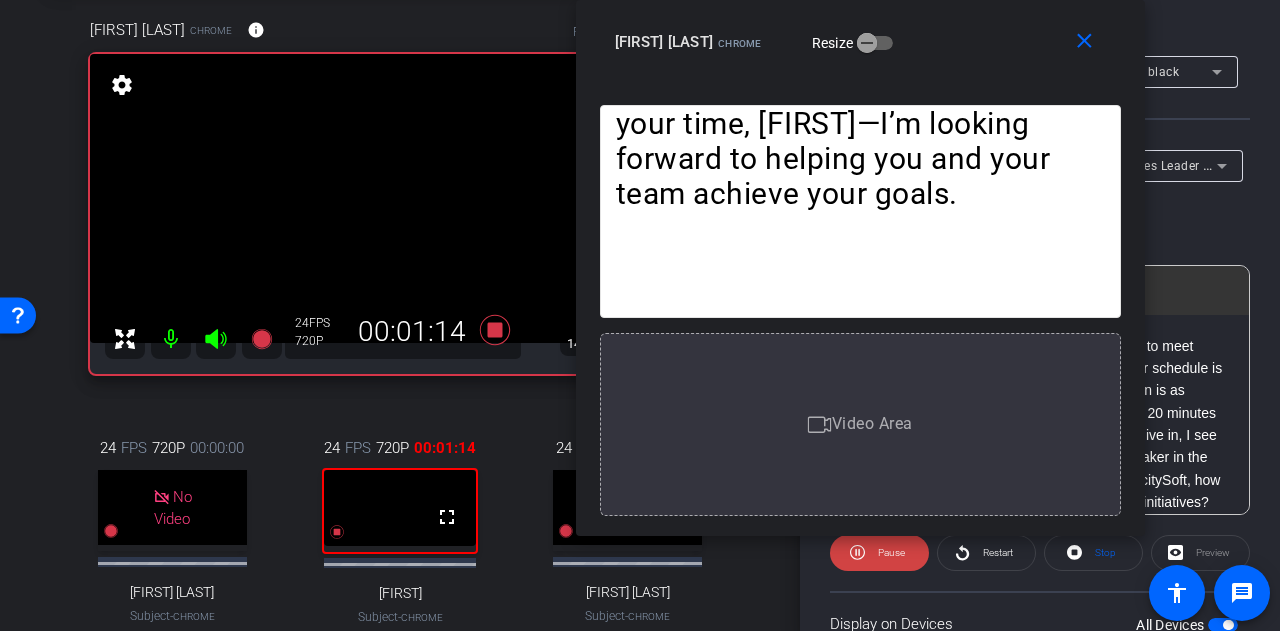drag, startPoint x: 462, startPoint y: 93, endPoint x: 966, endPoint y: 23, distance: 508.8379 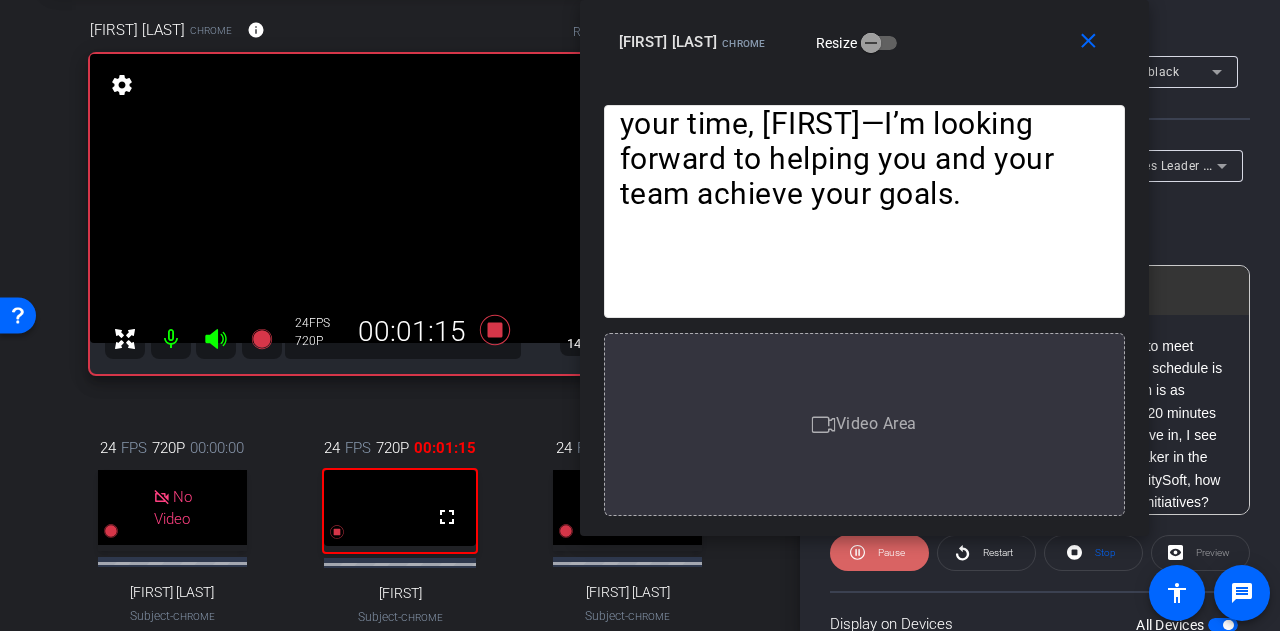 click on "Pause" 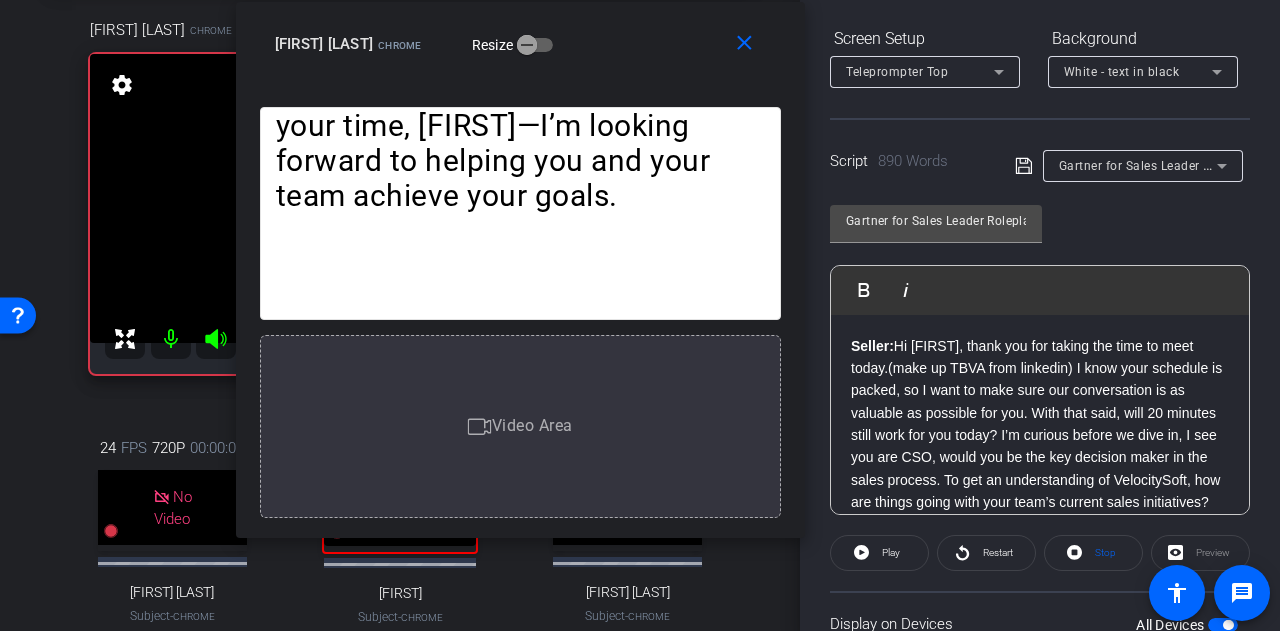 drag, startPoint x: 927, startPoint y: 61, endPoint x: 518, endPoint y: 62, distance: 409.00122 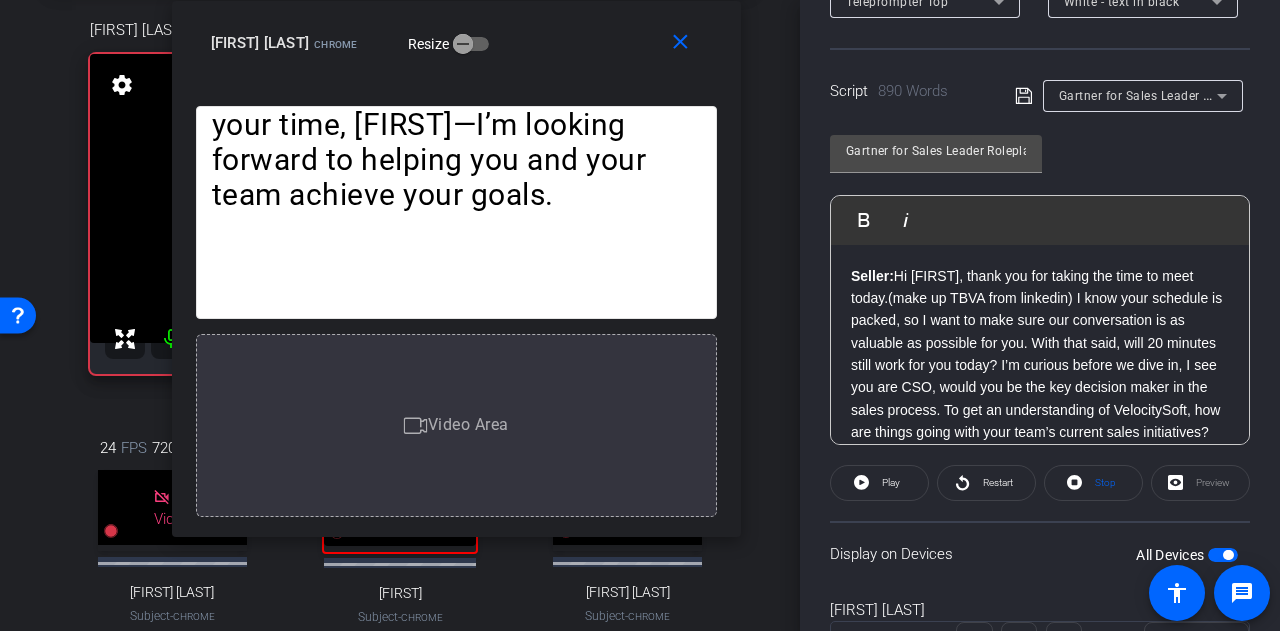 scroll, scrollTop: 308, scrollLeft: 0, axis: vertical 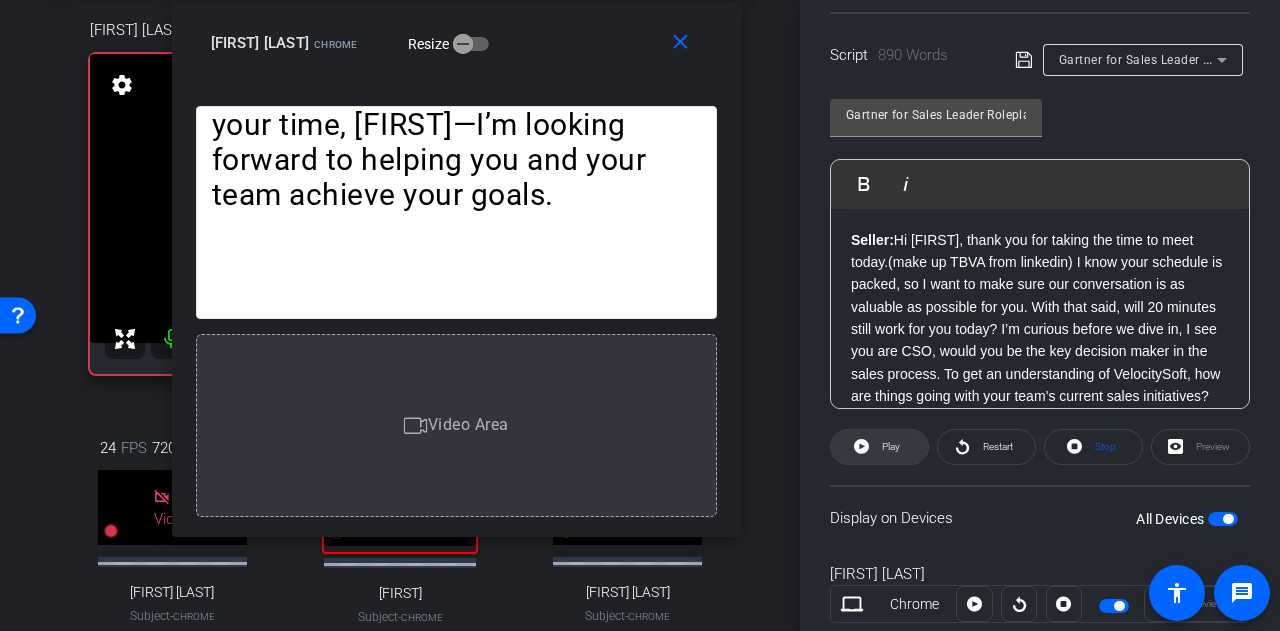 click 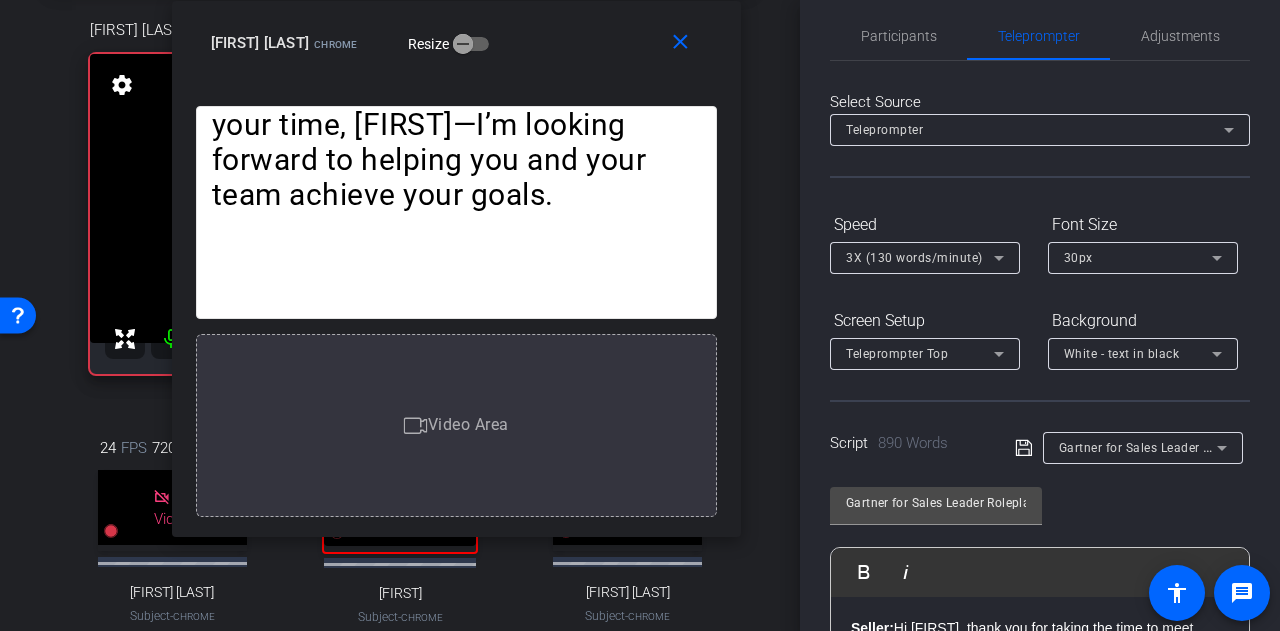 scroll, scrollTop: 4, scrollLeft: 0, axis: vertical 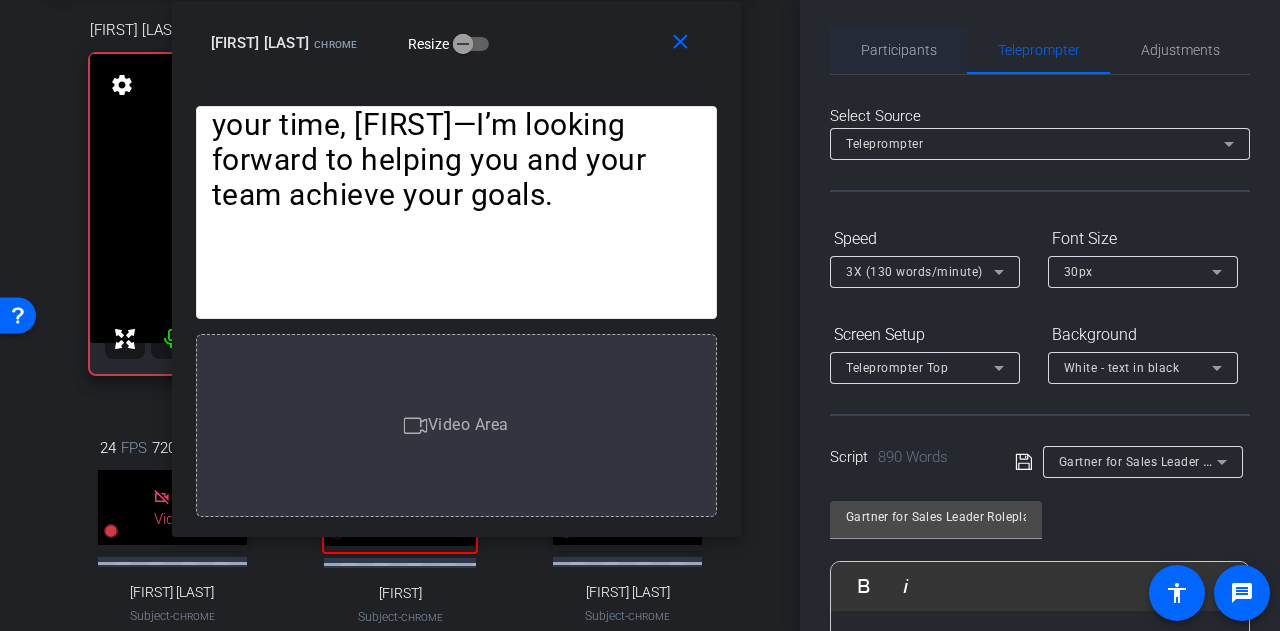 click on "Participants" at bounding box center (899, 50) 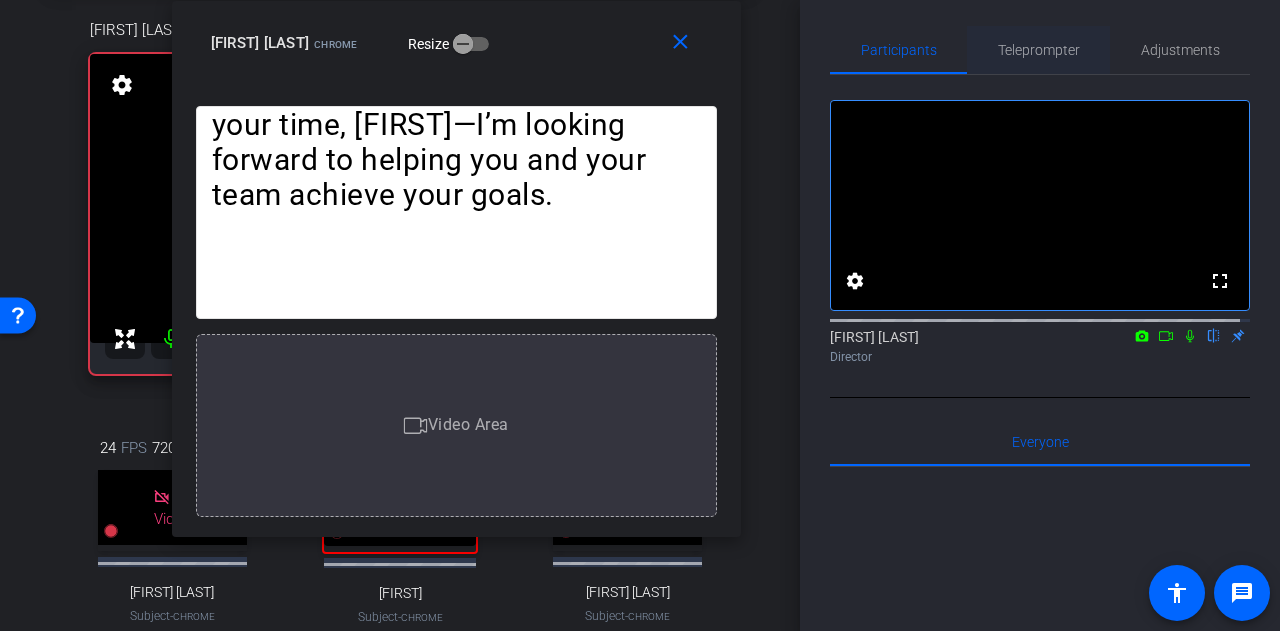 click on "Teleprompter" at bounding box center [1039, 50] 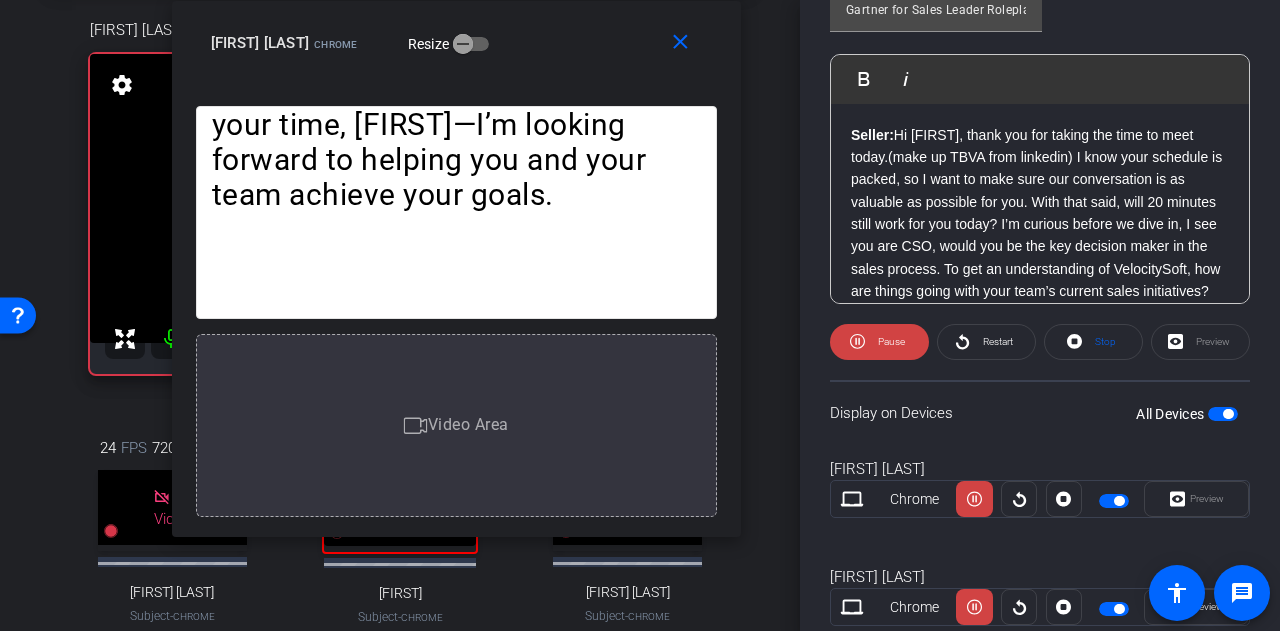 scroll, scrollTop: 513, scrollLeft: 0, axis: vertical 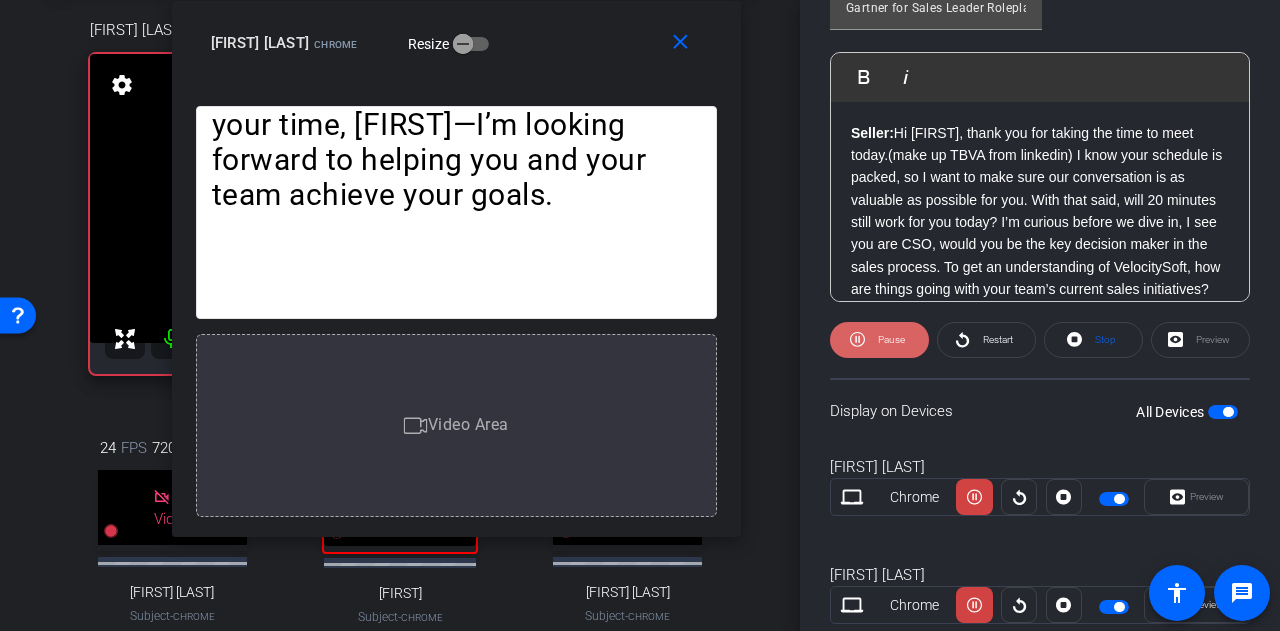 click on "Pause" 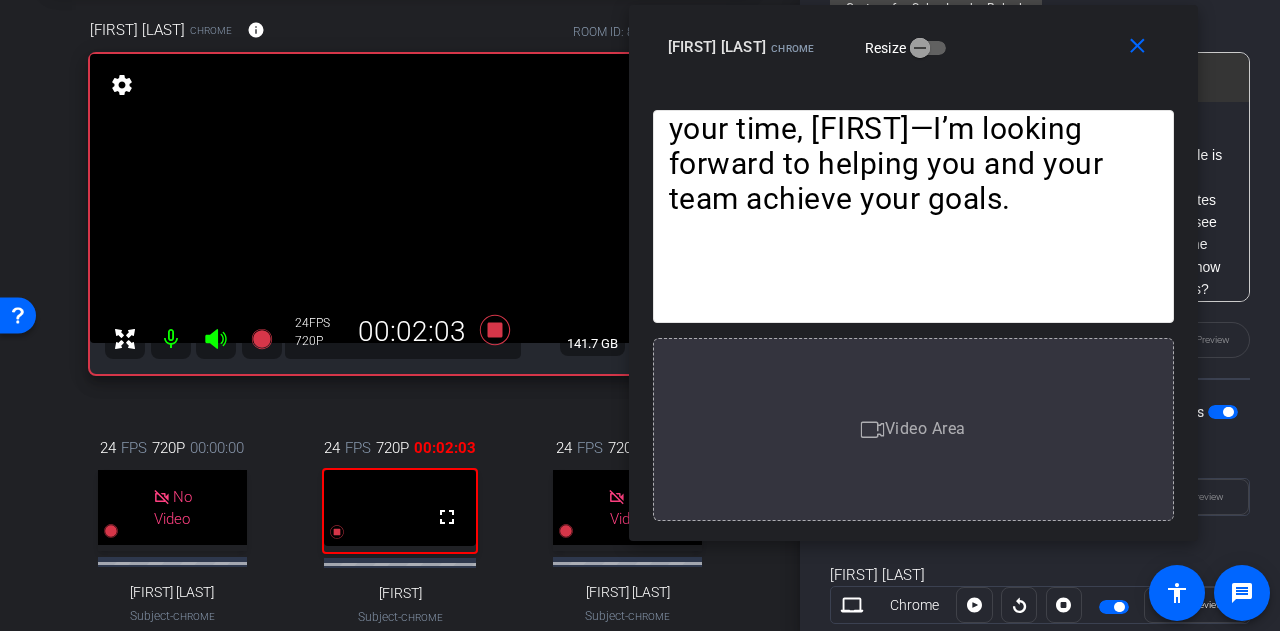 drag, startPoint x: 572, startPoint y: 32, endPoint x: 1028, endPoint y: 37, distance: 456.0274 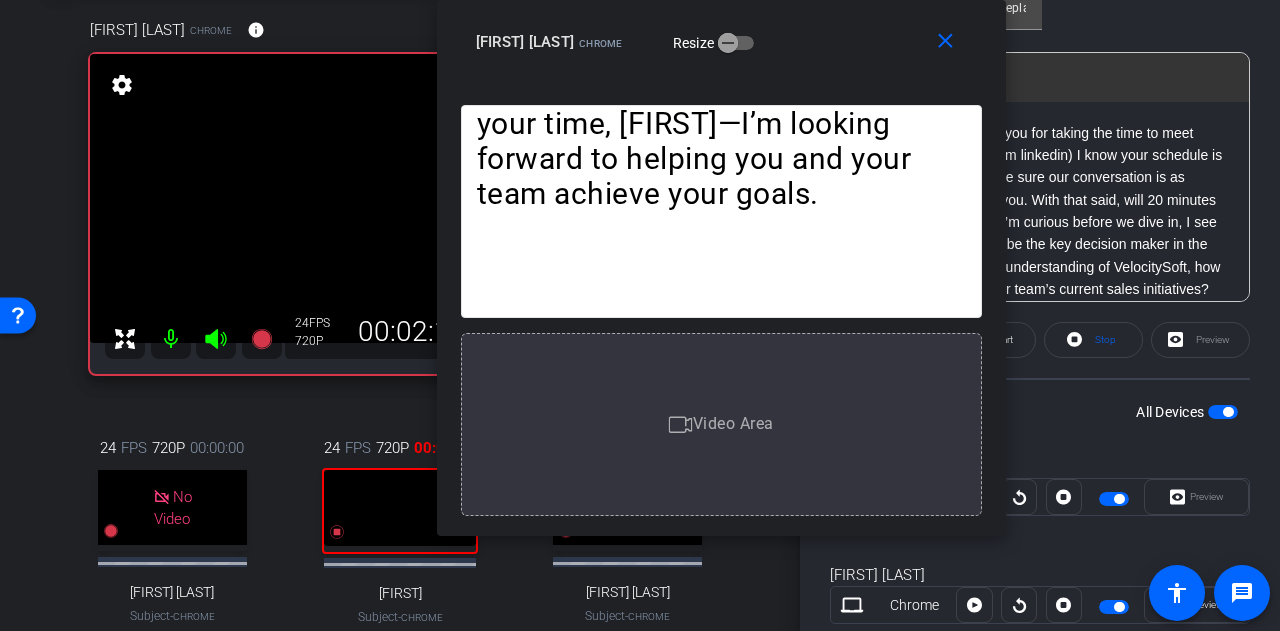 drag, startPoint x: 998, startPoint y: 41, endPoint x: 766, endPoint y: 23, distance: 232.69724 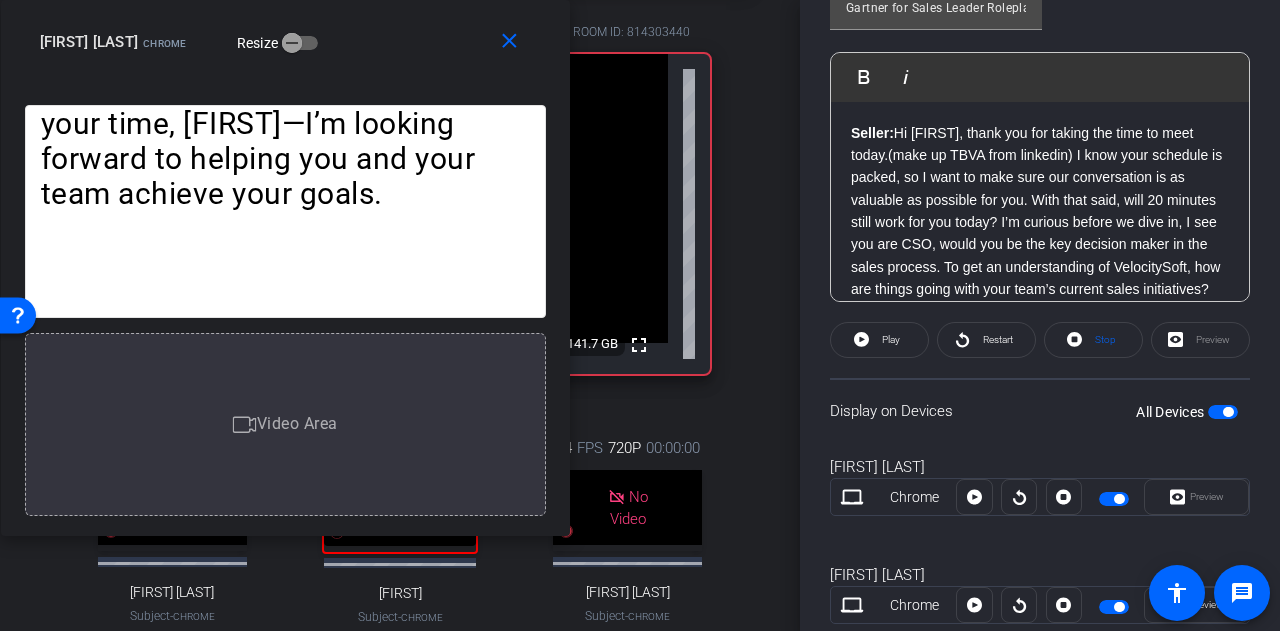 drag, startPoint x: 839, startPoint y: 25, endPoint x: 352, endPoint y: -7, distance: 488.0502 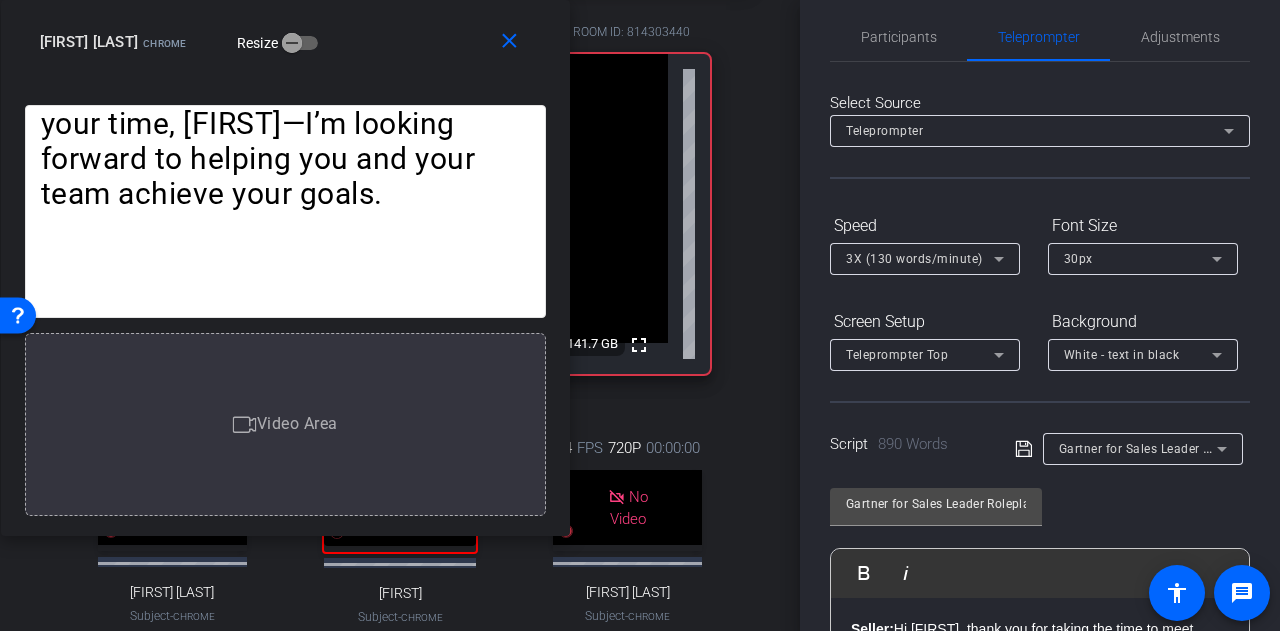 scroll, scrollTop: 11, scrollLeft: 0, axis: vertical 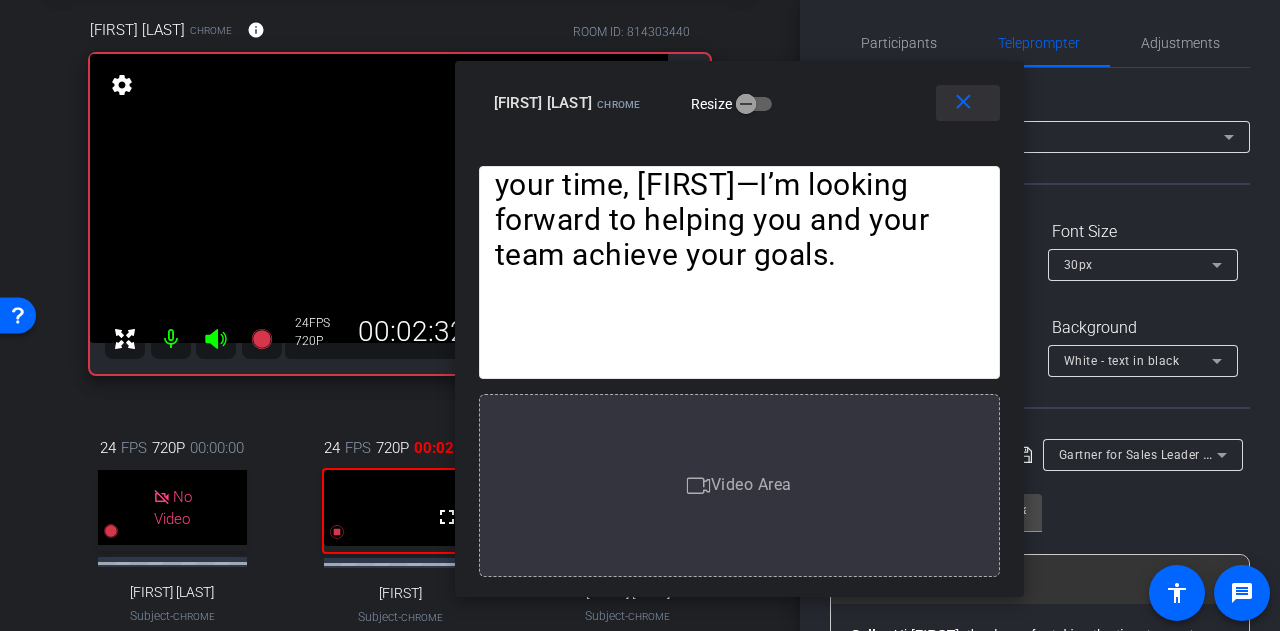 drag, startPoint x: 484, startPoint y: 27, endPoint x: 1024, endPoint y: 51, distance: 540.5331 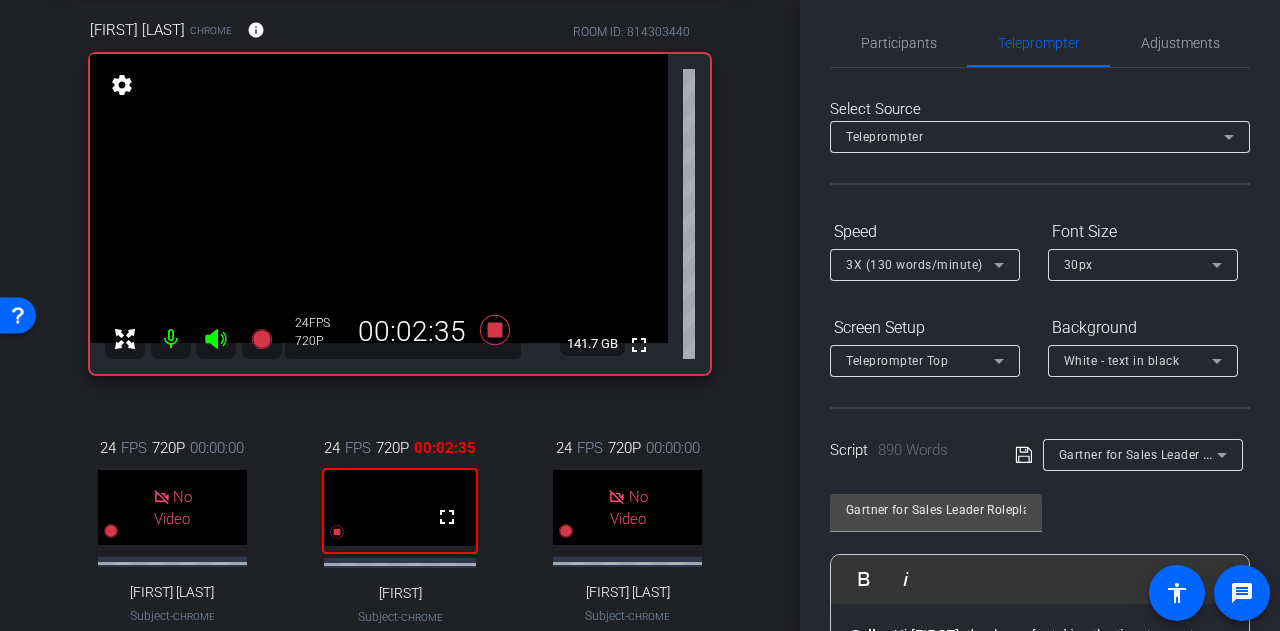 click 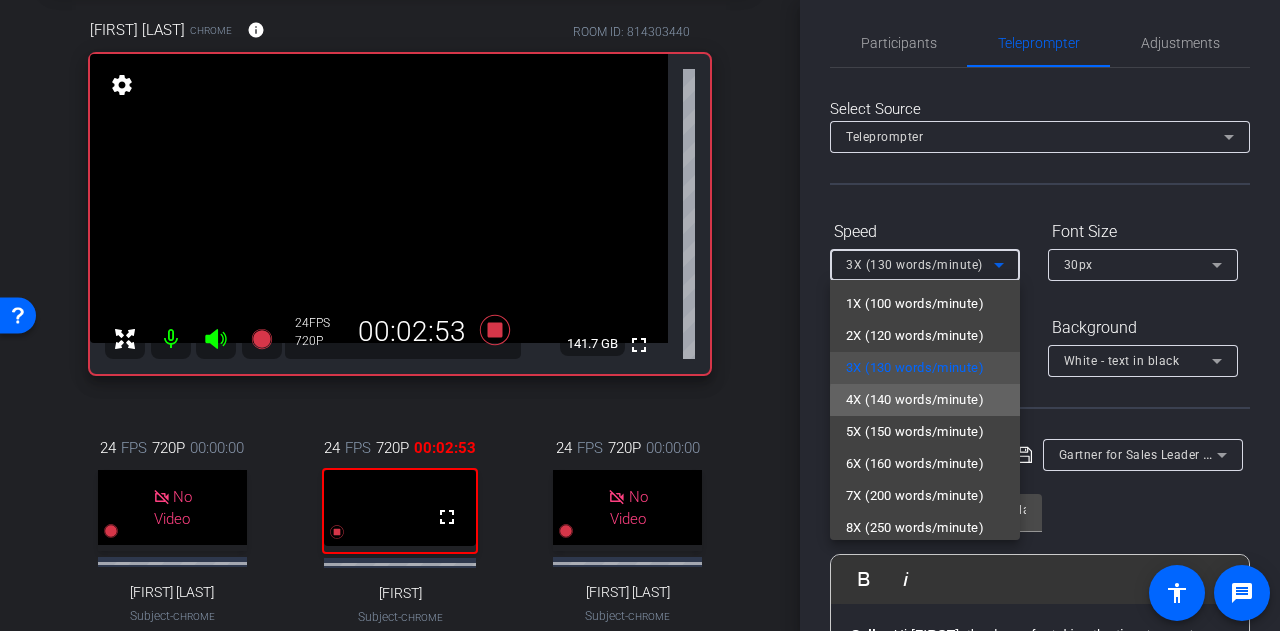 click on "4X (140 words/minute)" at bounding box center (915, 400) 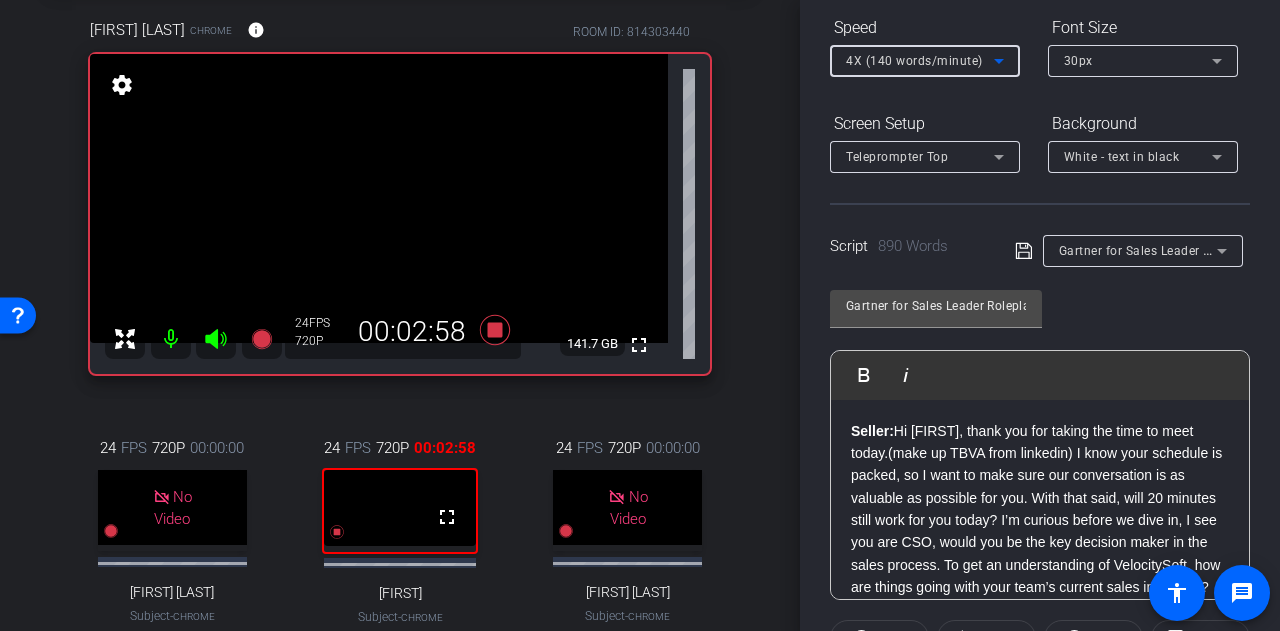 scroll, scrollTop: 360, scrollLeft: 0, axis: vertical 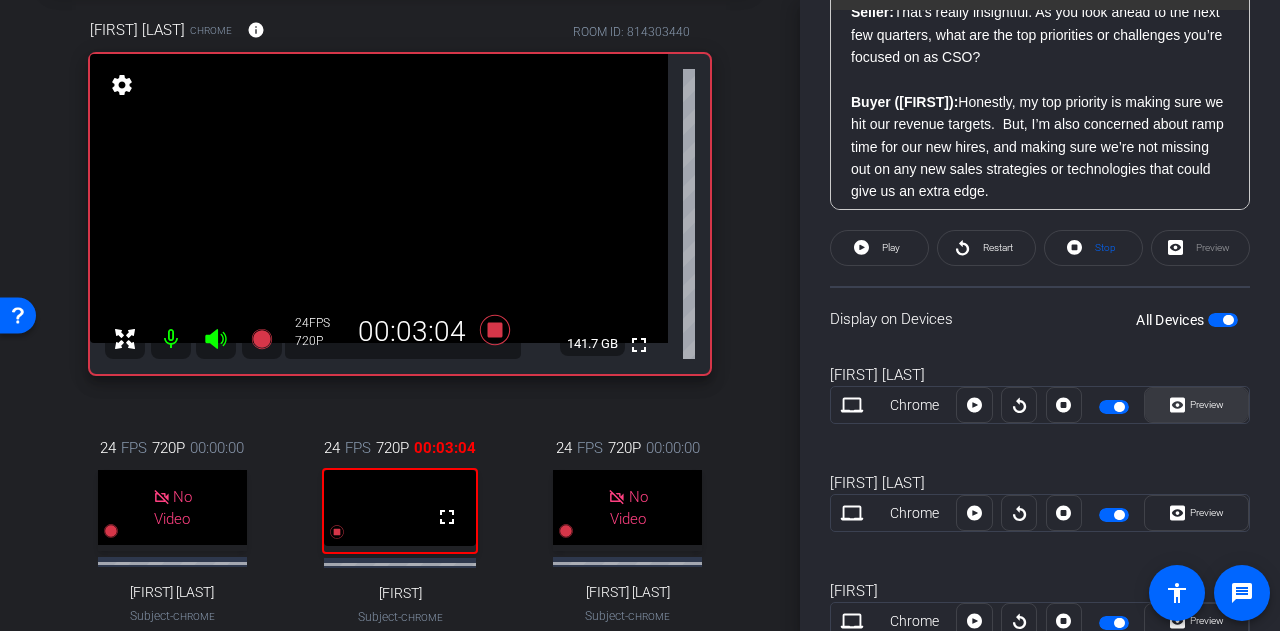 click on "Preview" 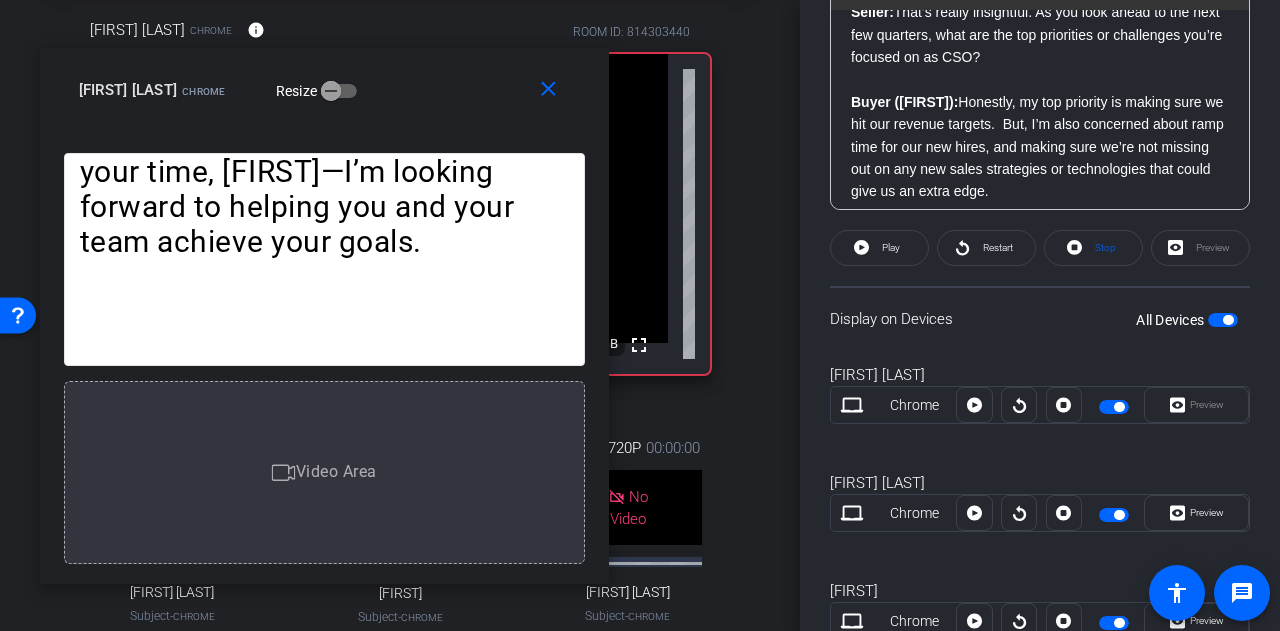 drag, startPoint x: 759, startPoint y: 121, endPoint x: 443, endPoint y: 121, distance: 316 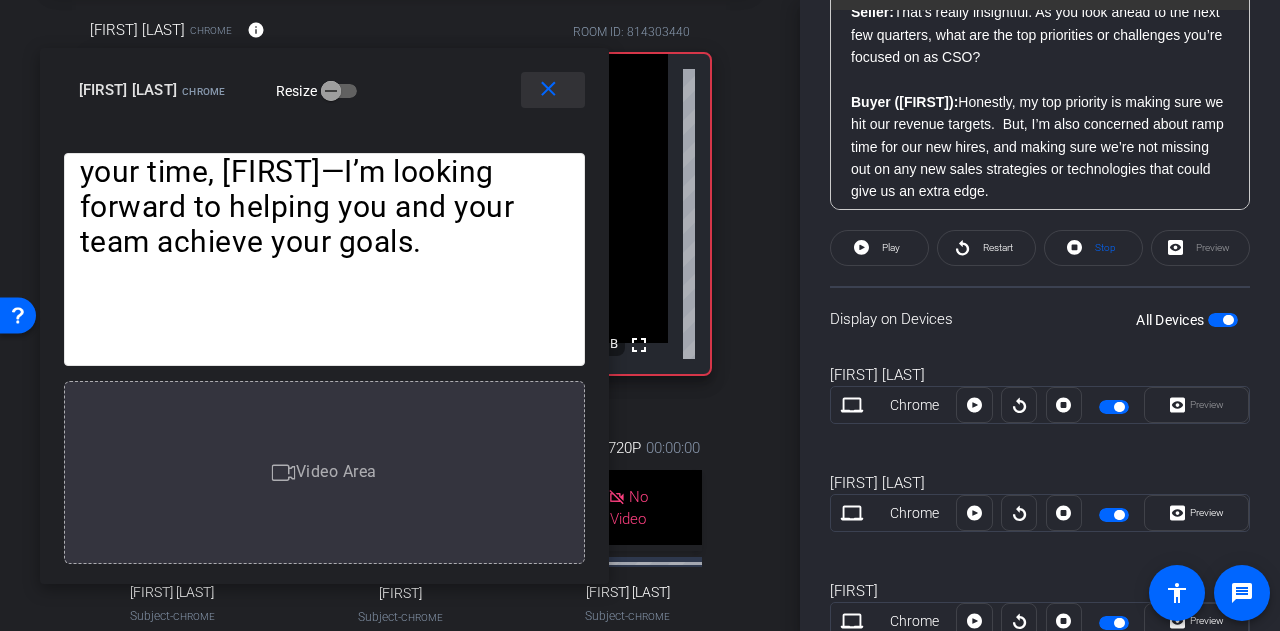 click on "close" at bounding box center [548, 89] 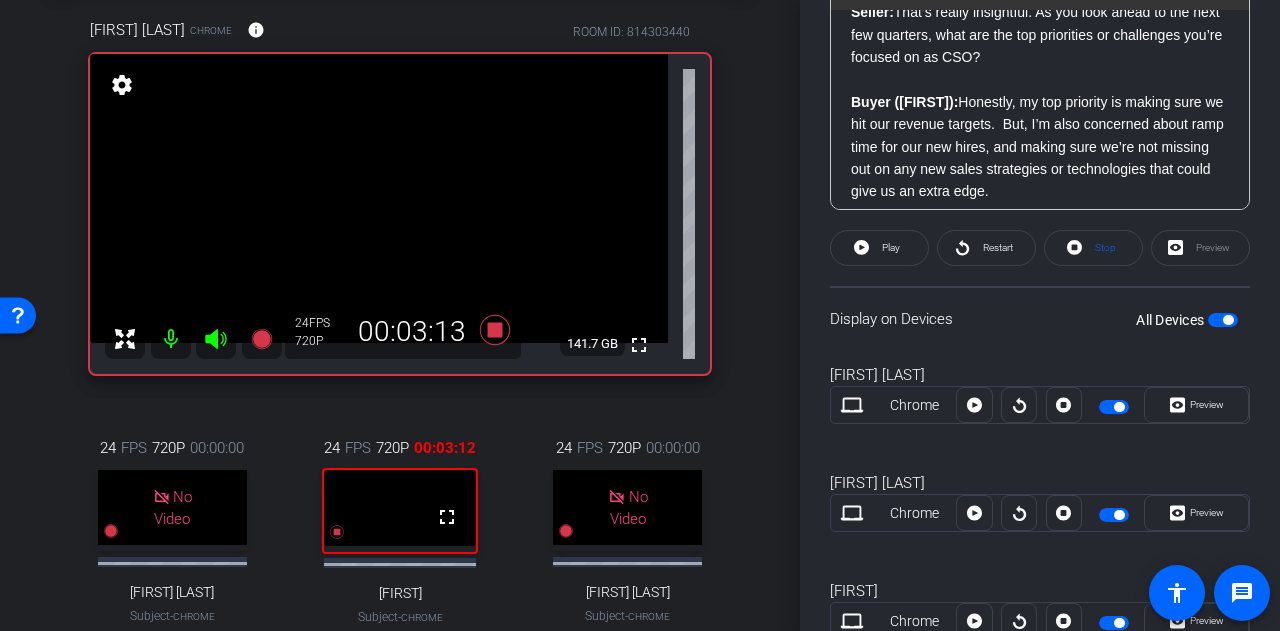 scroll, scrollTop: 481, scrollLeft: 0, axis: vertical 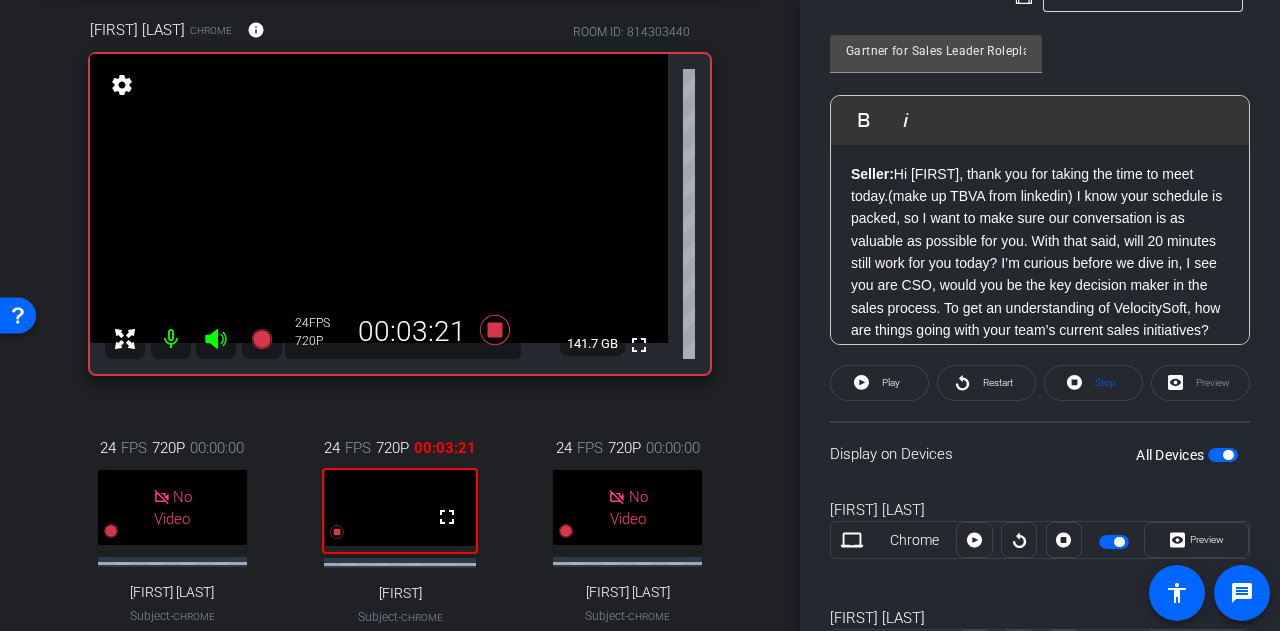 click on "Seller:  Hi Morgan, thank you for taking the time to meet today.(make up TBVA from linkedin) I know your schedule is packed, so I want to make sure our conversation is as valuable as possible for you. With that said, will 20 minutes still work for you today? I’m curious before we dive in, I see you are CSO, would you be the key decision maker in the sales process. To get an understanding of VelocitySoft, how are things going with your team’s current sales initiatives?" at bounding box center [1040, 252] 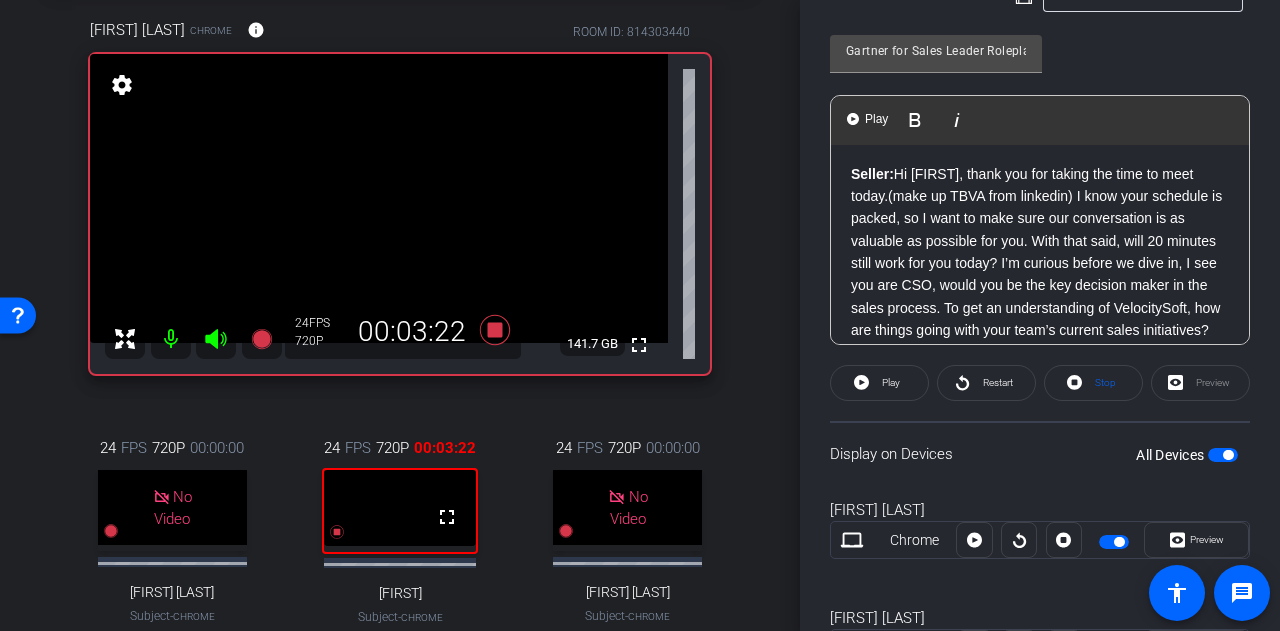 click on "Seller:  Hi Morgan, thank you for taking the time to meet today.(make up TBVA from linkedin) I know your schedule is packed, so I want to make sure our conversation is as valuable as possible for you. With that said, will 20 minutes still work for you today? I’m curious before we dive in, I see you are CSO, would you be the key decision maker in the sales process. To get an understanding of VelocitySoft, how are things going with your team’s current sales initiatives?" at bounding box center [1040, 252] 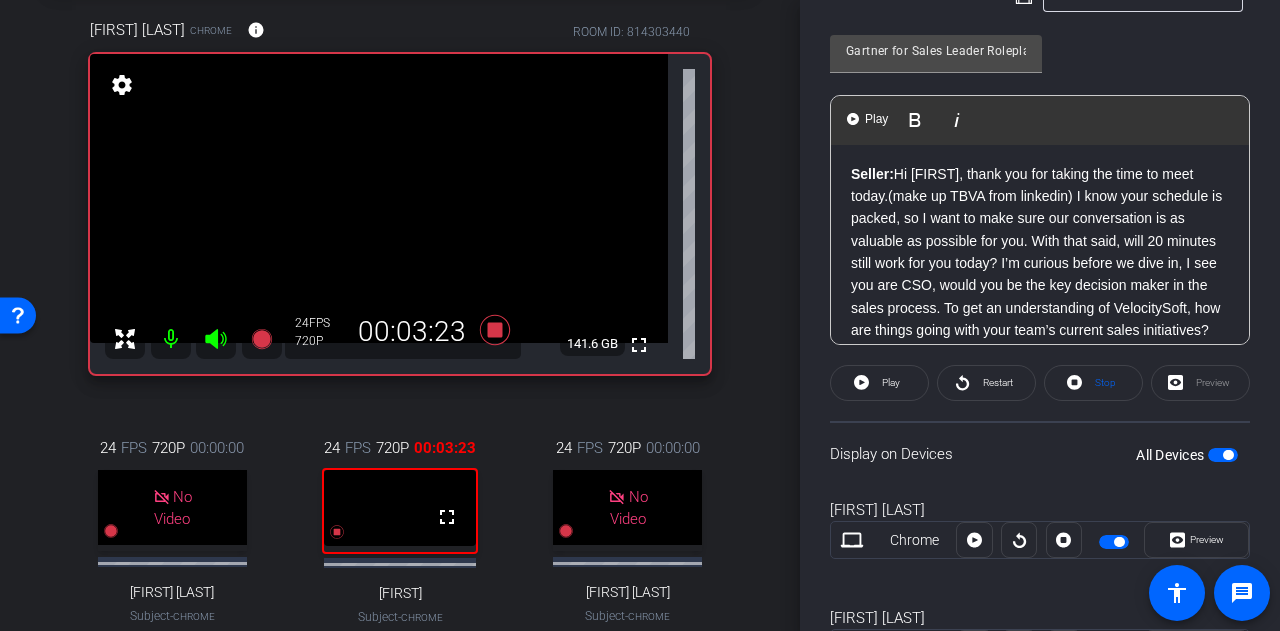 click on "Seller:  Hi Morgan, thank you for taking the time to meet today.(make up TBVA from linkedin) I know your schedule is packed, so I want to make sure our conversation is as valuable as possible for you. With that said, will 20 minutes still work for you today? I’m curious before we dive in, I see you are CSO, would you be the key decision maker in the sales process. To get an understanding of VelocitySoft, how are things going with your team’s current sales initiatives?" at bounding box center (1040, 252) 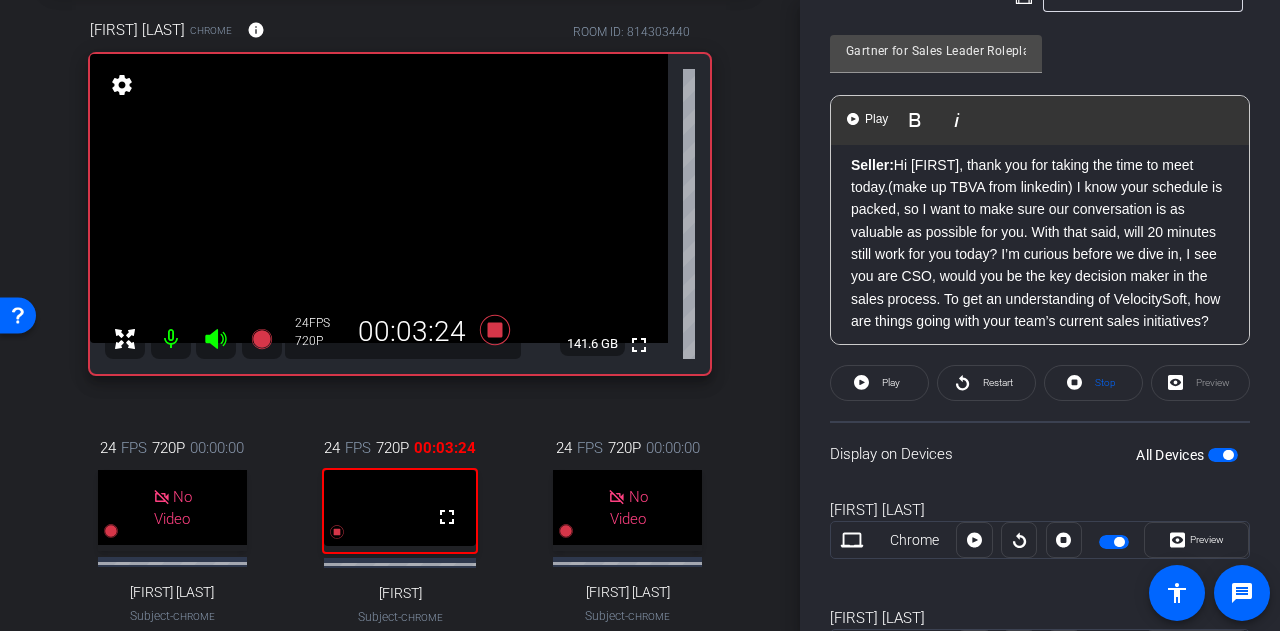 scroll, scrollTop: 12, scrollLeft: 0, axis: vertical 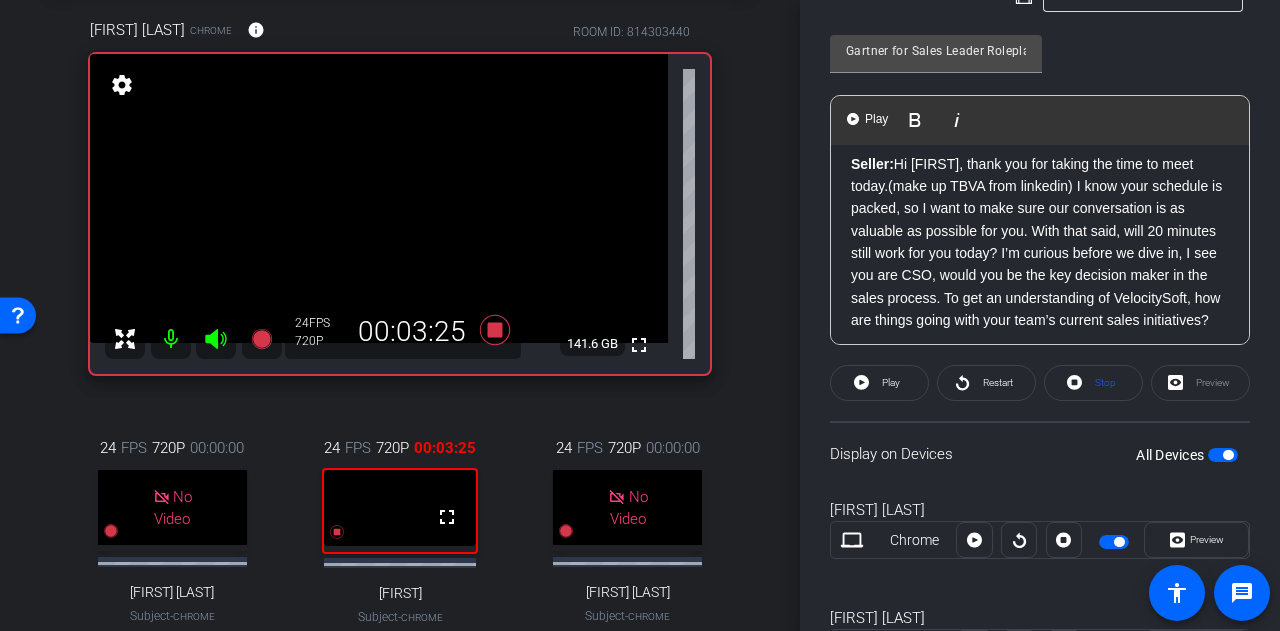 click on "Seller:  Hi Morgan, thank you for taking the time to meet today.(make up TBVA from linkedin) I know your schedule is packed, so I want to make sure our conversation is as valuable as possible for you. With that said, will 20 minutes still work for you today? I’m curious before we dive in, I see you are CSO, would you be the key decision maker in the sales process. To get an understanding of VelocitySoft, how are things going with your team’s current sales initiatives?" at bounding box center [1040, 242] 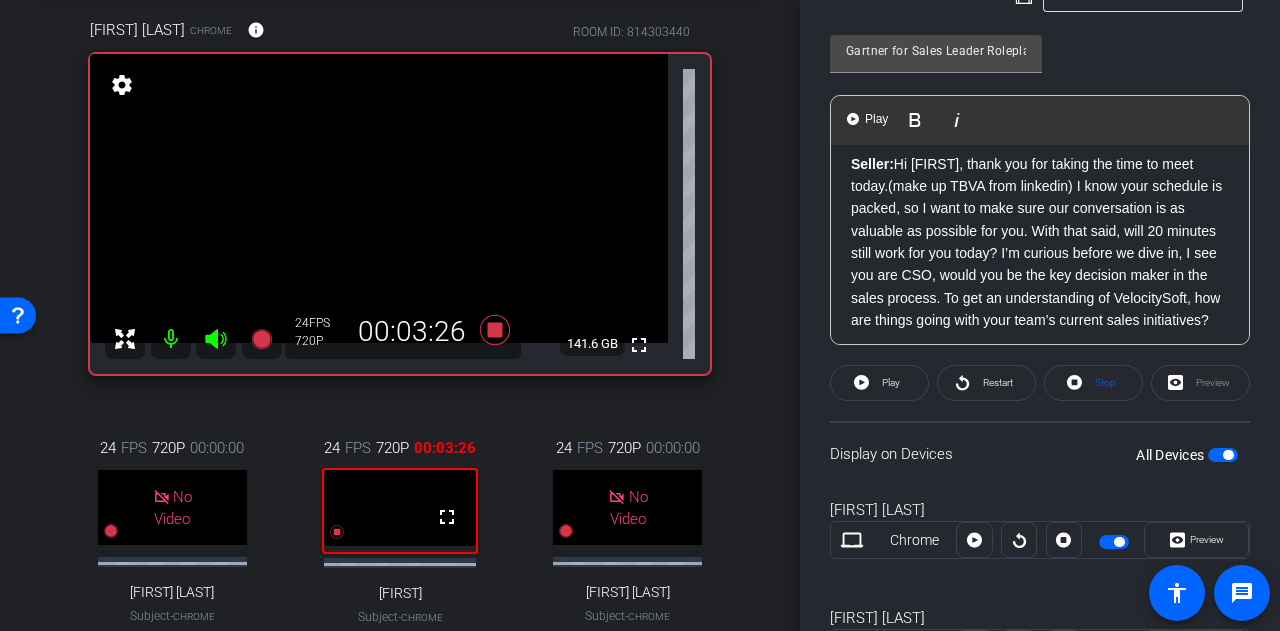 click on "Seller:  Hi Morgan, thank you for taking the time to meet today.(make up TBVA from linkedin) I know your schedule is packed, so I want to make sure our conversation is as valuable as possible for you. With that said, will 20 minutes still work for you today? I’m curious before we dive in, I see you are CSO, would you be the key decision maker in the sales process. To get an understanding of VelocitySoft, how are things going with your team’s current sales initiatives?" at bounding box center (1040, 242) 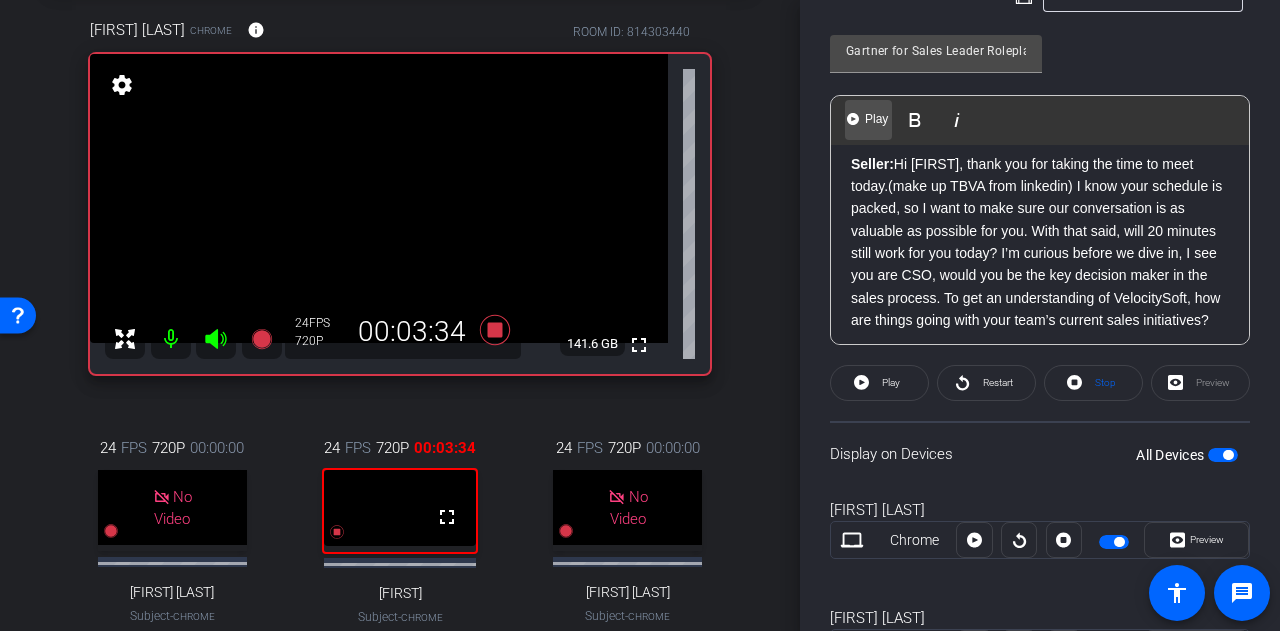 click on "Play        Play from this location" at bounding box center (868, 120) 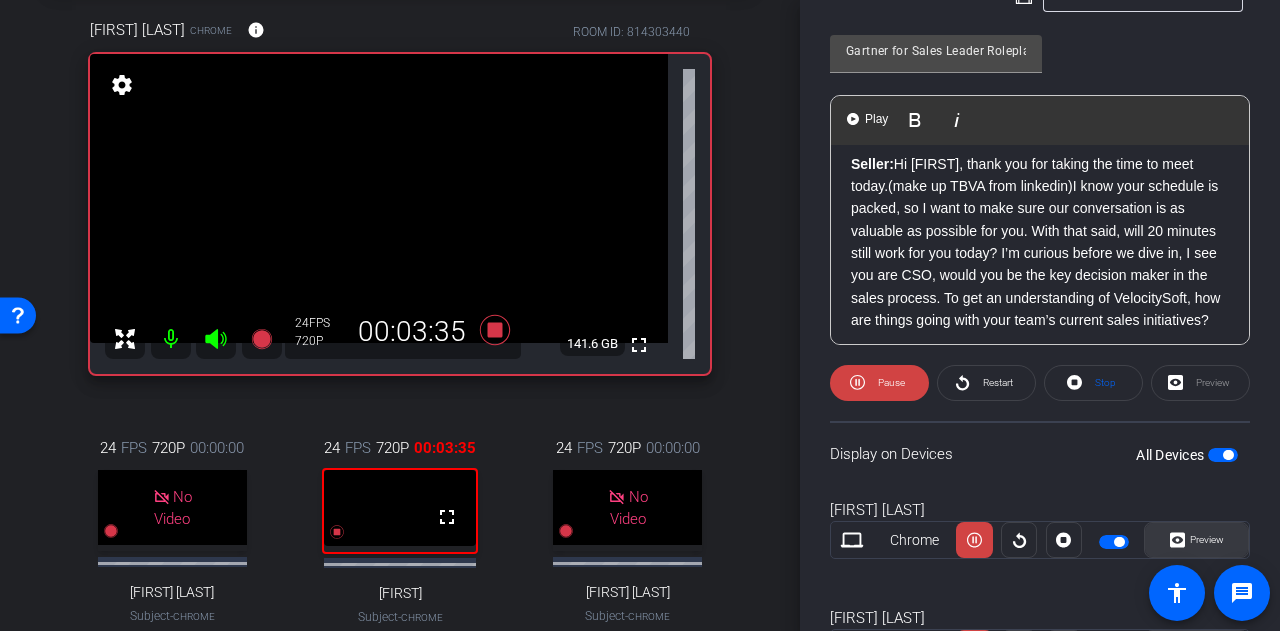 click on "Preview" 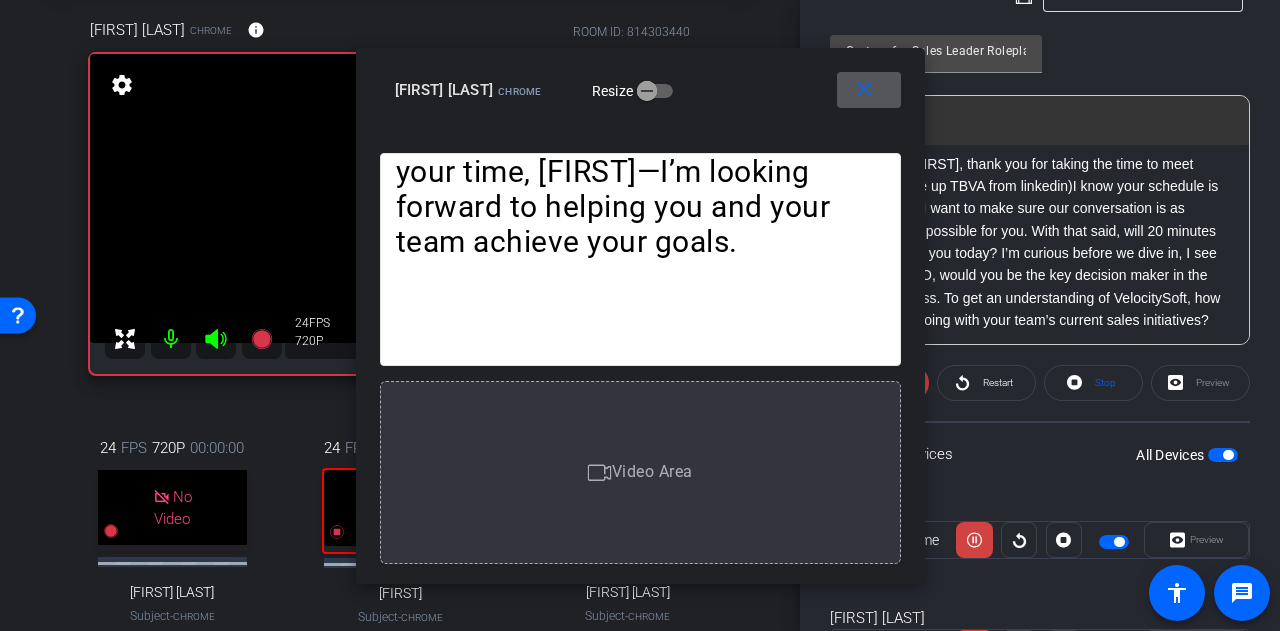 click on "Display on Devices  All Devices" 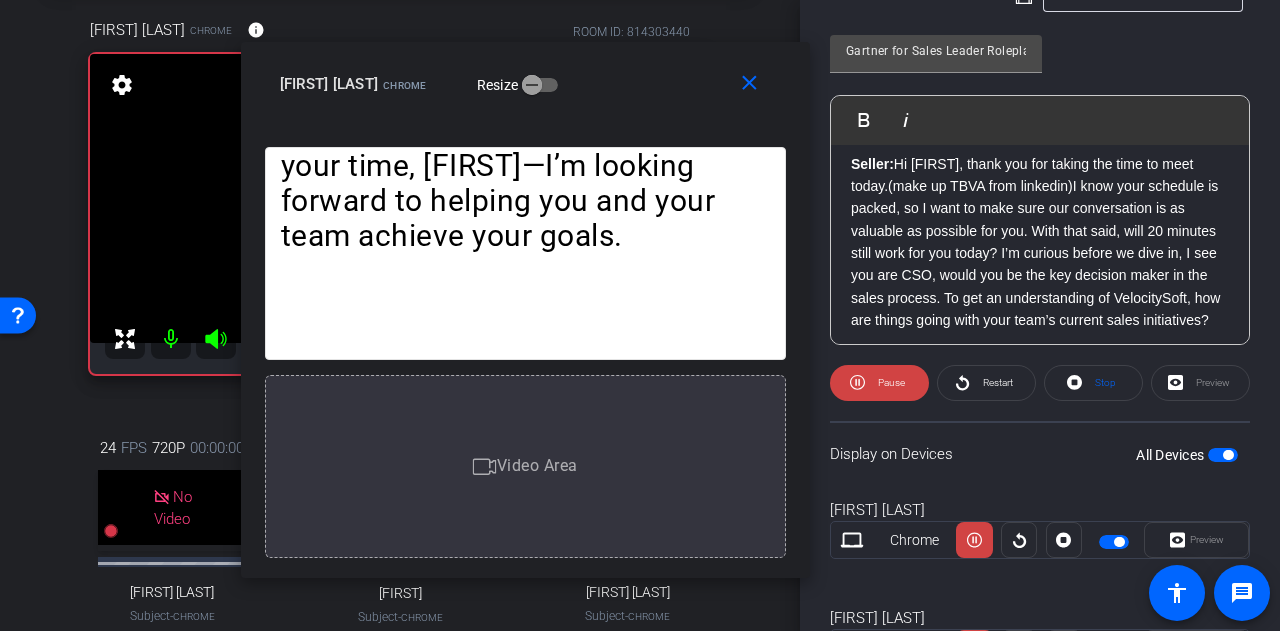 drag, startPoint x: 688, startPoint y: 85, endPoint x: 607, endPoint y: 67, distance: 82.9759 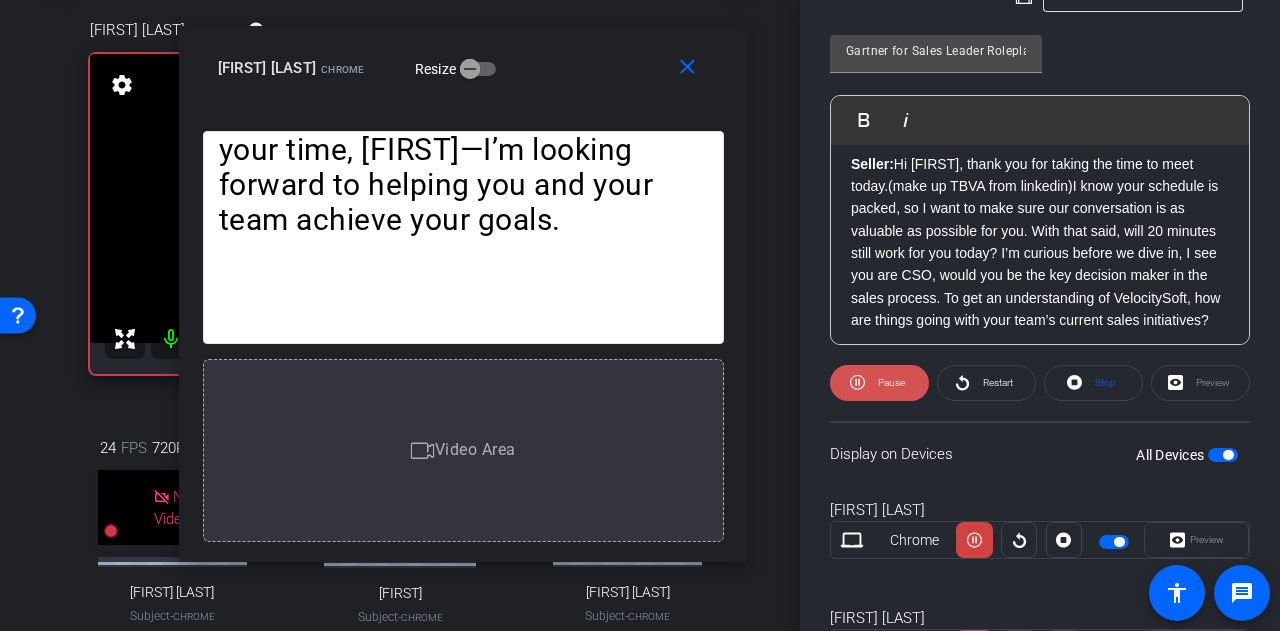 click 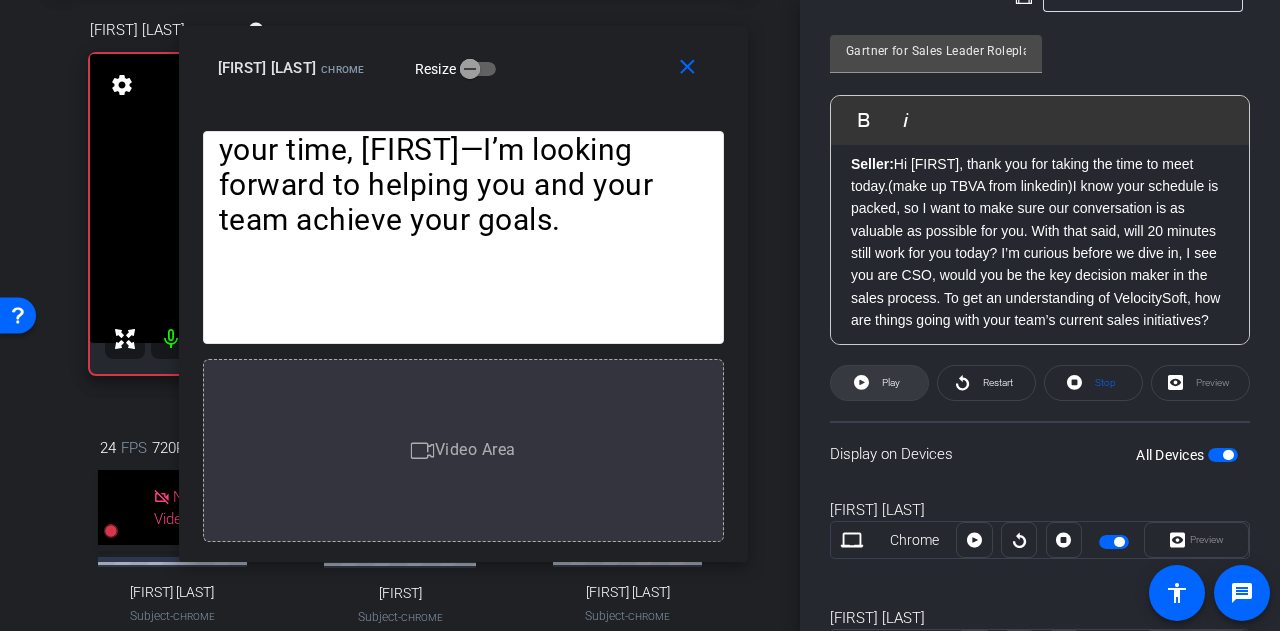 click on "Play" 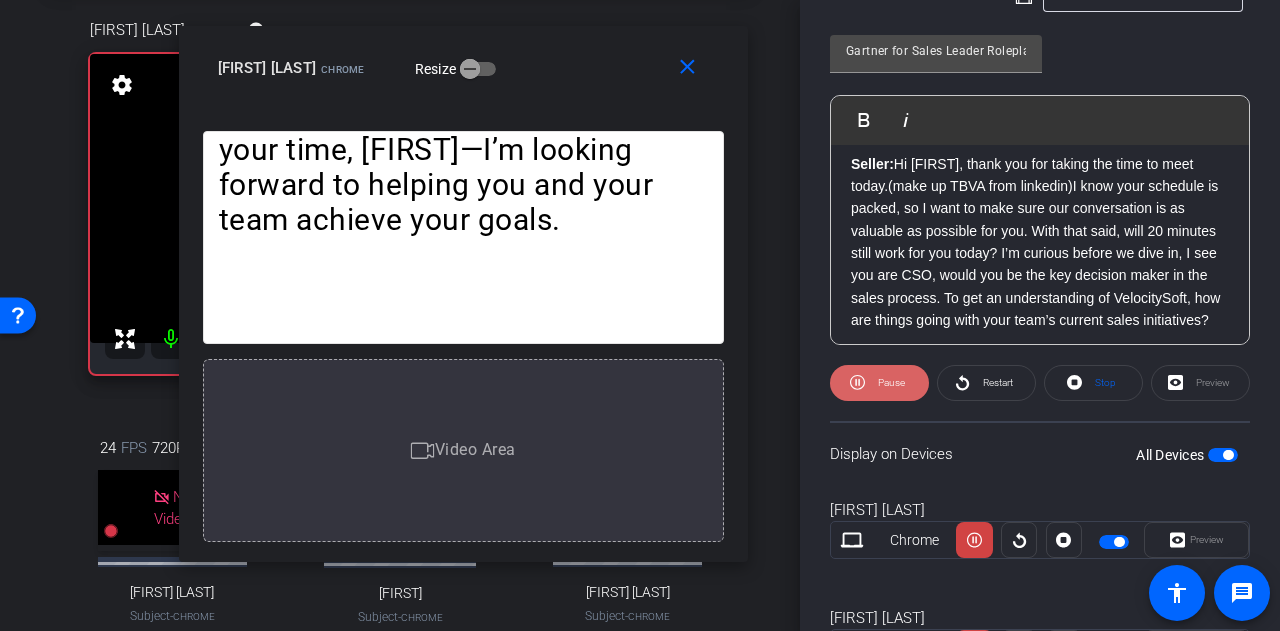 click on "Pause" 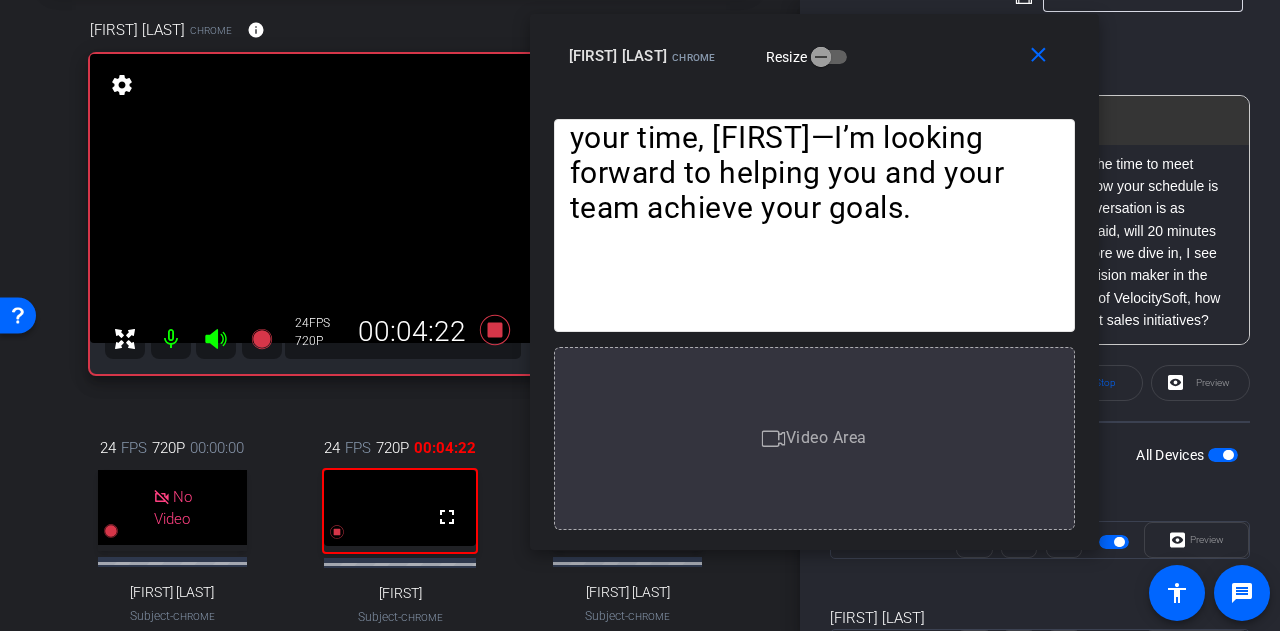 drag, startPoint x: 542, startPoint y: 55, endPoint x: 893, endPoint y: 43, distance: 351.20508 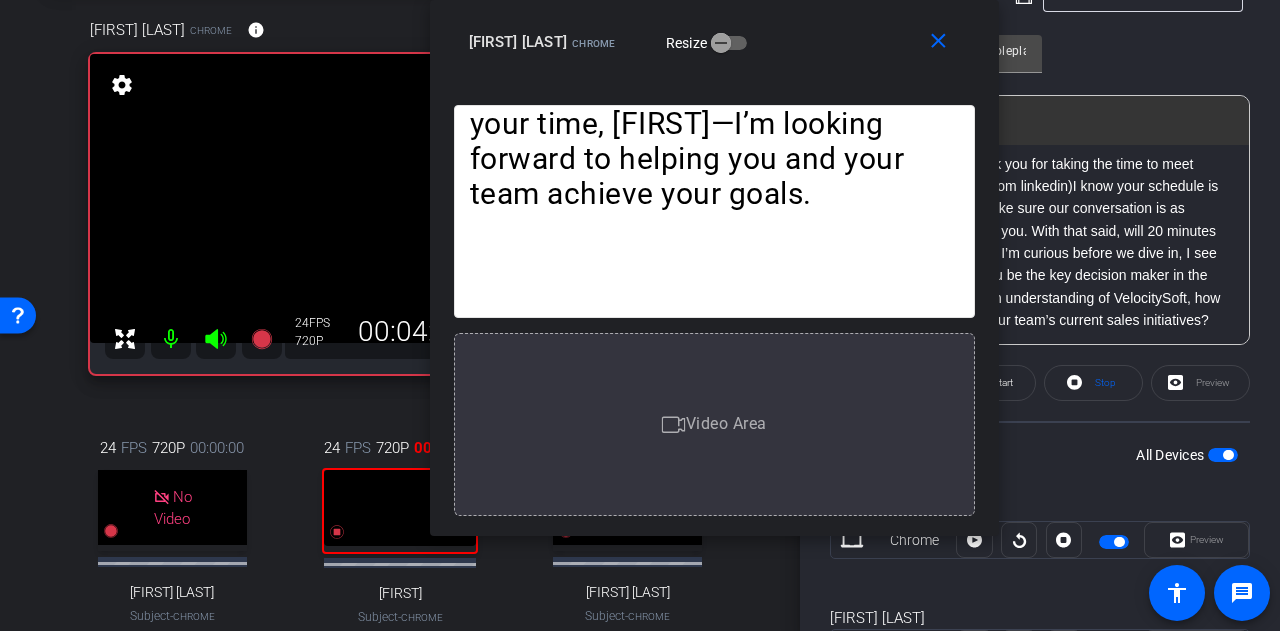 drag, startPoint x: 926, startPoint y: 67, endPoint x: 823, endPoint y: 38, distance: 107.00467 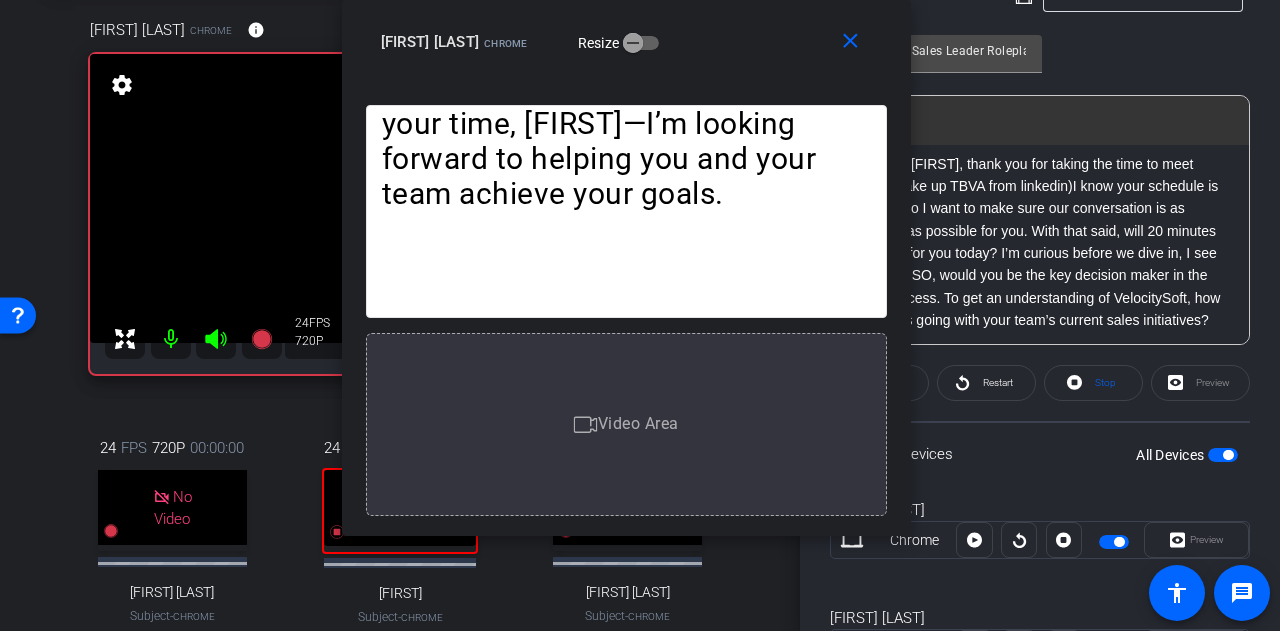 drag, startPoint x: 838, startPoint y: 58, endPoint x: 732, endPoint y: 47, distance: 106.56923 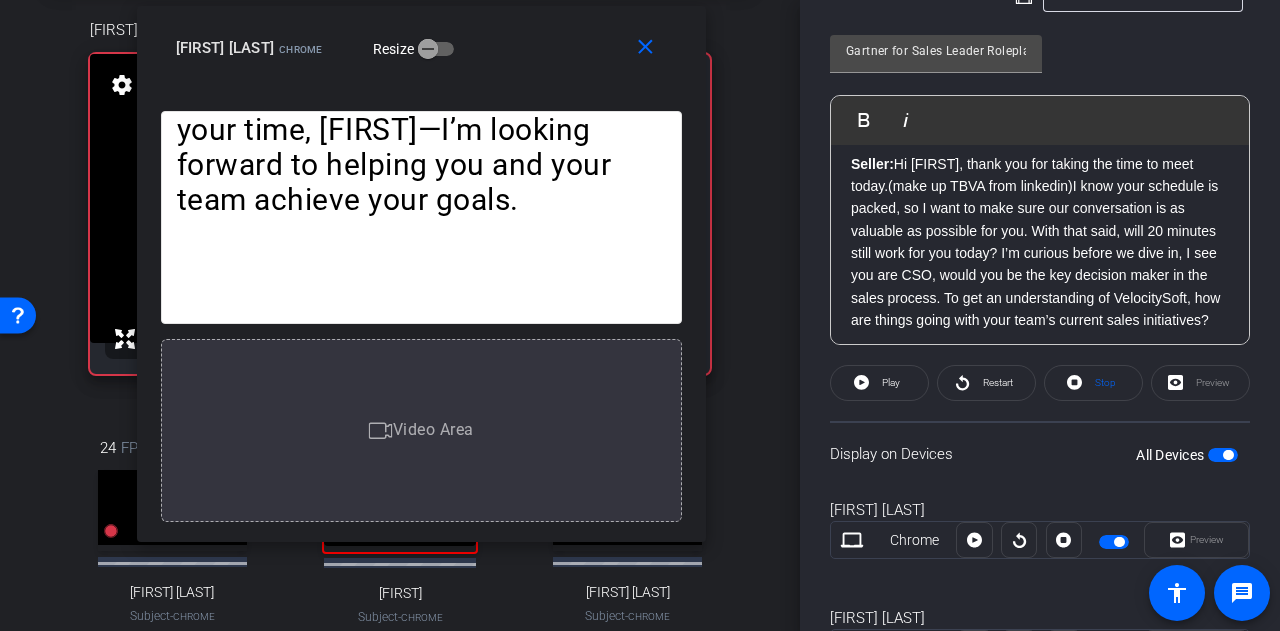 drag, startPoint x: 728, startPoint y: 61, endPoint x: 544, endPoint y: 67, distance: 184.0978 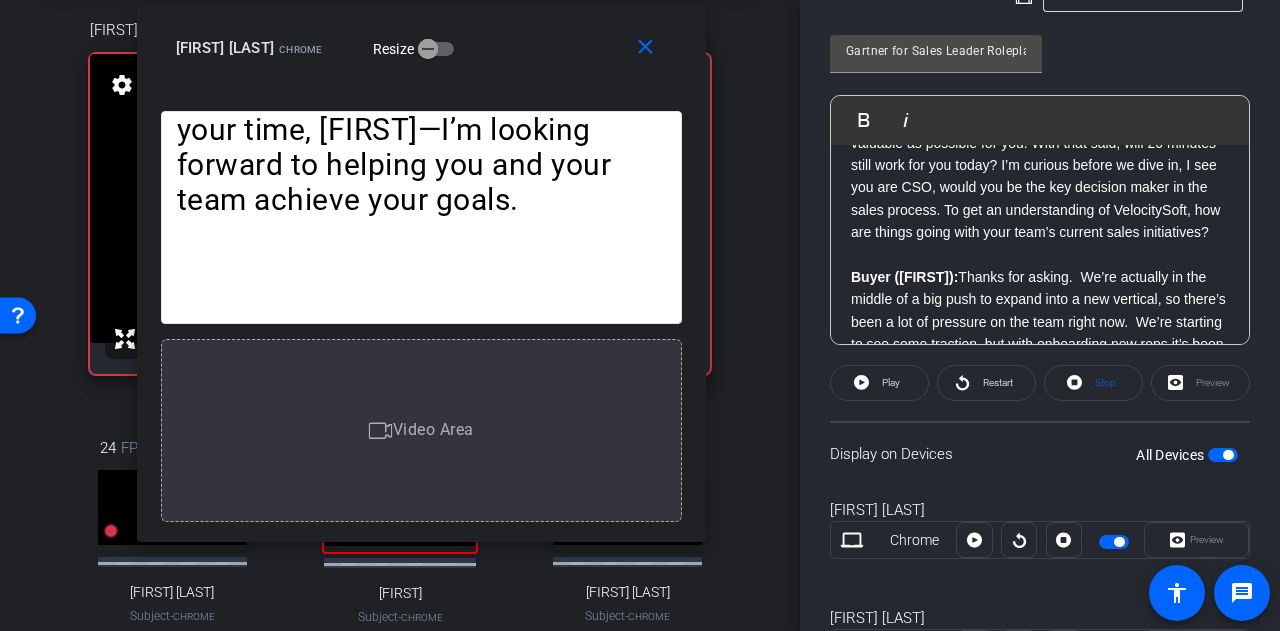 scroll, scrollTop: 200, scrollLeft: 0, axis: vertical 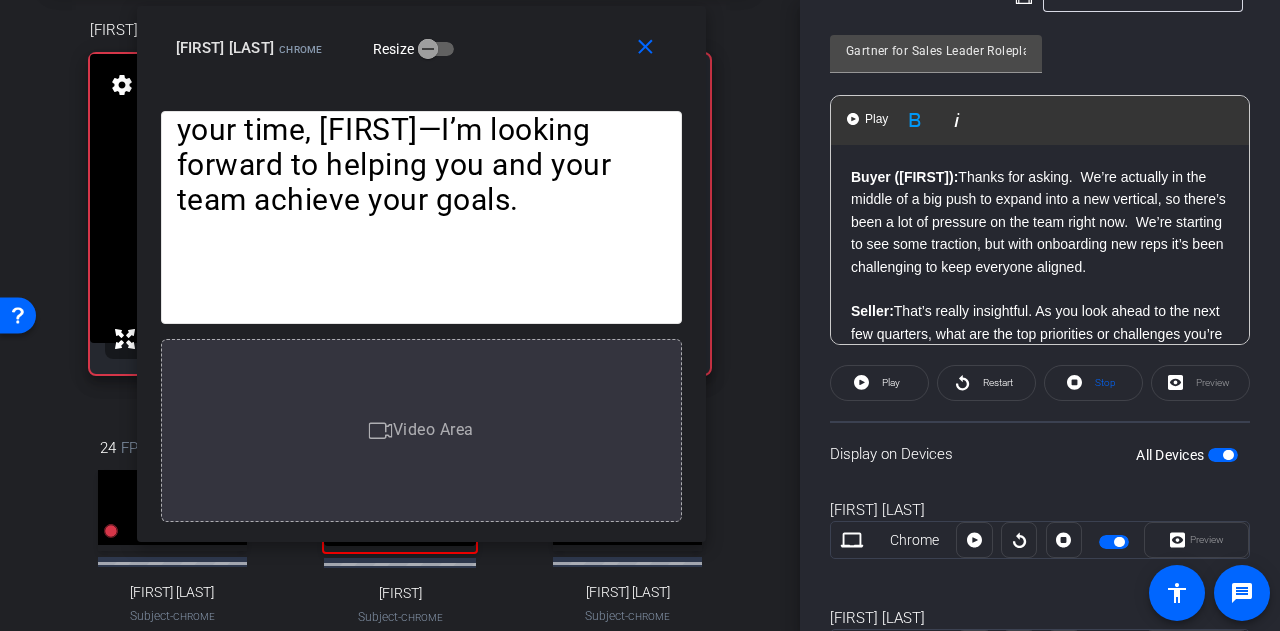 click on "Buyer (Morgan):  Thanks for asking.  We’re actually in the middle of a big push to expand into a new vertical, so there’s been a lot of pressure on the team right now.  We’re starting to see some traction, but with onboarding new reps it’s been challenging to keep everyone aligned." 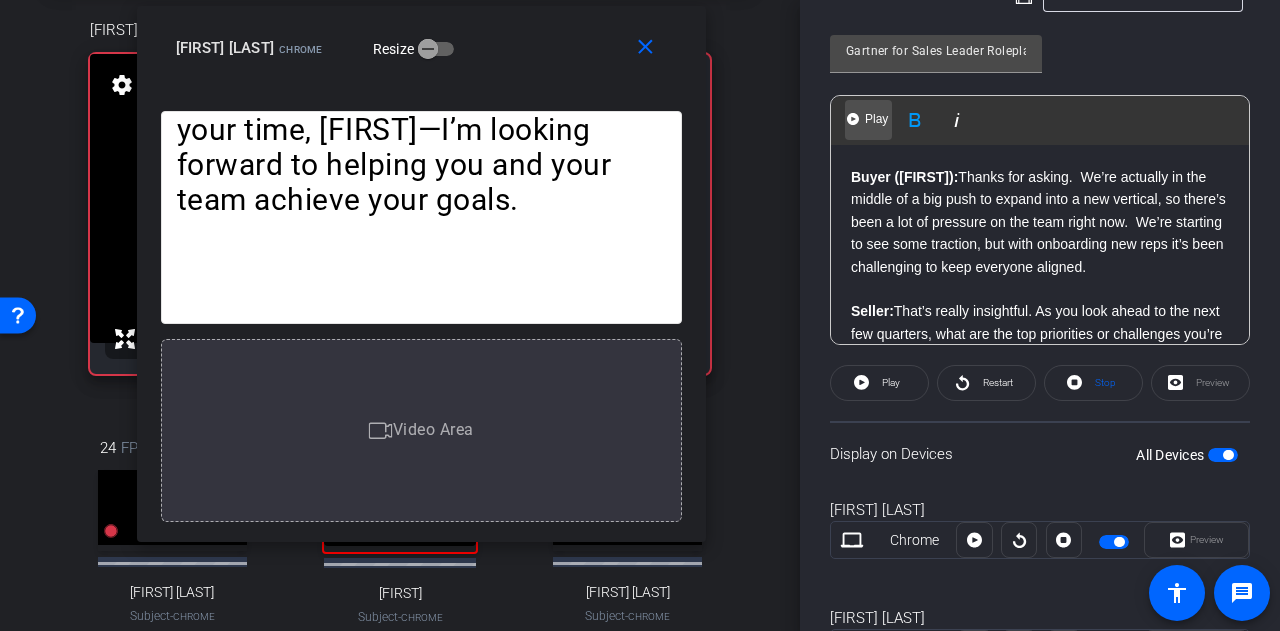 click on "Play" at bounding box center [876, 119] 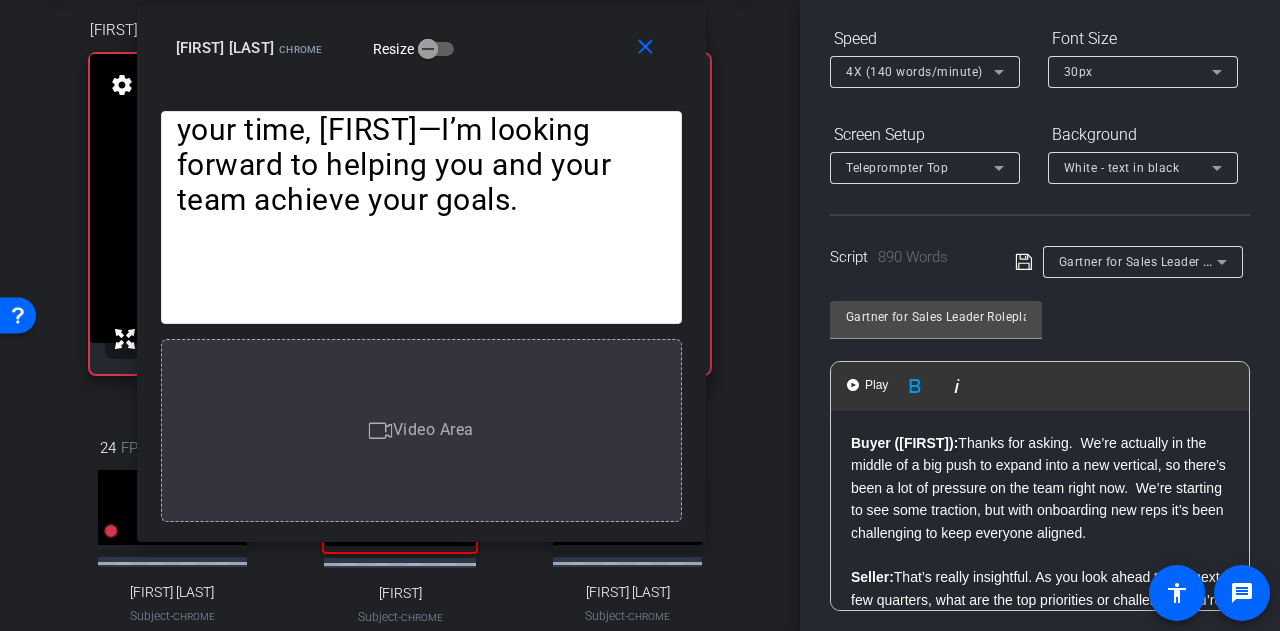 scroll, scrollTop: 203, scrollLeft: 0, axis: vertical 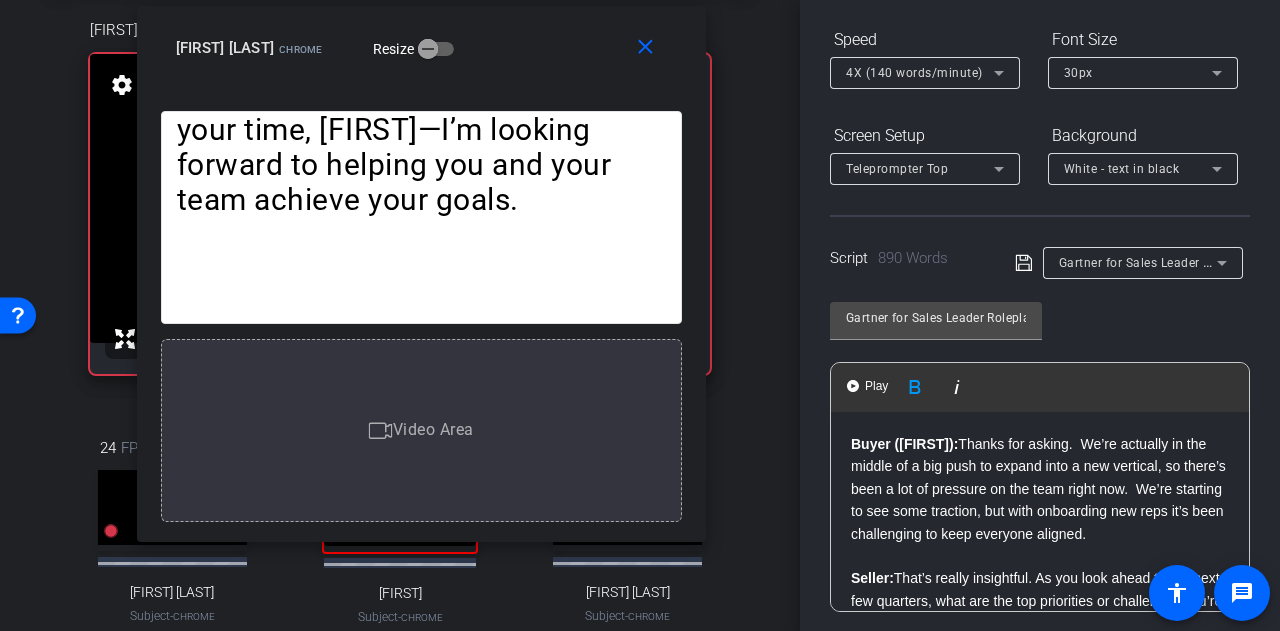 click on "4X (140 words/minute)" at bounding box center [920, 72] 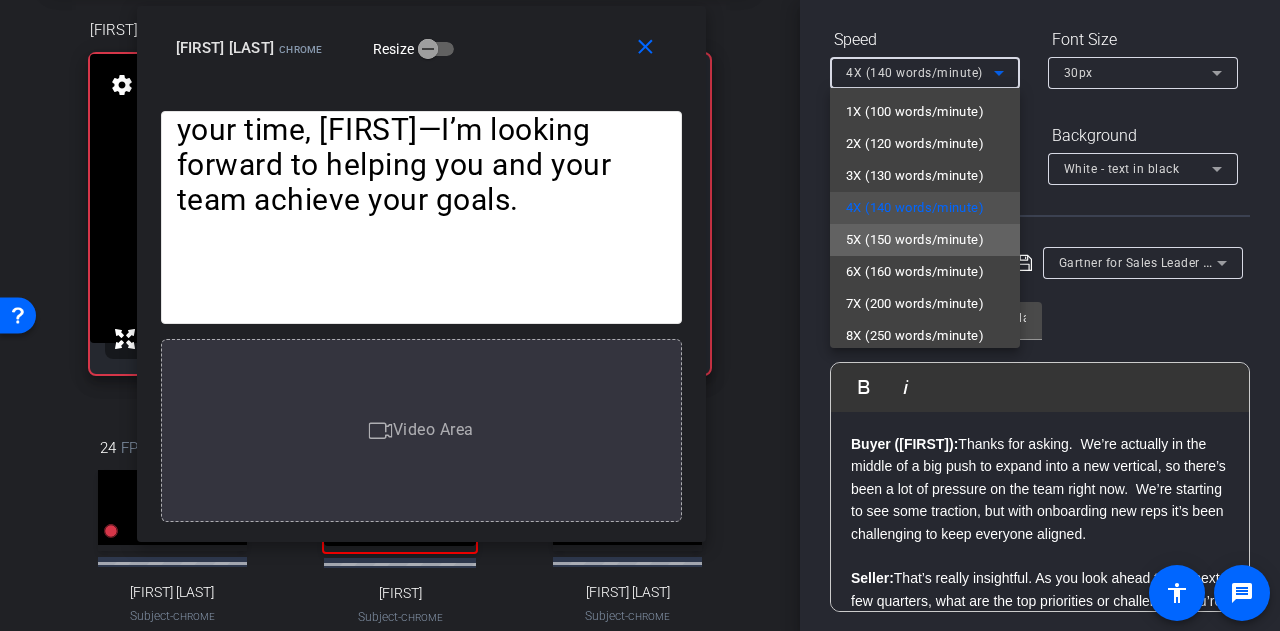 click on "5X (150 words/minute)" at bounding box center (915, 240) 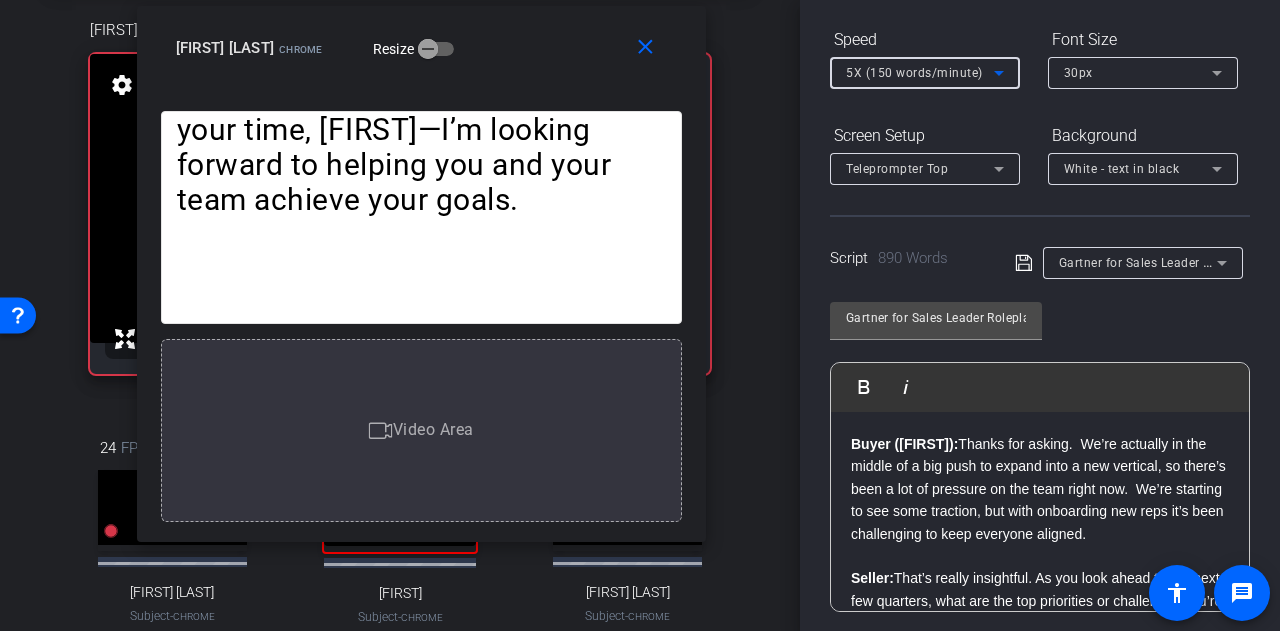 click on "5X (150 words/minute)" at bounding box center (914, 73) 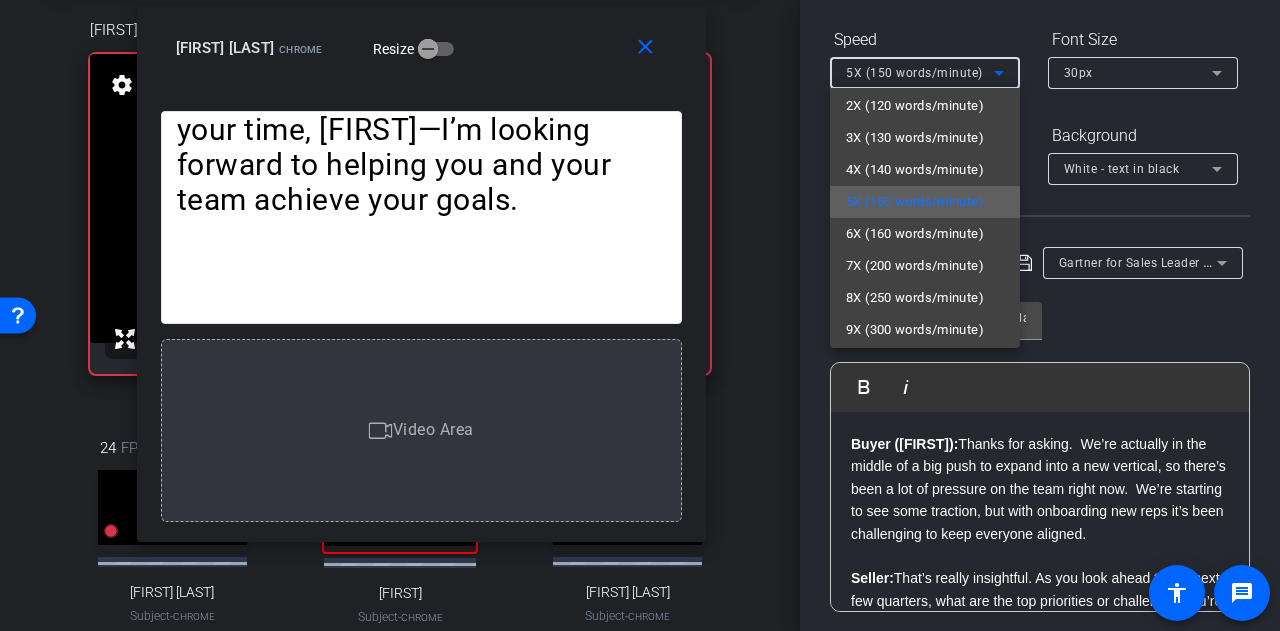 scroll, scrollTop: 43, scrollLeft: 0, axis: vertical 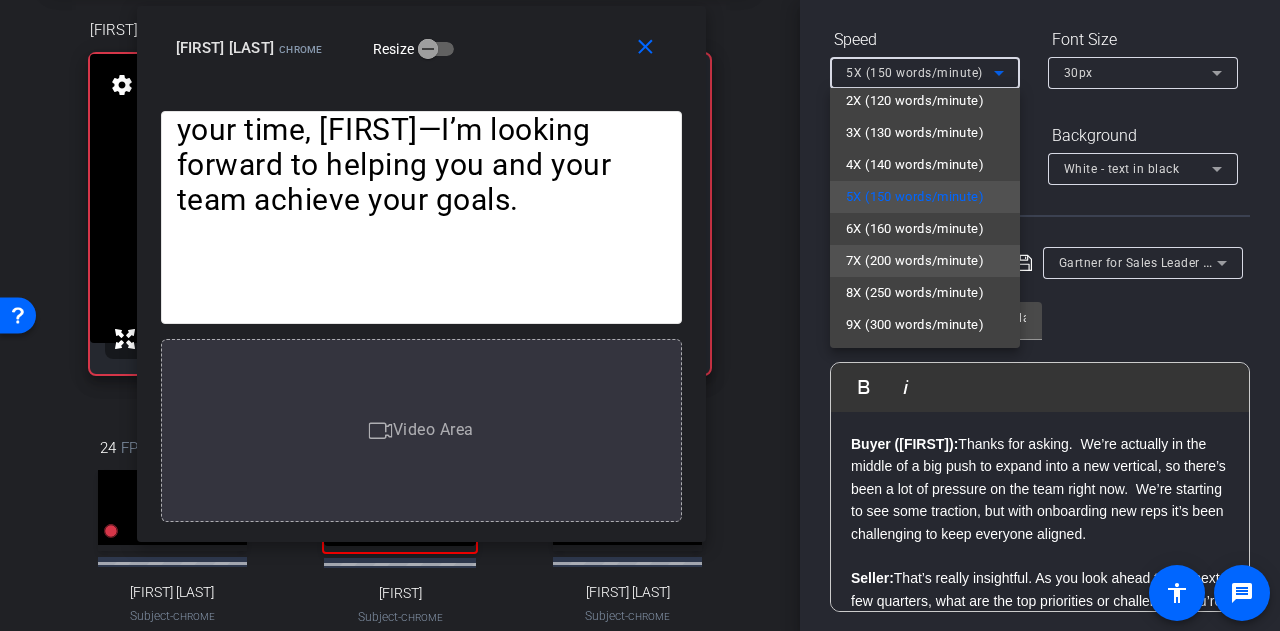 click on "7X (200 words/minute)" at bounding box center [915, 261] 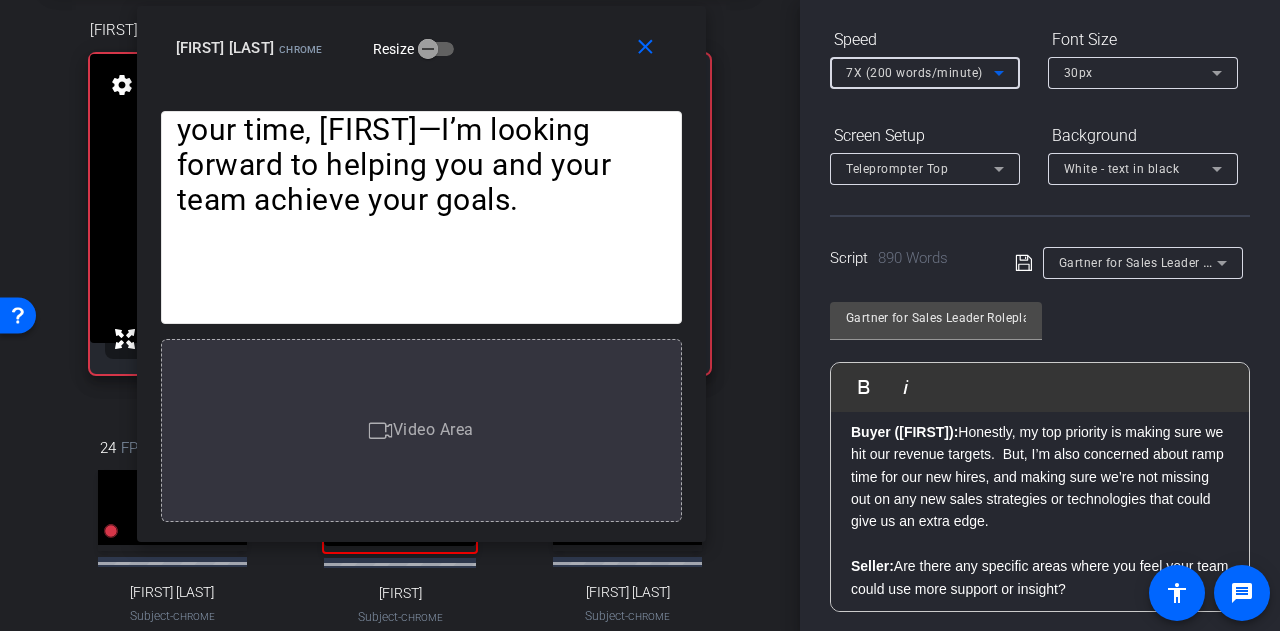 scroll, scrollTop: 436, scrollLeft: 0, axis: vertical 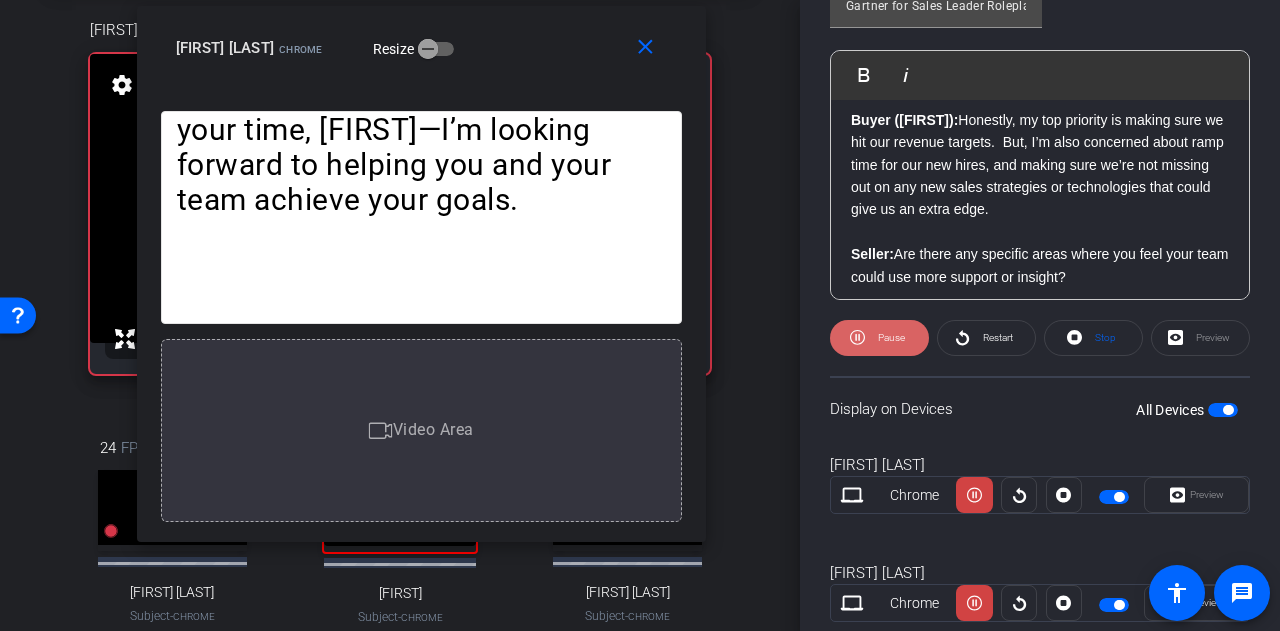 click on "Pause" 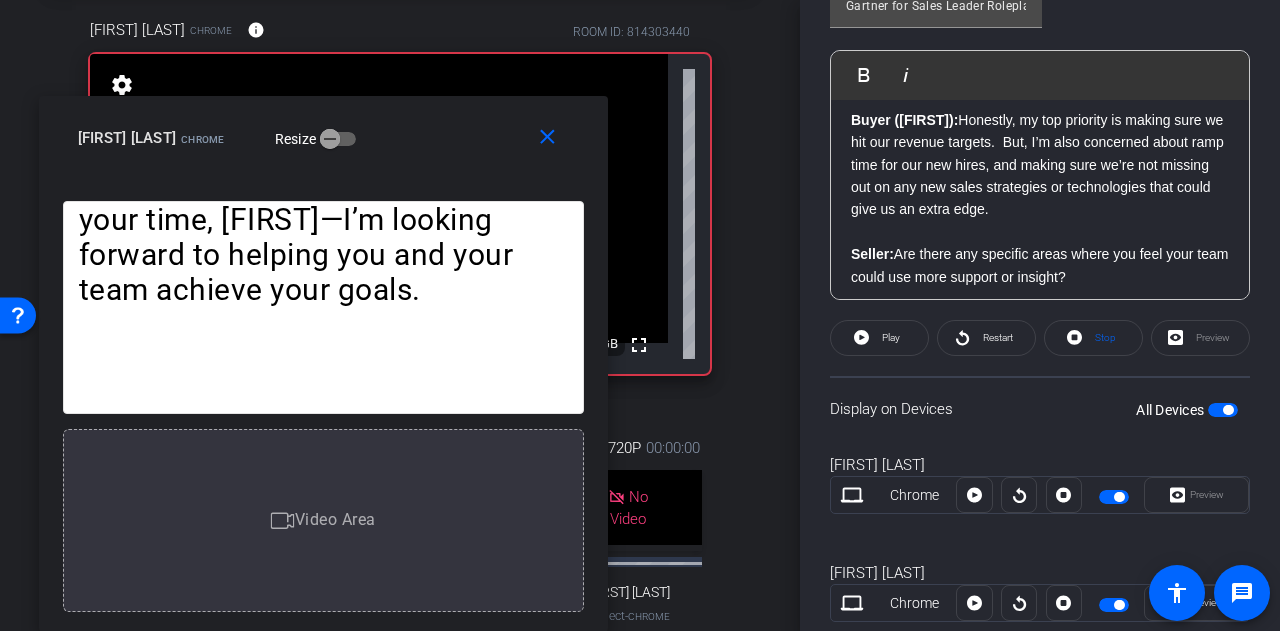 drag, startPoint x: 550, startPoint y: 39, endPoint x: 452, endPoint y: 150, distance: 148.07092 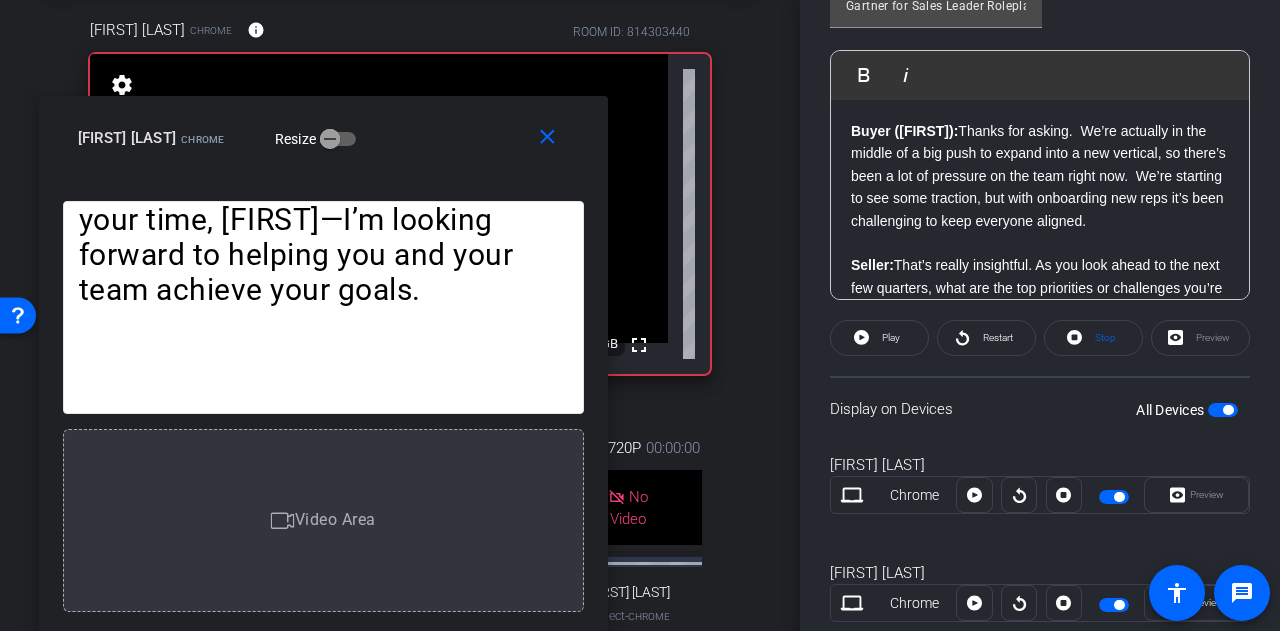 scroll, scrollTop: 202, scrollLeft: 0, axis: vertical 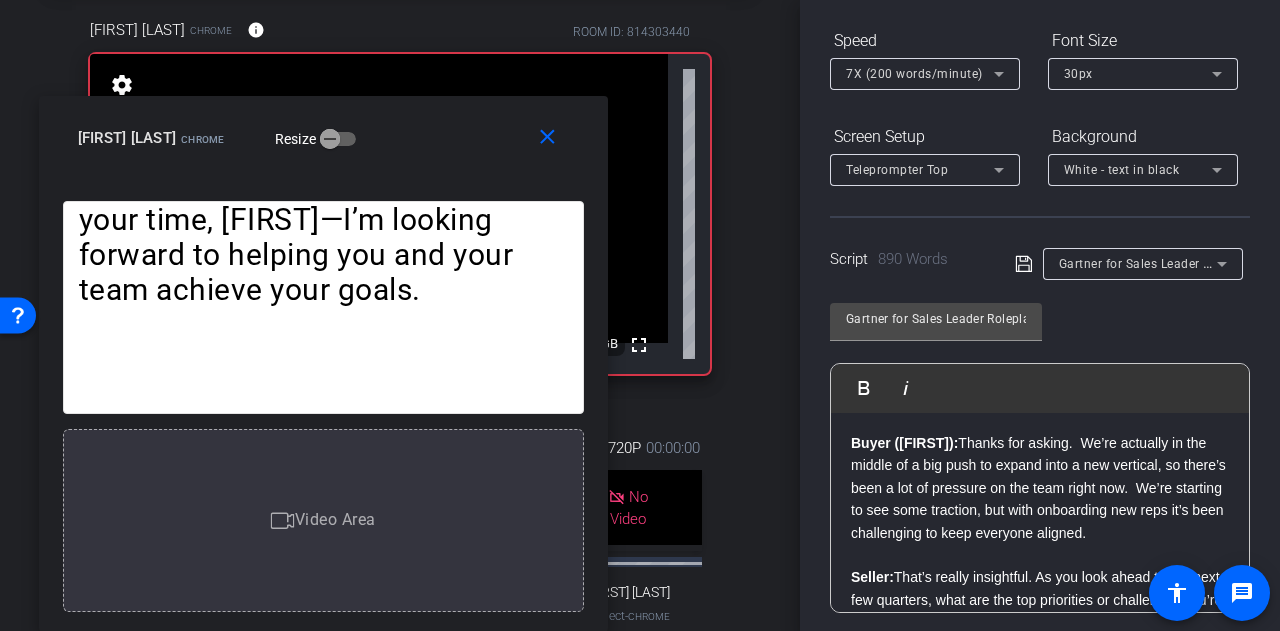 click on "7X (200 words/minute)" at bounding box center [914, 74] 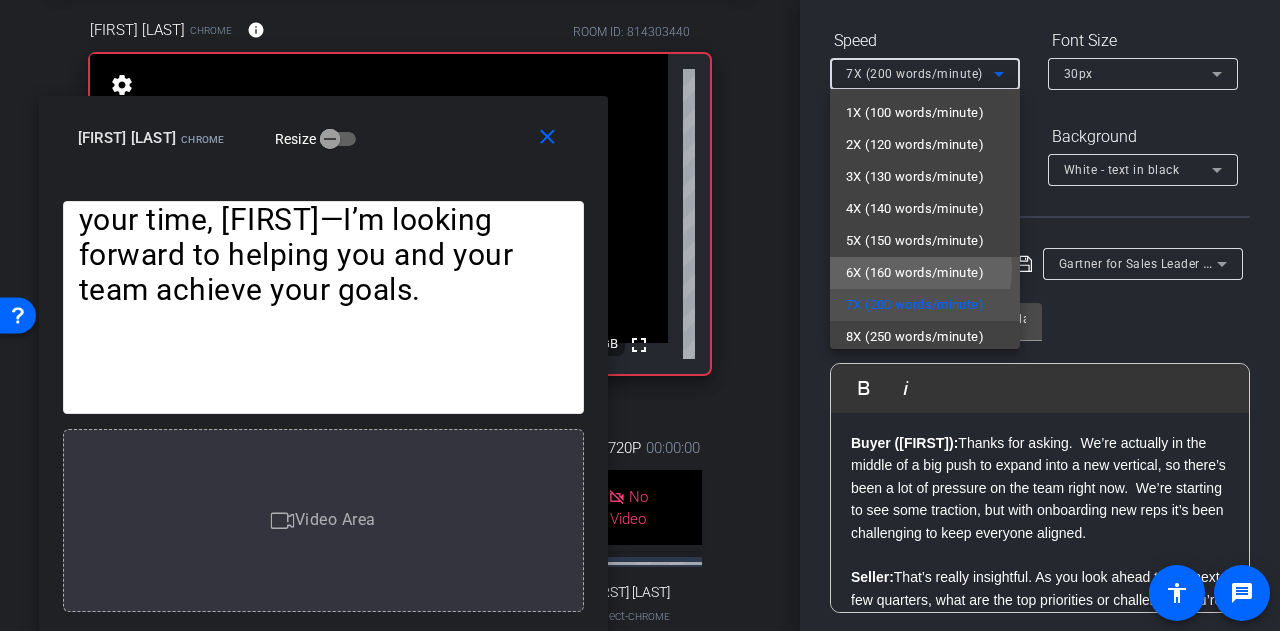 click on "6X (160 words/minute)" at bounding box center (915, 273) 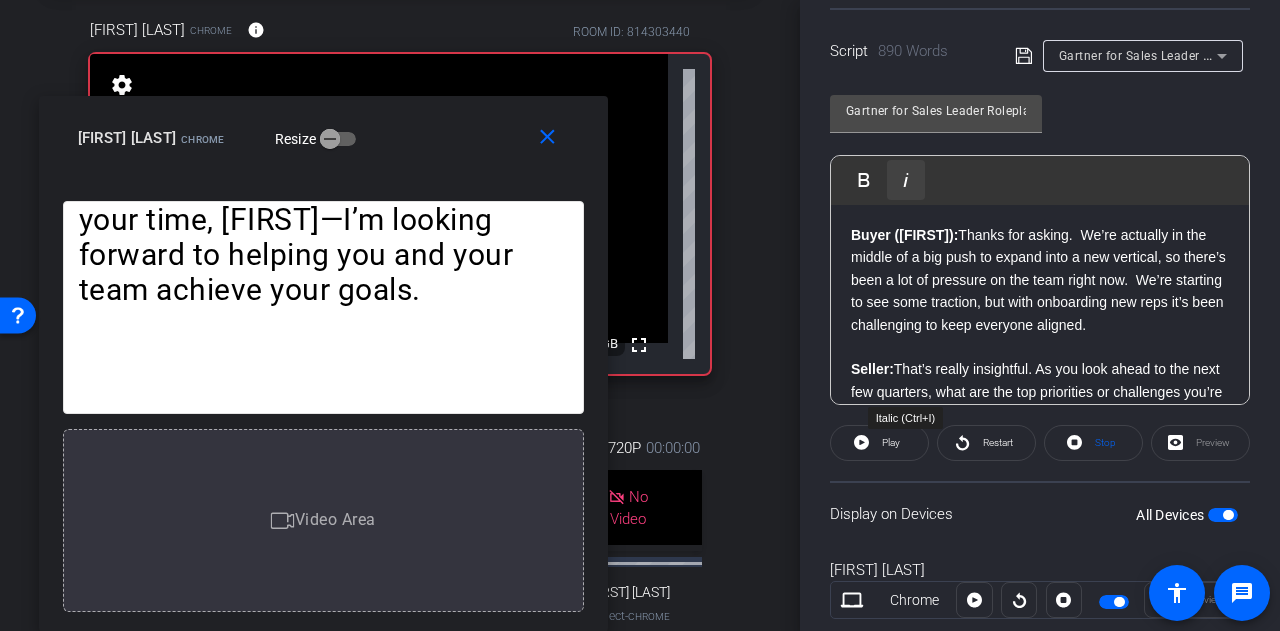 scroll, scrollTop: 409, scrollLeft: 0, axis: vertical 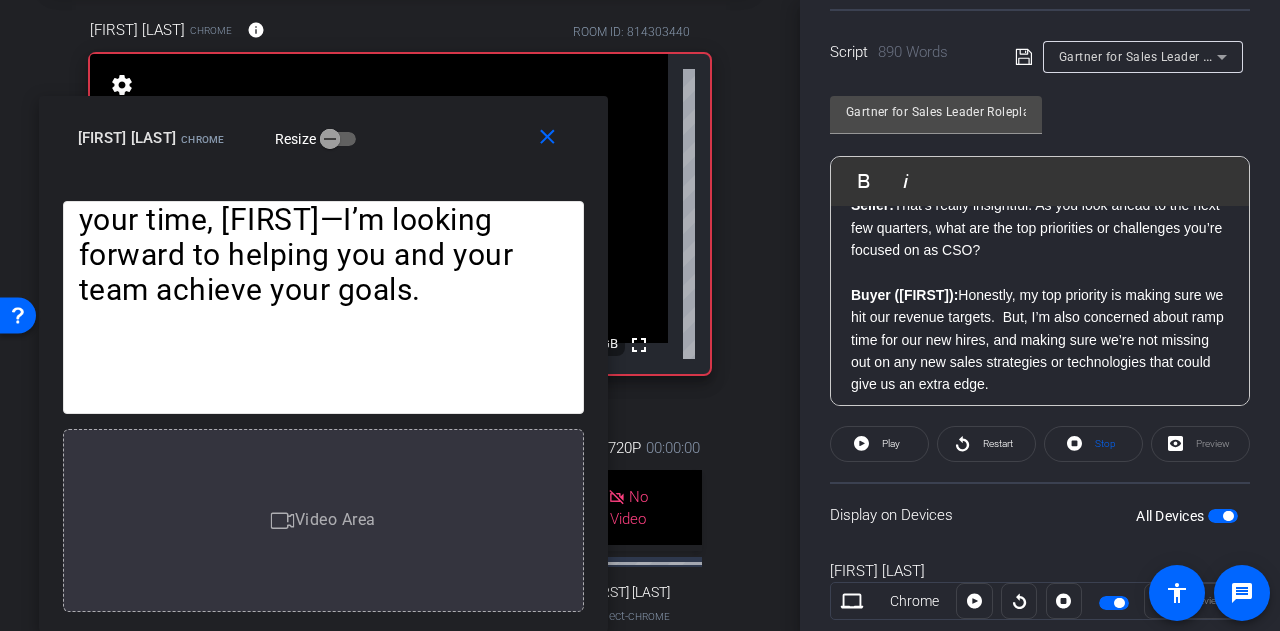 click on "Buyer (Morgan):  Honestly, my top priority is making sure we hit our revenue targets.  But, I’m also concerned about ramp time for our new hires, and making sure we’re not missing out on any new sales strategies or technologies that could give us an extra edge." 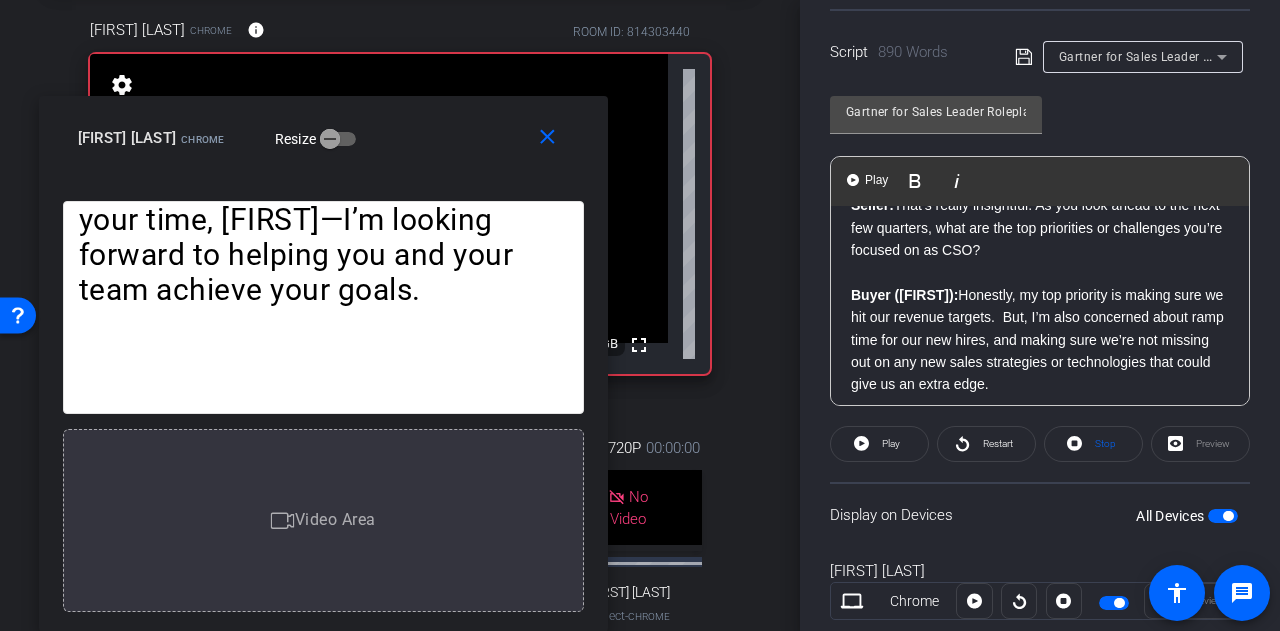 click on "Buyer (Morgan):  Honestly, my top priority is making sure we hit our revenue targets.  But, I’m also concerned about ramp time for our new hires, and making sure we’re not missing out on any new sales strategies or technologies that could give us an extra edge." 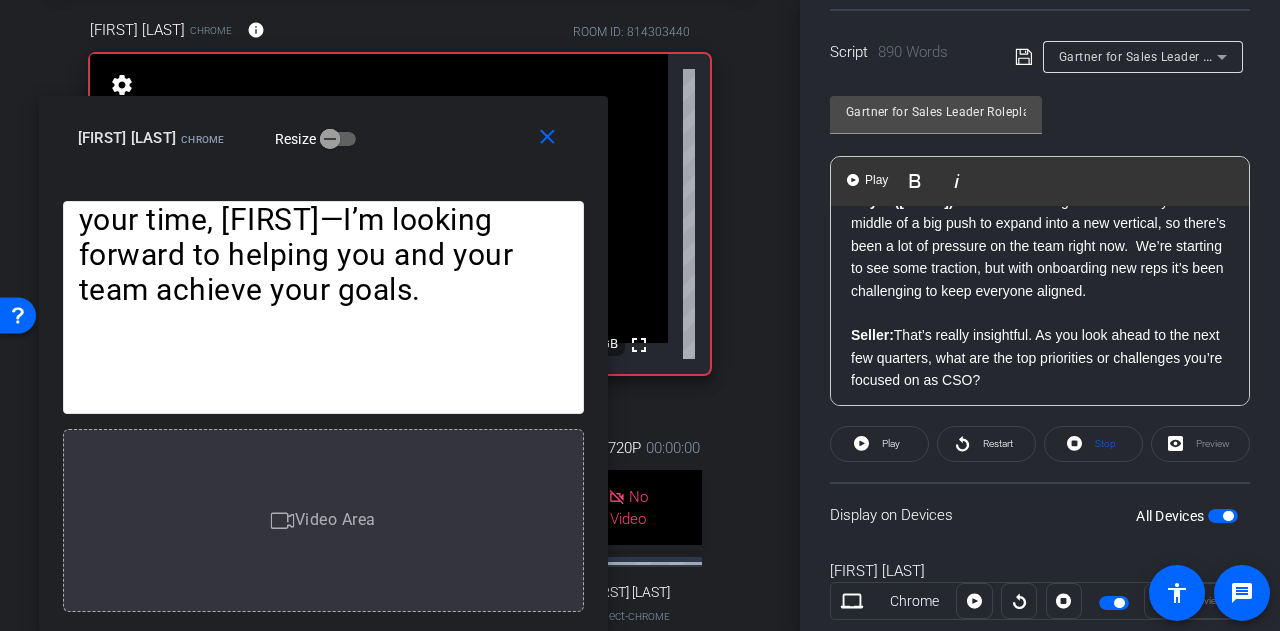 scroll, scrollTop: 195, scrollLeft: 0, axis: vertical 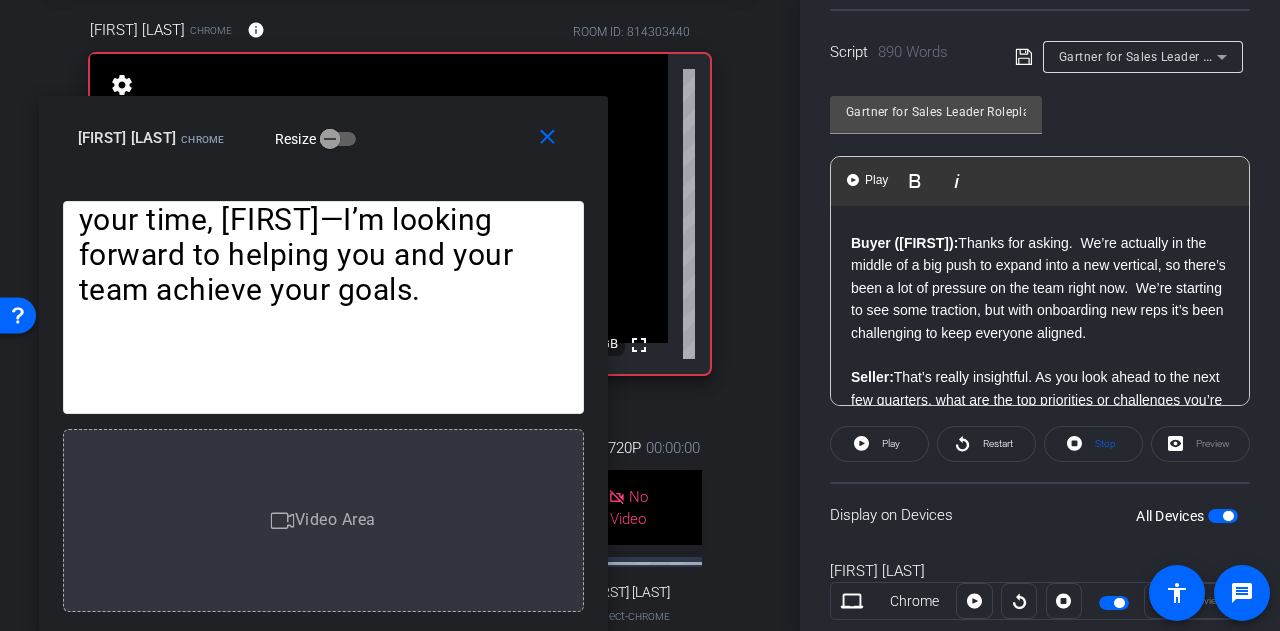 click on "Buyer (Morgan):  Thanks for asking.  We’re actually in the middle of a big push to expand into a new vertical, so there’s been a lot of pressure on the team right now.  We’re starting to see some traction, but with onboarding new reps it’s been challenging to keep everyone aligned." 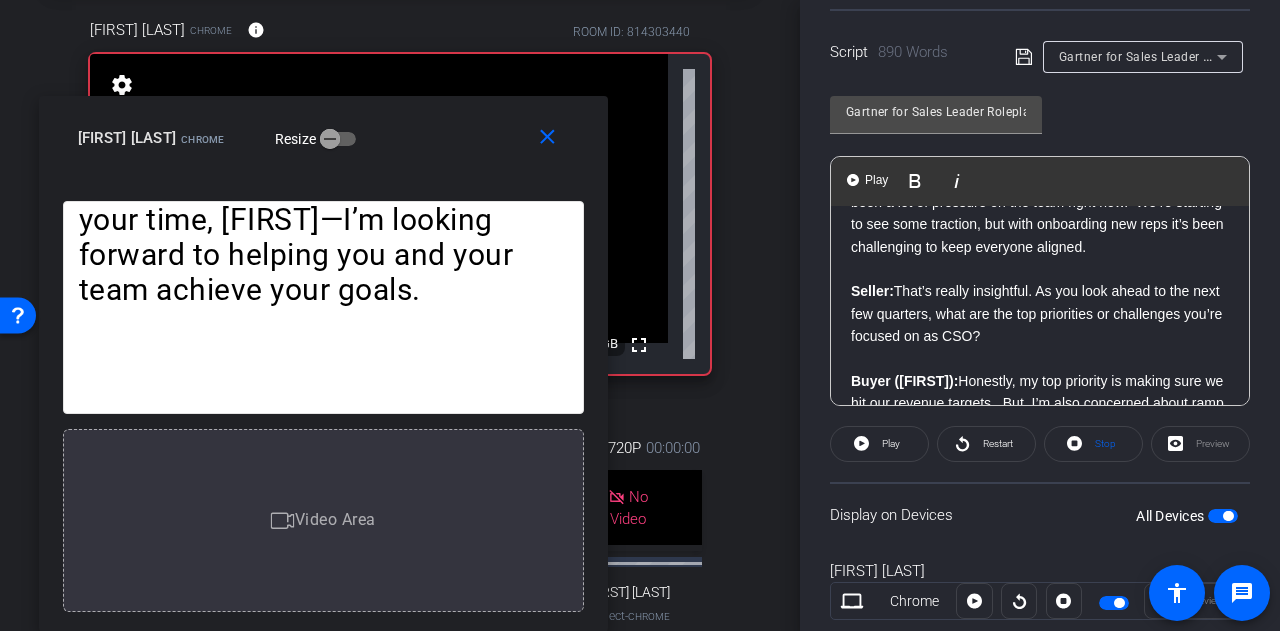 scroll, scrollTop: 230, scrollLeft: 0, axis: vertical 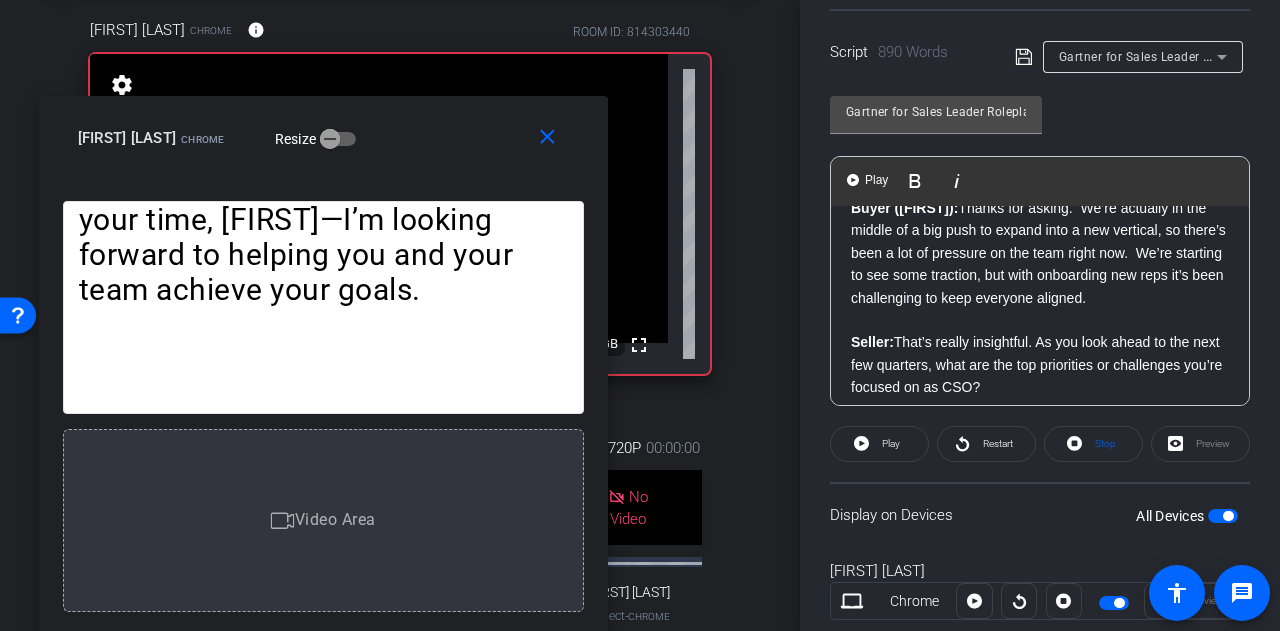 click on "Buyer (Morgan):" 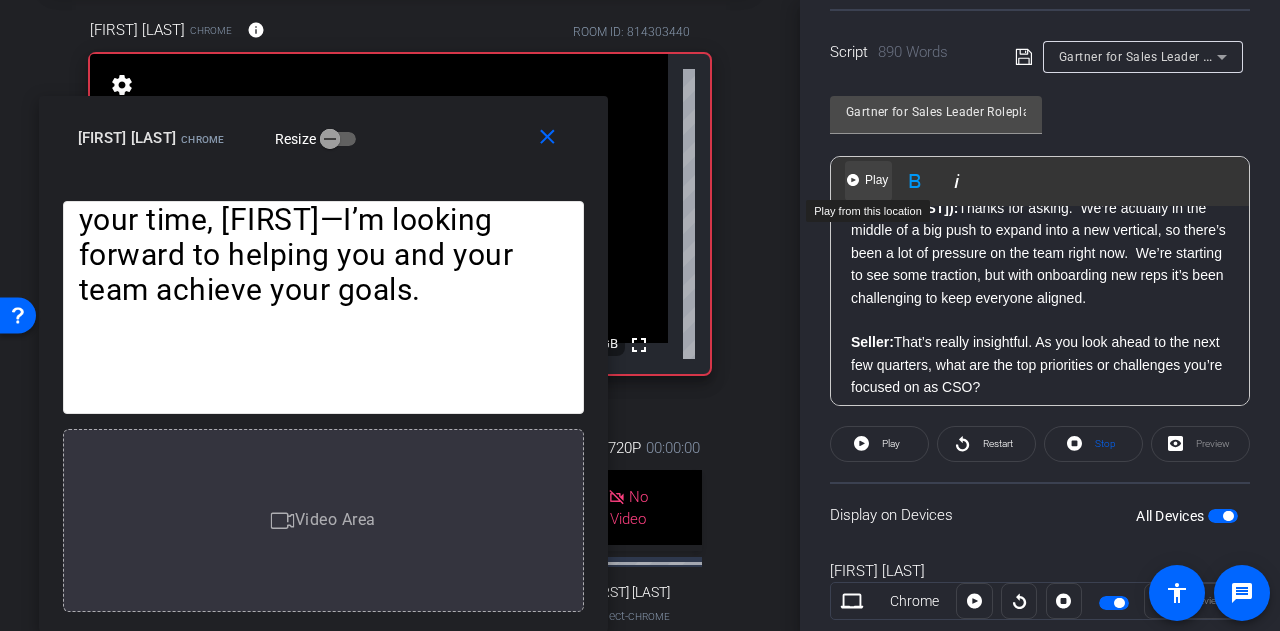 click on "Play" at bounding box center [876, 180] 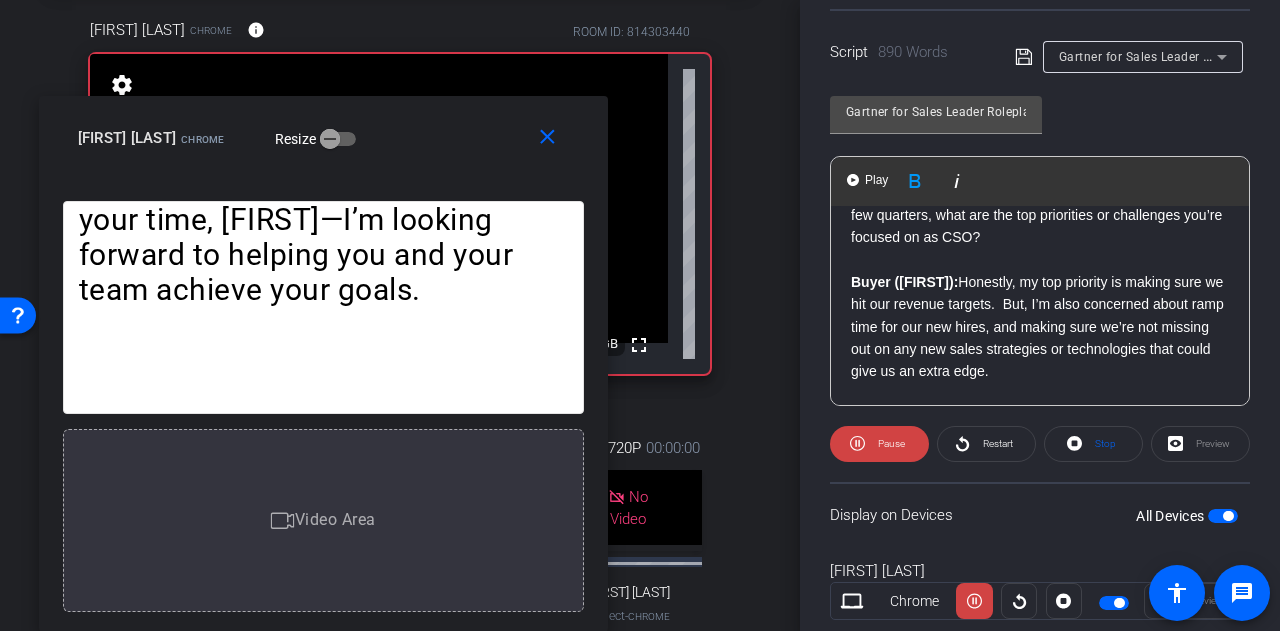 scroll, scrollTop: 379, scrollLeft: 0, axis: vertical 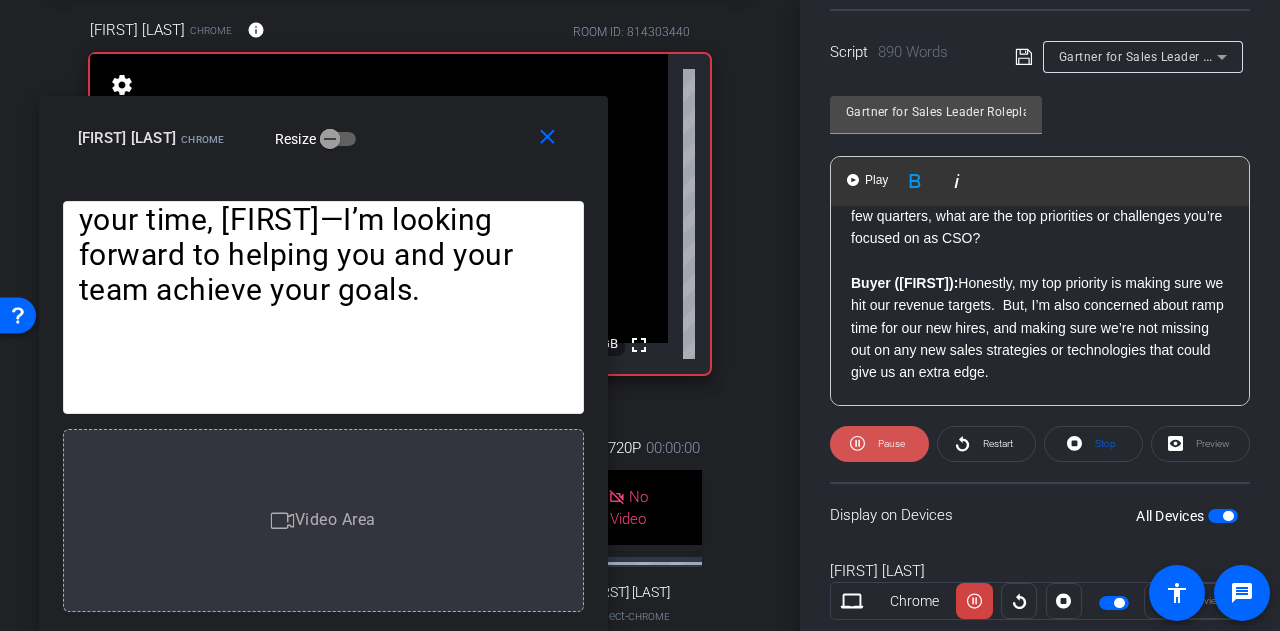 click on "Pause" 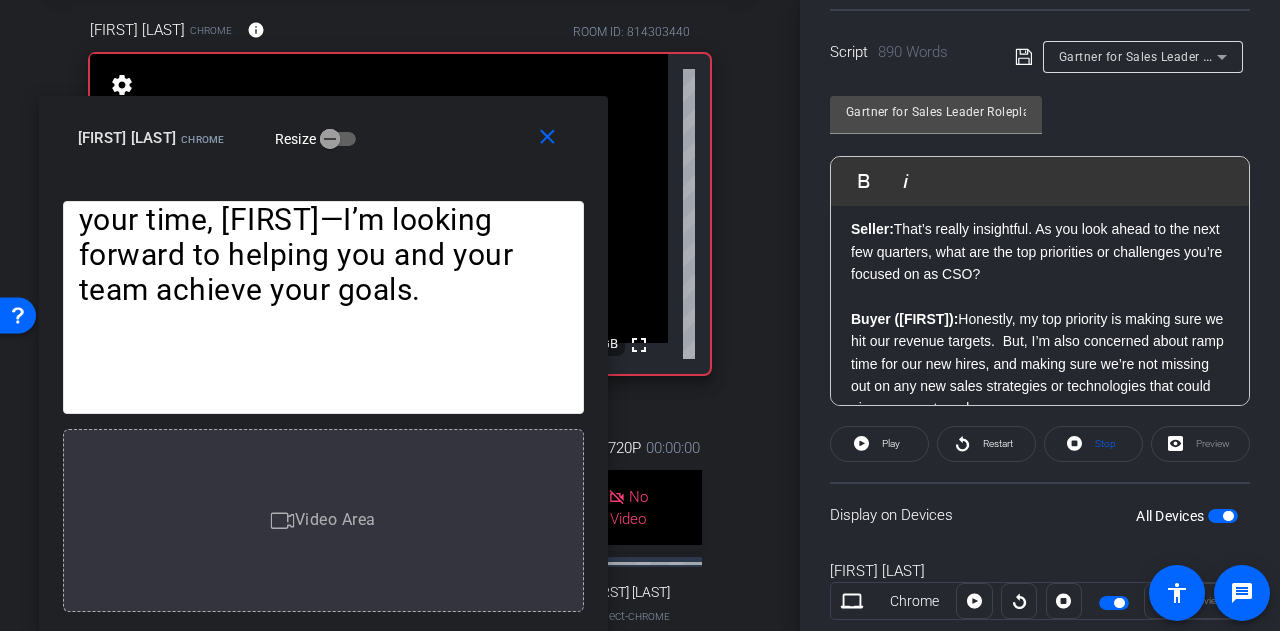 scroll, scrollTop: 341, scrollLeft: 0, axis: vertical 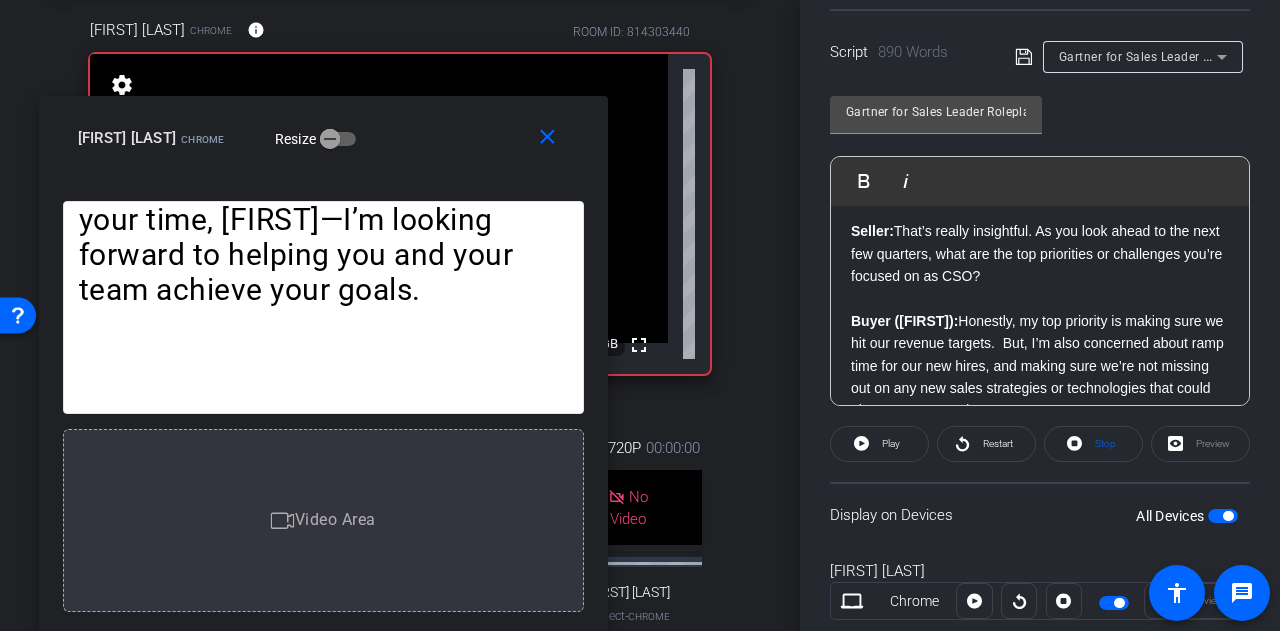 click on "Seller:  That’s really insightful. As you look ahead to the next few quarters, what are the top priorities or challenges you’re focused on as CSO?" 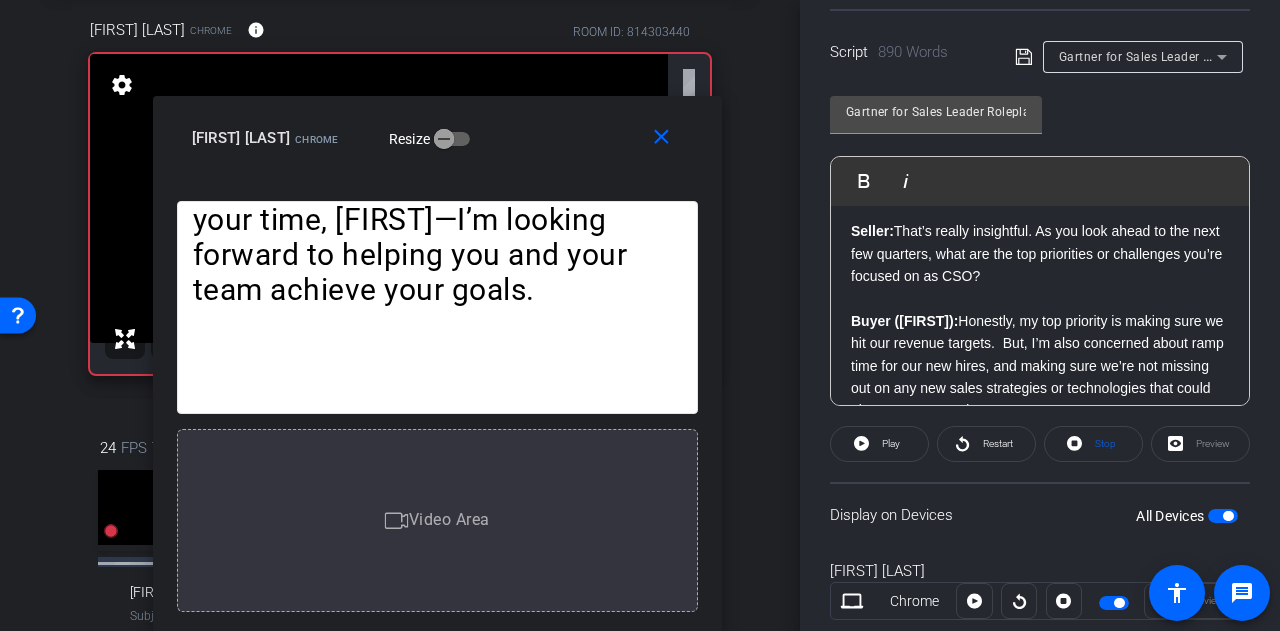 drag, startPoint x: 422, startPoint y: 125, endPoint x: 580, endPoint y: 225, distance: 186.98663 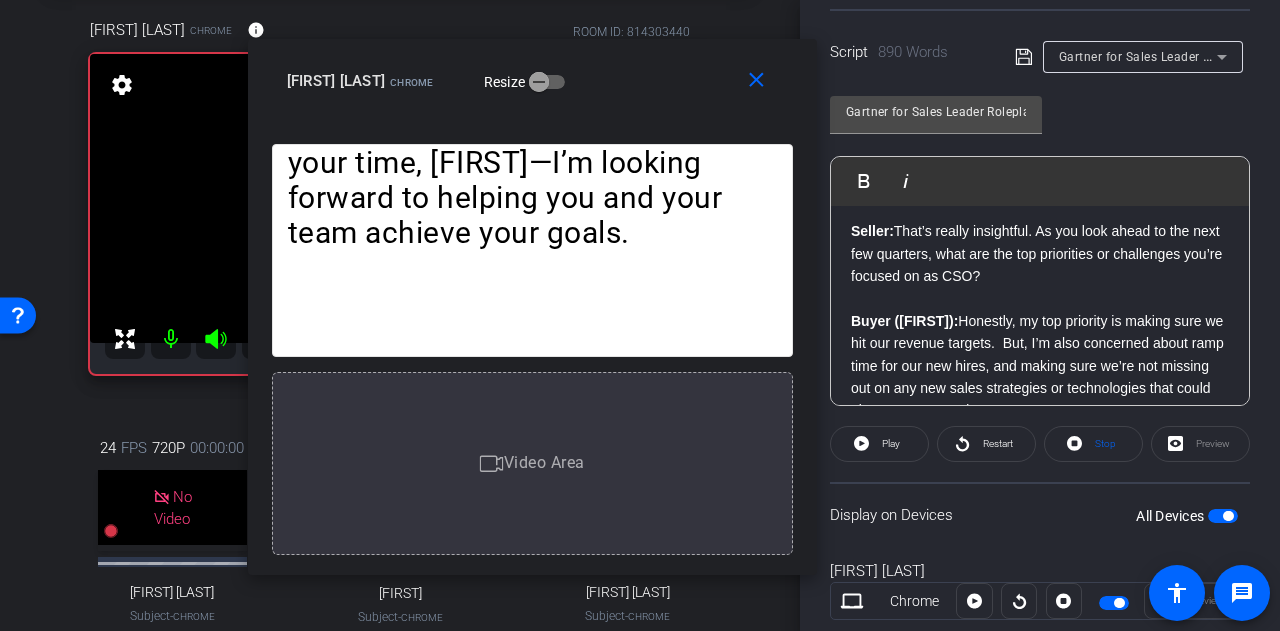 drag, startPoint x: 606, startPoint y: 180, endPoint x: 701, endPoint y: 123, distance: 110.788086 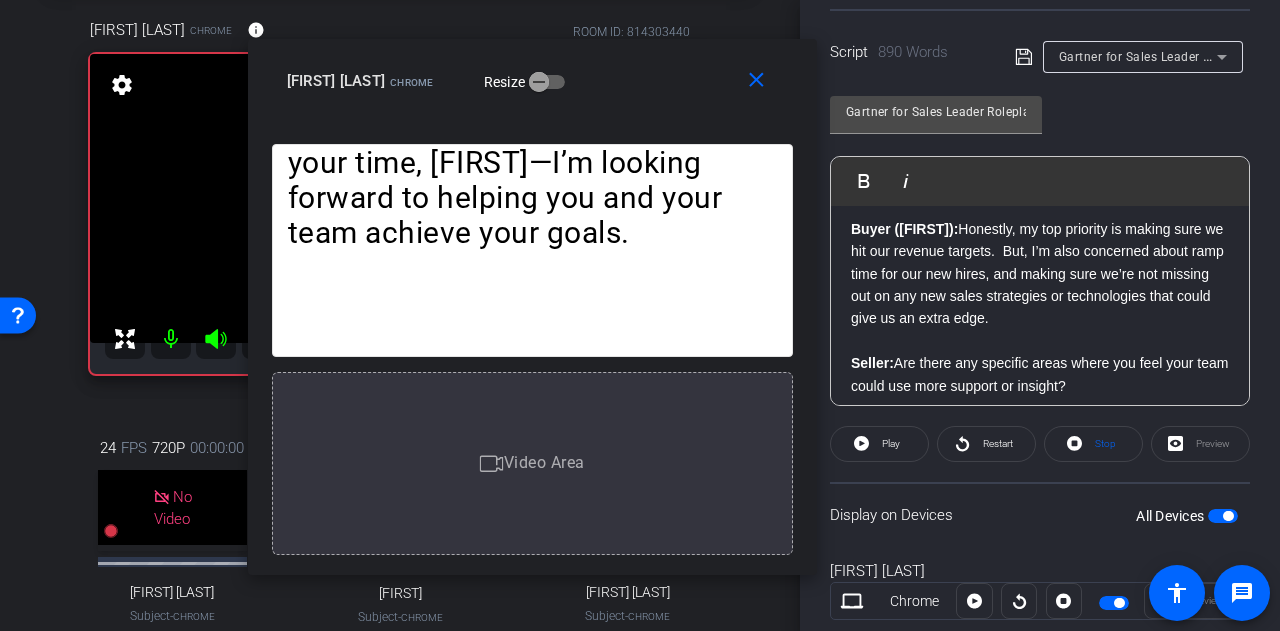 scroll, scrollTop: 432, scrollLeft: 0, axis: vertical 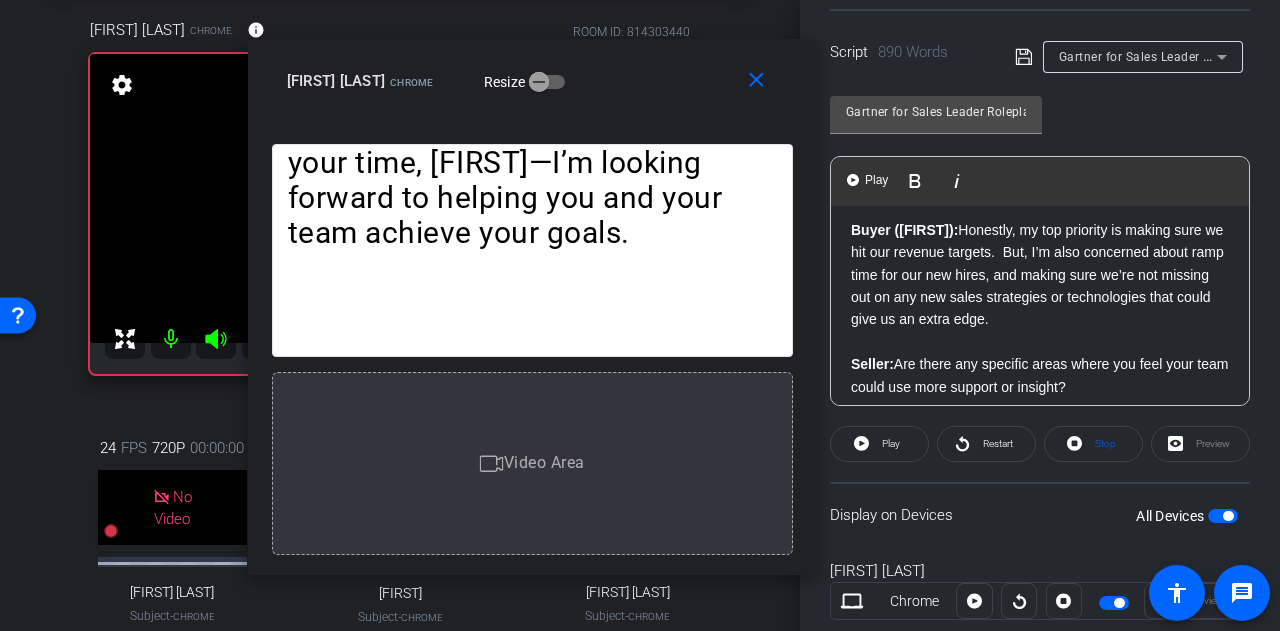 click 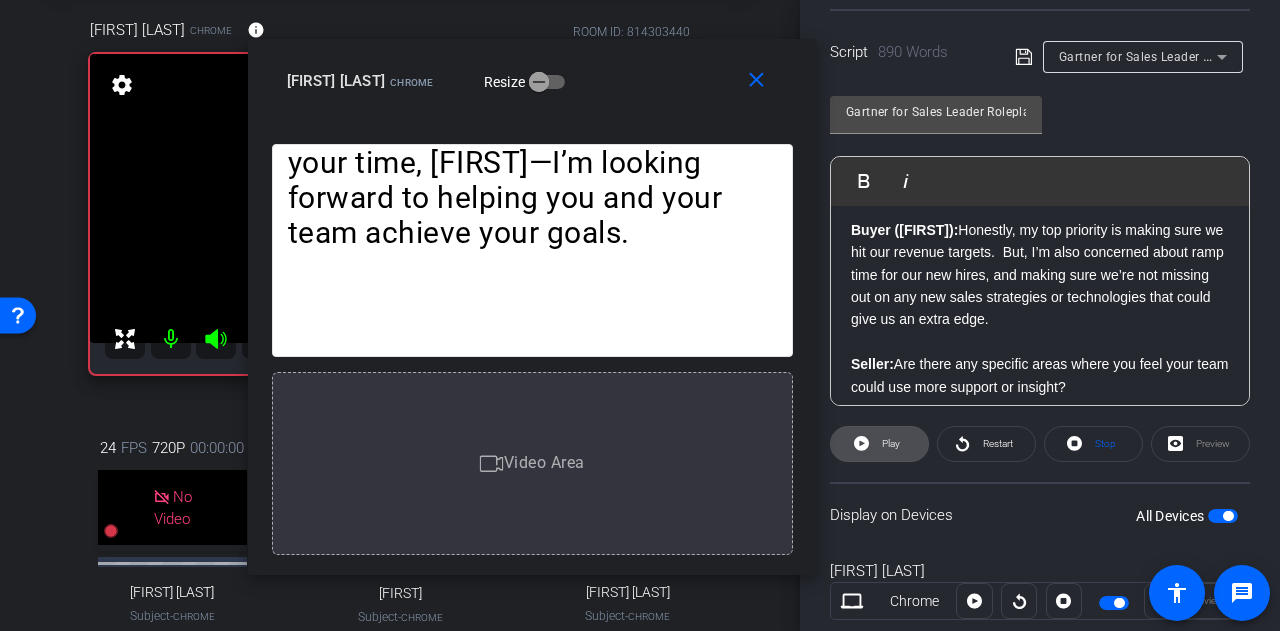 click 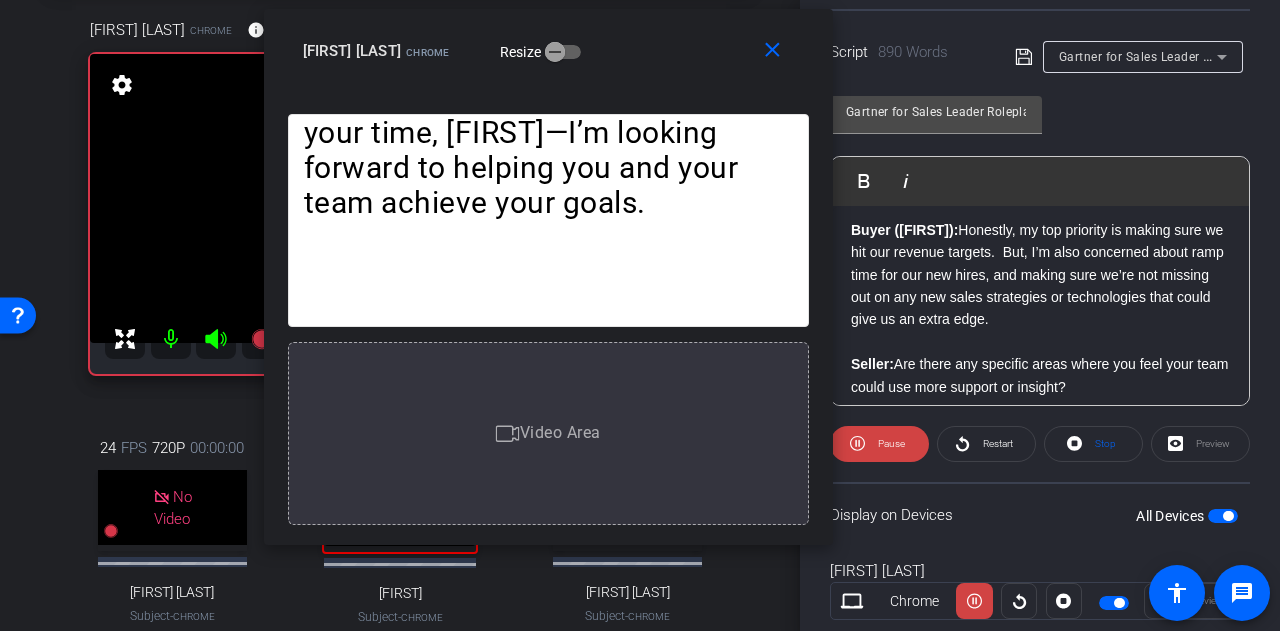 drag, startPoint x: 616, startPoint y: 65, endPoint x: 632, endPoint y: 35, distance: 34 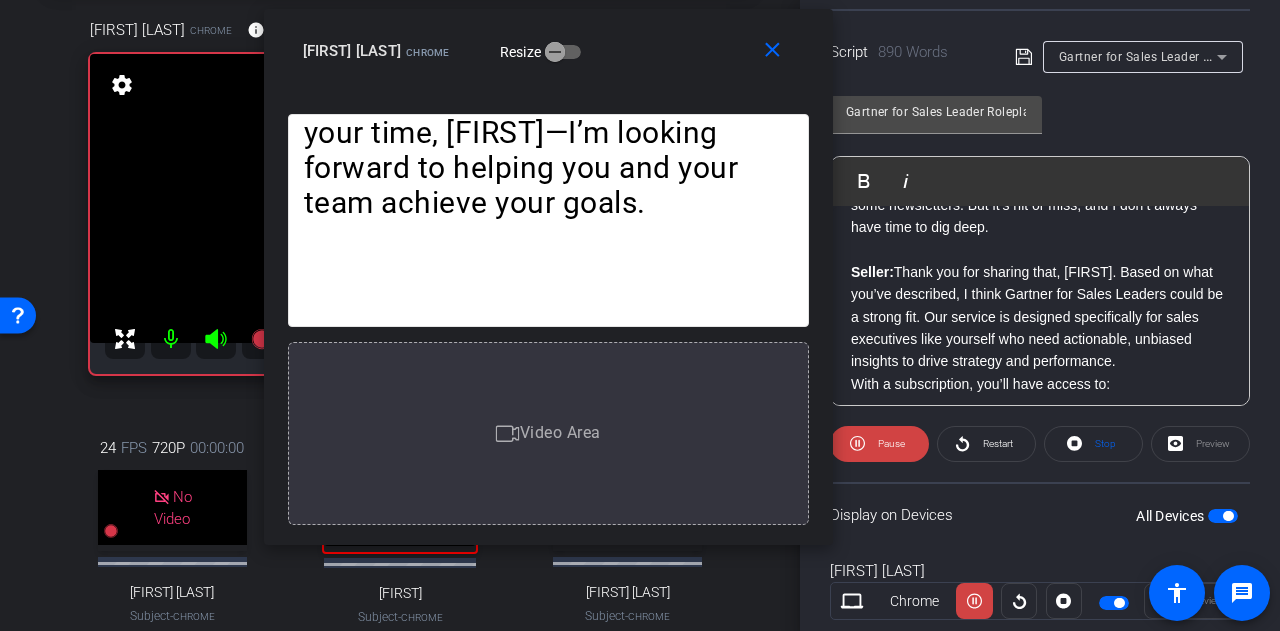 scroll, scrollTop: 932, scrollLeft: 0, axis: vertical 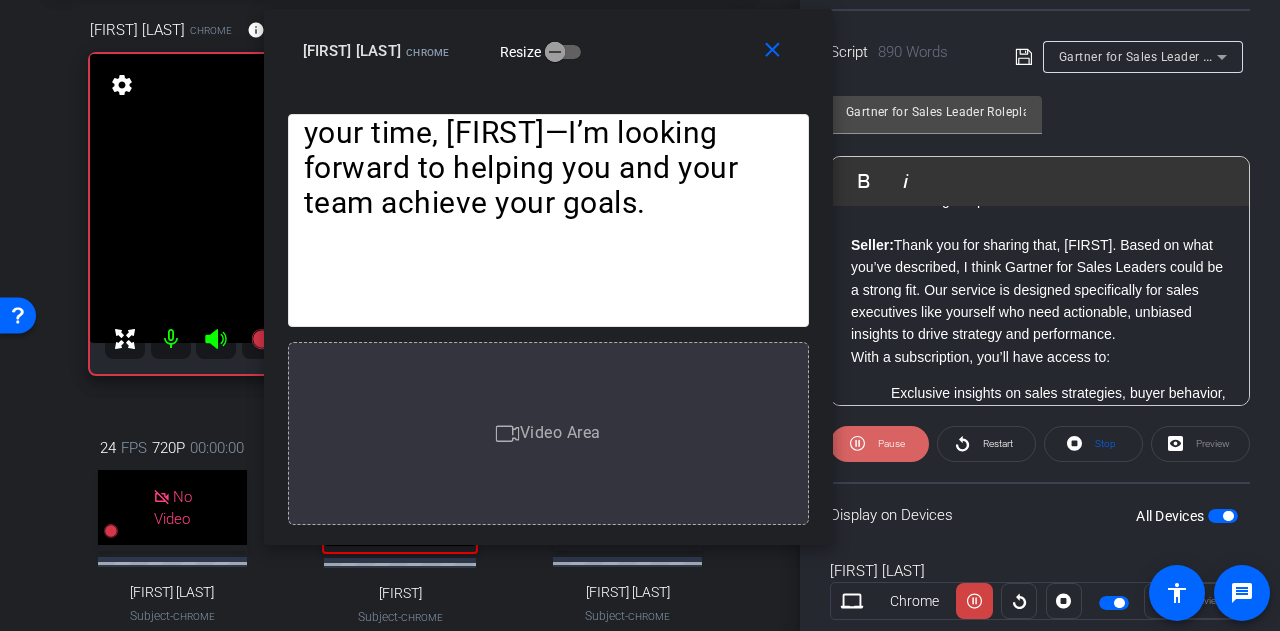 click on "Pause" 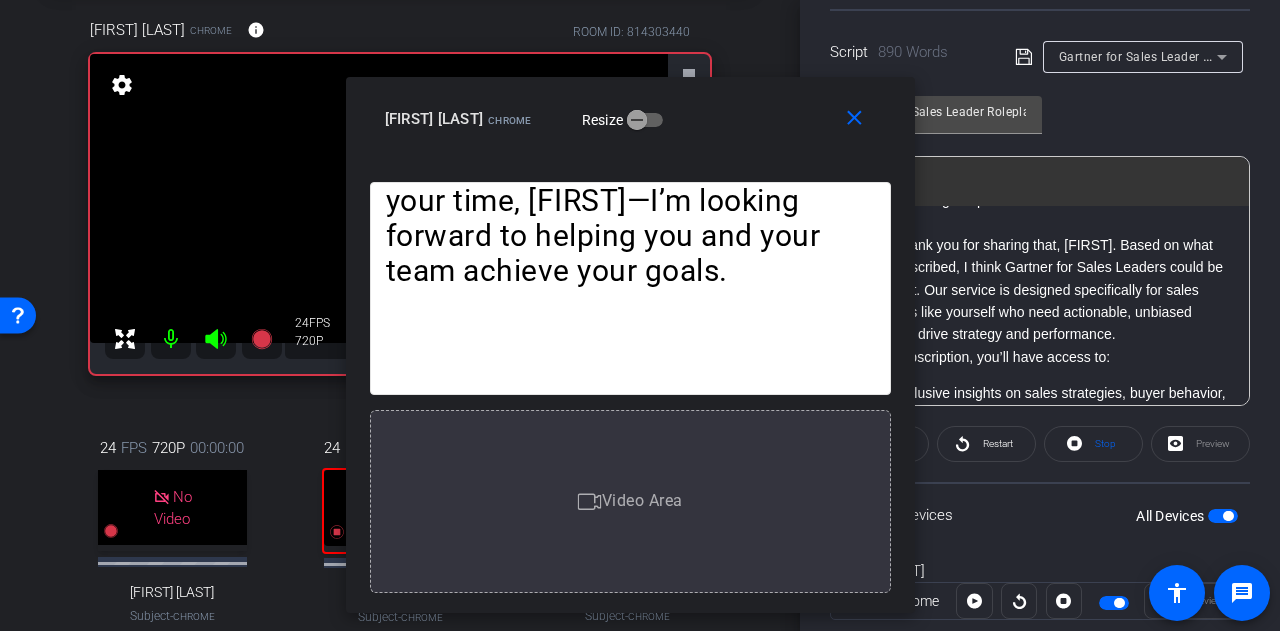 drag, startPoint x: 622, startPoint y: 43, endPoint x: 704, endPoint y: 111, distance: 106.52699 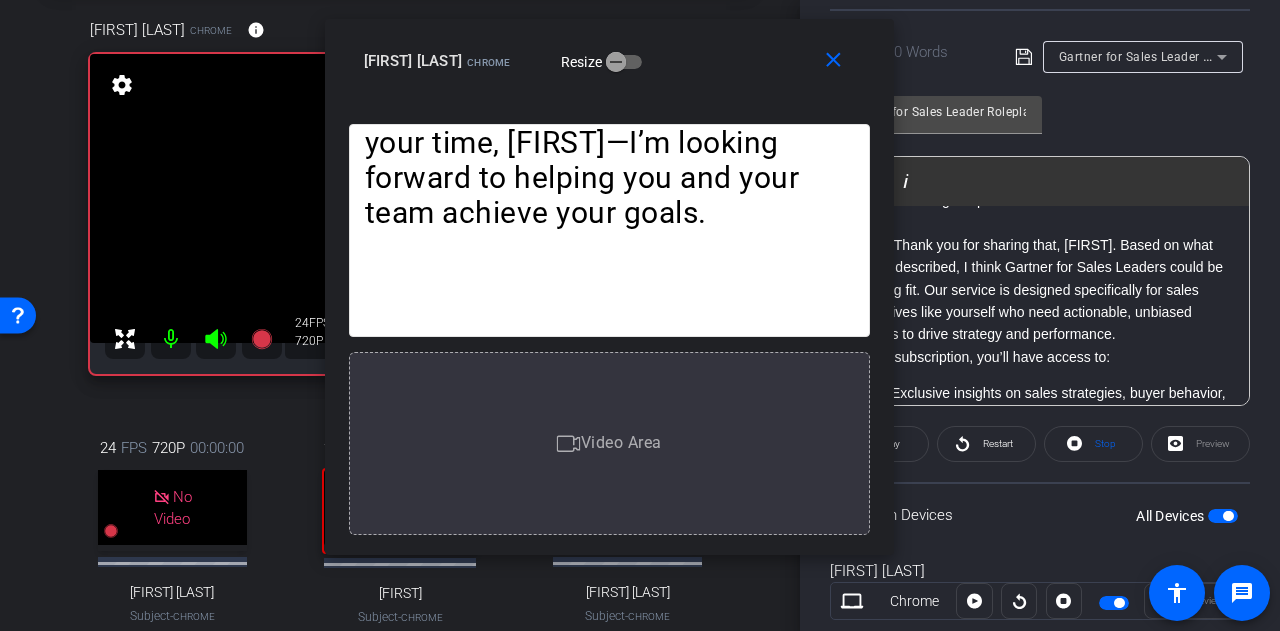drag, startPoint x: 714, startPoint y: 120, endPoint x: 649, endPoint y: 68, distance: 83.240616 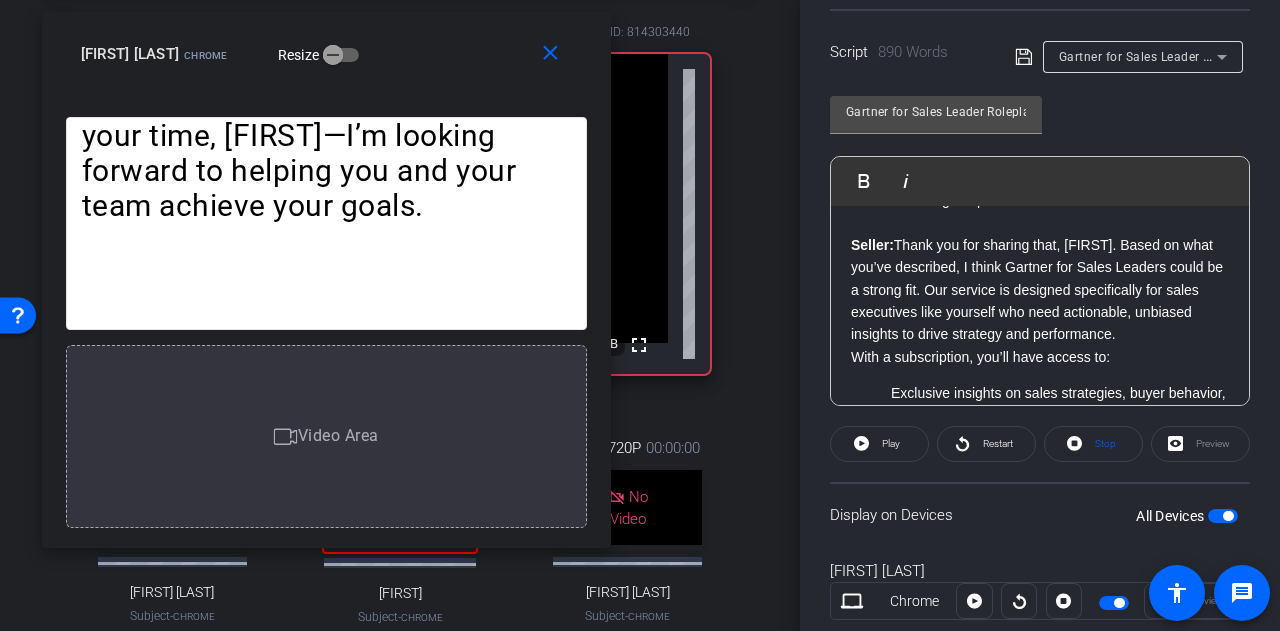 drag, startPoint x: 706, startPoint y: 79, endPoint x: 446, endPoint y: 73, distance: 260.0692 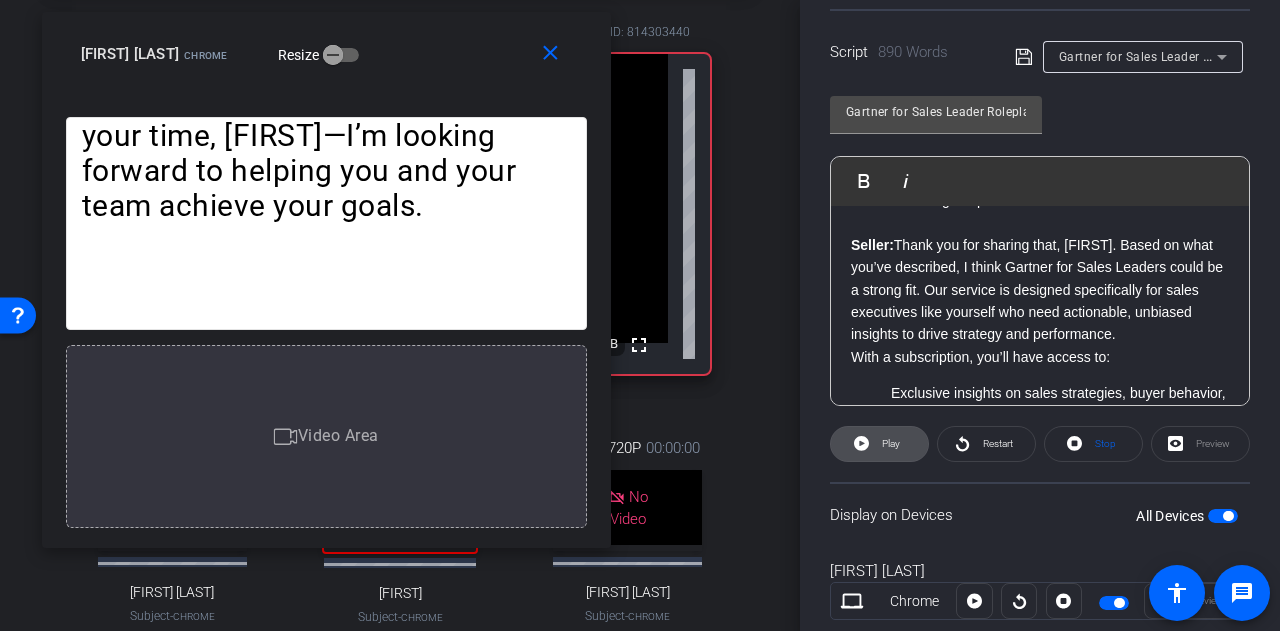click 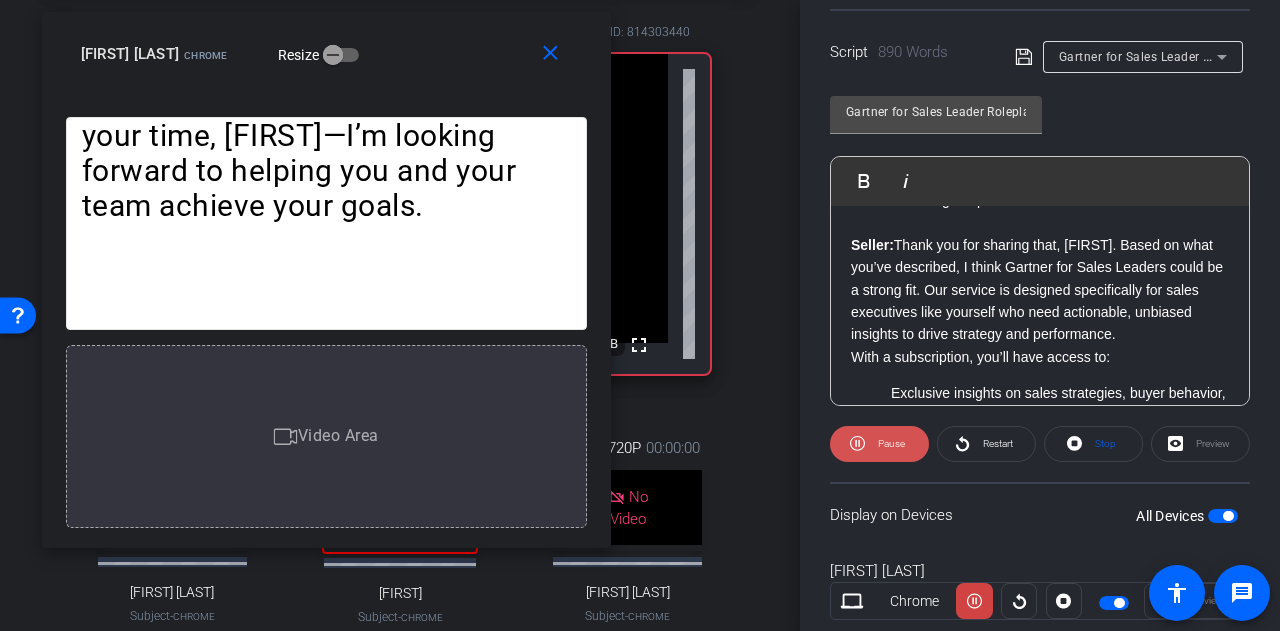 click on "Pause" 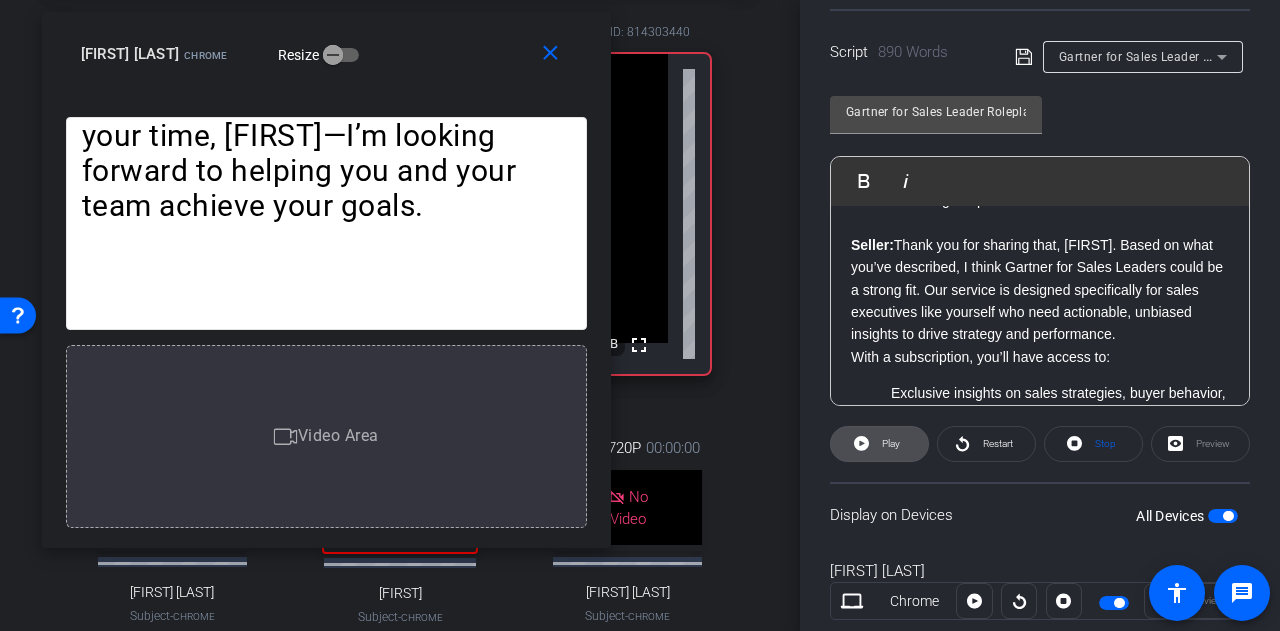 click on "Play" 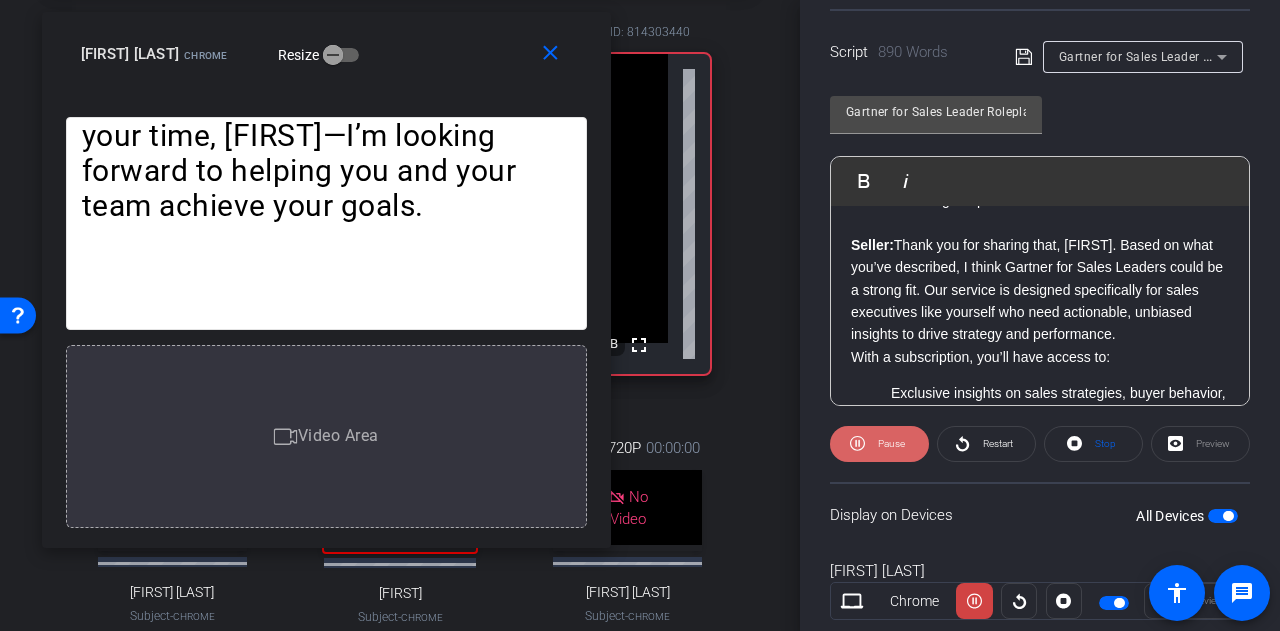 click on "Pause" 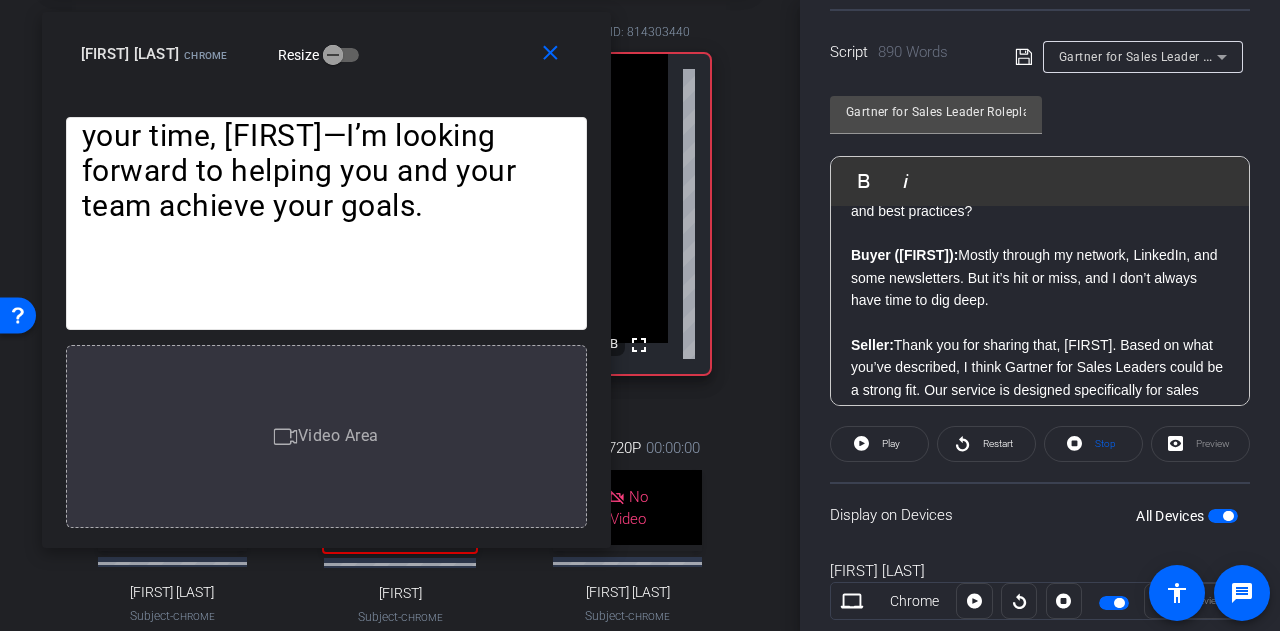 scroll, scrollTop: 932, scrollLeft: 0, axis: vertical 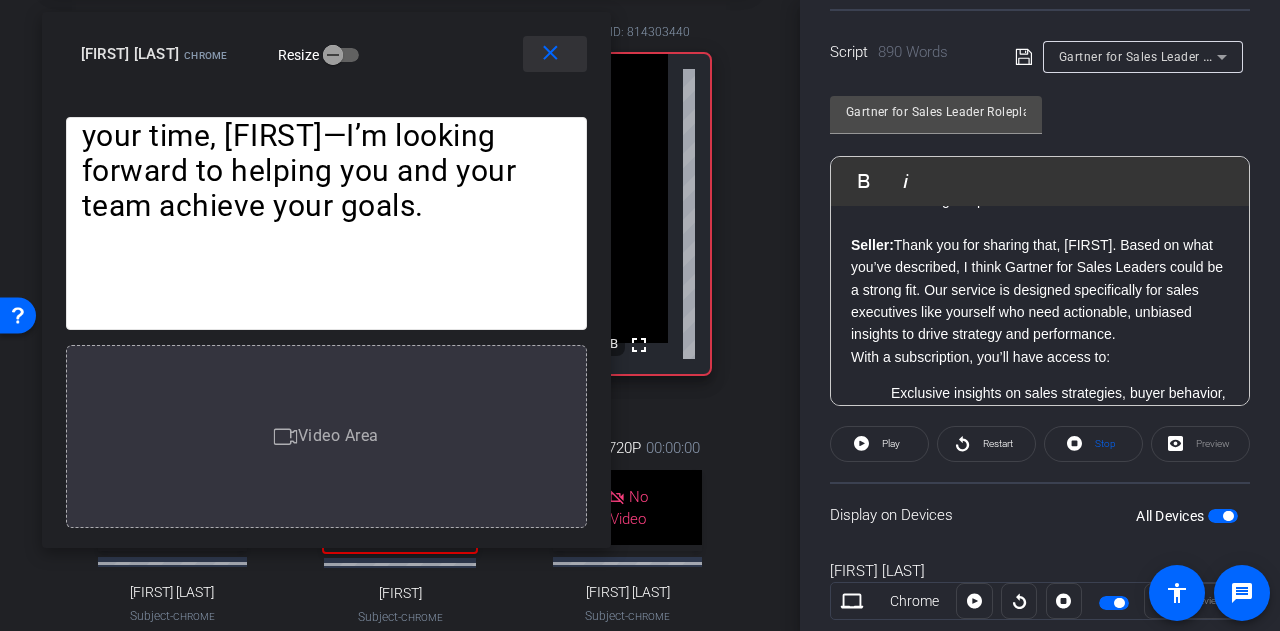 click at bounding box center [555, 54] 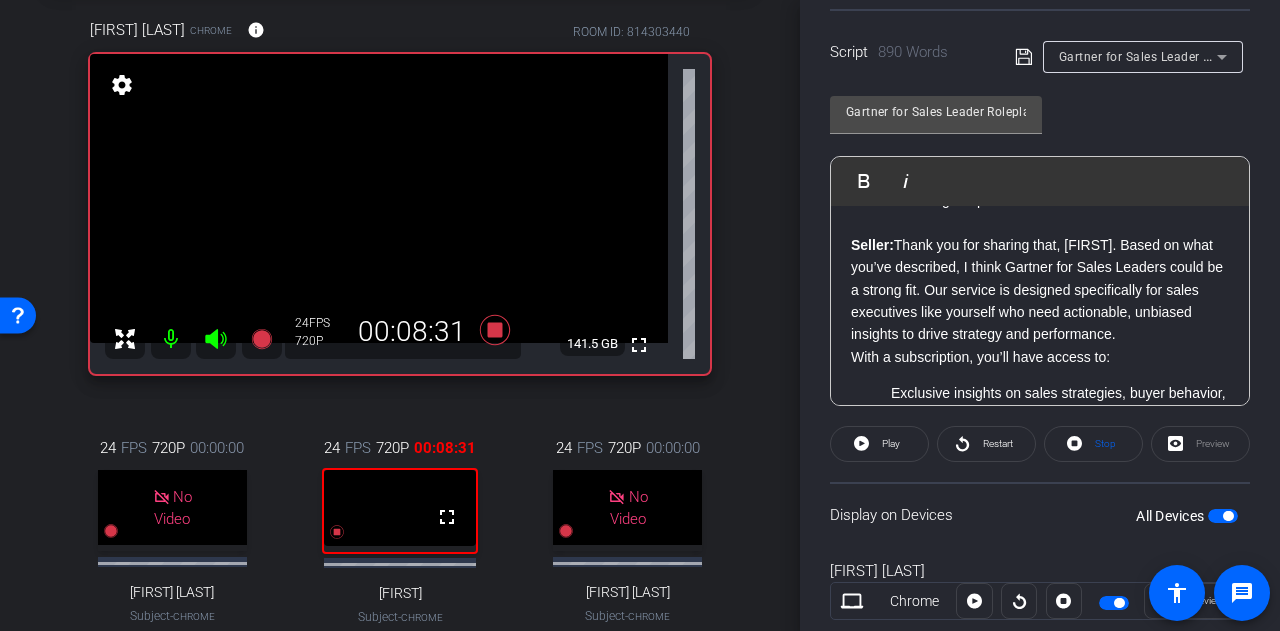 scroll, scrollTop: 832, scrollLeft: 0, axis: vertical 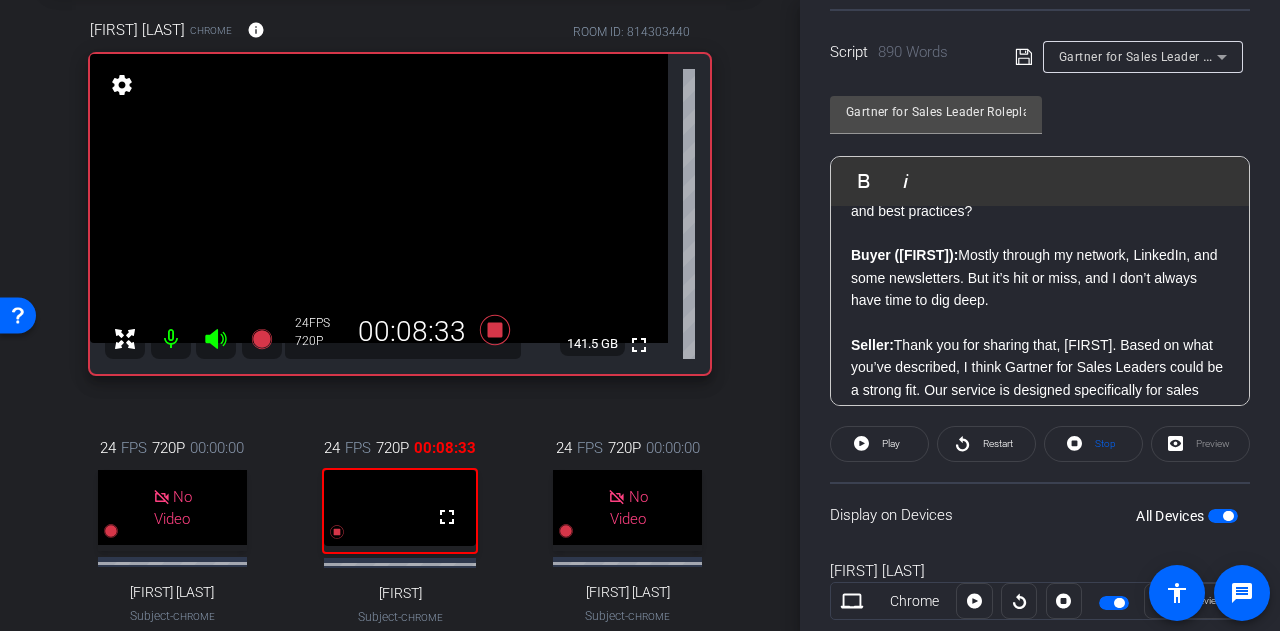 click on "Seller:" 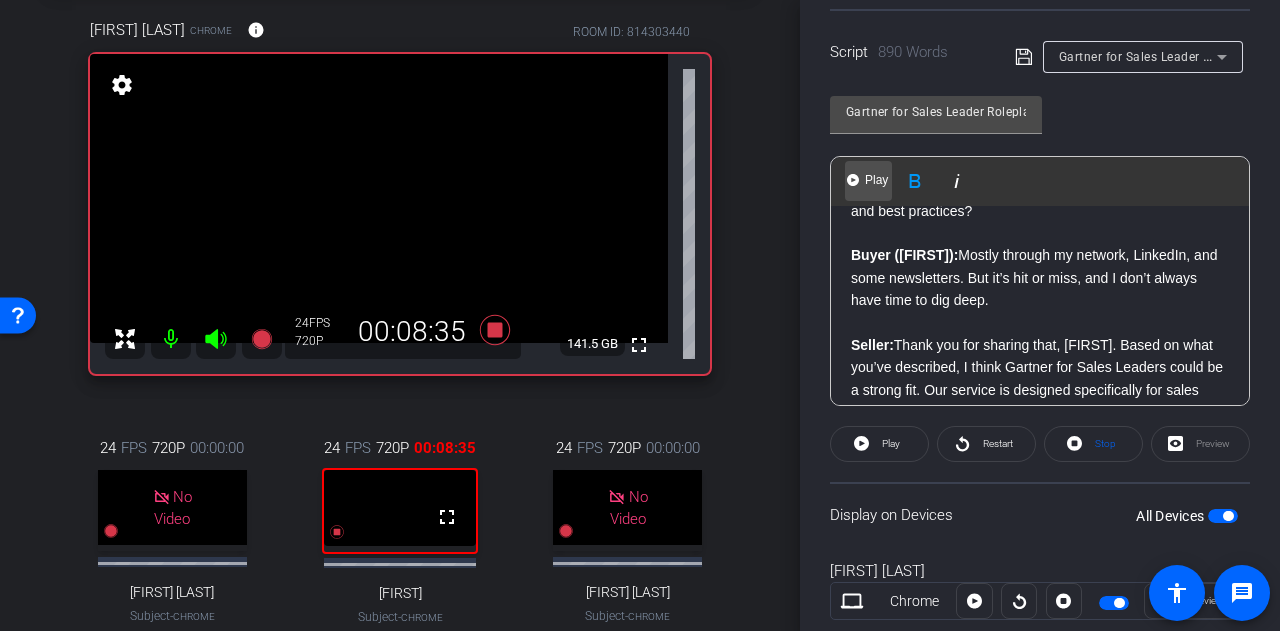click on "Play" at bounding box center (876, 180) 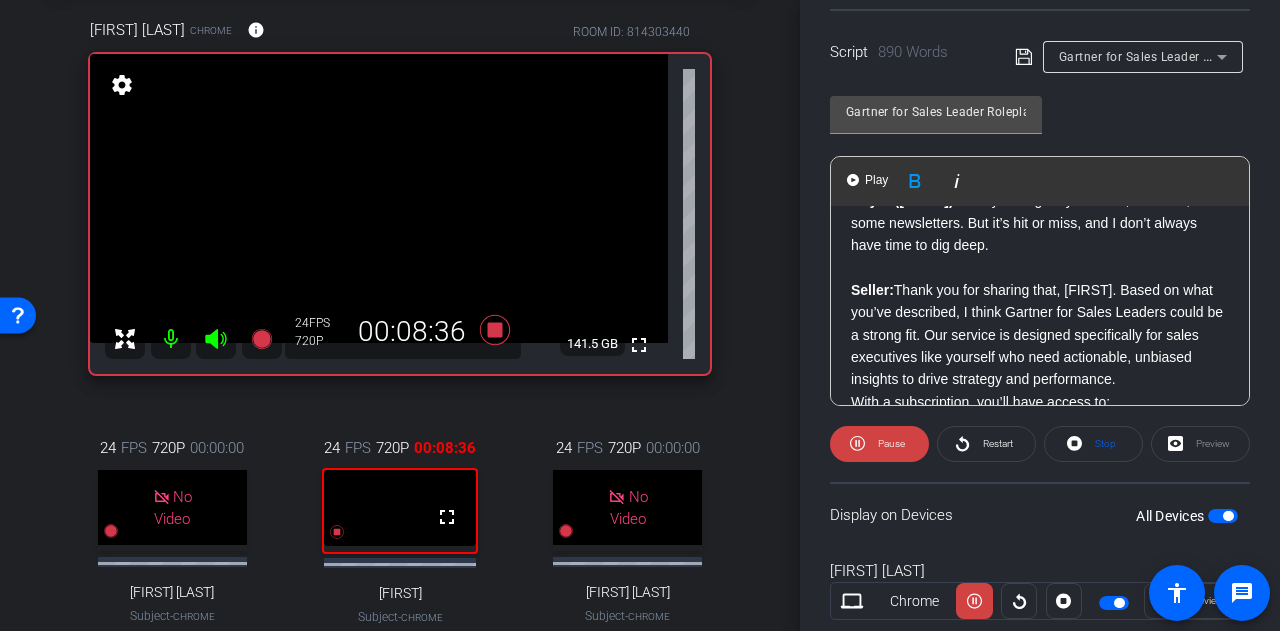 scroll, scrollTop: 932, scrollLeft: 0, axis: vertical 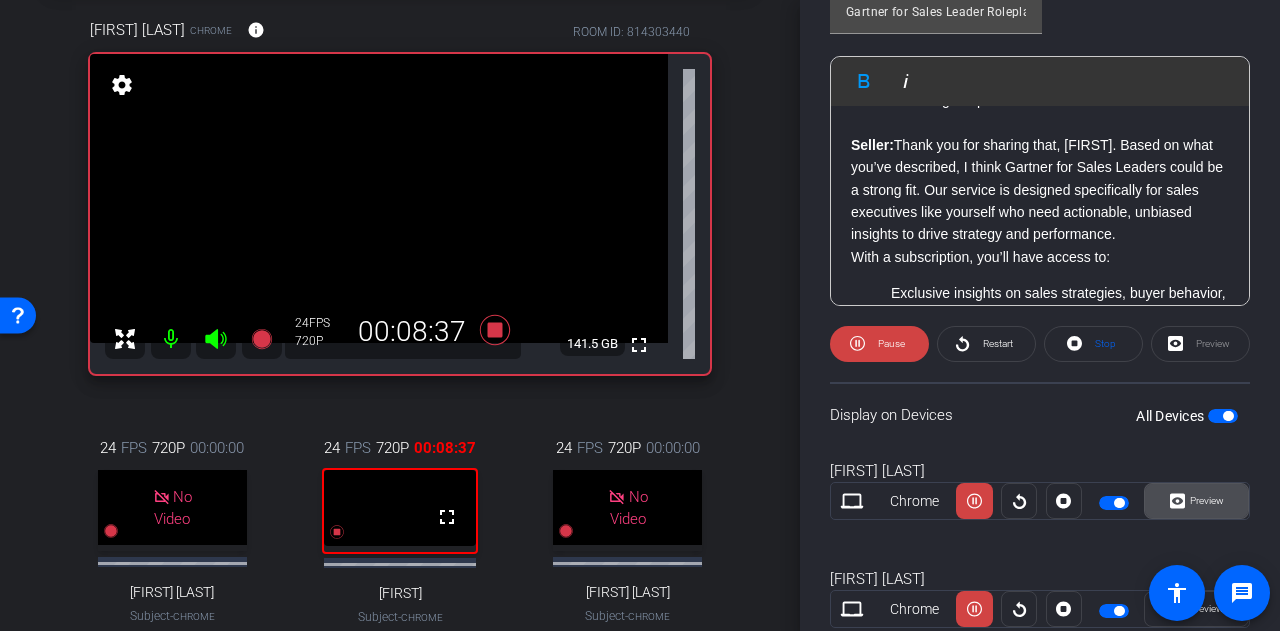click on "Preview" 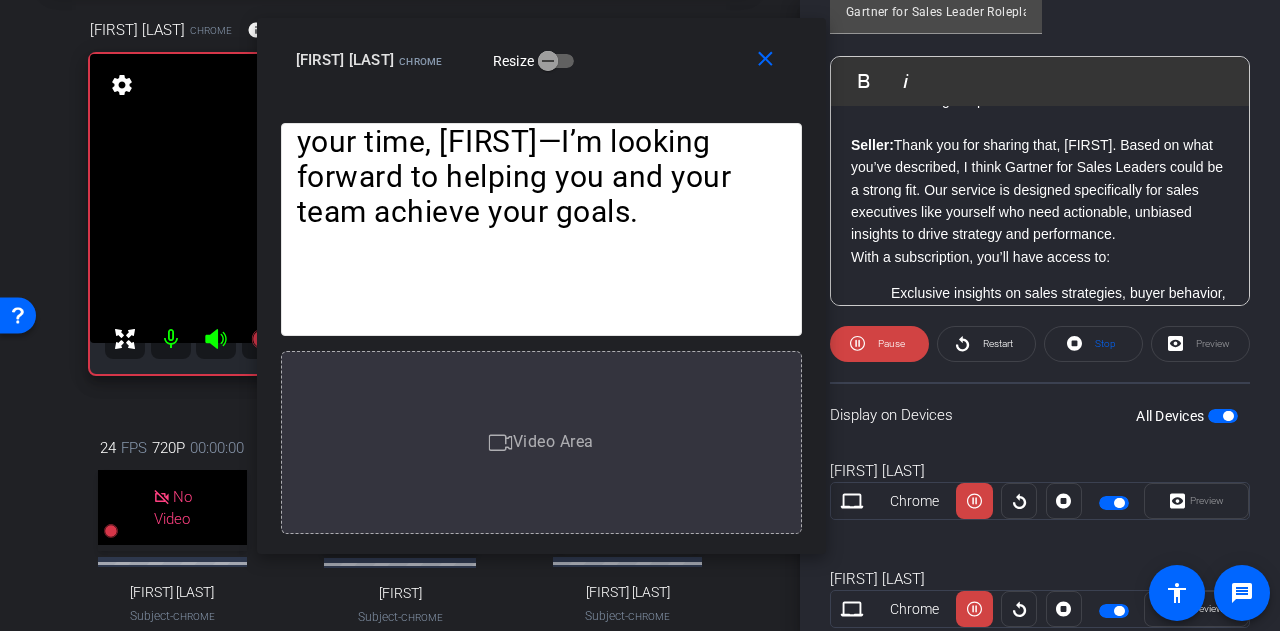 drag, startPoint x: 756, startPoint y: 81, endPoint x: 610, endPoint y: 46, distance: 150.13661 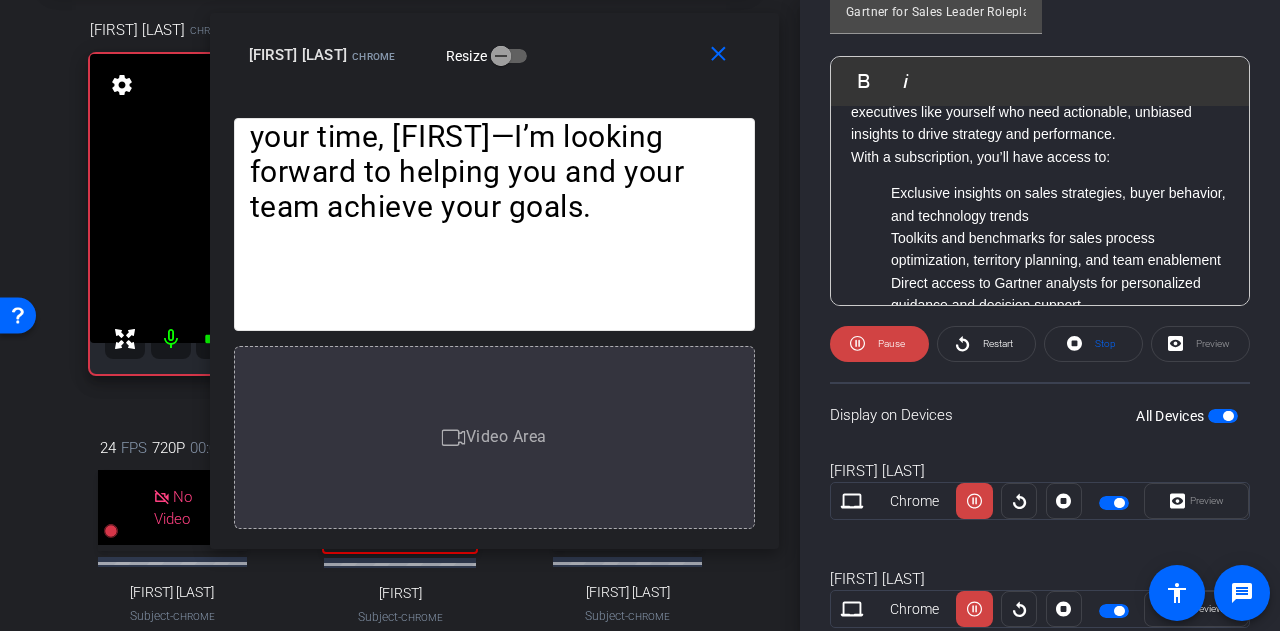 scroll, scrollTop: 1132, scrollLeft: 0, axis: vertical 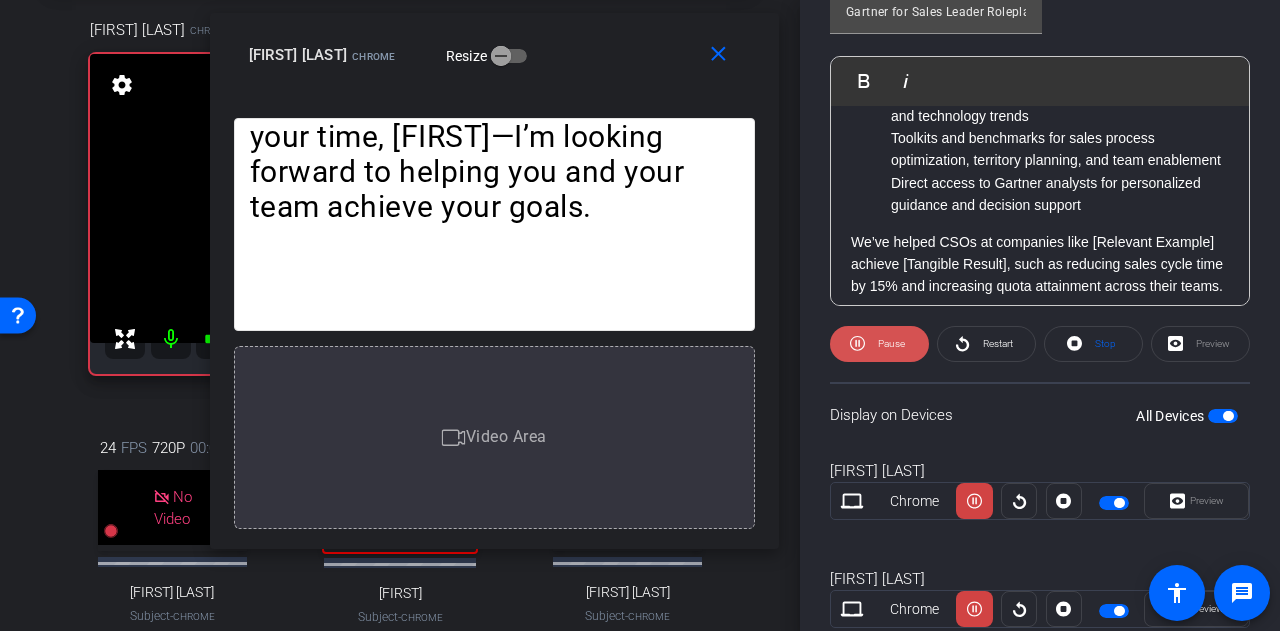 click on "Pause" 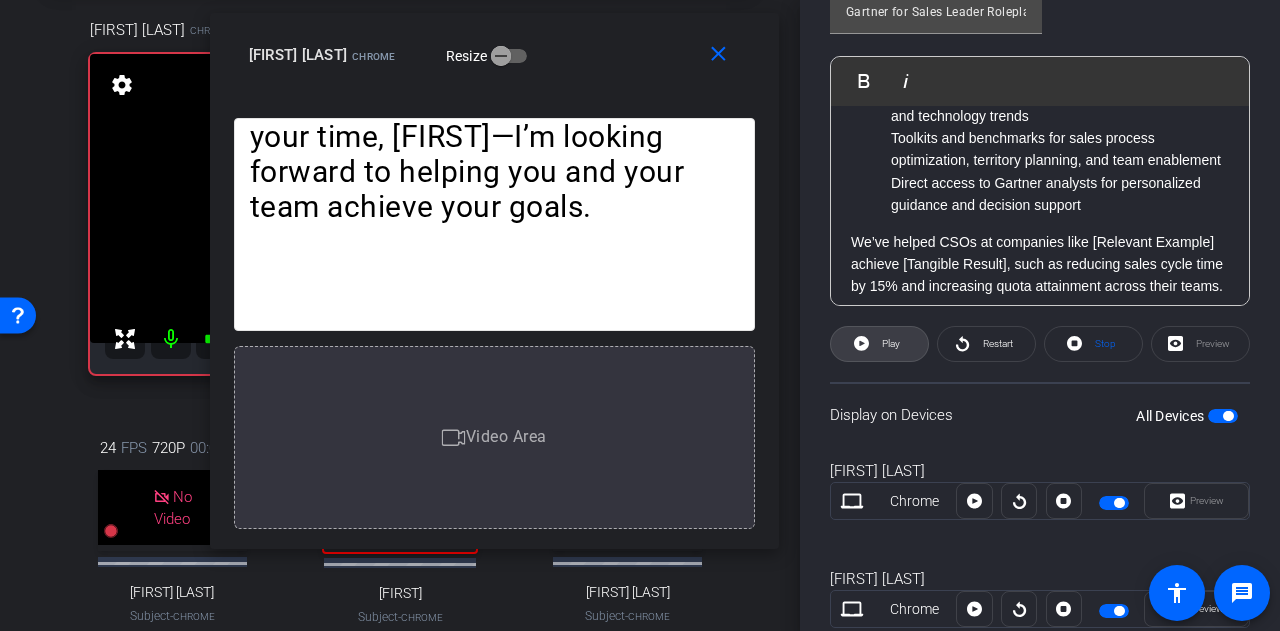 click on "Play" 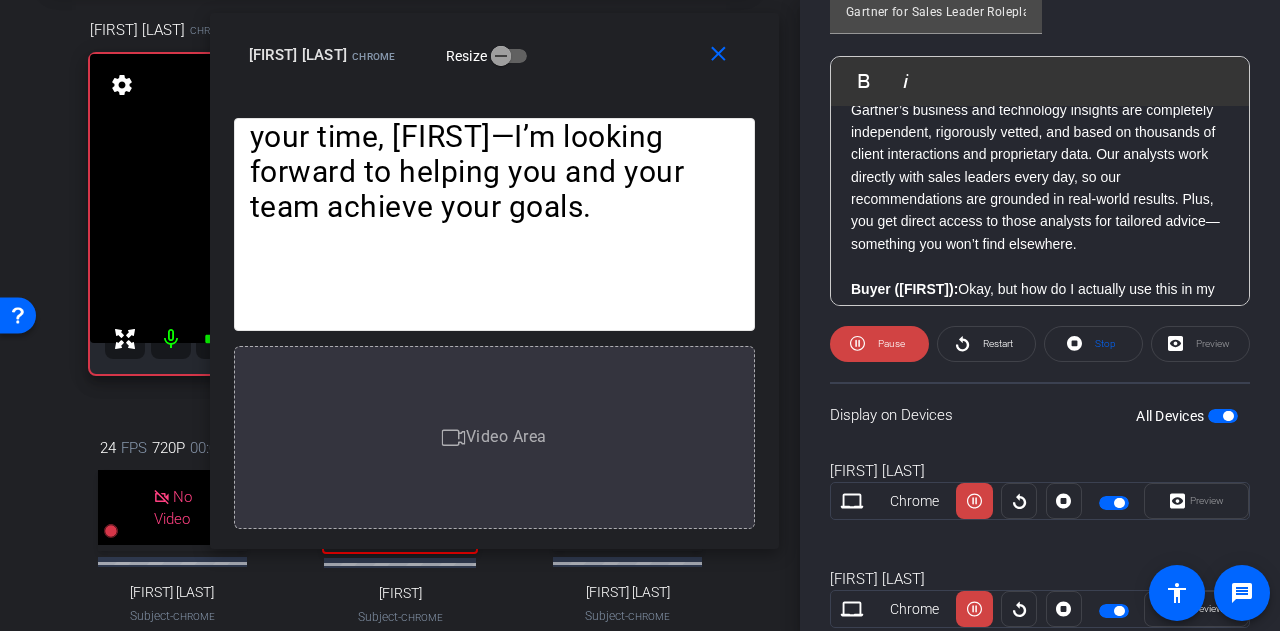 scroll, scrollTop: 1532, scrollLeft: 0, axis: vertical 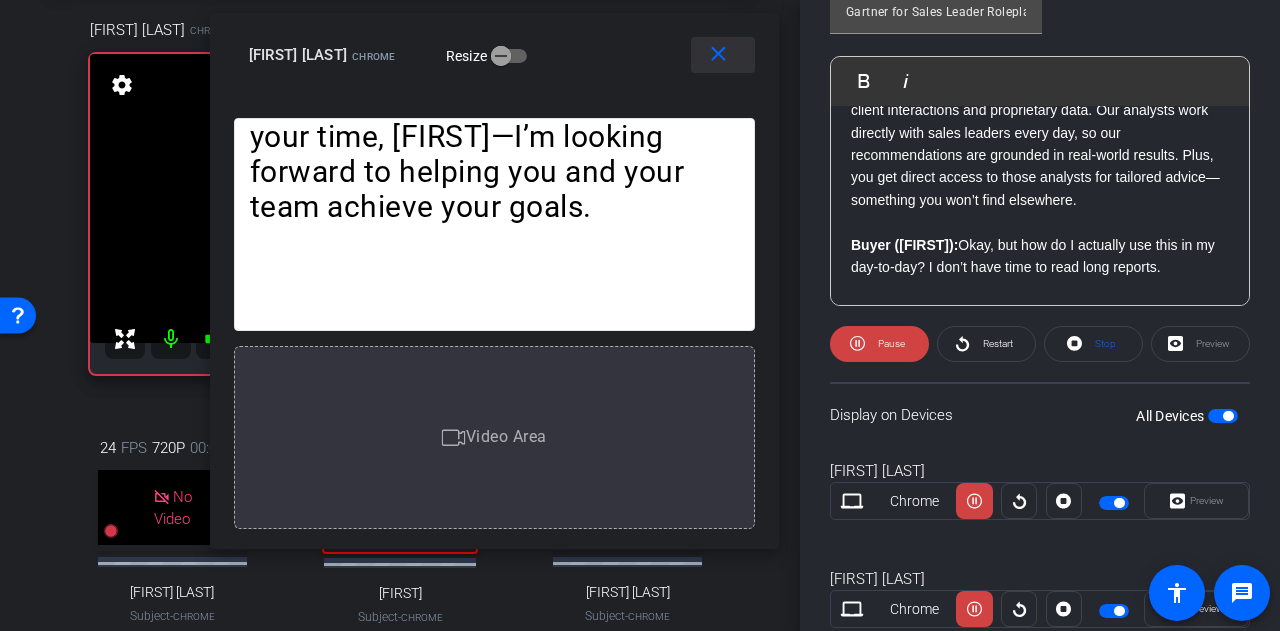 click on "close" at bounding box center [718, 54] 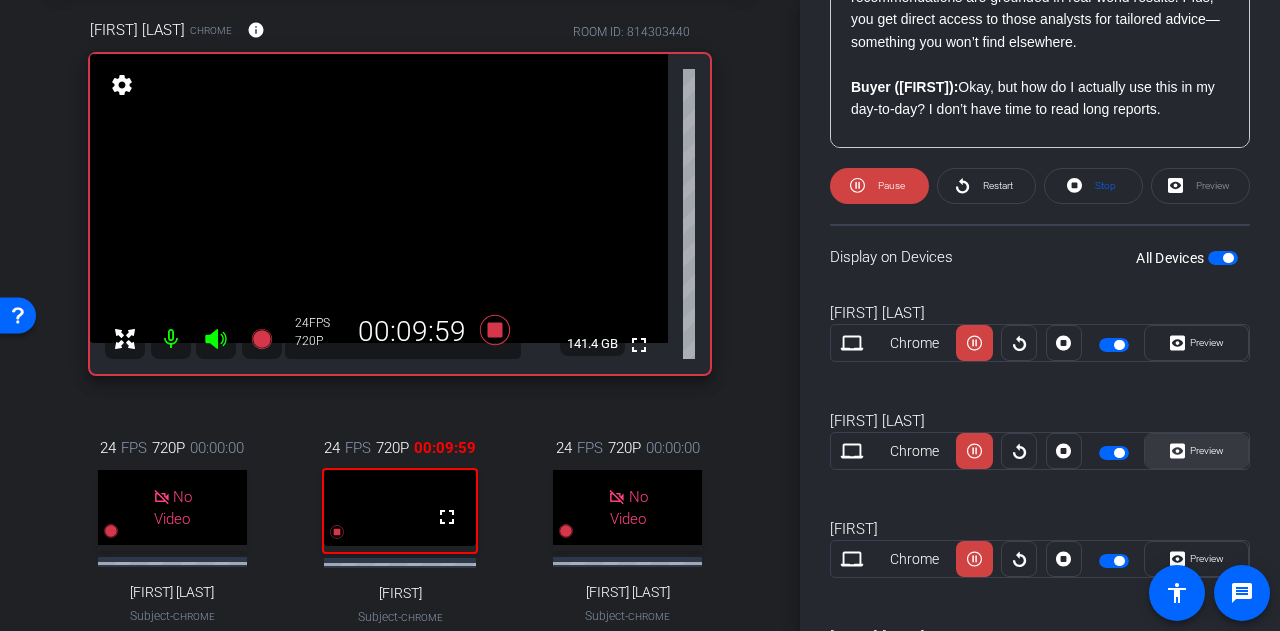 scroll, scrollTop: 709, scrollLeft: 0, axis: vertical 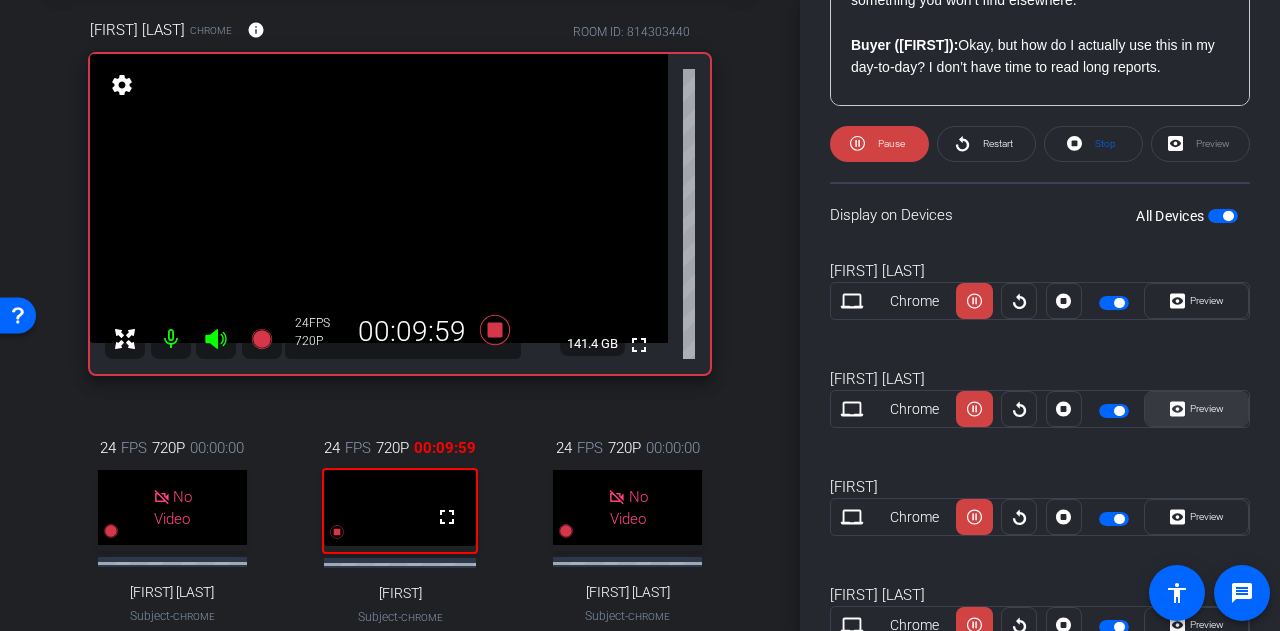 click 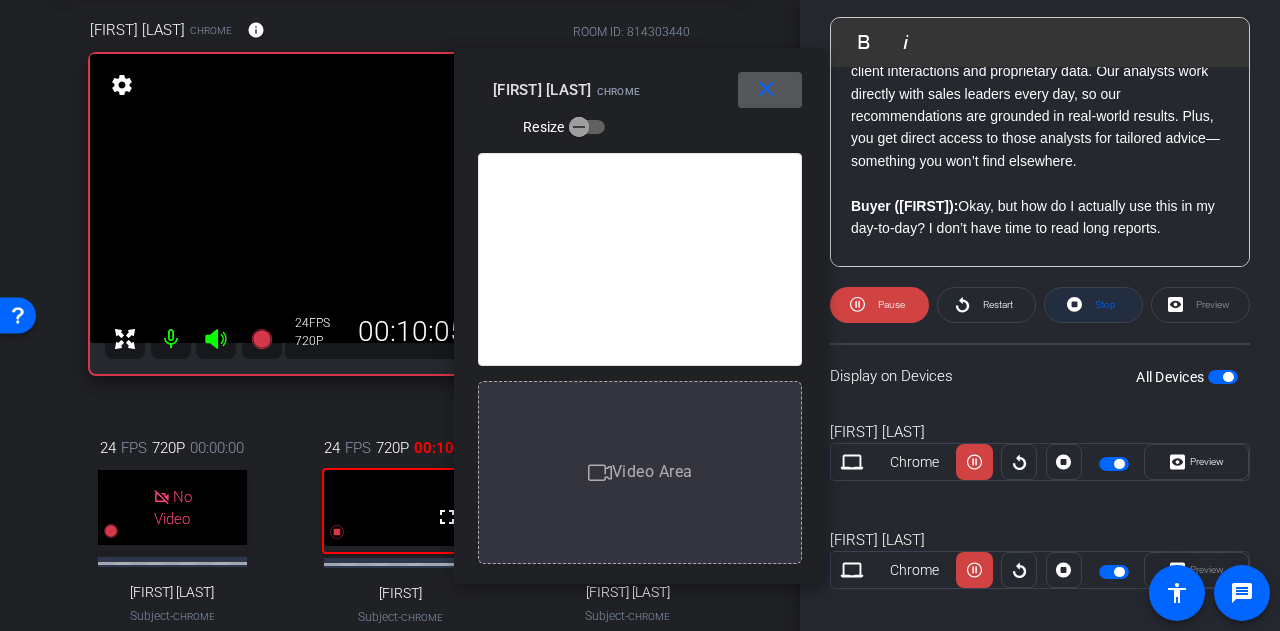 scroll, scrollTop: 509, scrollLeft: 0, axis: vertical 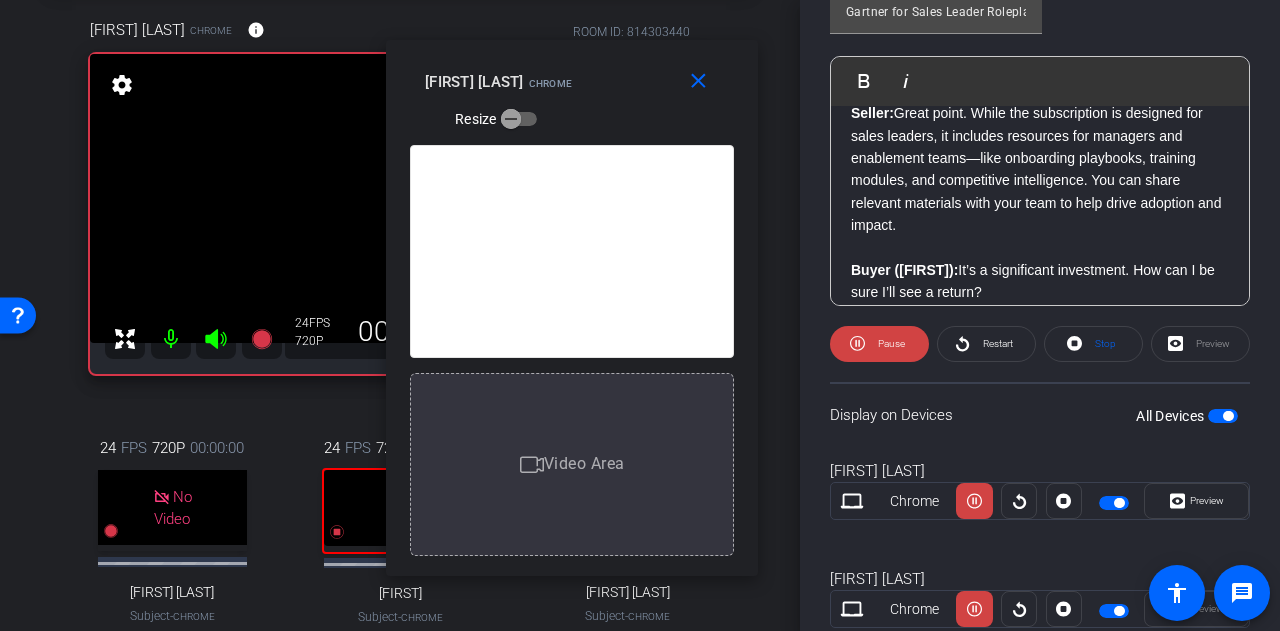 drag, startPoint x: 644, startPoint y: 79, endPoint x: 576, endPoint y: 71, distance: 68.46897 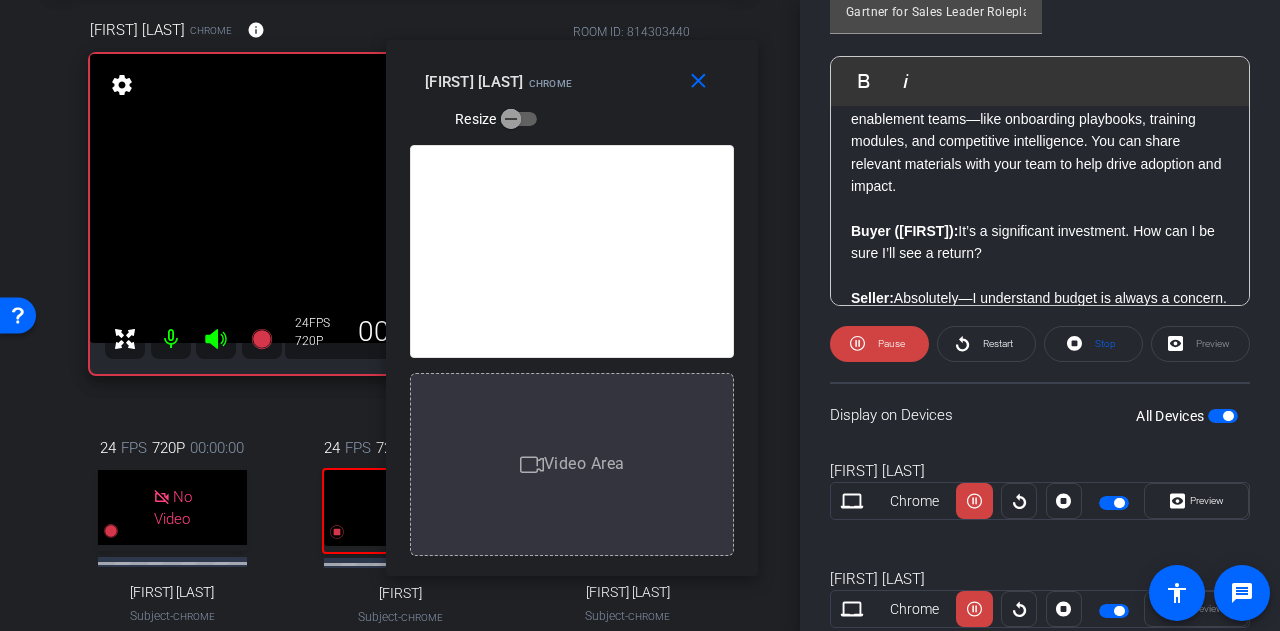 scroll, scrollTop: 1932, scrollLeft: 0, axis: vertical 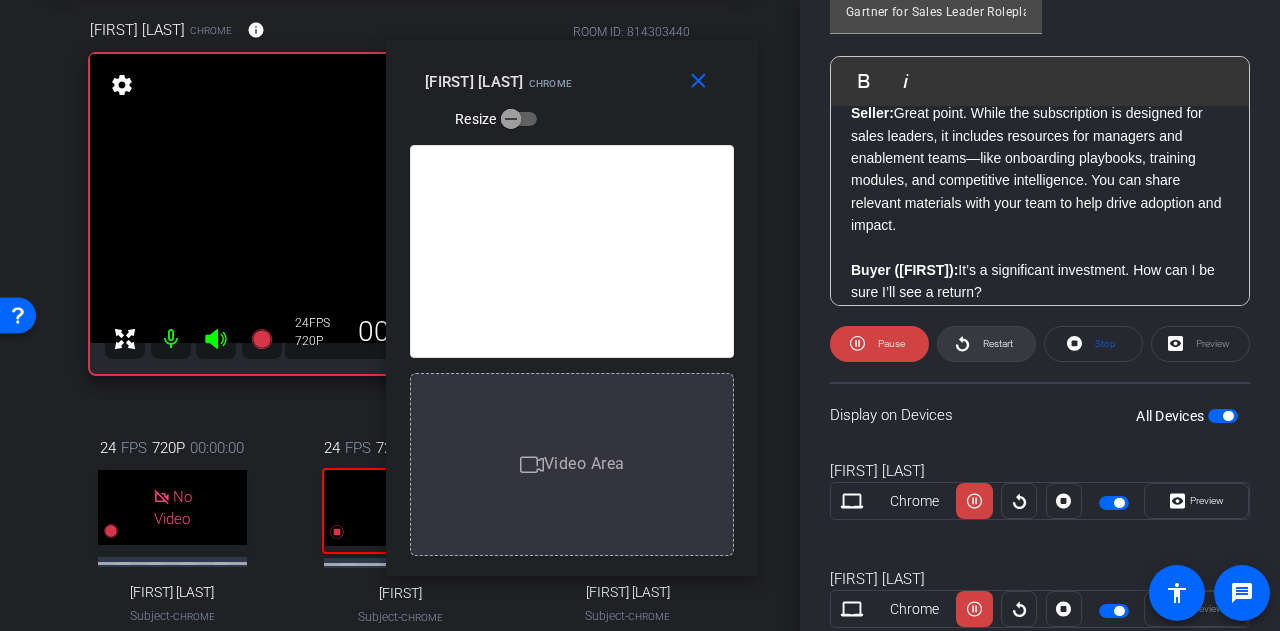 click 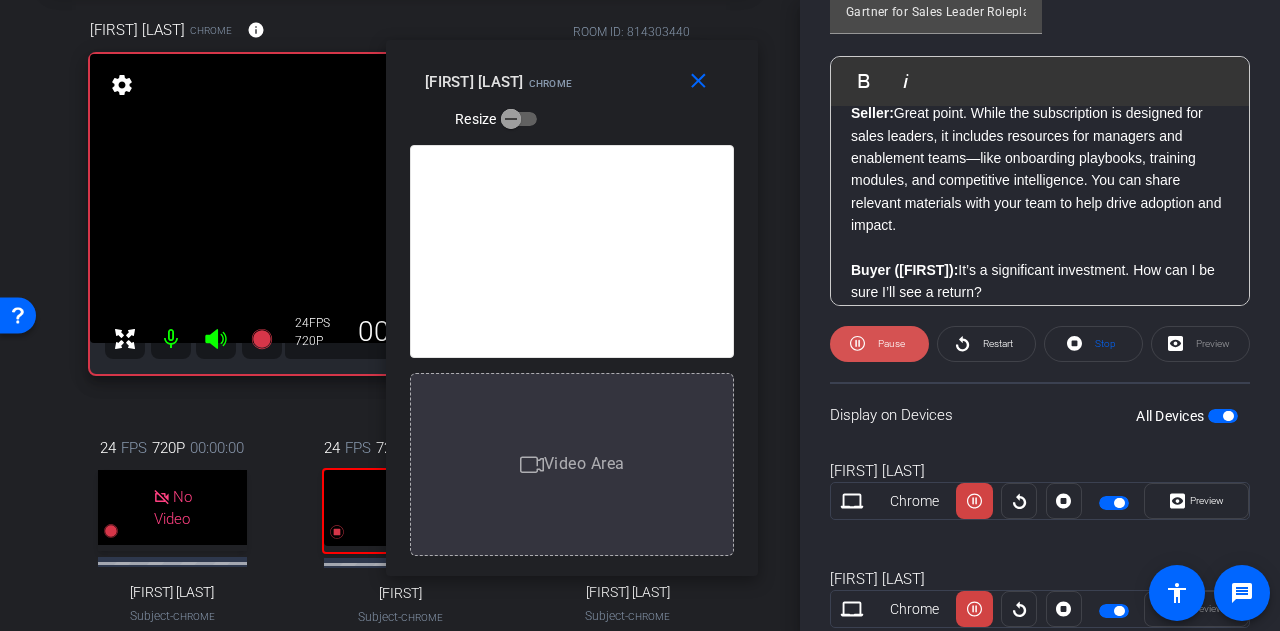 click on "Pause" 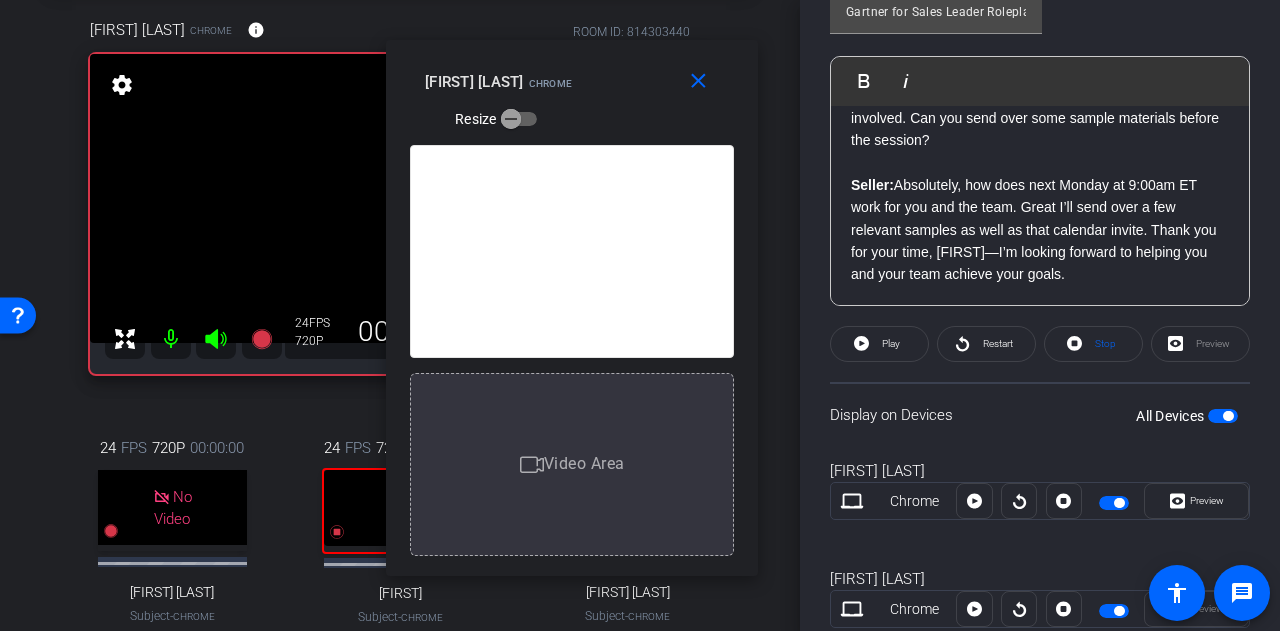 scroll, scrollTop: 2824, scrollLeft: 0, axis: vertical 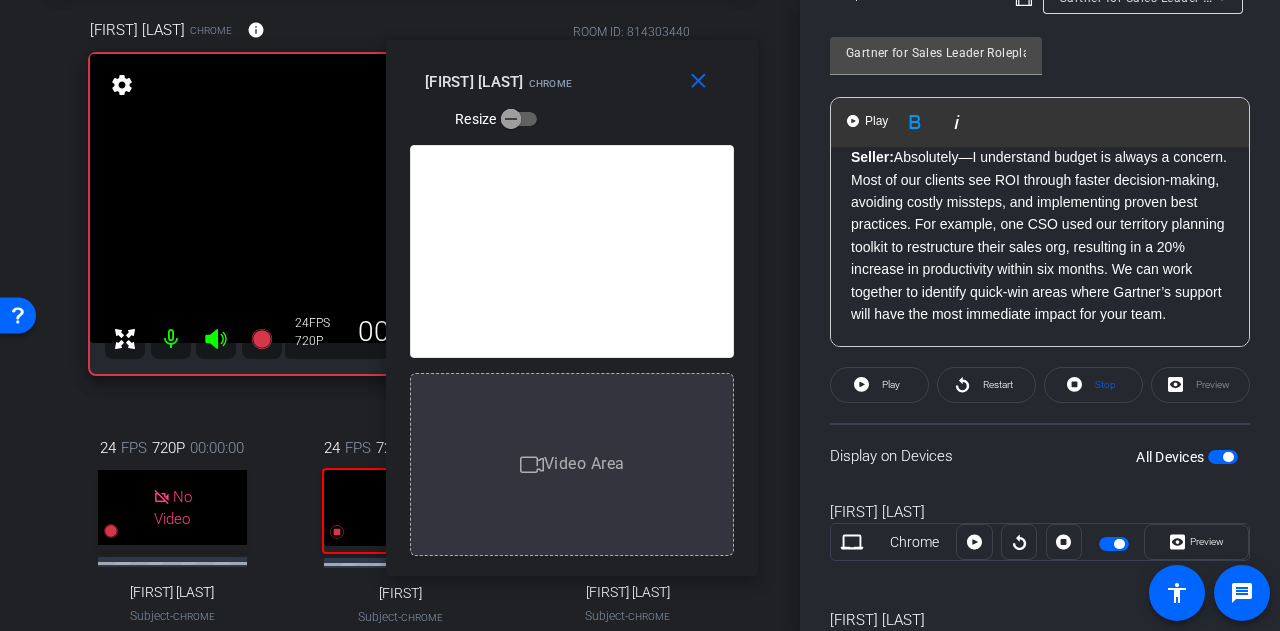 click on "Seller:  Hi Morgan, thank you for taking the time to meet today.(make up TBVA from linkedin)  I know your schedule is packed, so I want to make sure our conversation is as valuable as possible for you. With that said, will 20 minutes still work for you today? I’m curious before we dive in, I see you are CSO, would you be the key decision maker in the sales process. To get an understanding of VelocitySoft, how are things going with your team’s current sales initiatives? Buyer (Morgan):  Thanks for asking.  We’re actually in the middle of a big push to expand into a new vertical, so there’s been a lot of pressure on the team right now.  We’re starting to see some traction, but with onboarding new reps it’s been challenging to keep everyone aligned. Seller:  That’s really insightful. As you look ahead to the next few quarters, what are the top priorities or challenges you’re focused on as CSO? Buyer (Morgan): Seller:  Buyer (Morgan): Seller:  Buyer (Morgan): Seller:  Buyer (Morgan):" 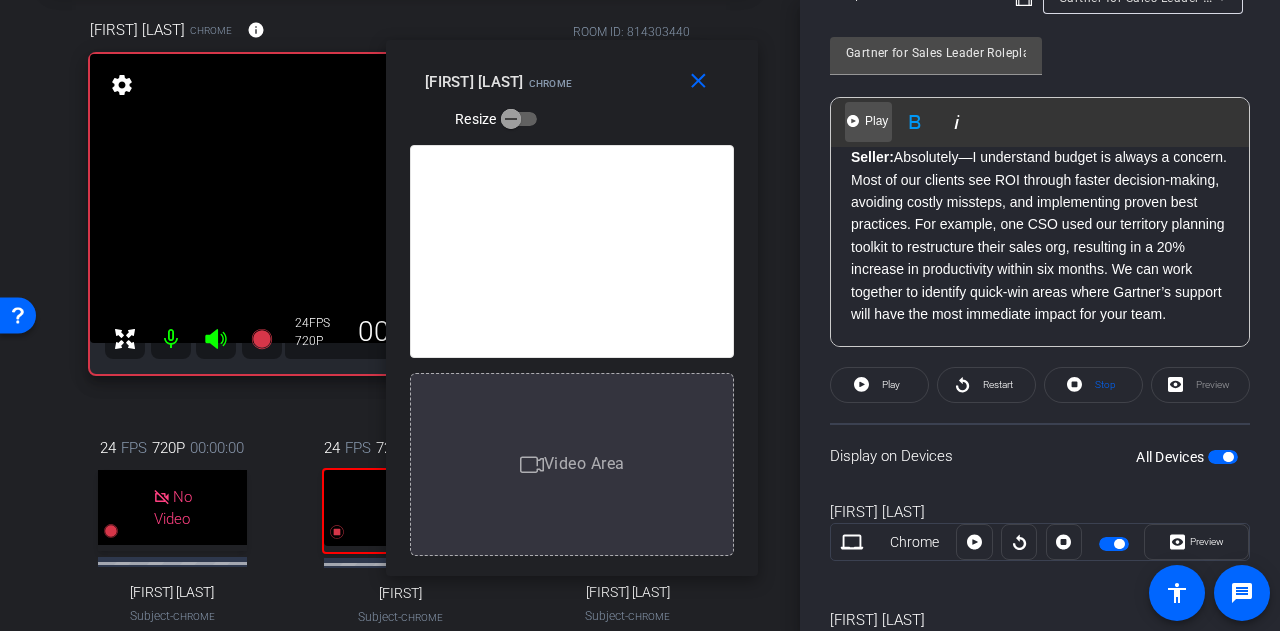 click at bounding box center (853, 121) 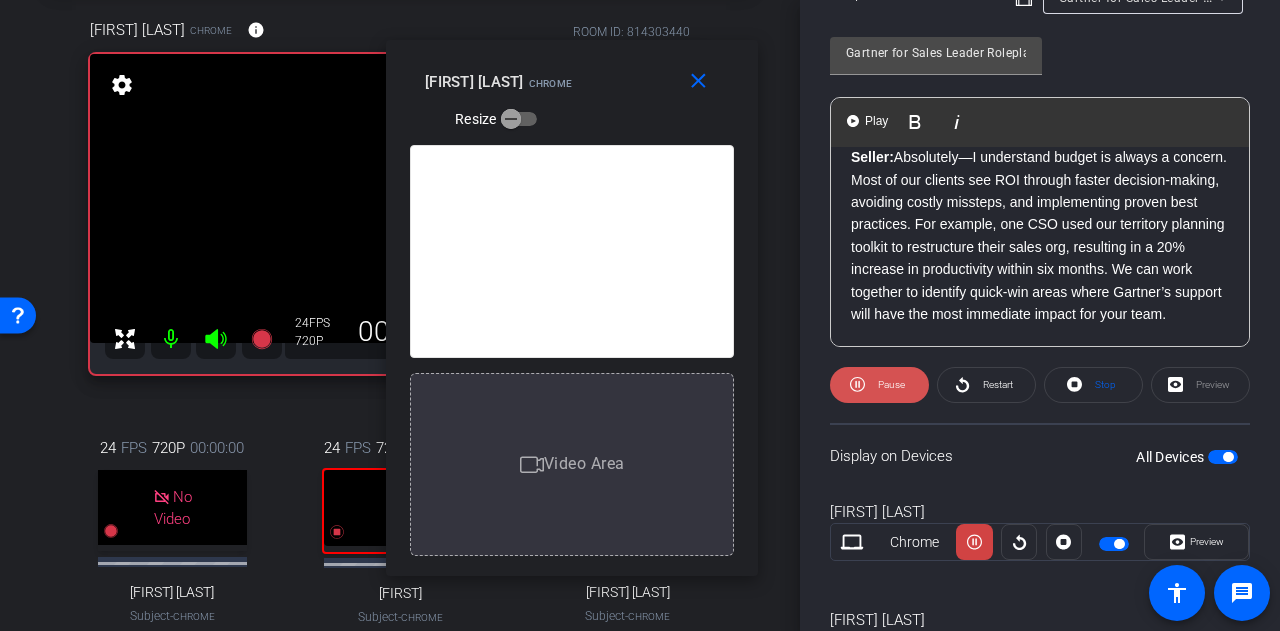 click on "Pause" 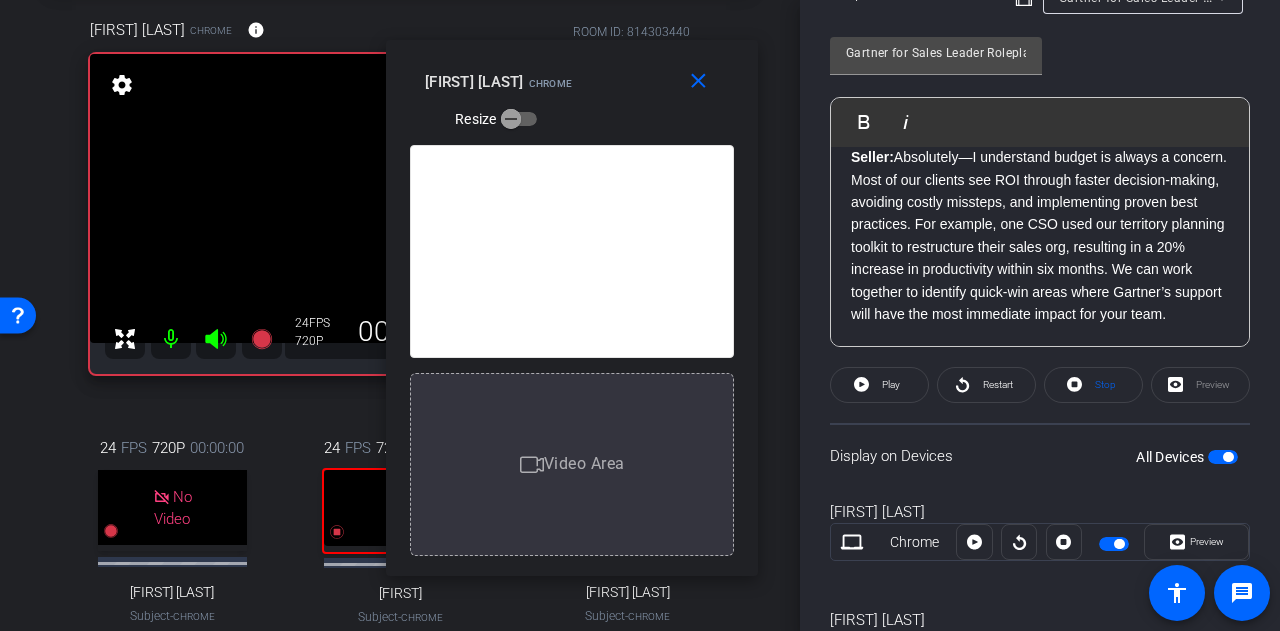 click on "Seller:  Hi Morgan, thank you for taking the time to meet today.(make up TBVA from linkedin)  I know your schedule is packed, so I want to make sure our conversation is as valuable as possible for you. With that said, will 20 minutes still work for you today? I’m curious before we dive in, I see you are CSO, would you be the key decision maker in the sales process. To get an understanding of VelocitySoft, how are things going with your team’s current sales initiatives? Buyer (Morgan):  Thanks for asking.  We’re actually in the middle of a big push to expand into a new vertical, so there’s been a lot of pressure on the team right now.  We’re starting to see some traction, but with onboarding new reps it’s been challenging to keep everyone aligned. Seller:  That’s really insightful. As you look ahead to the next few quarters, what are the top priorities or challenges you’re focused on as CSO? Buyer (Morgan): Seller:  Buyer (Morgan): Seller:  Buyer (Morgan): Seller:  Buyer (Morgan):" 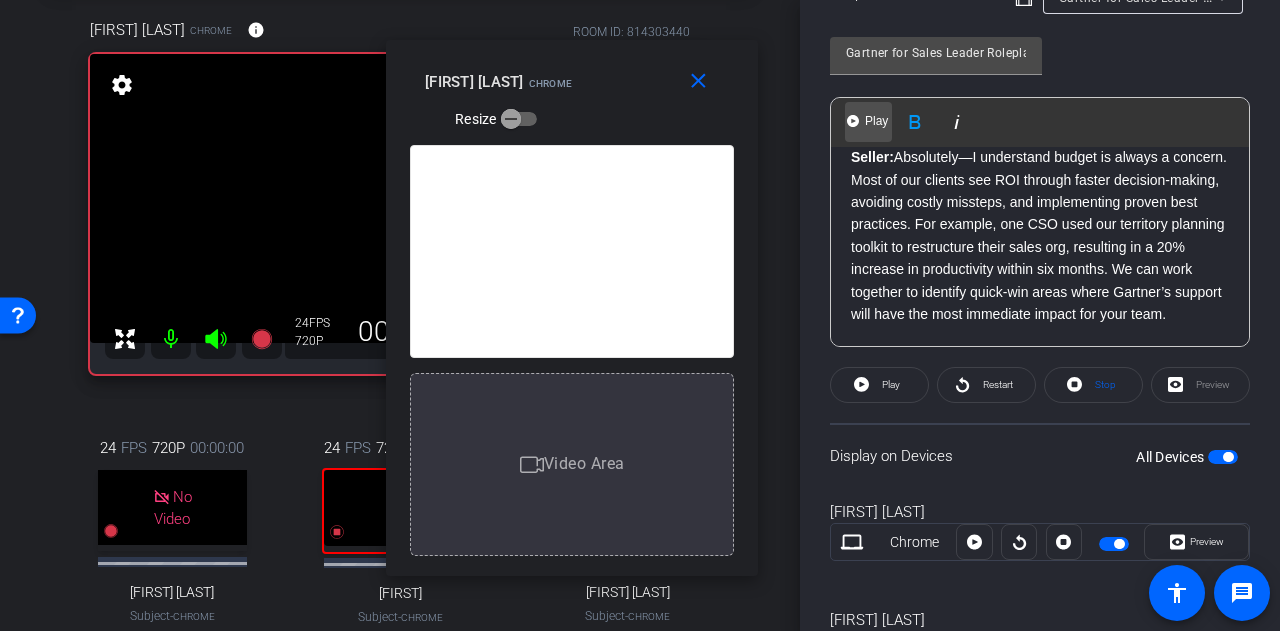 click on "Play        Play from this location" at bounding box center [868, 122] 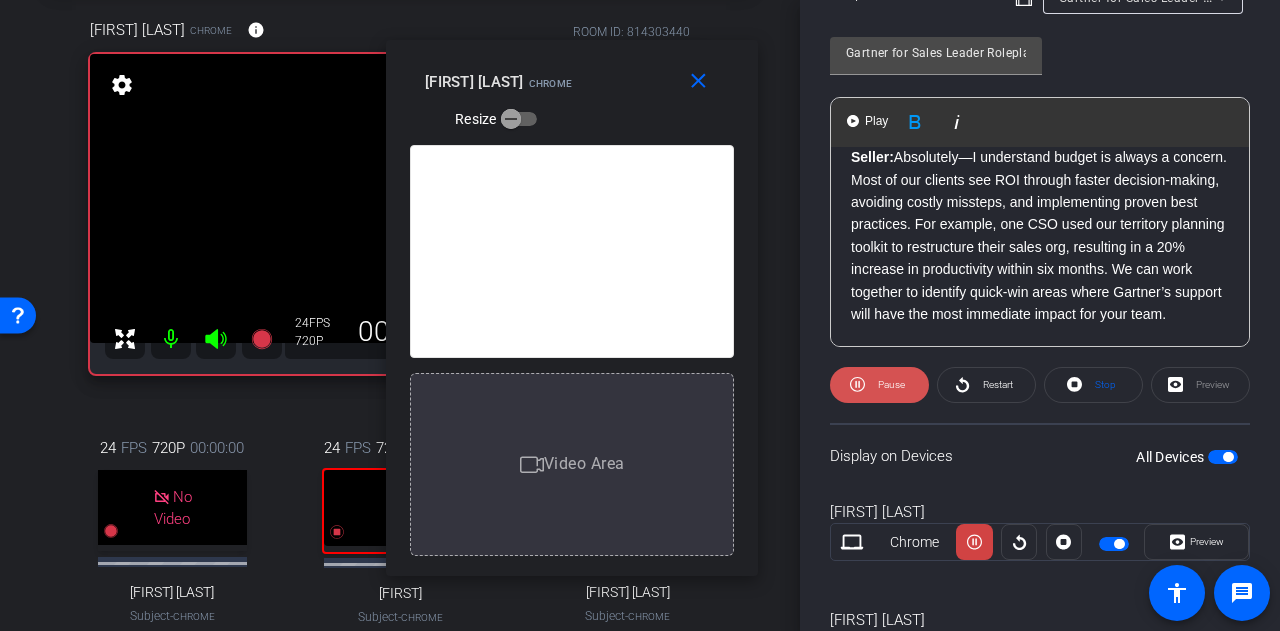 click 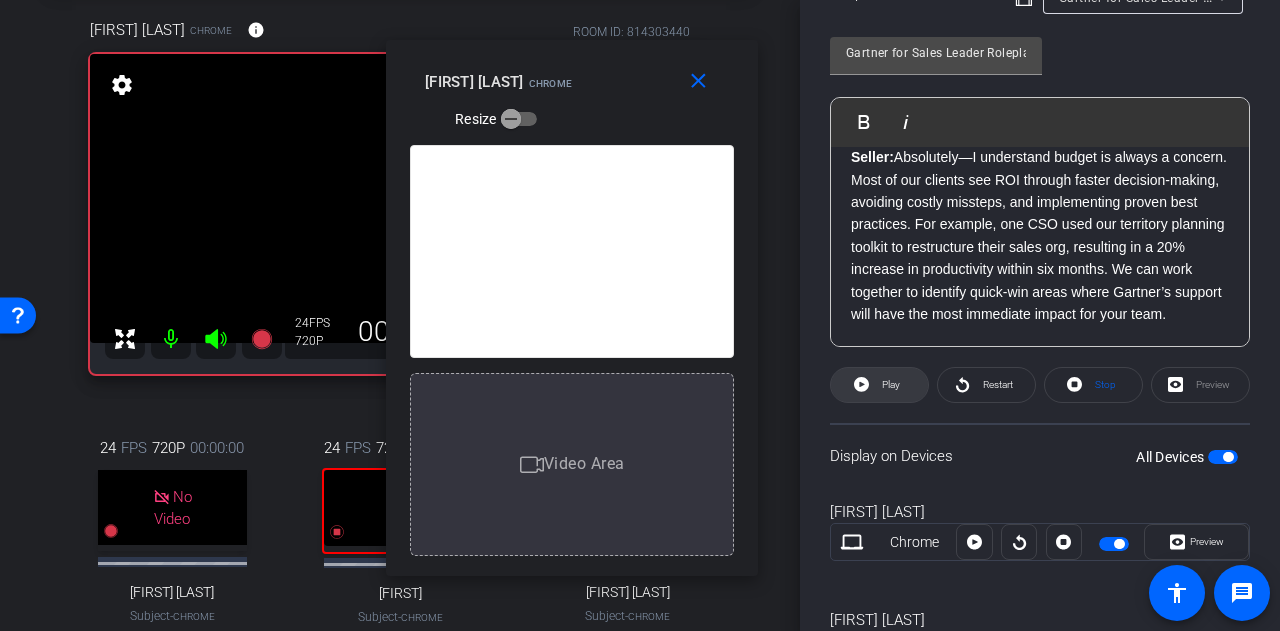 click 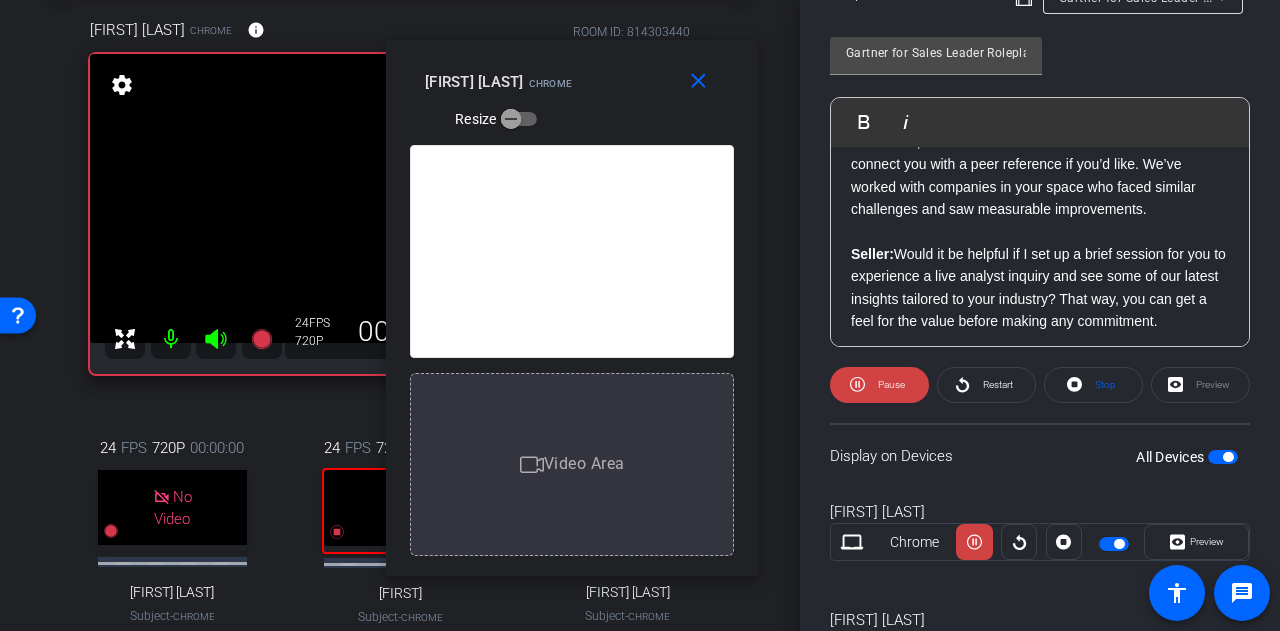 scroll, scrollTop: 2438, scrollLeft: 0, axis: vertical 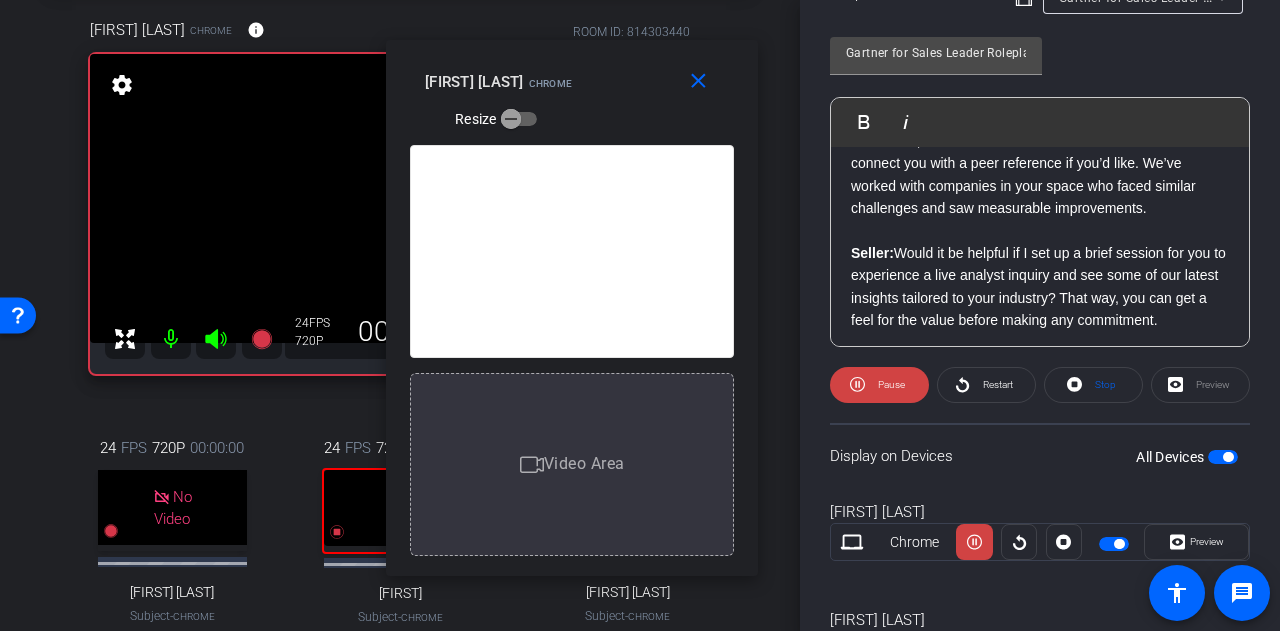 click on "Video Area" at bounding box center [572, 464] 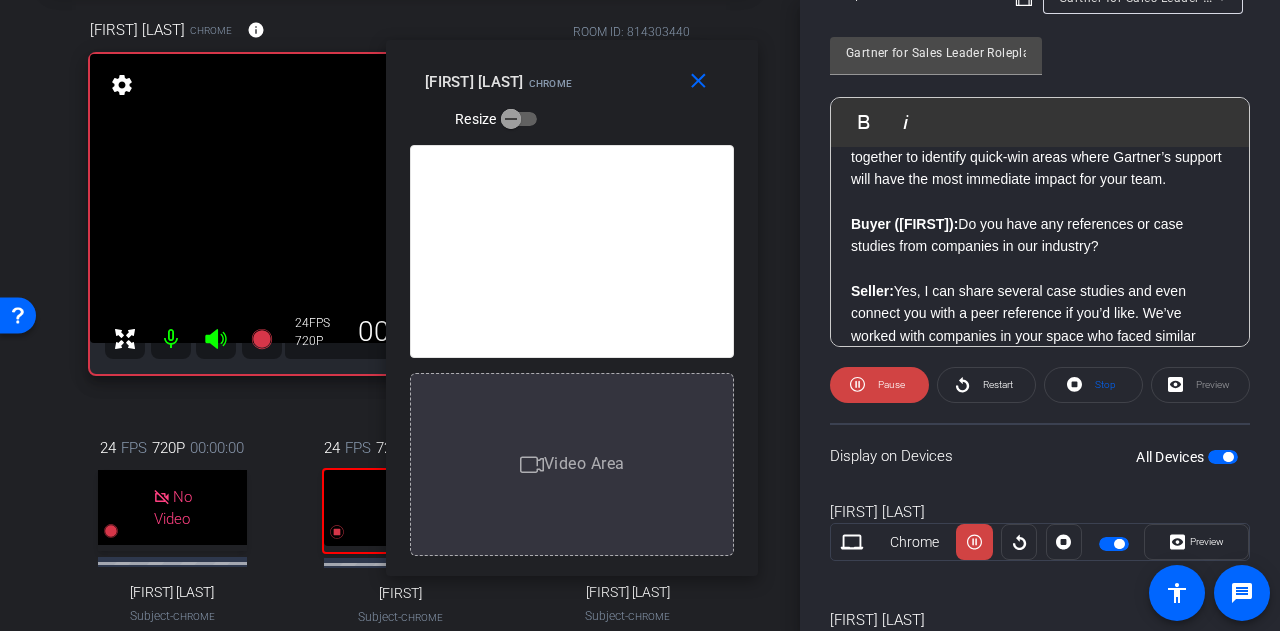 scroll, scrollTop: 2238, scrollLeft: 0, axis: vertical 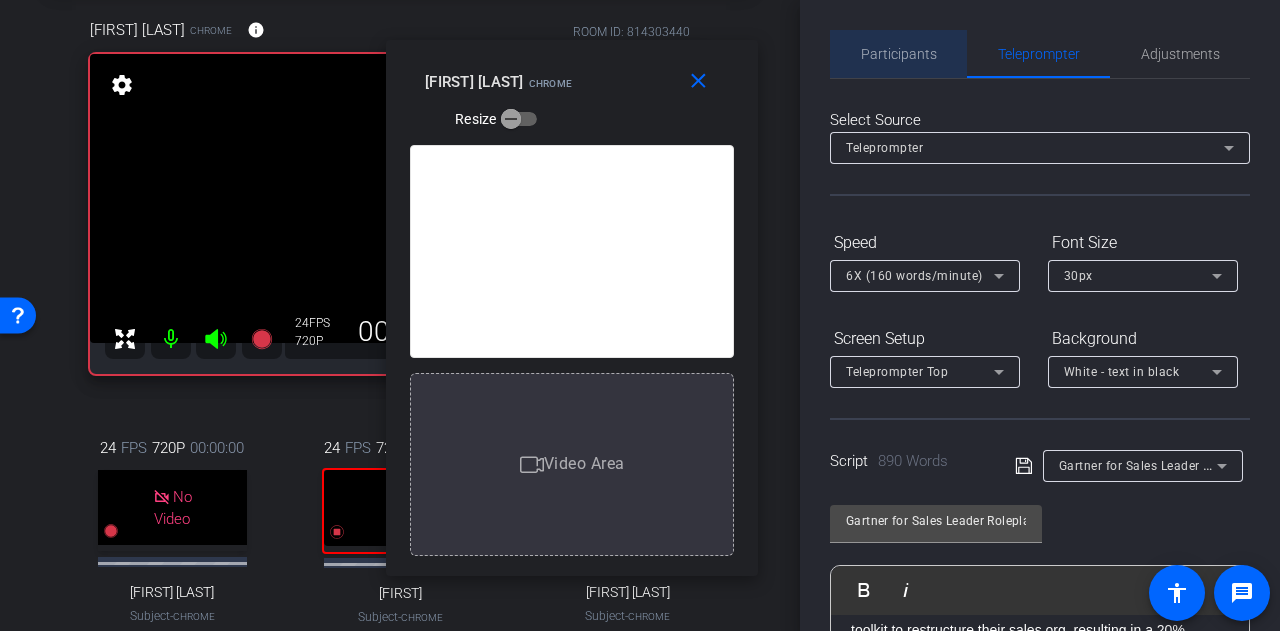 click on "Participants" at bounding box center [899, 54] 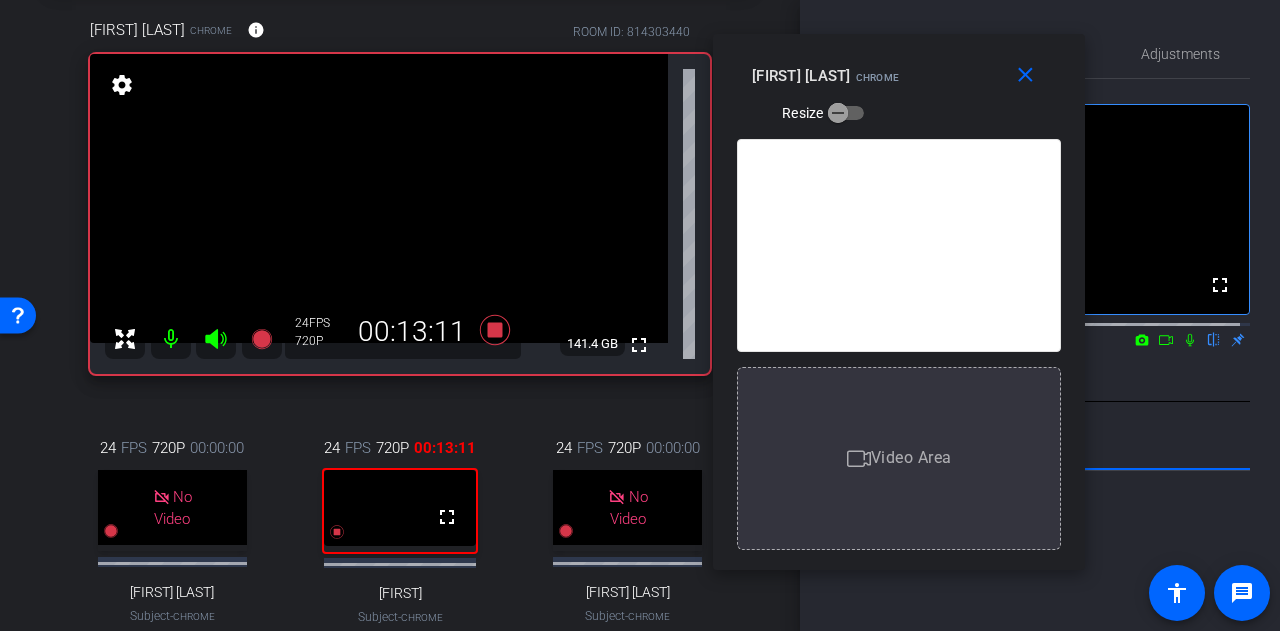 drag, startPoint x: 550, startPoint y: 69, endPoint x: 877, endPoint y: 63, distance: 327.05505 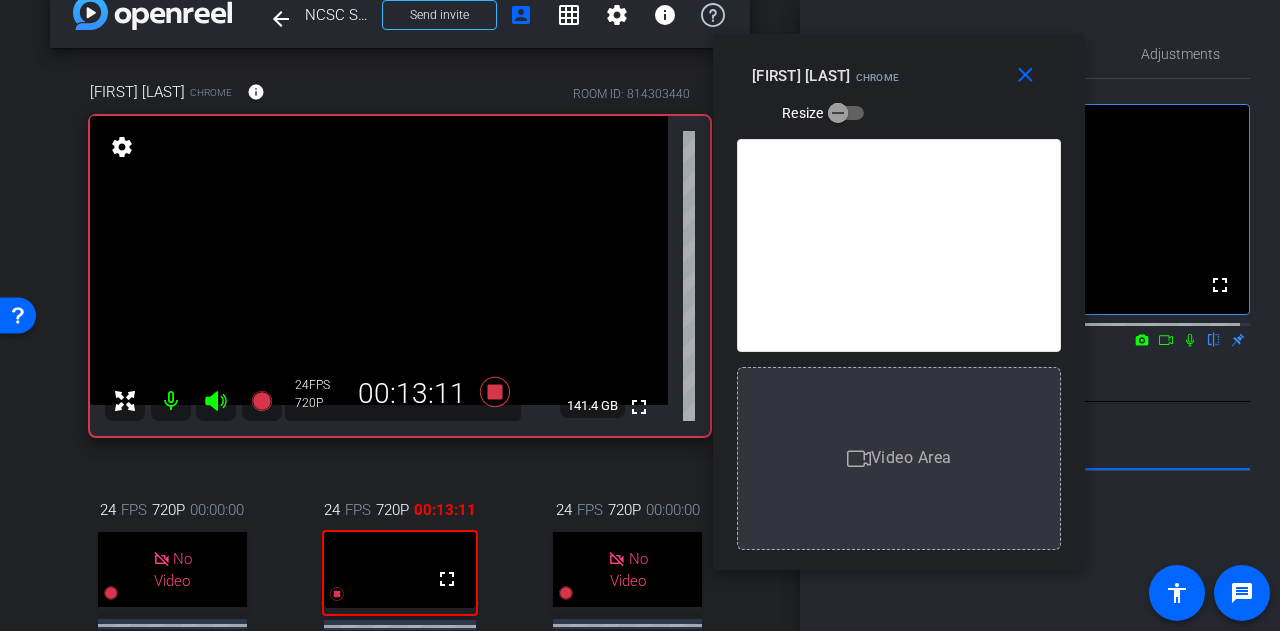scroll, scrollTop: 0, scrollLeft: 0, axis: both 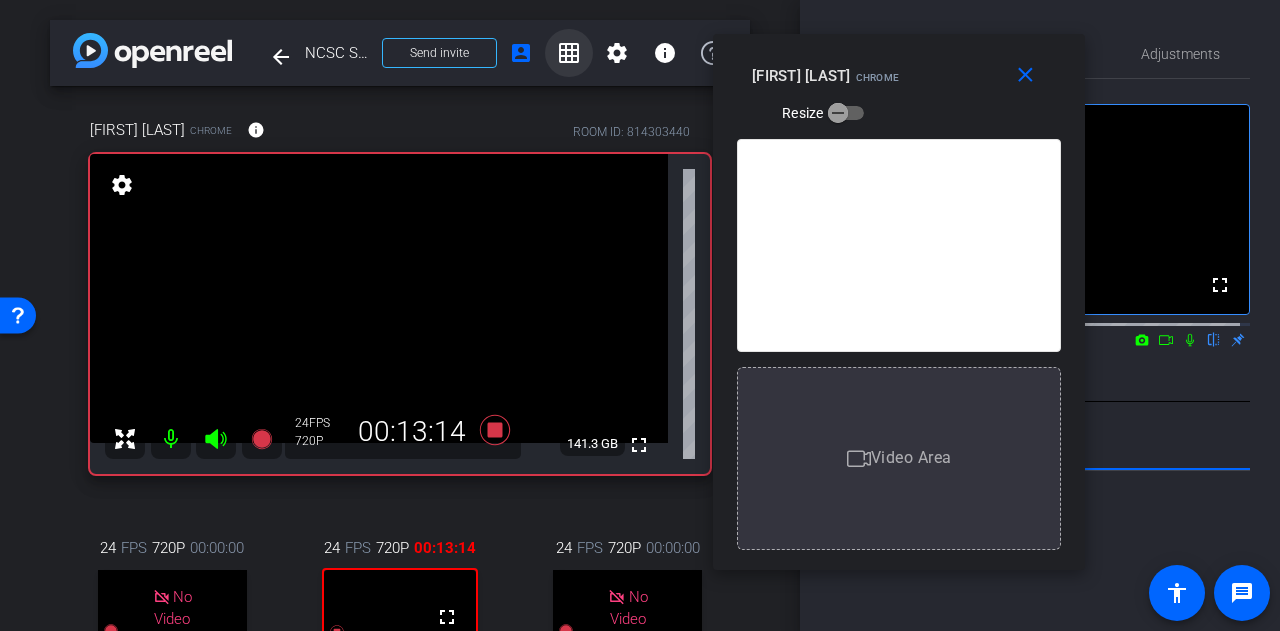 click on "grid_on" at bounding box center [569, 53] 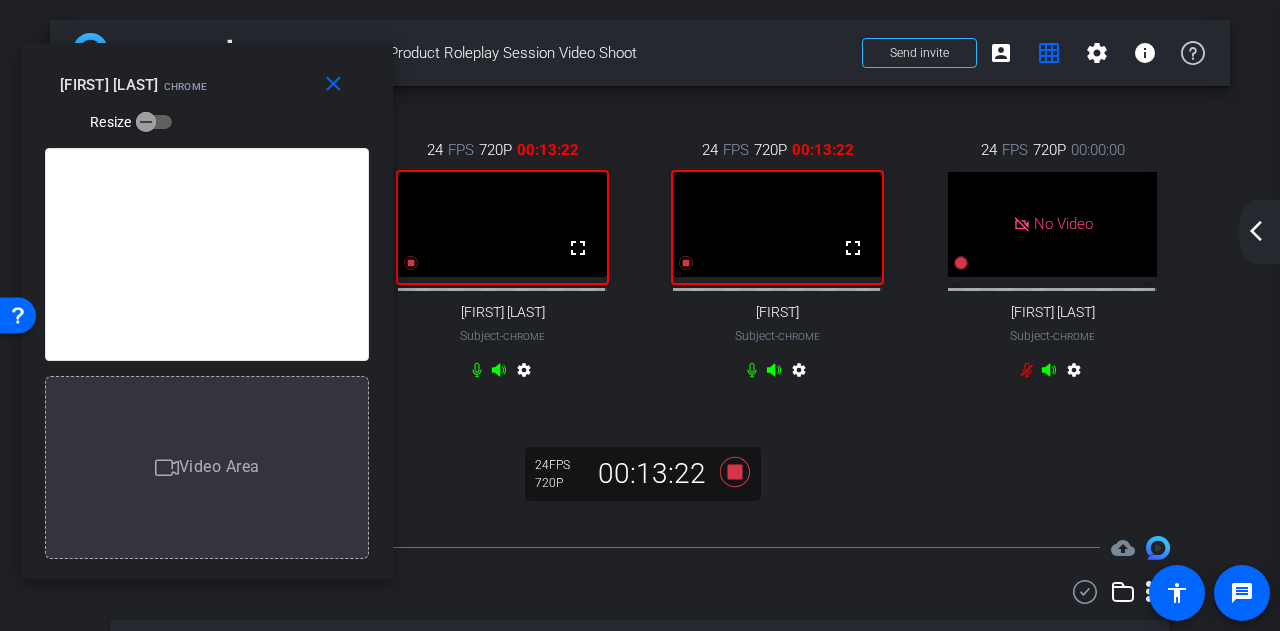 drag, startPoint x: 872, startPoint y: 69, endPoint x: 180, endPoint y: 78, distance: 692.05853 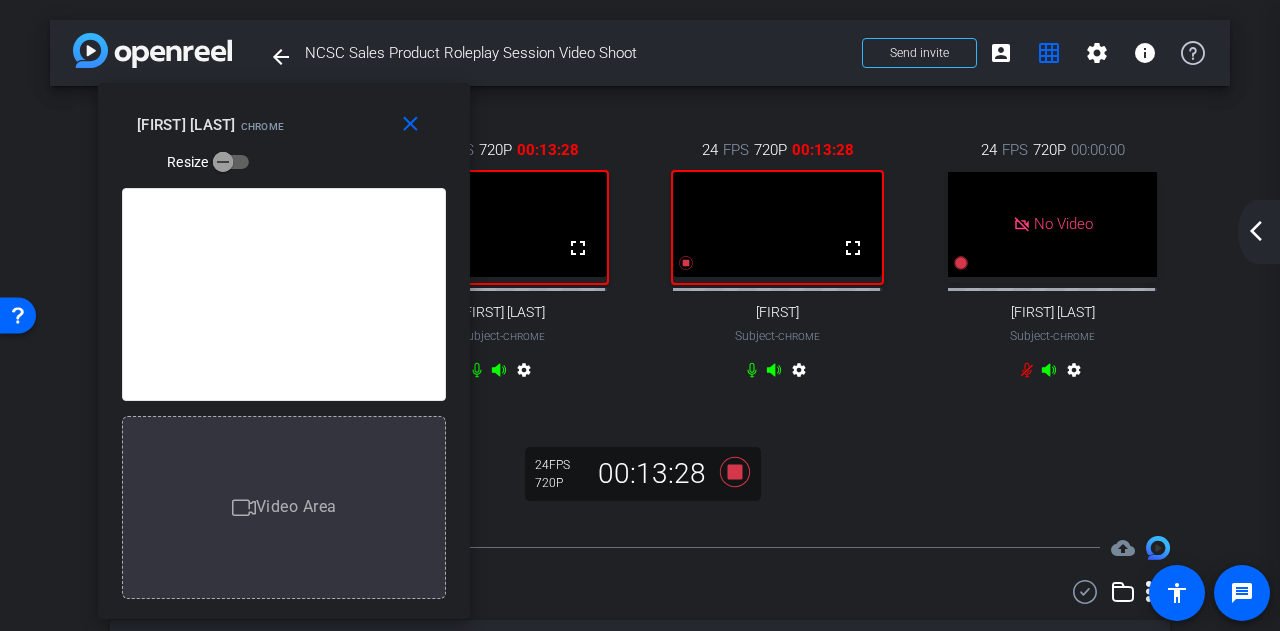 drag, startPoint x: 211, startPoint y: 88, endPoint x: 288, endPoint y: 128, distance: 86.76981 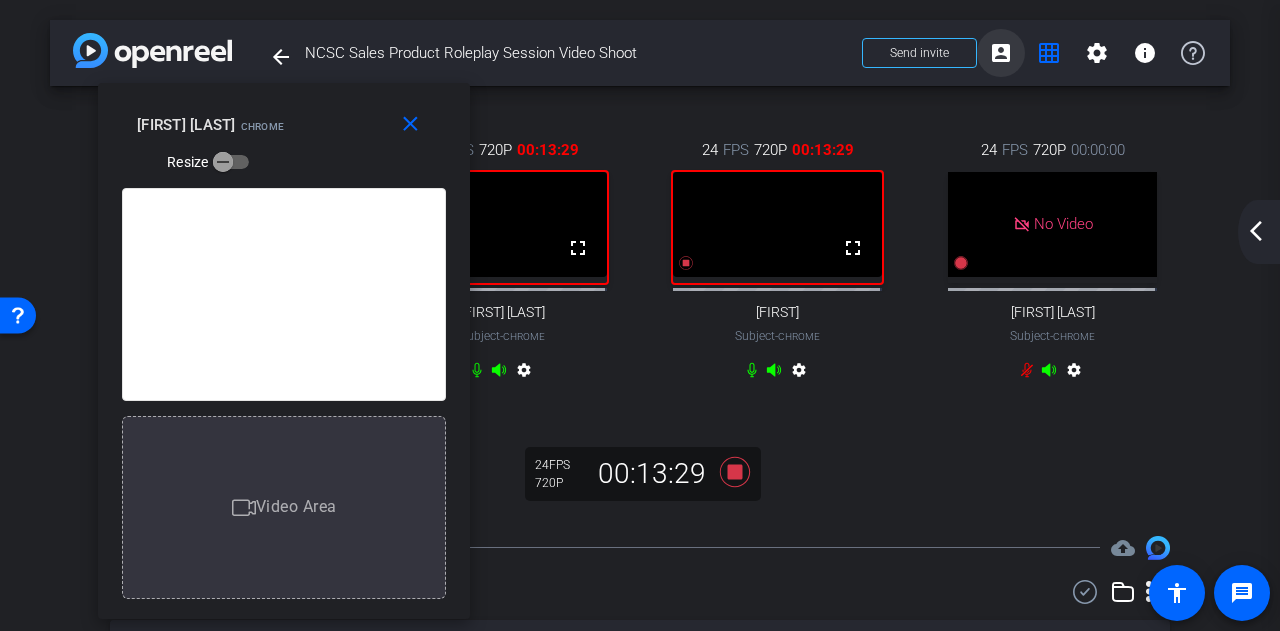 click on "account_box" at bounding box center [1001, 53] 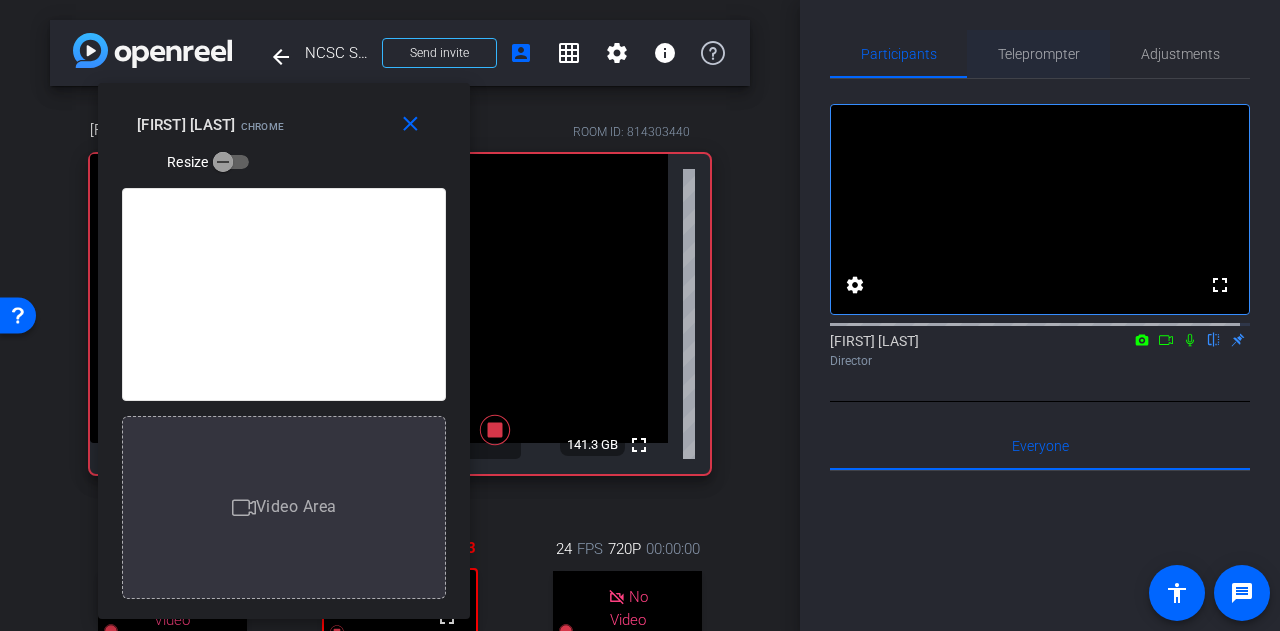 click on "Teleprompter" at bounding box center (1039, 54) 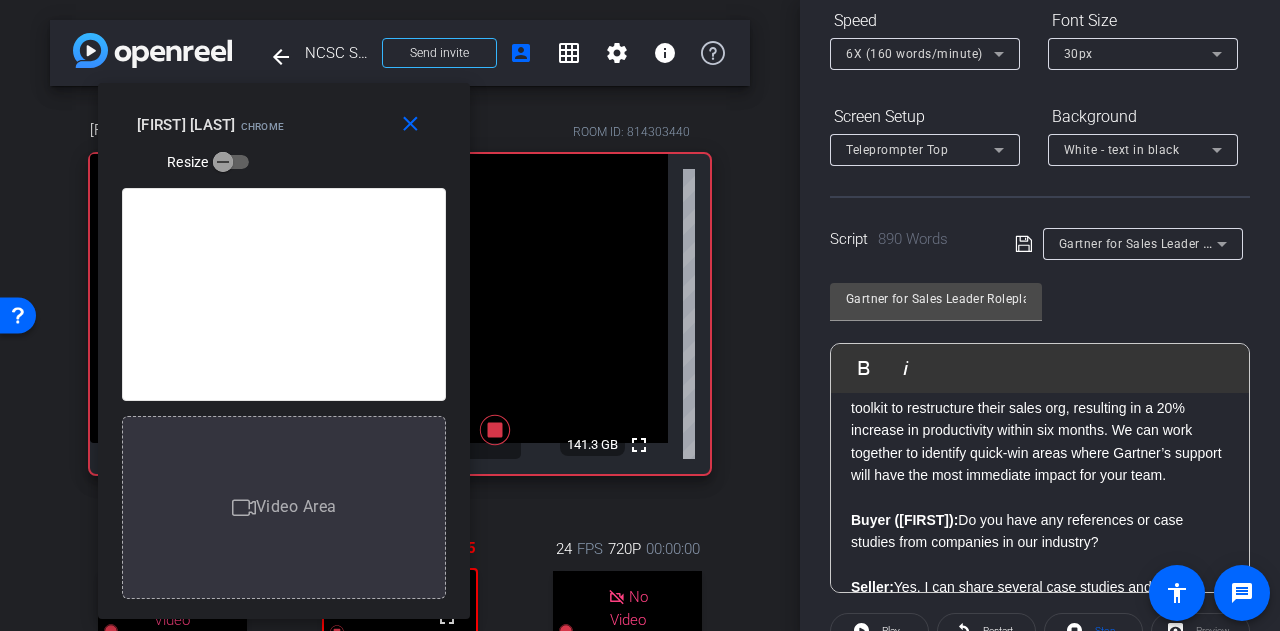 scroll, scrollTop: 400, scrollLeft: 0, axis: vertical 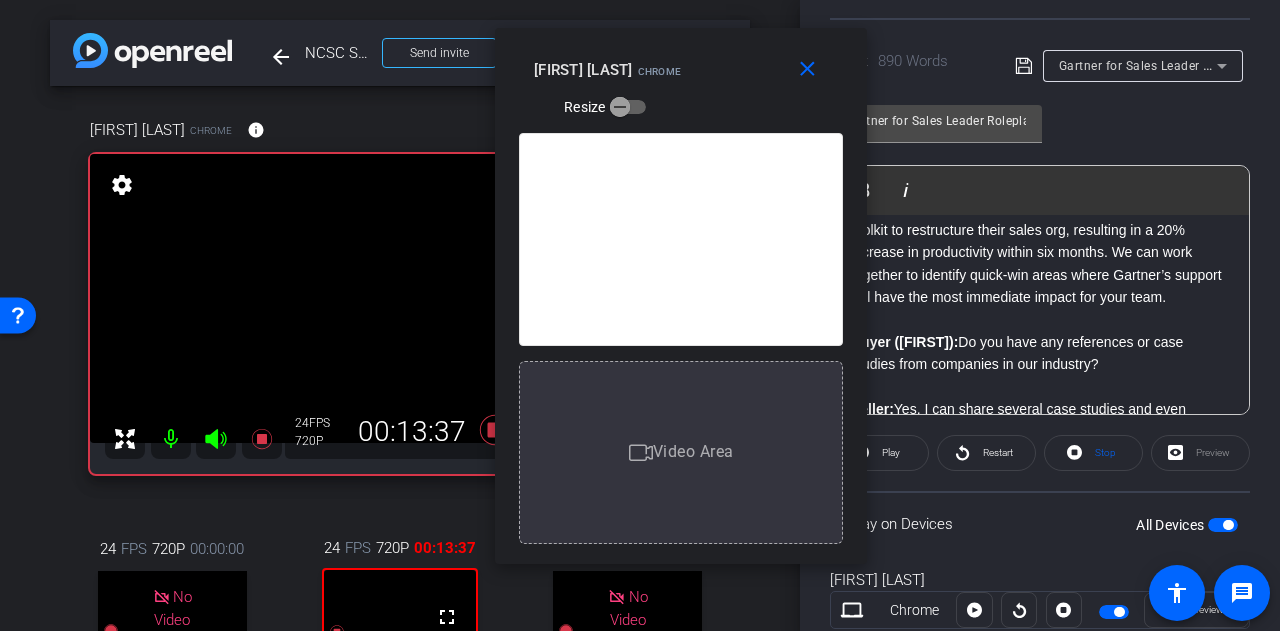 drag, startPoint x: 319, startPoint y: 125, endPoint x: 728, endPoint y: 50, distance: 415.81967 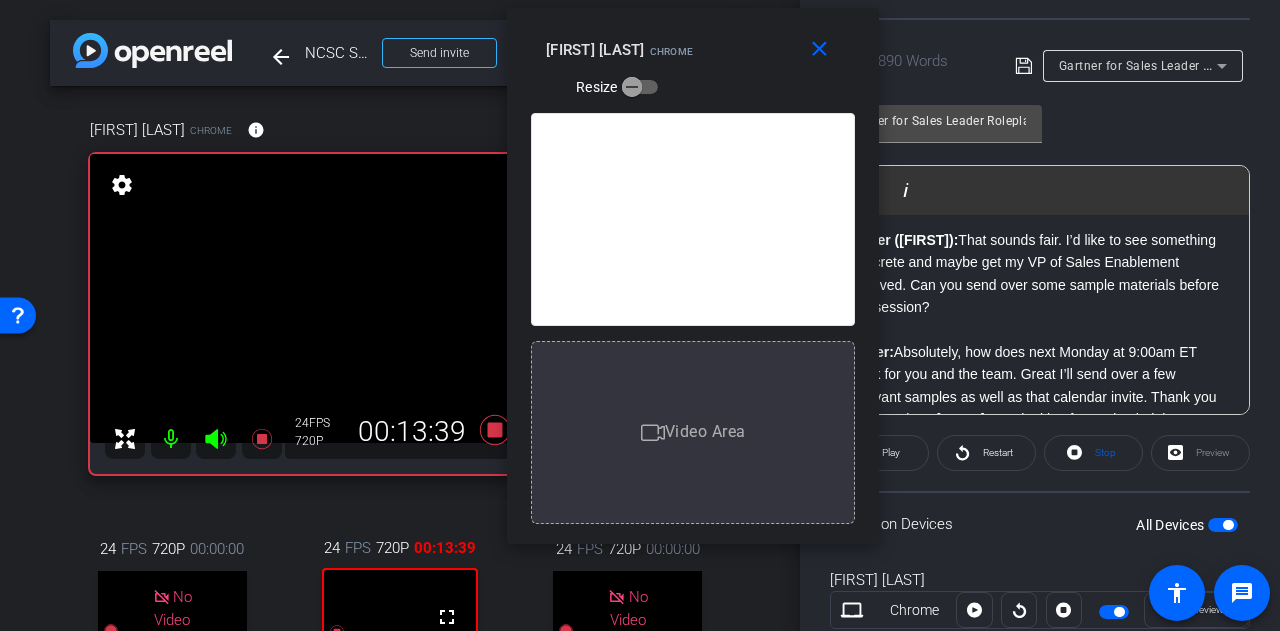 scroll, scrollTop: 2638, scrollLeft: 0, axis: vertical 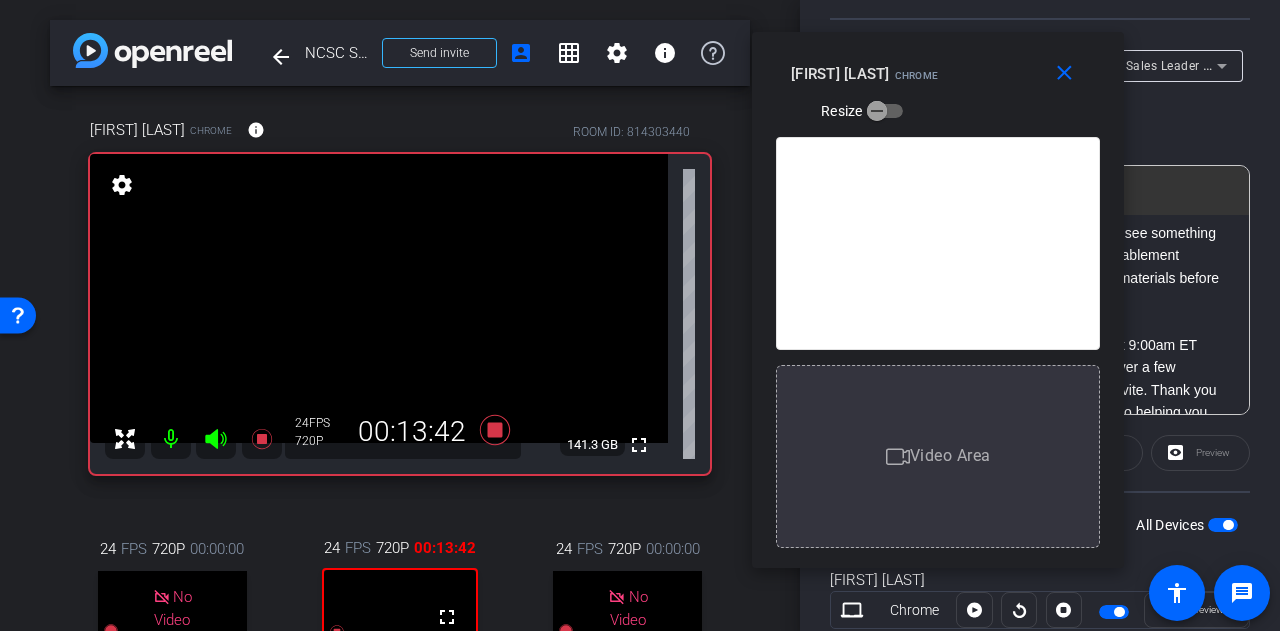 drag, startPoint x: 734, startPoint y: 83, endPoint x: 933, endPoint y: 117, distance: 201.88364 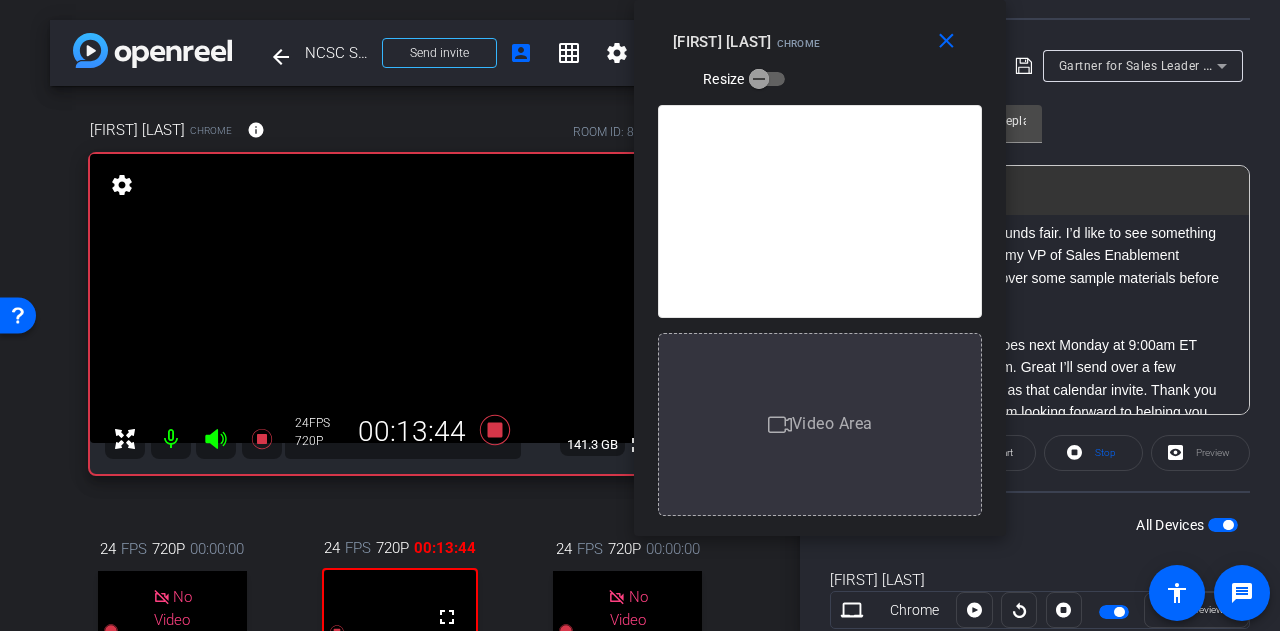 drag, startPoint x: 992, startPoint y: 88, endPoint x: 875, endPoint y: 51, distance: 122.711044 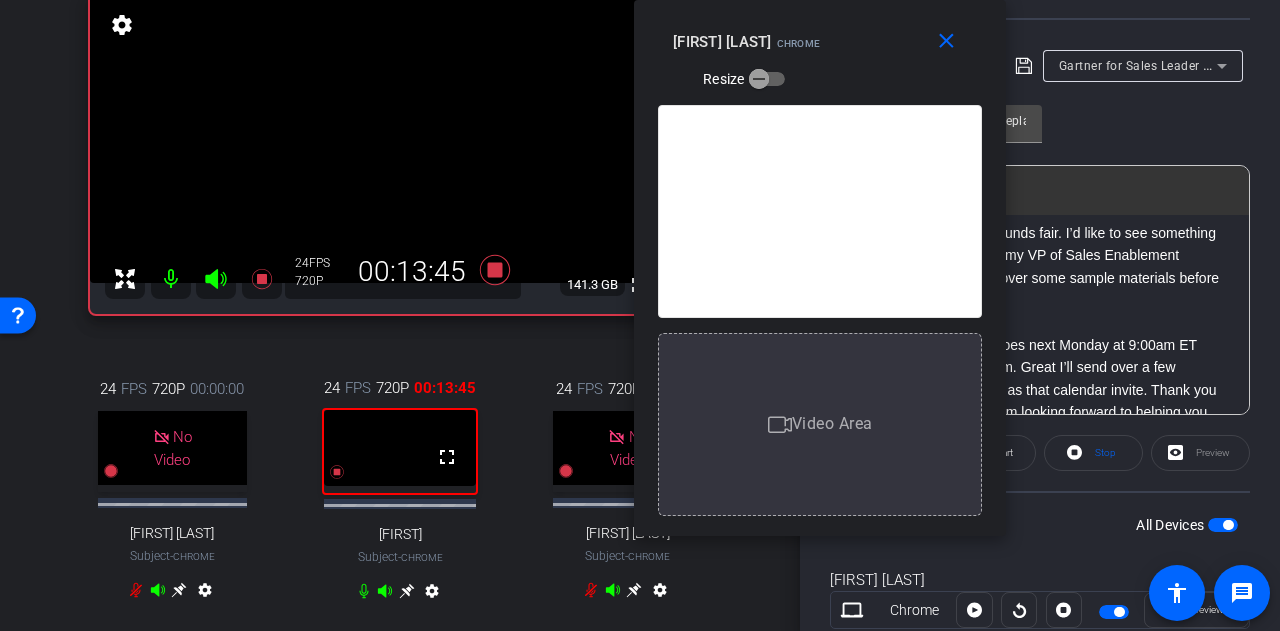 scroll, scrollTop: 200, scrollLeft: 0, axis: vertical 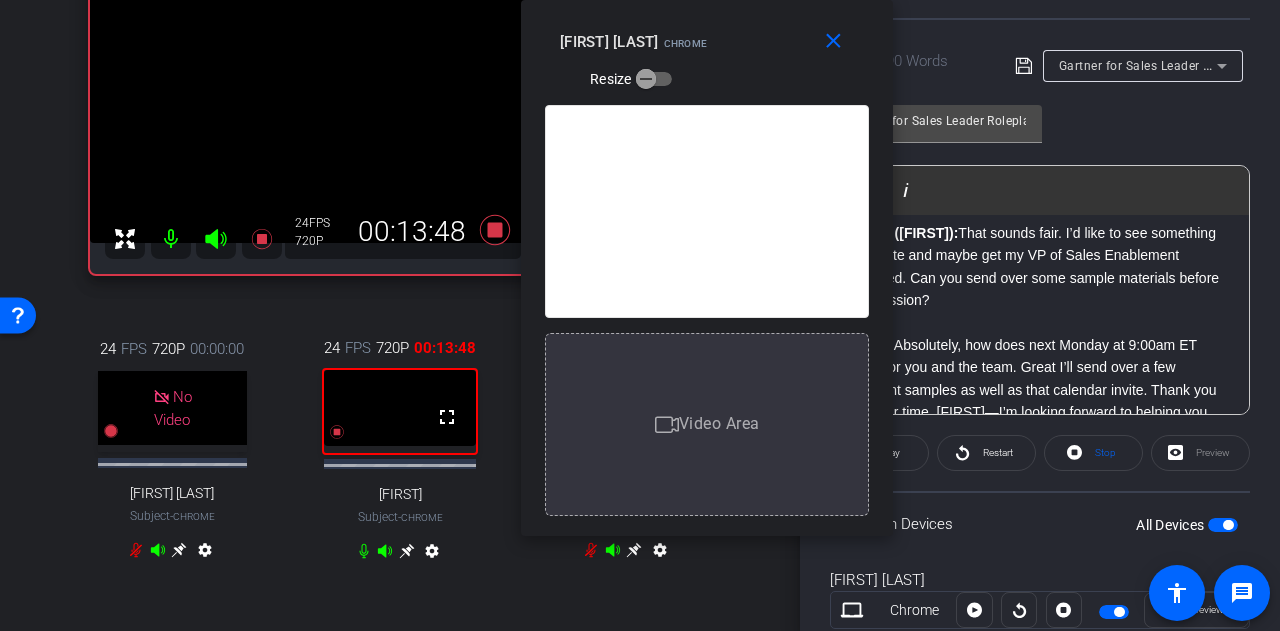 drag, startPoint x: 813, startPoint y: 41, endPoint x: 700, endPoint y: 39, distance: 113.0177 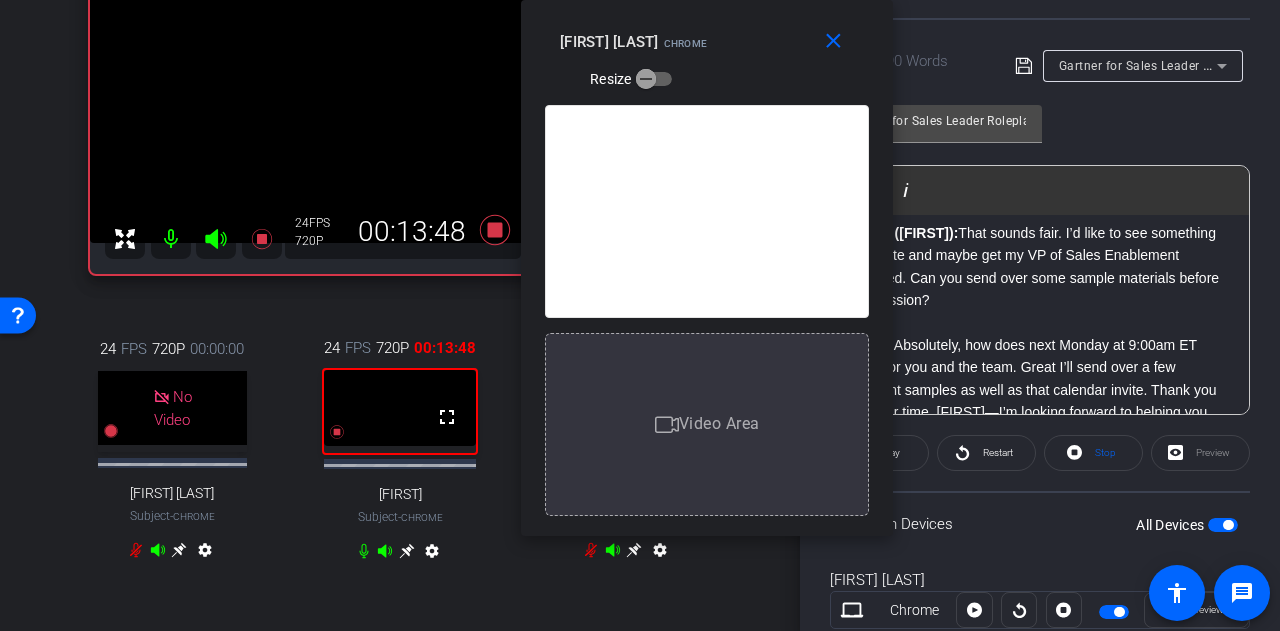 scroll, scrollTop: 2824, scrollLeft: 0, axis: vertical 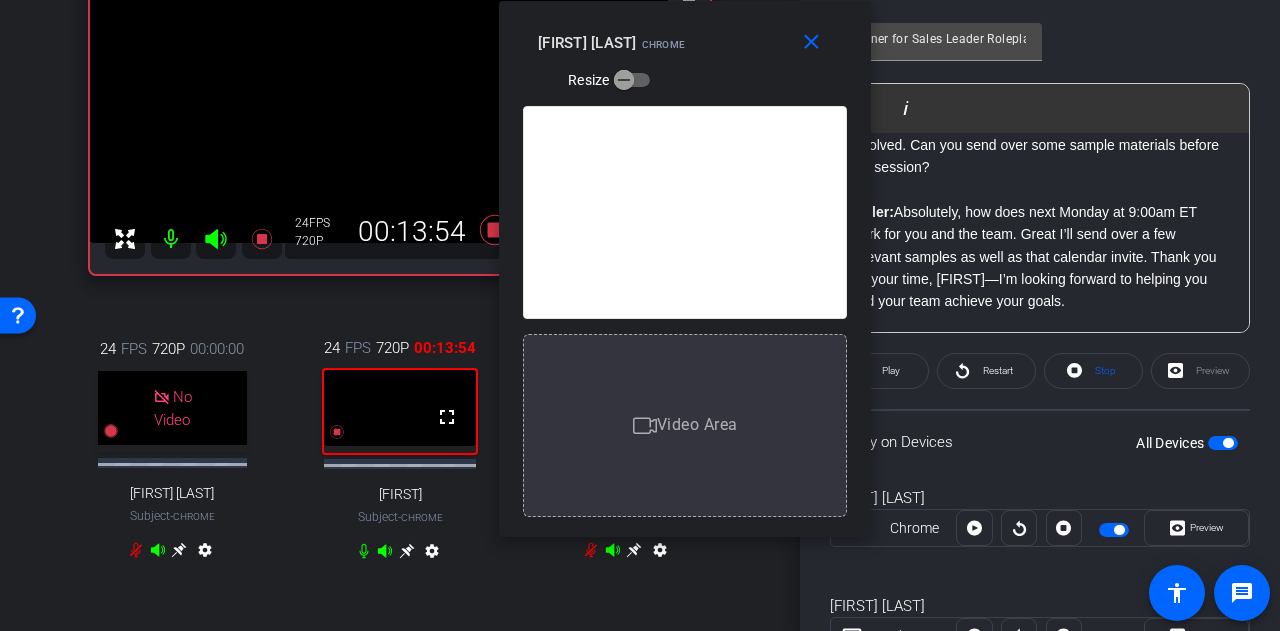 drag, startPoint x: 719, startPoint y: 47, endPoint x: 594, endPoint y: 45, distance: 125.016 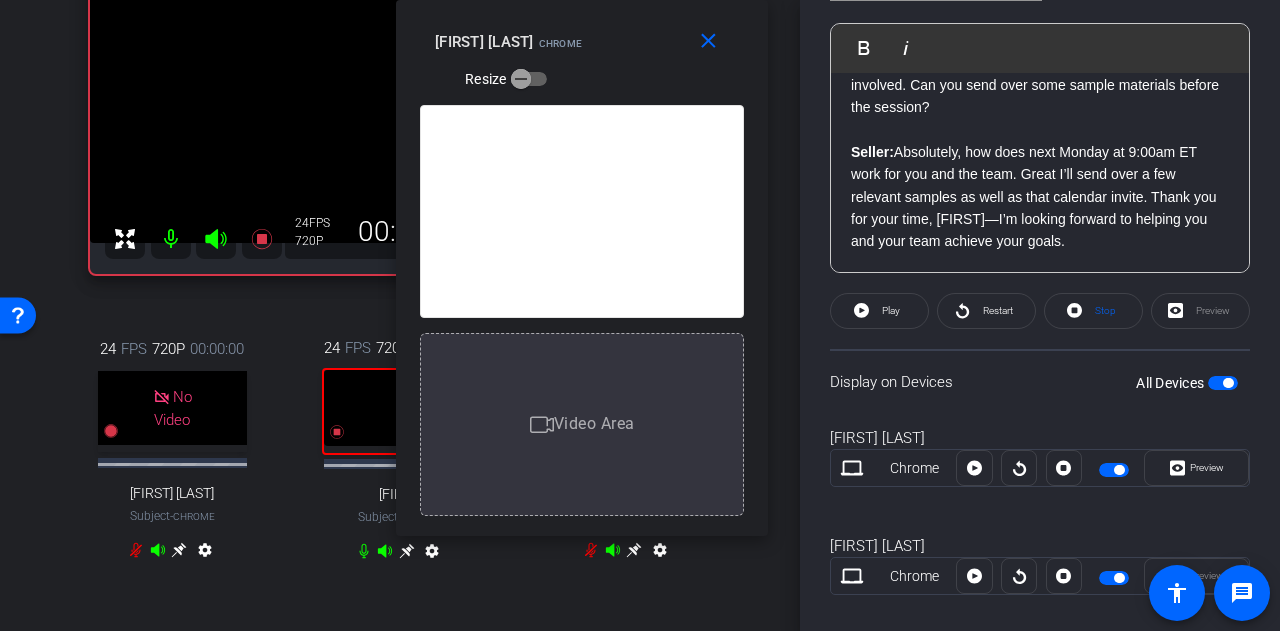 scroll, scrollTop: 582, scrollLeft: 0, axis: vertical 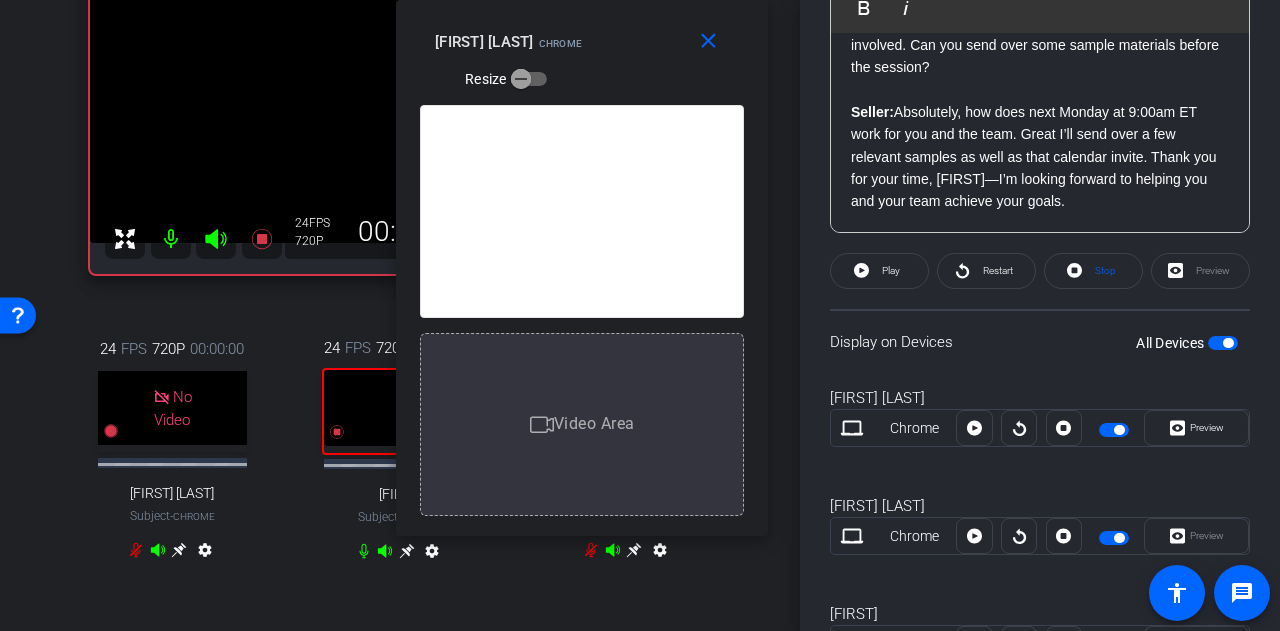 click on "Buyer (Morgan):" 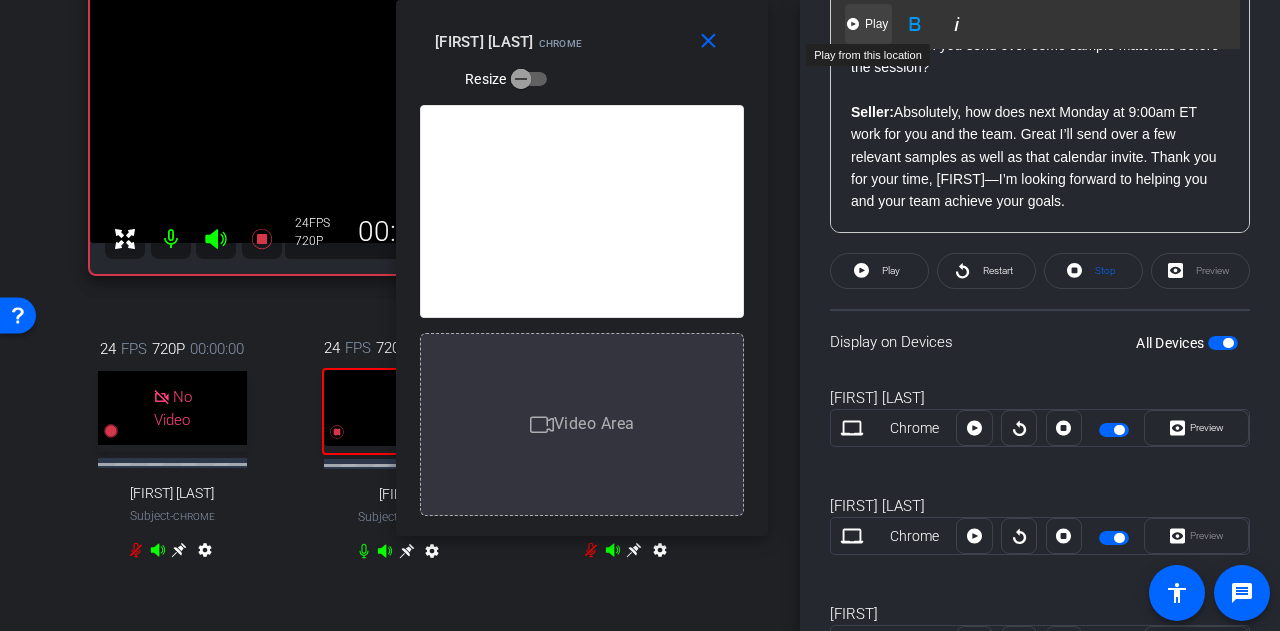 click on "Play" at bounding box center [876, 24] 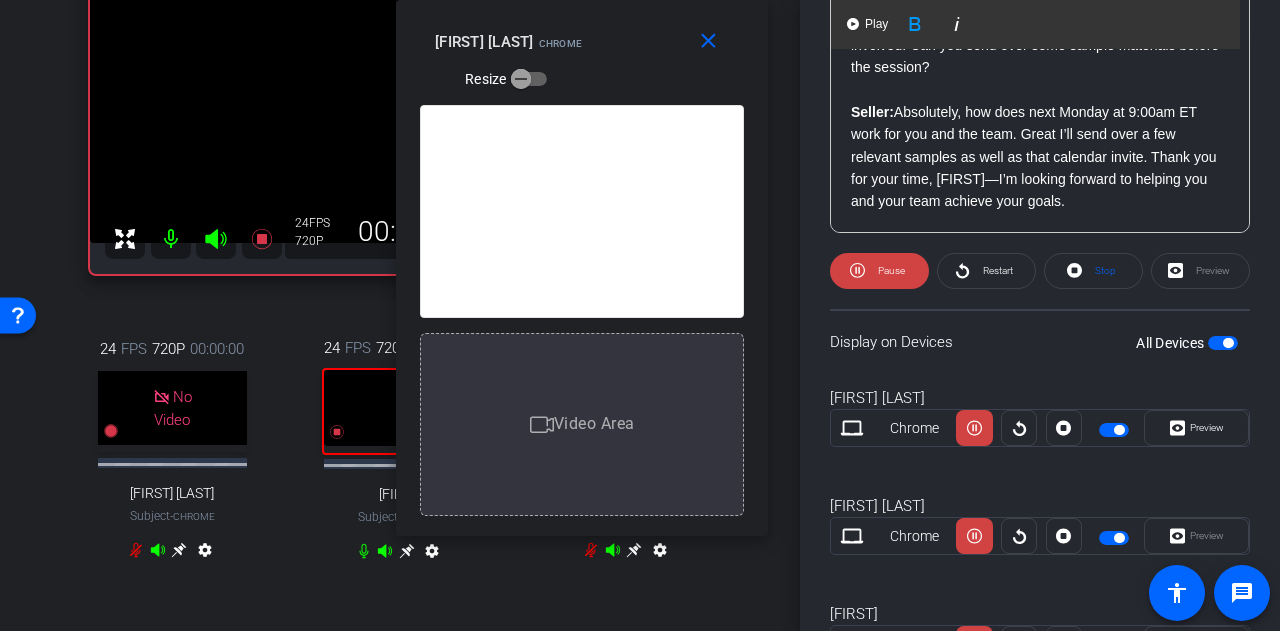 scroll, scrollTop: 2824, scrollLeft: 0, axis: vertical 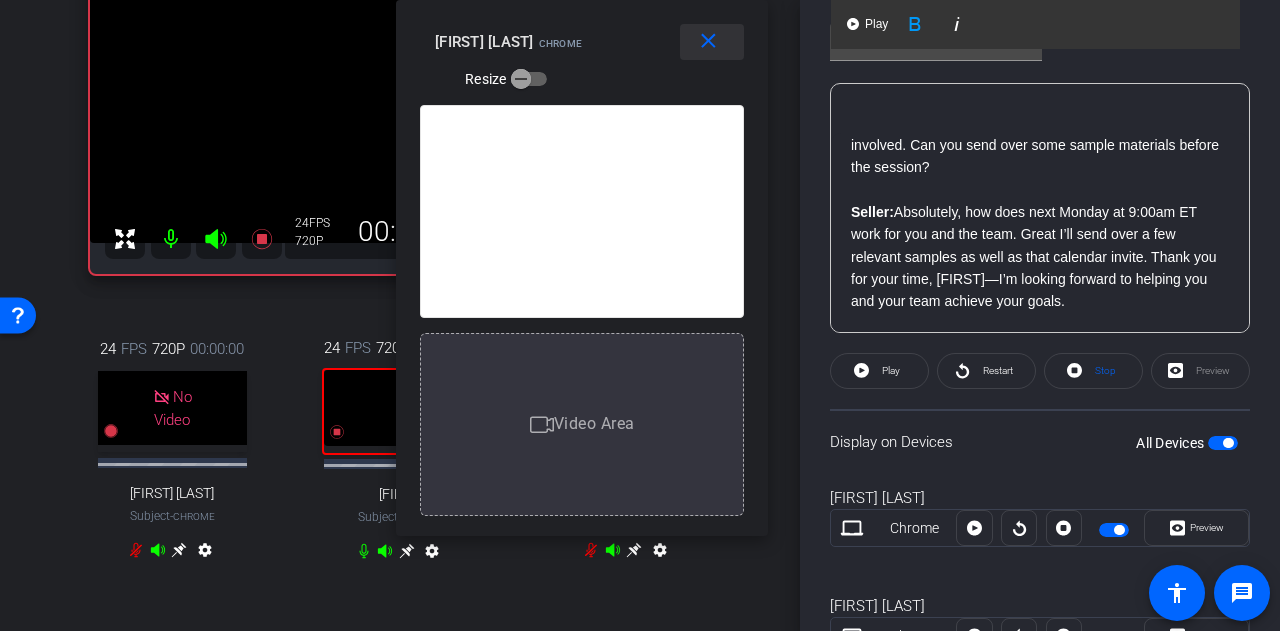 click on "close" at bounding box center (708, 41) 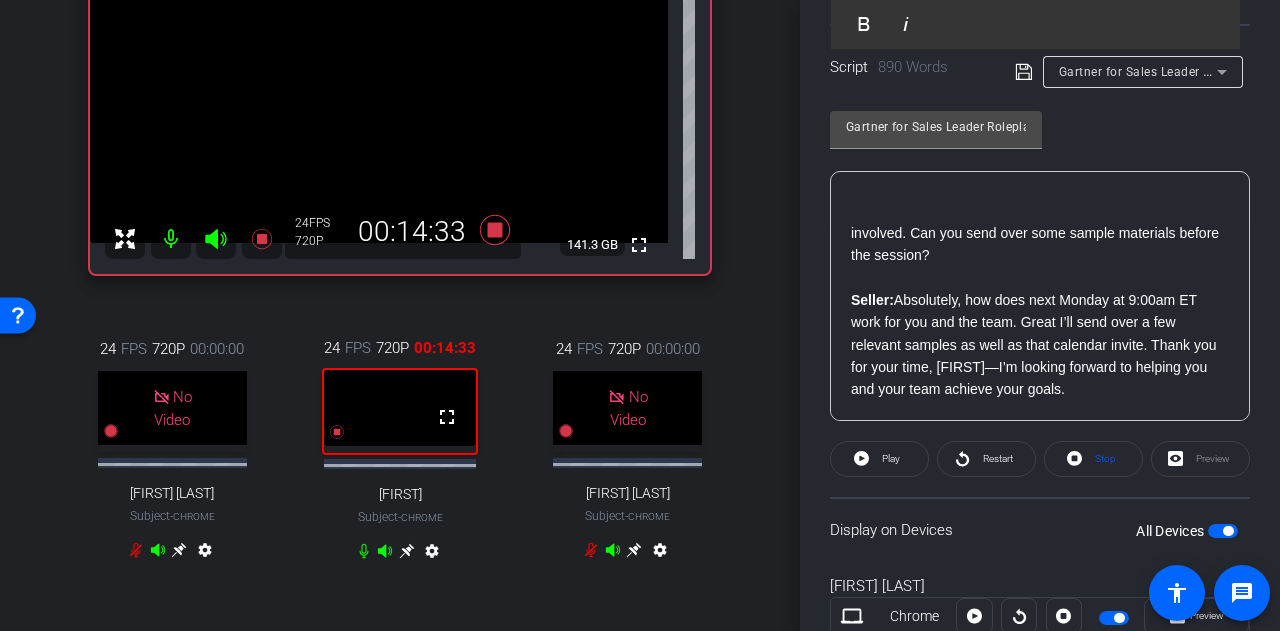 scroll, scrollTop: 282, scrollLeft: 0, axis: vertical 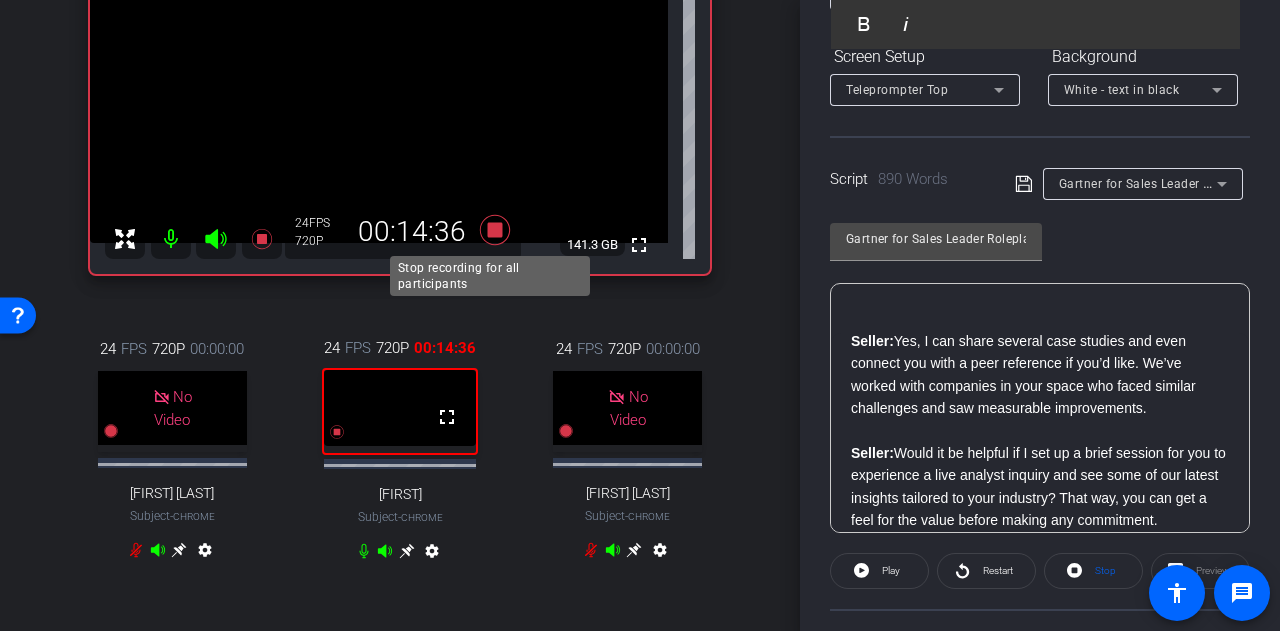 click 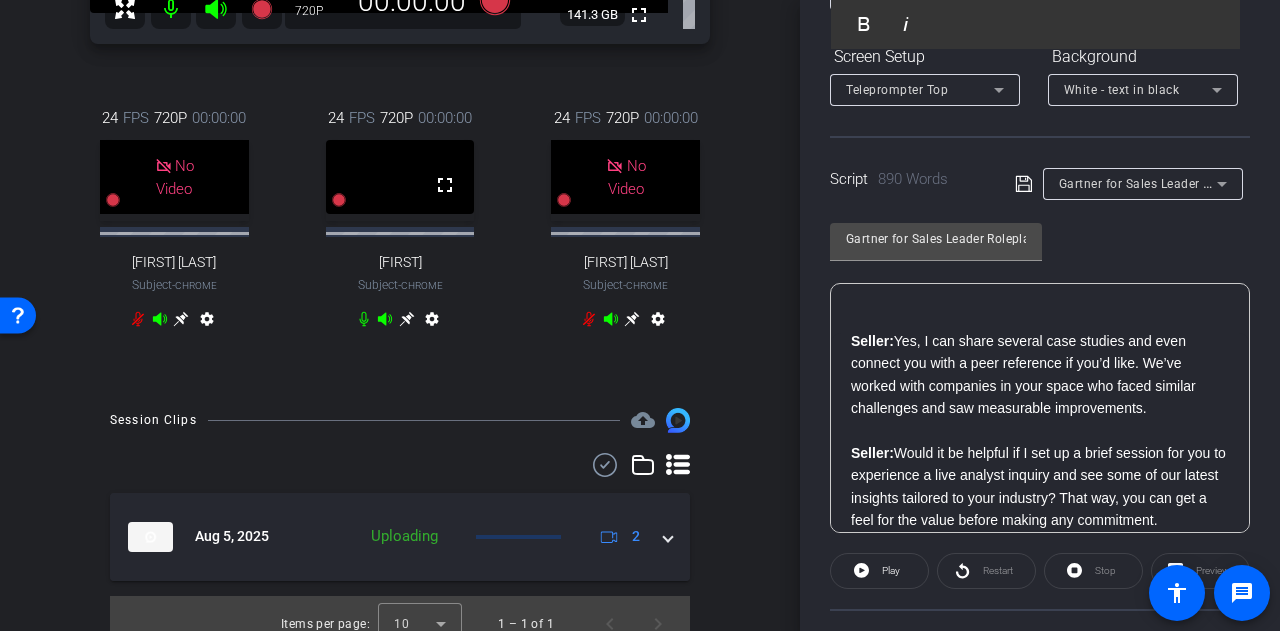 scroll, scrollTop: 459, scrollLeft: 0, axis: vertical 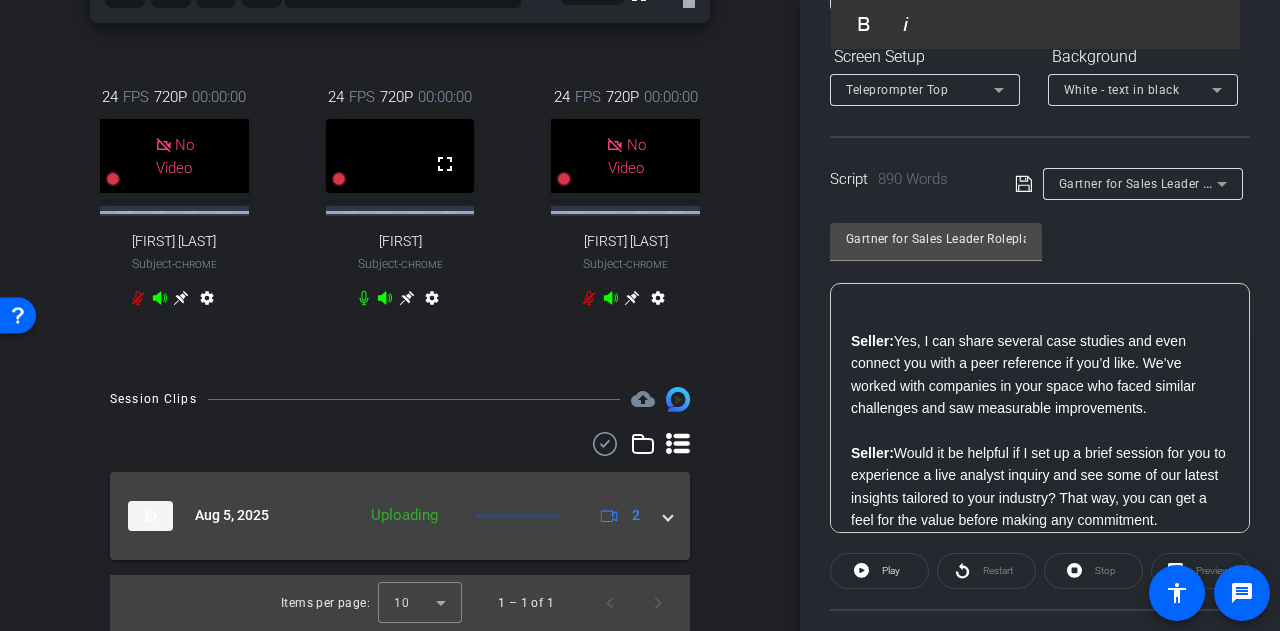 click on "Aug 5, 2025  Uploading
2" at bounding box center [400, 516] 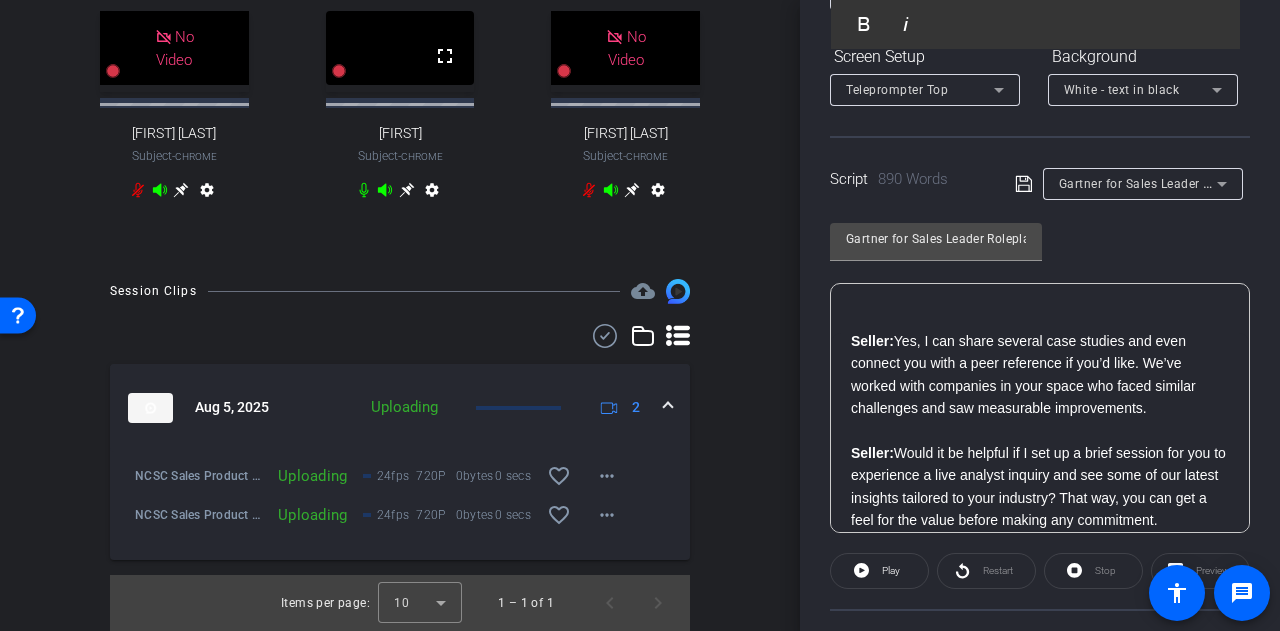 scroll, scrollTop: 367, scrollLeft: 0, axis: vertical 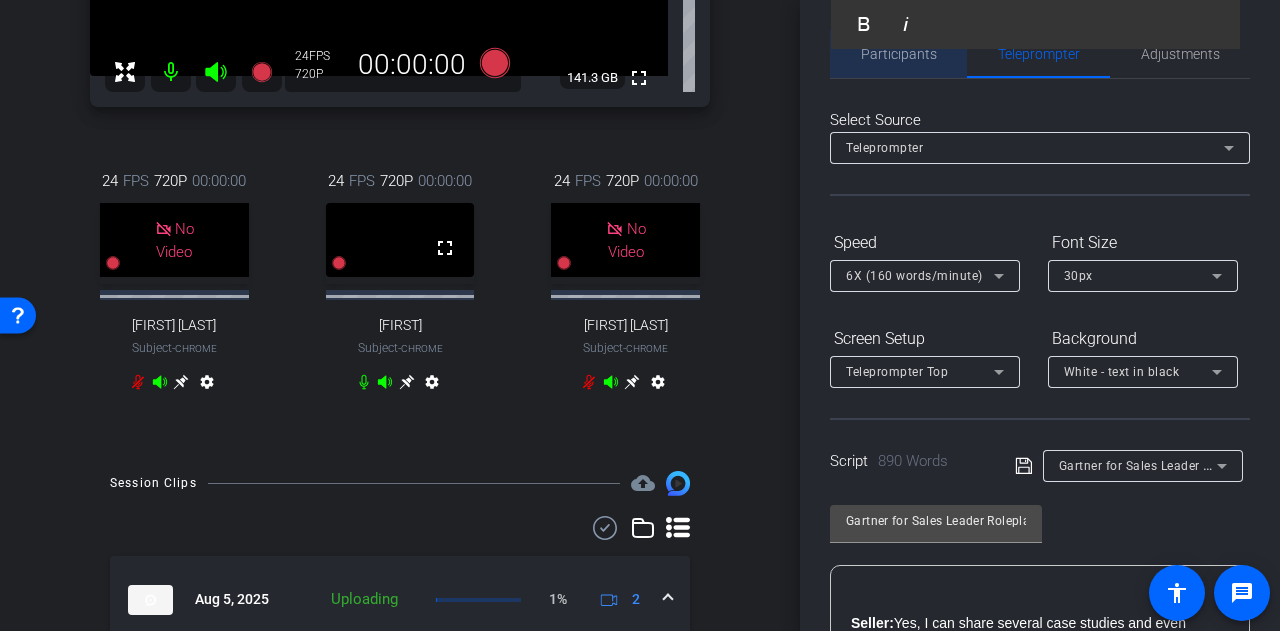 click on "Participants" at bounding box center [899, 54] 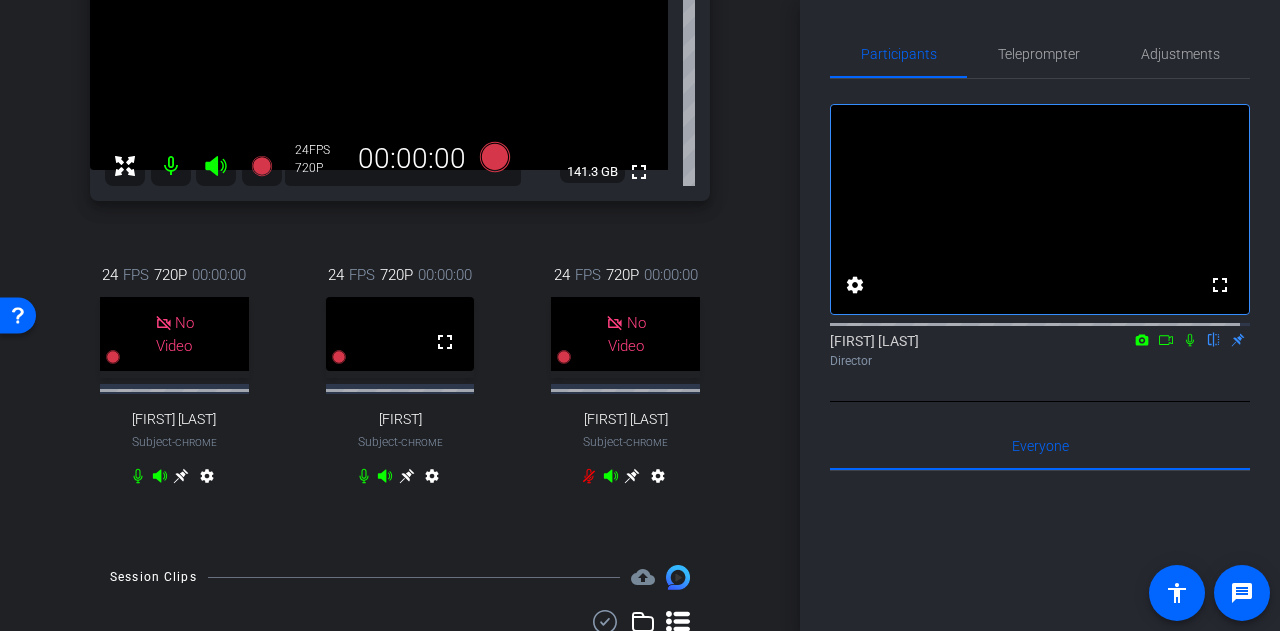 scroll, scrollTop: 165, scrollLeft: 0, axis: vertical 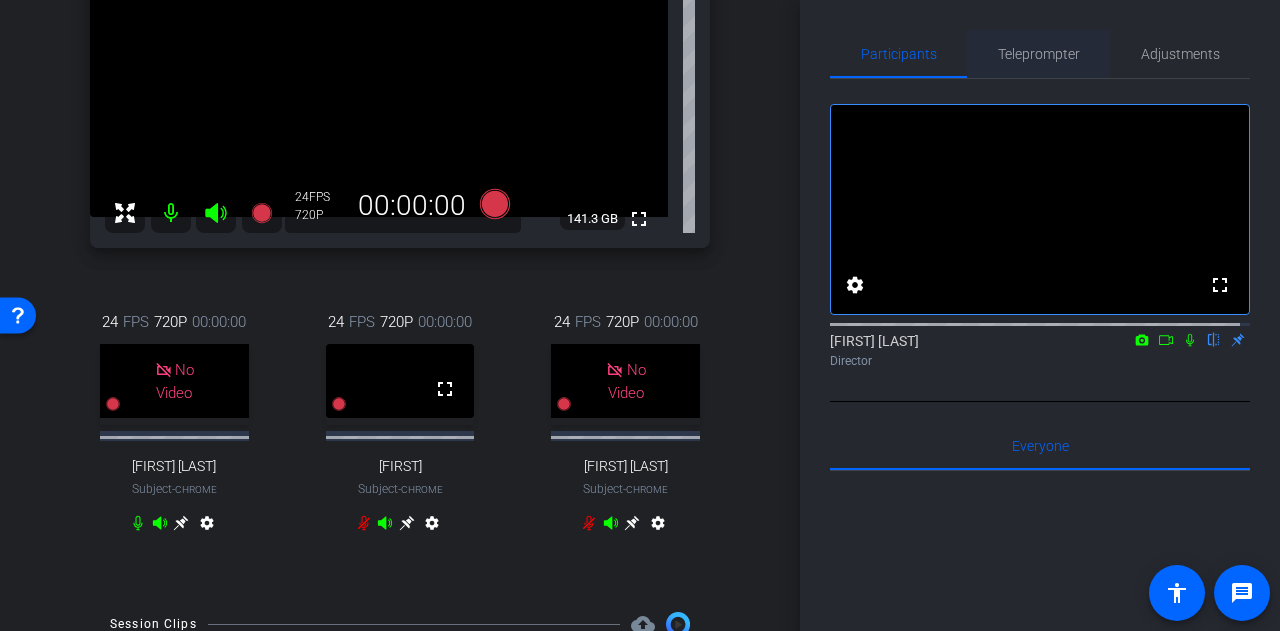click on "Teleprompter" at bounding box center (1039, 54) 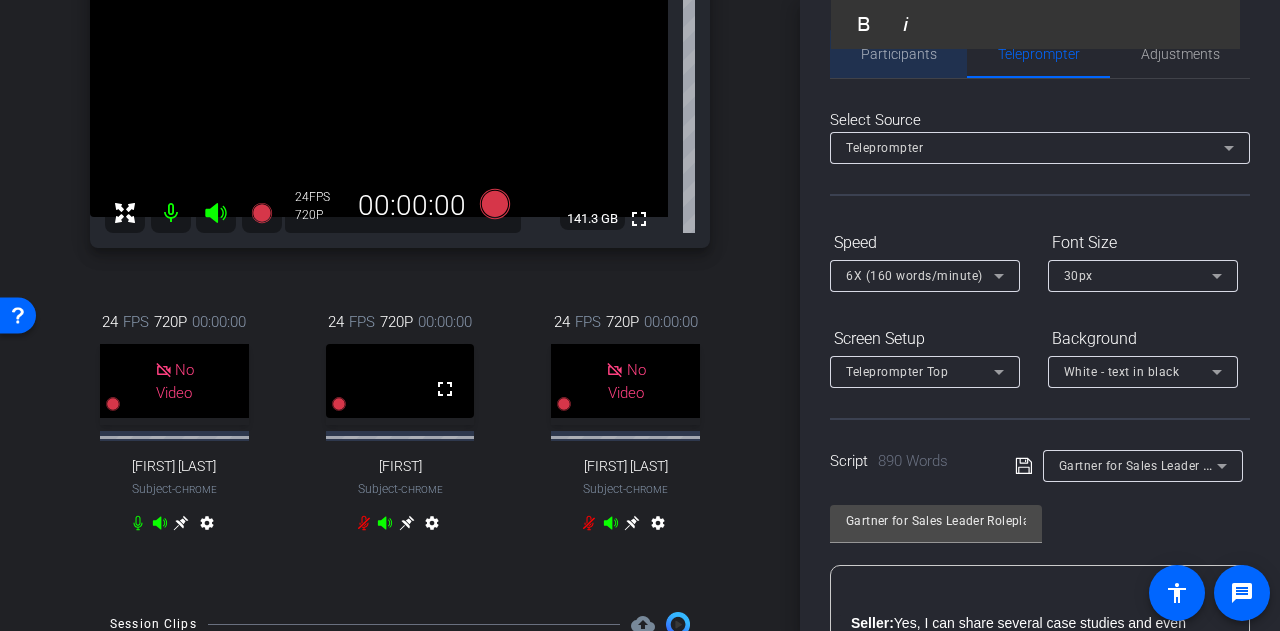 click on "Participants" at bounding box center [899, 54] 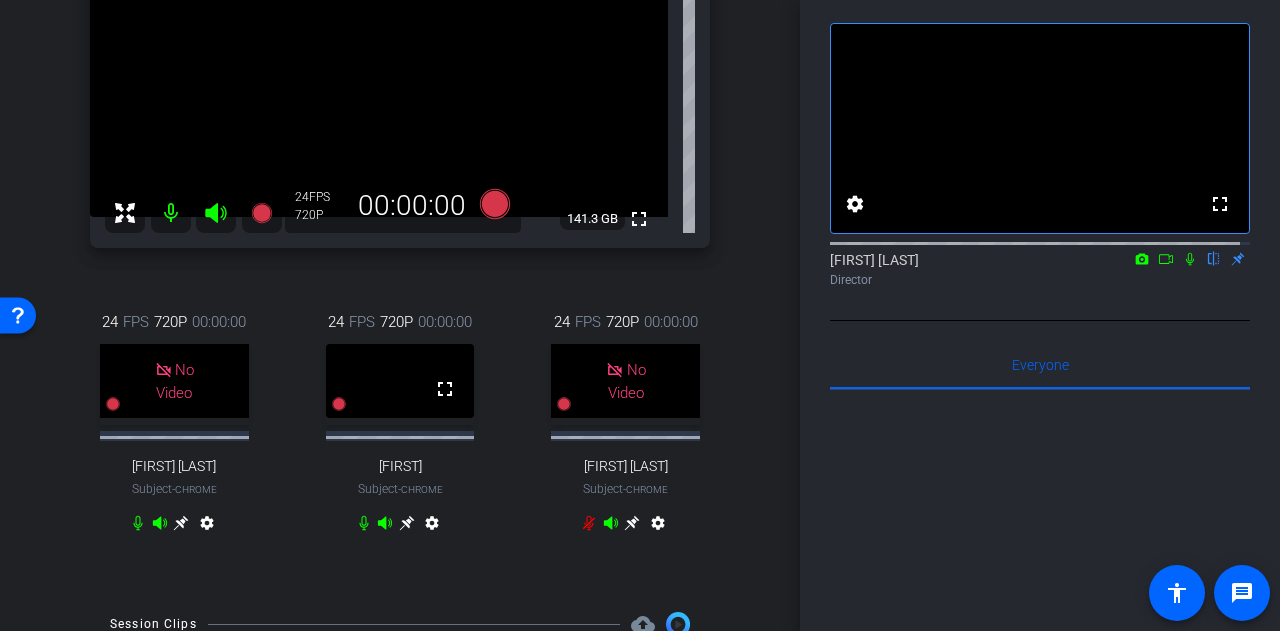 scroll, scrollTop: 0, scrollLeft: 0, axis: both 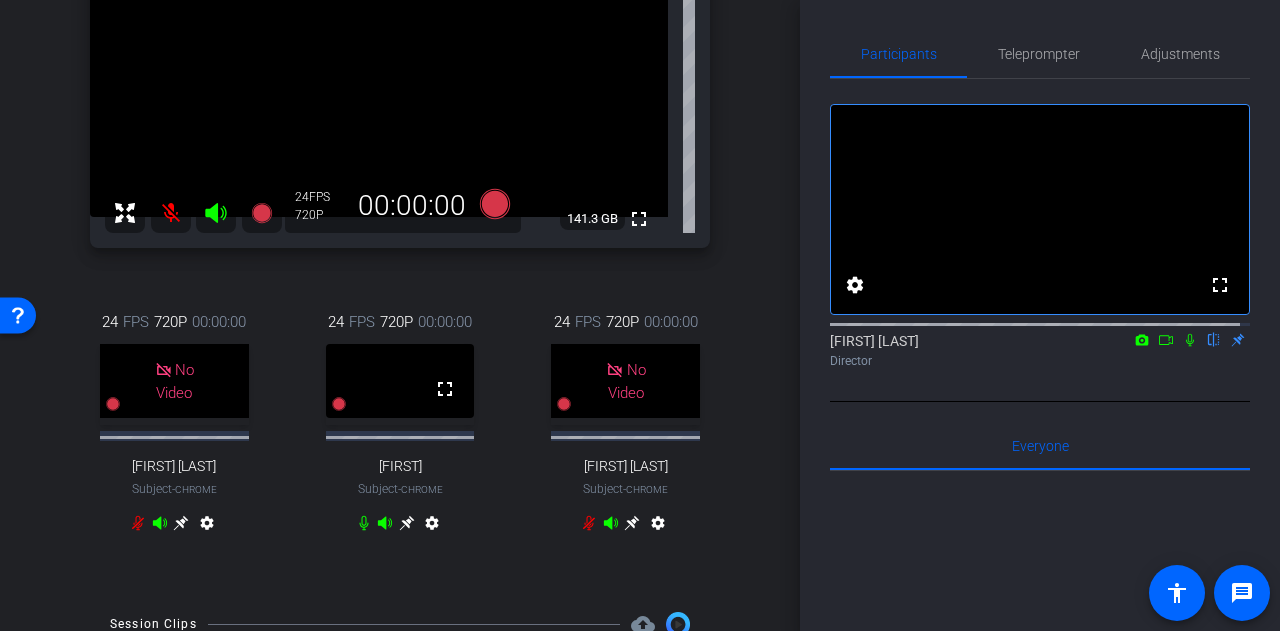 click 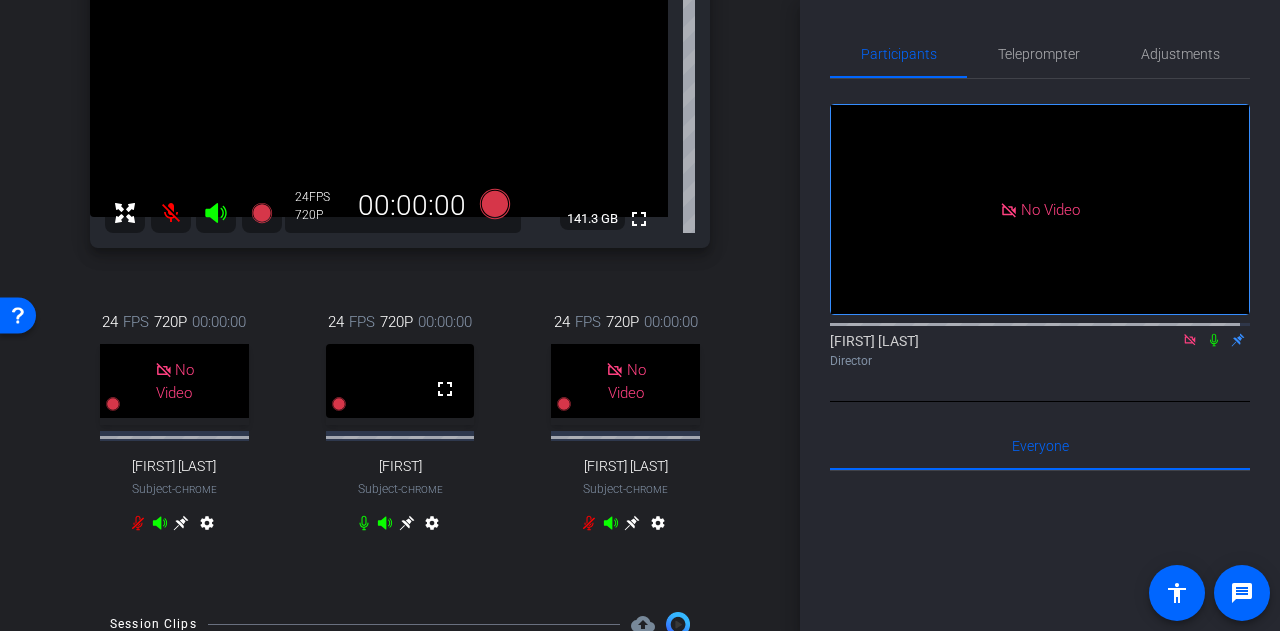 click 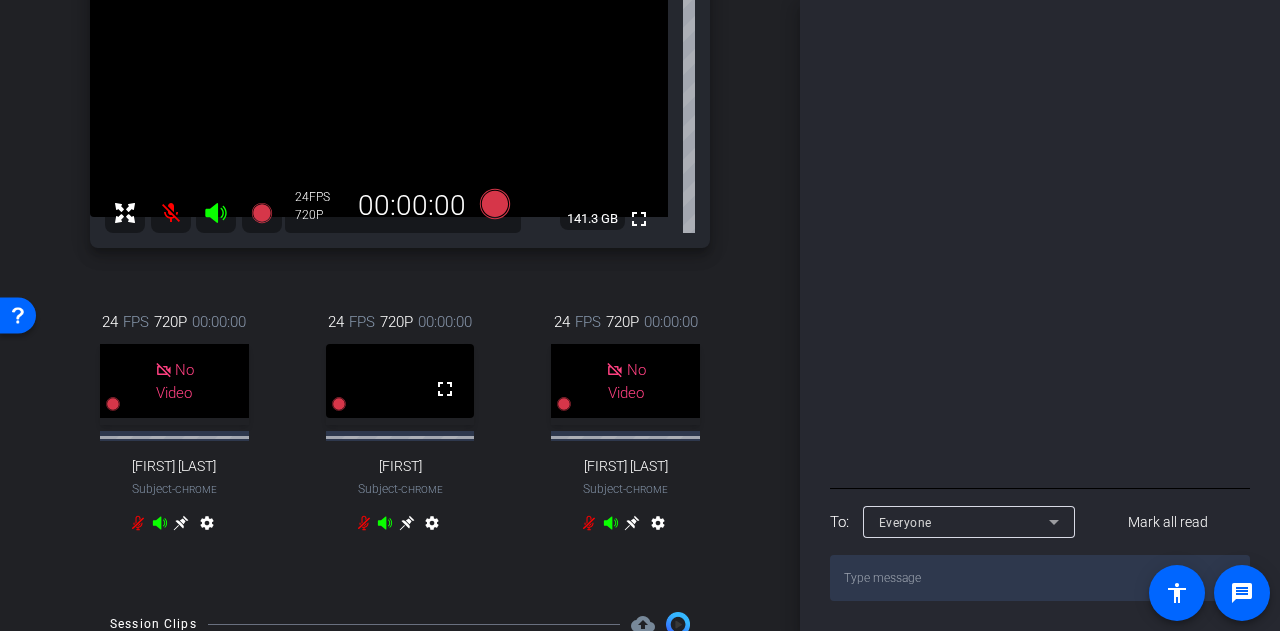 scroll, scrollTop: 500, scrollLeft: 0, axis: vertical 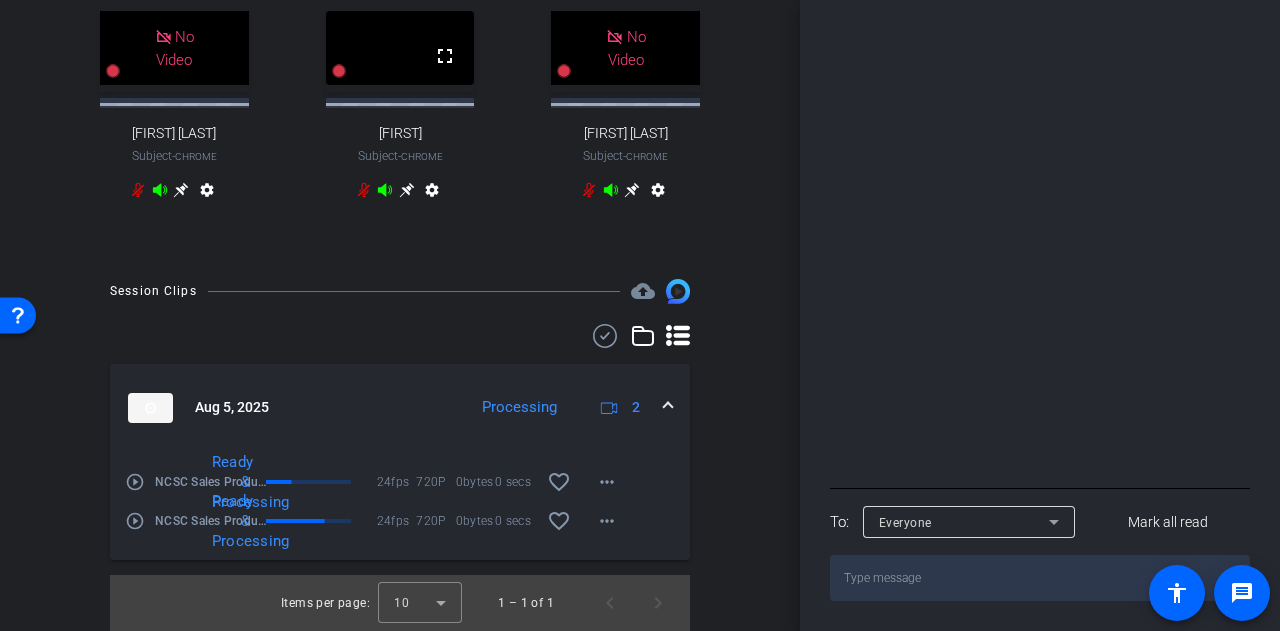 click 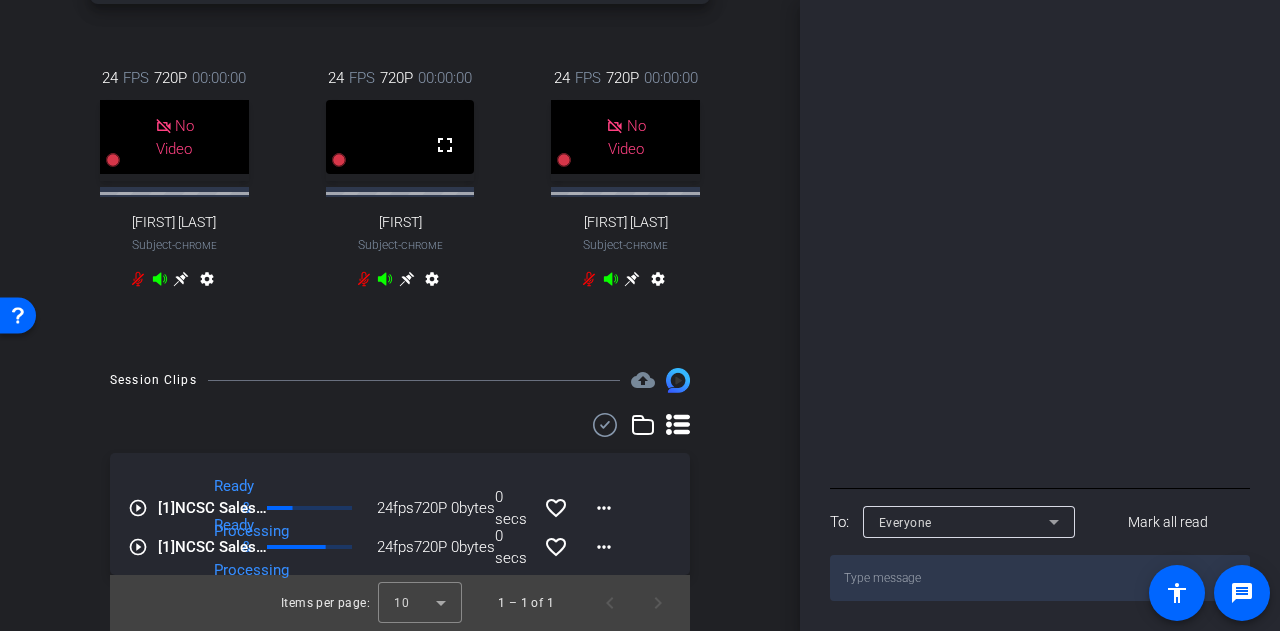 scroll, scrollTop: 478, scrollLeft: 0, axis: vertical 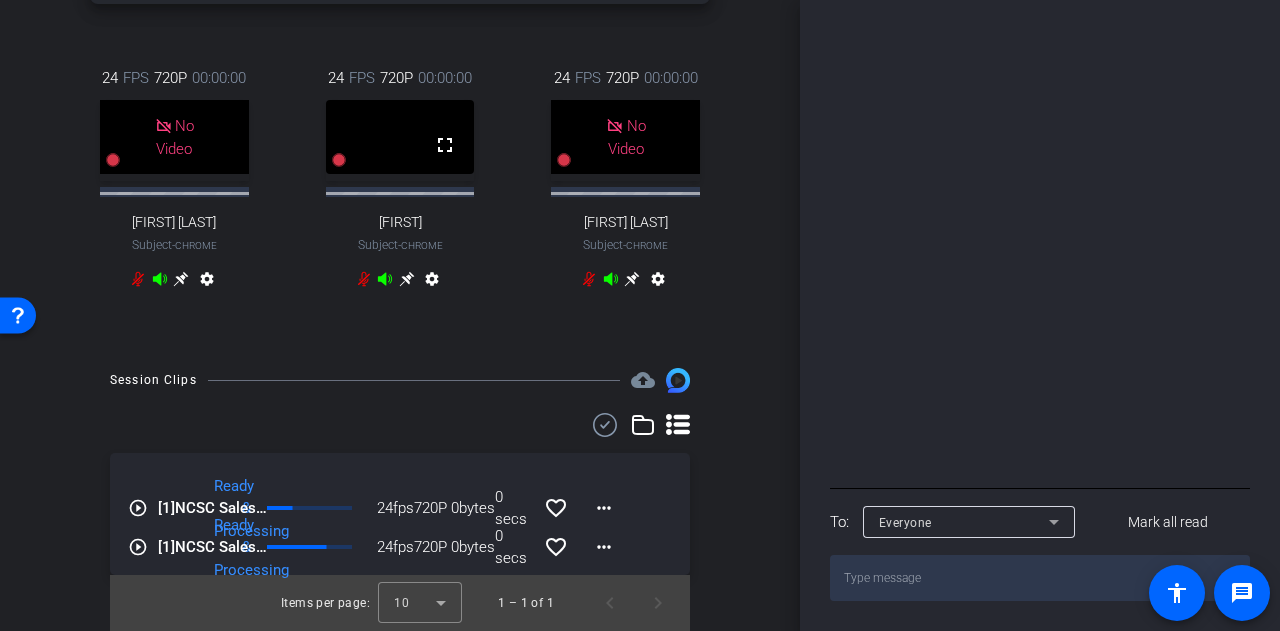 click 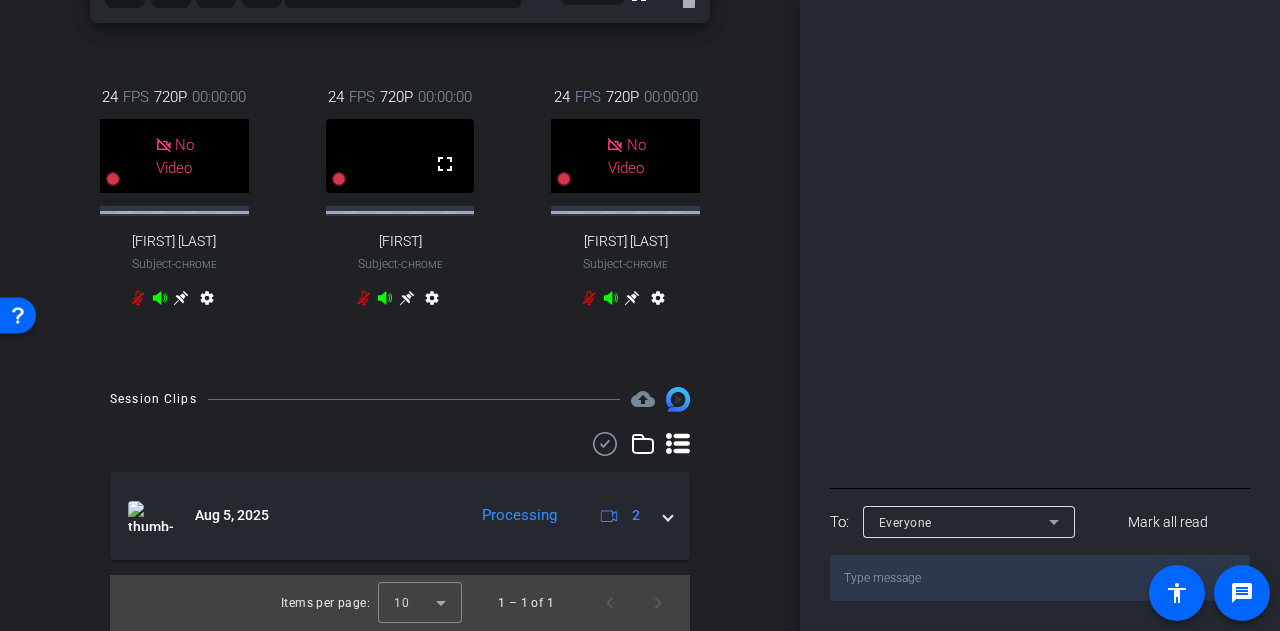 scroll, scrollTop: 459, scrollLeft: 0, axis: vertical 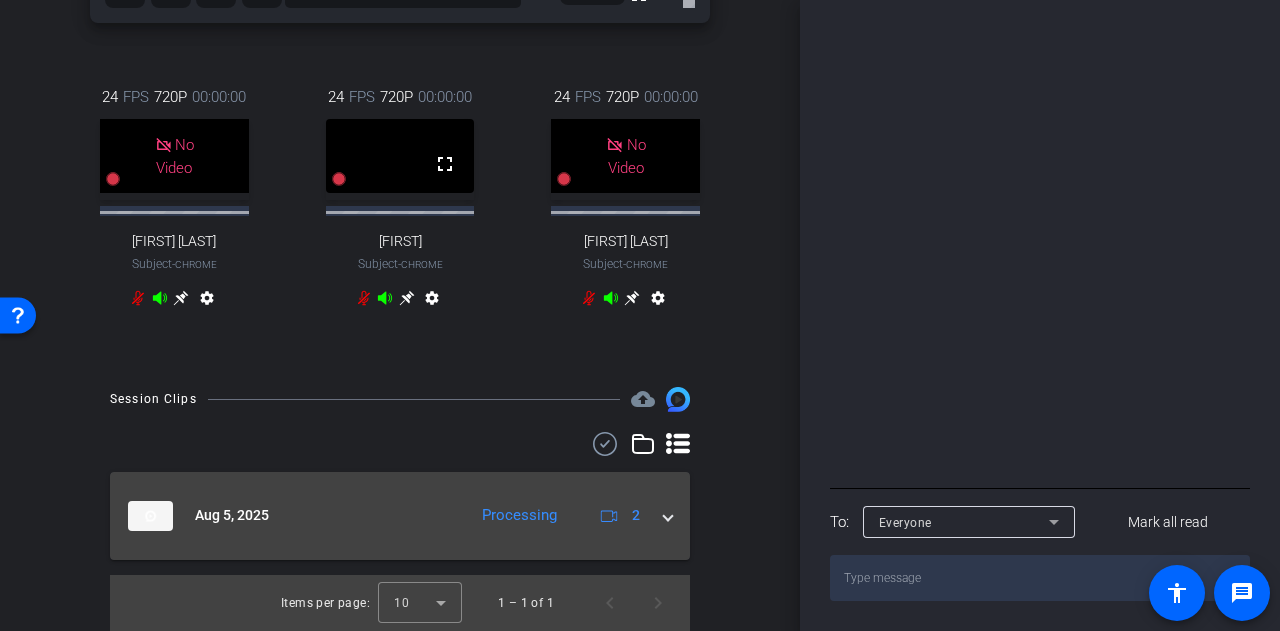 click on "Aug 5, 2025   Processing
2" at bounding box center (396, 516) 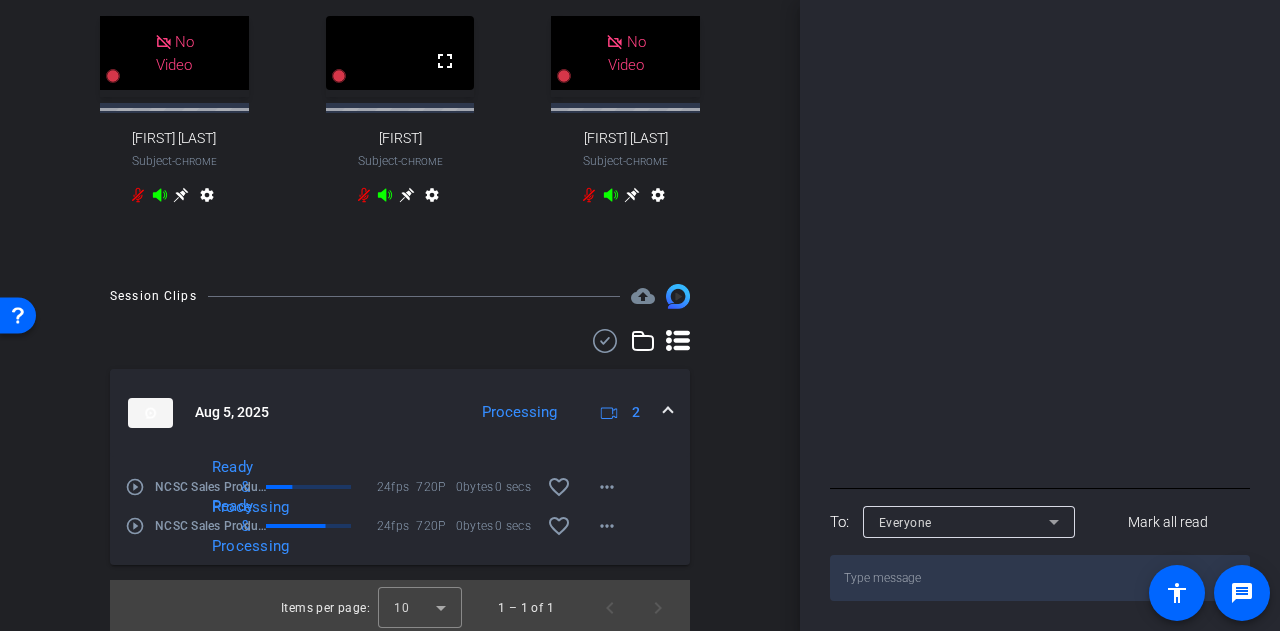 click at bounding box center (668, 412) 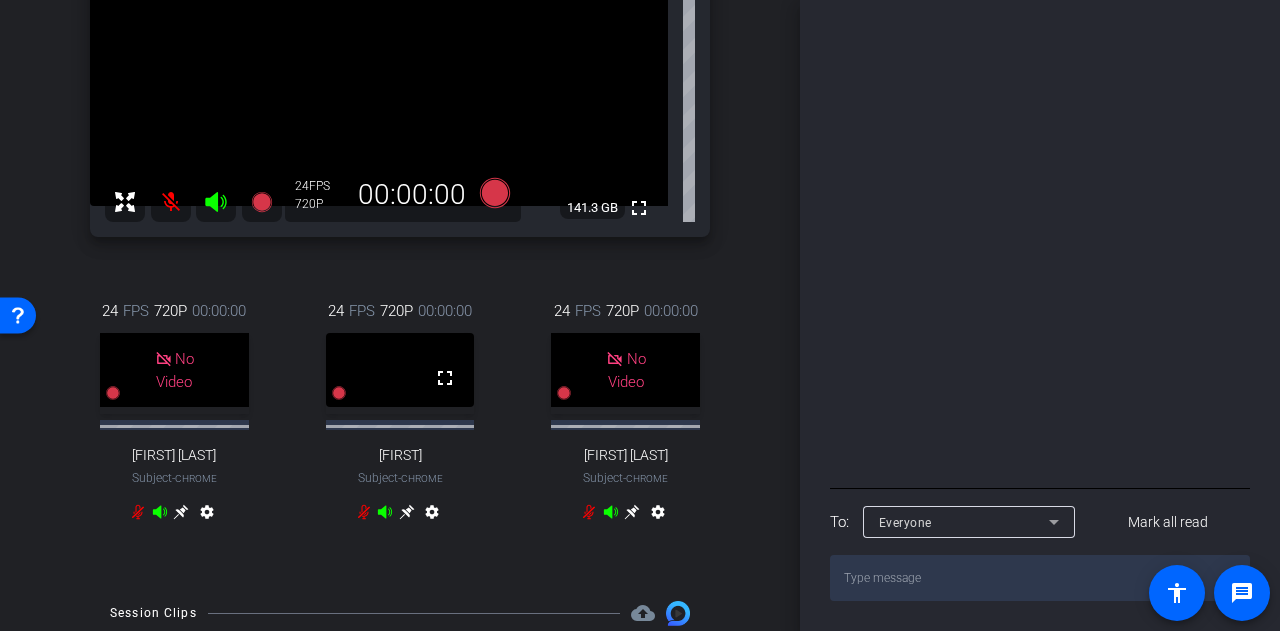 scroll, scrollTop: 59, scrollLeft: 0, axis: vertical 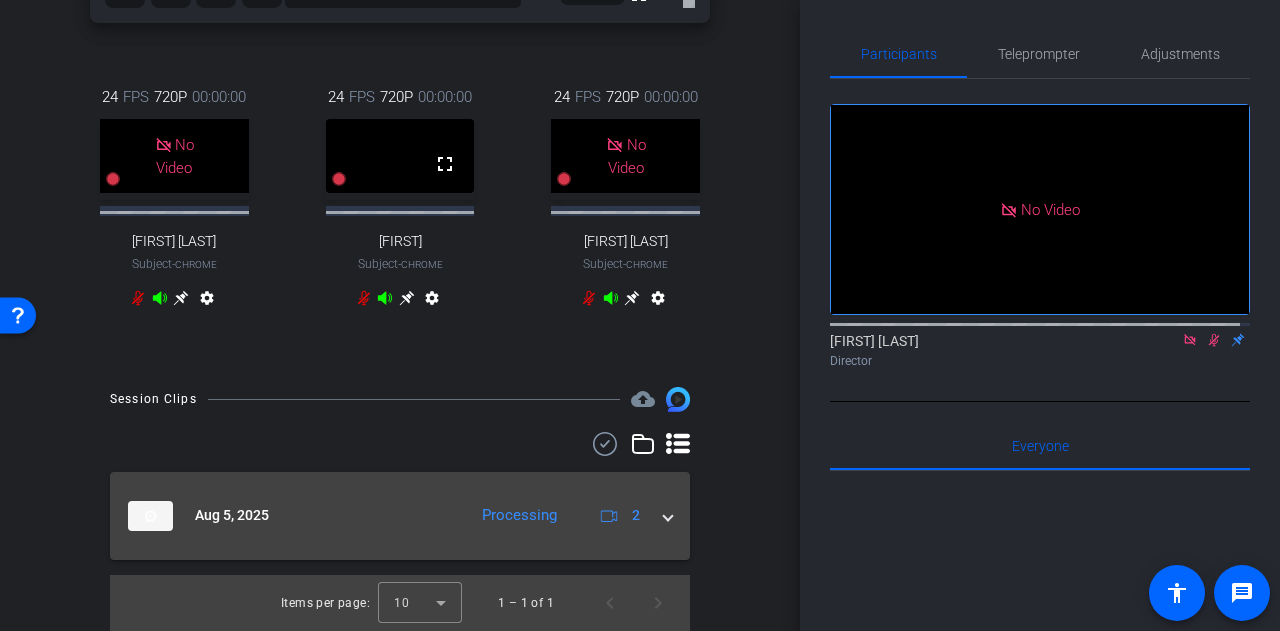 click on "Aug 5, 2025   Processing
2" at bounding box center (396, 516) 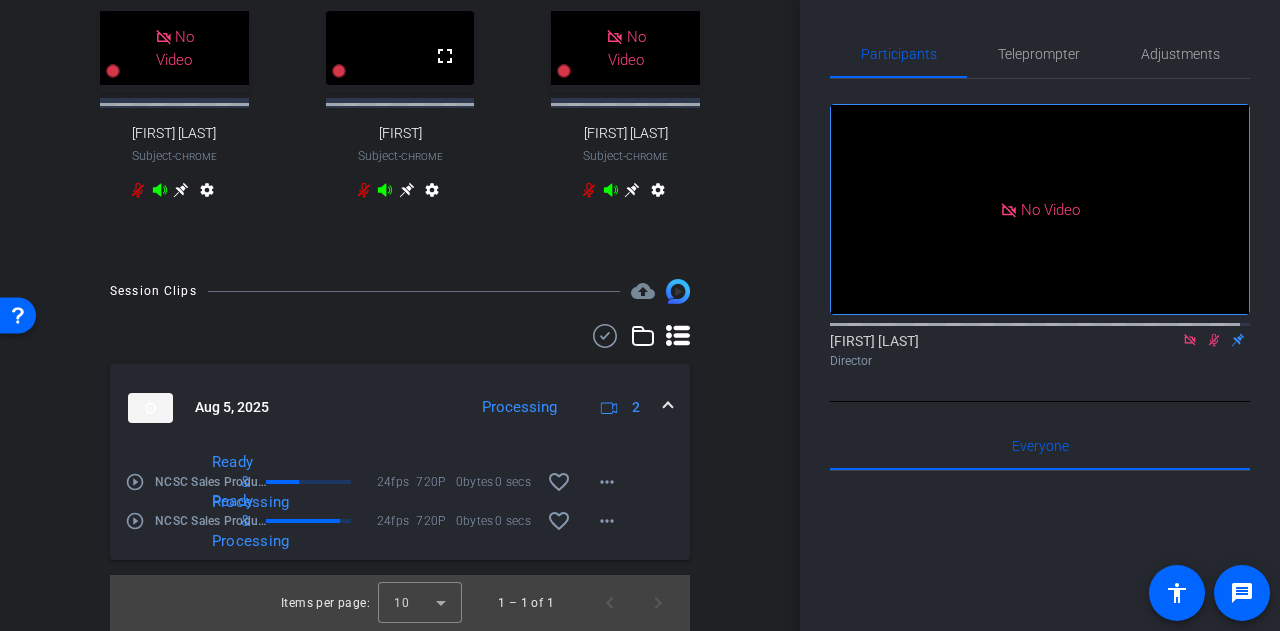 scroll, scrollTop: 567, scrollLeft: 0, axis: vertical 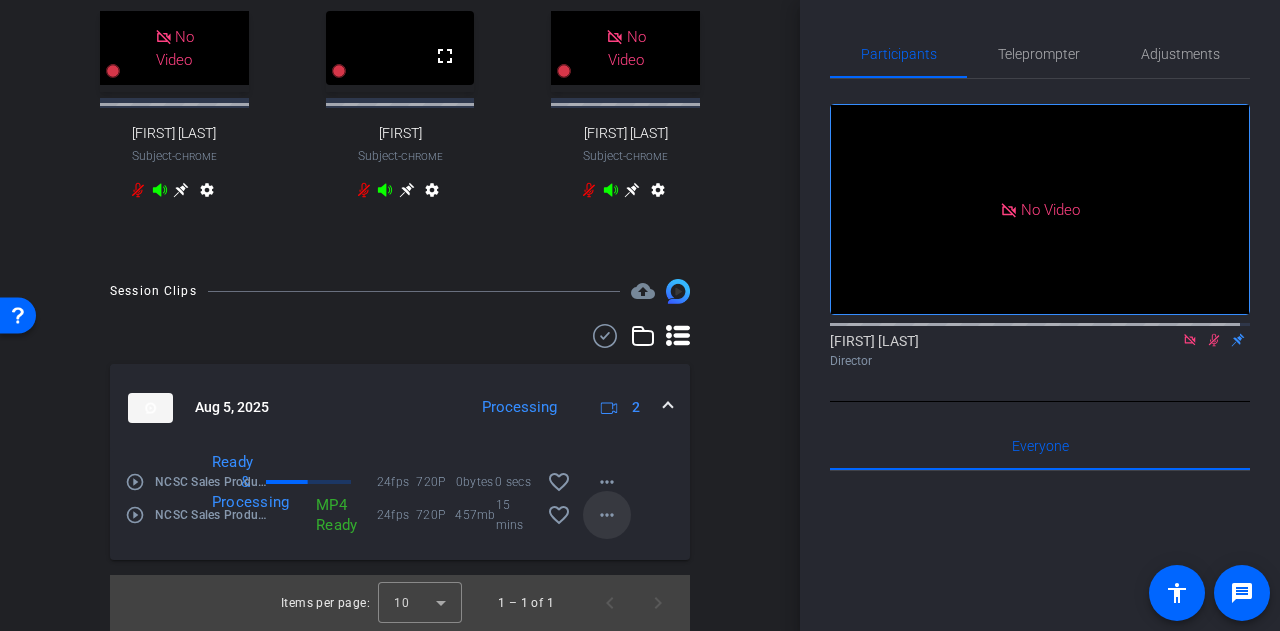 click on "more_horiz" at bounding box center (607, 515) 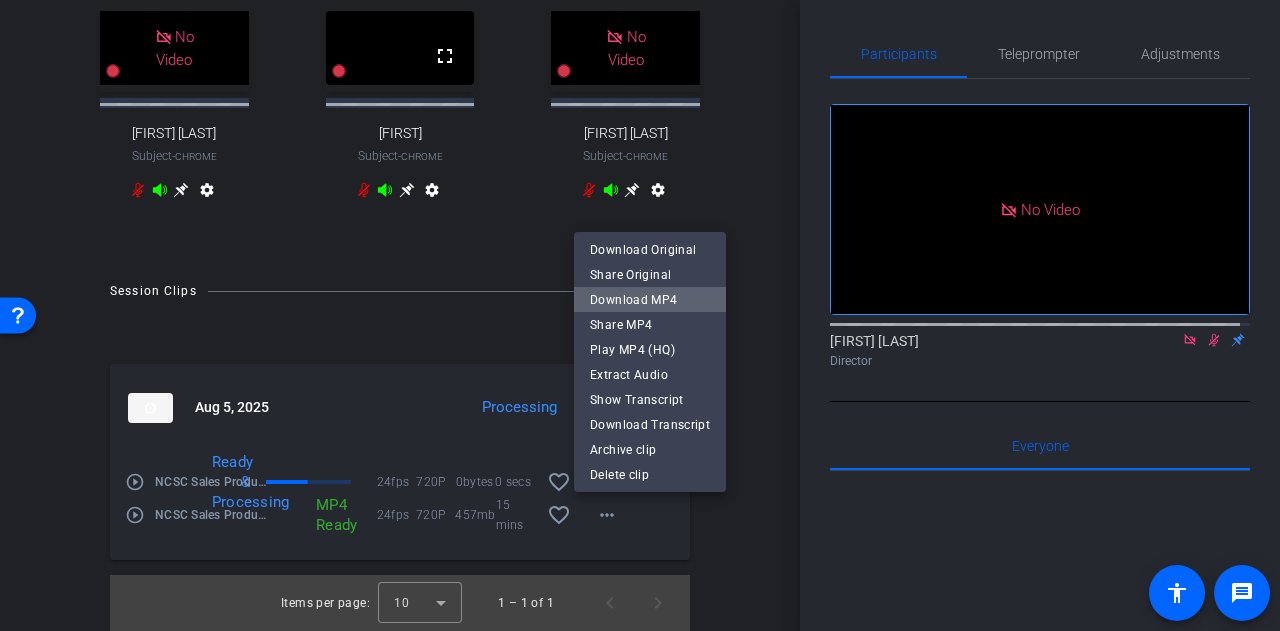 click on "Download MP4" at bounding box center [650, 299] 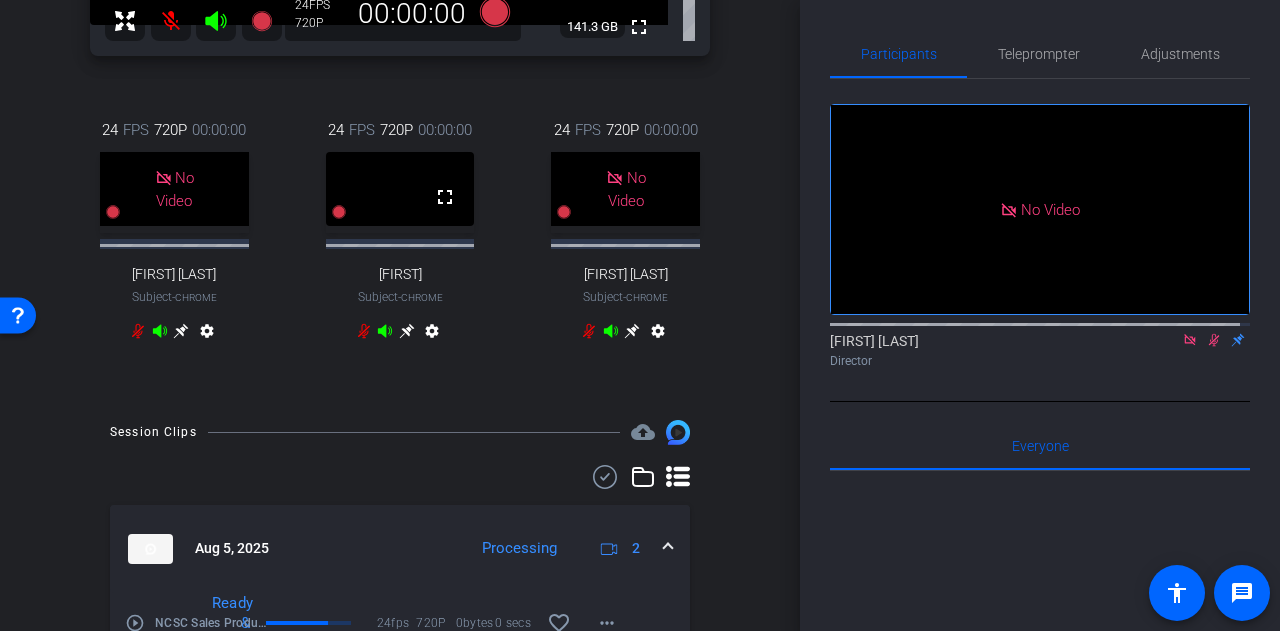 scroll, scrollTop: 567, scrollLeft: 0, axis: vertical 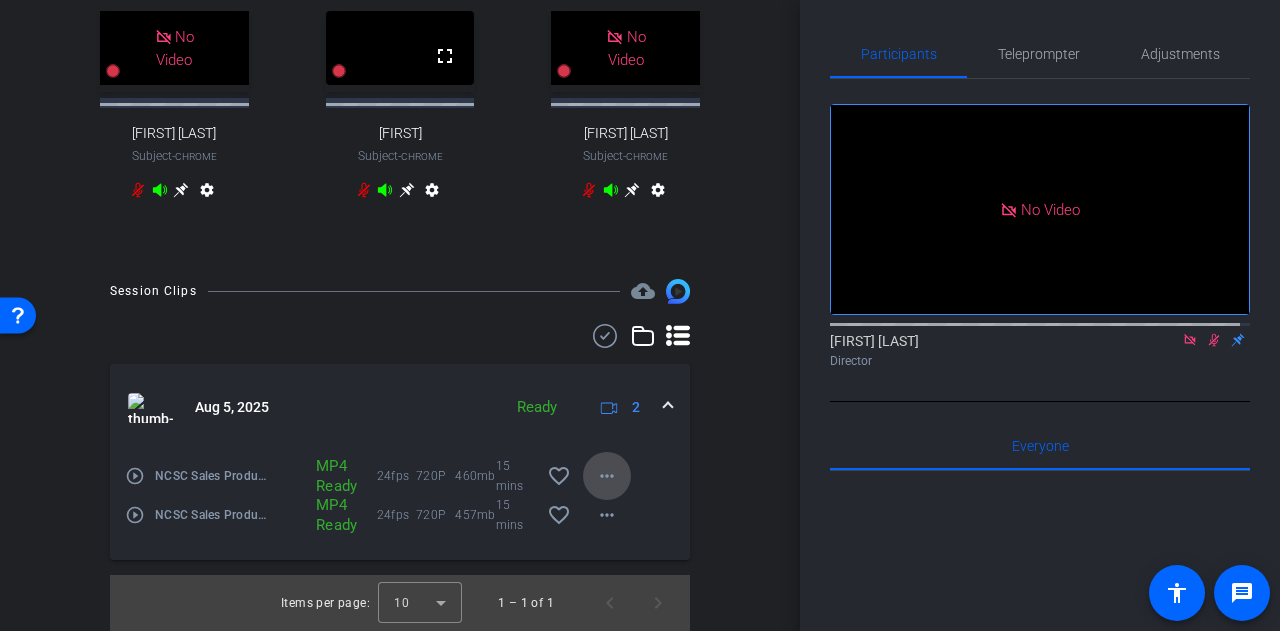 click on "more_horiz" at bounding box center [607, 476] 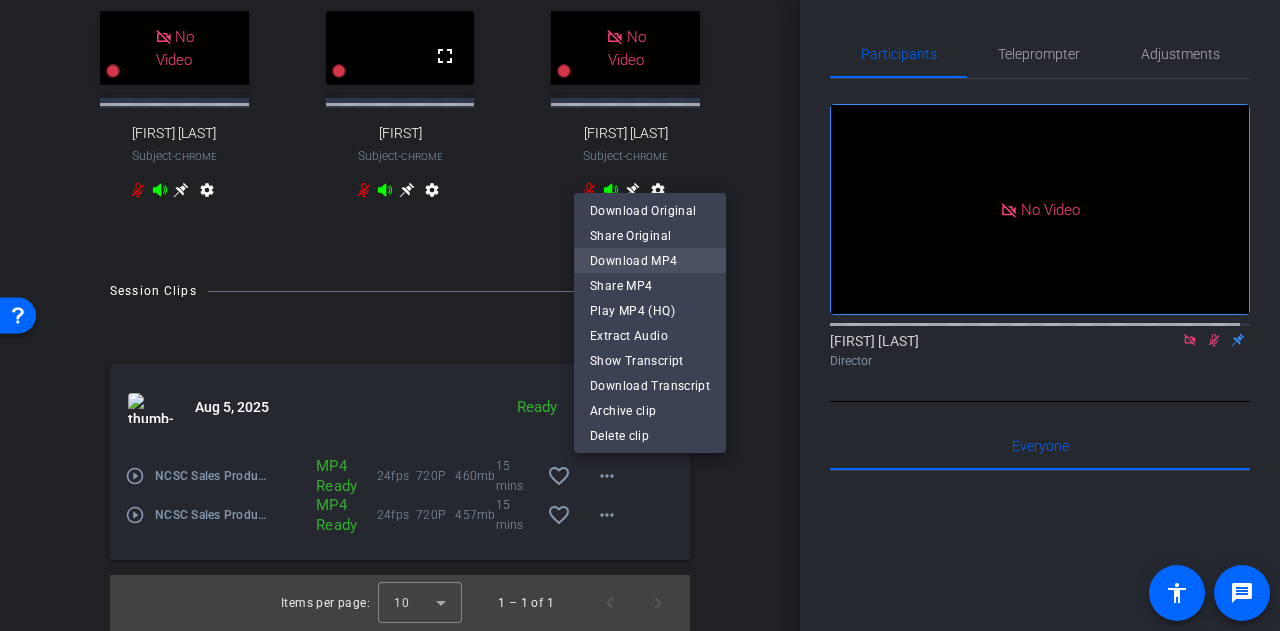 click on "Download MP4" at bounding box center (650, 260) 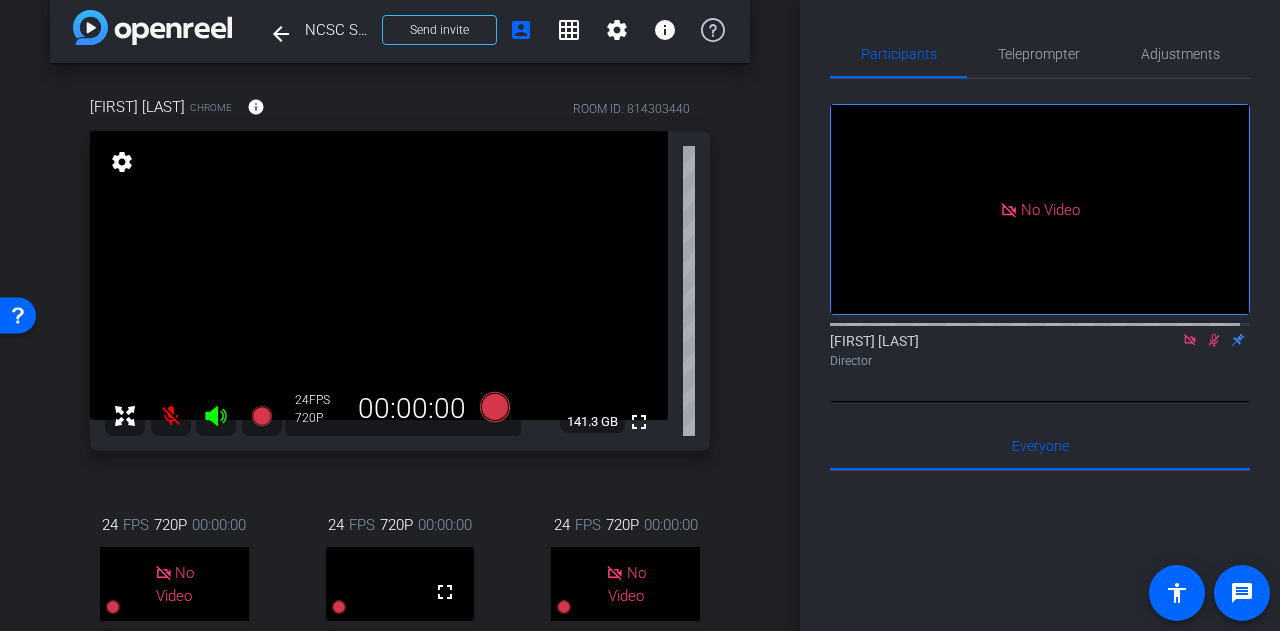scroll, scrollTop: 0, scrollLeft: 0, axis: both 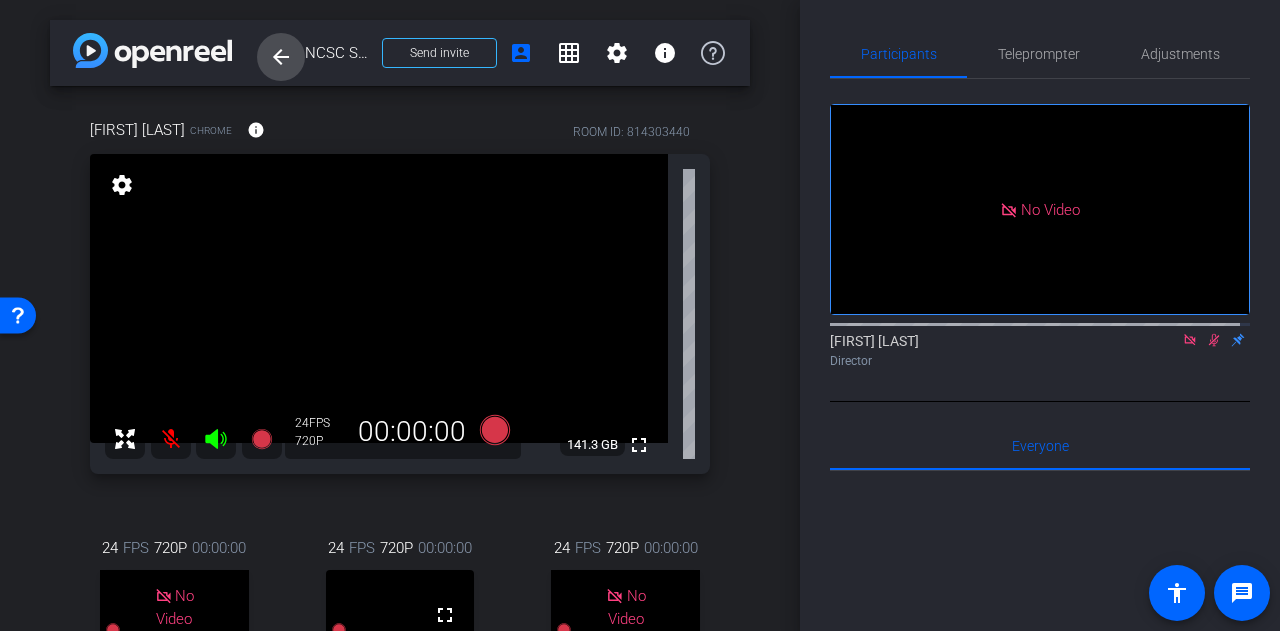 click on "arrow_back" at bounding box center (281, 57) 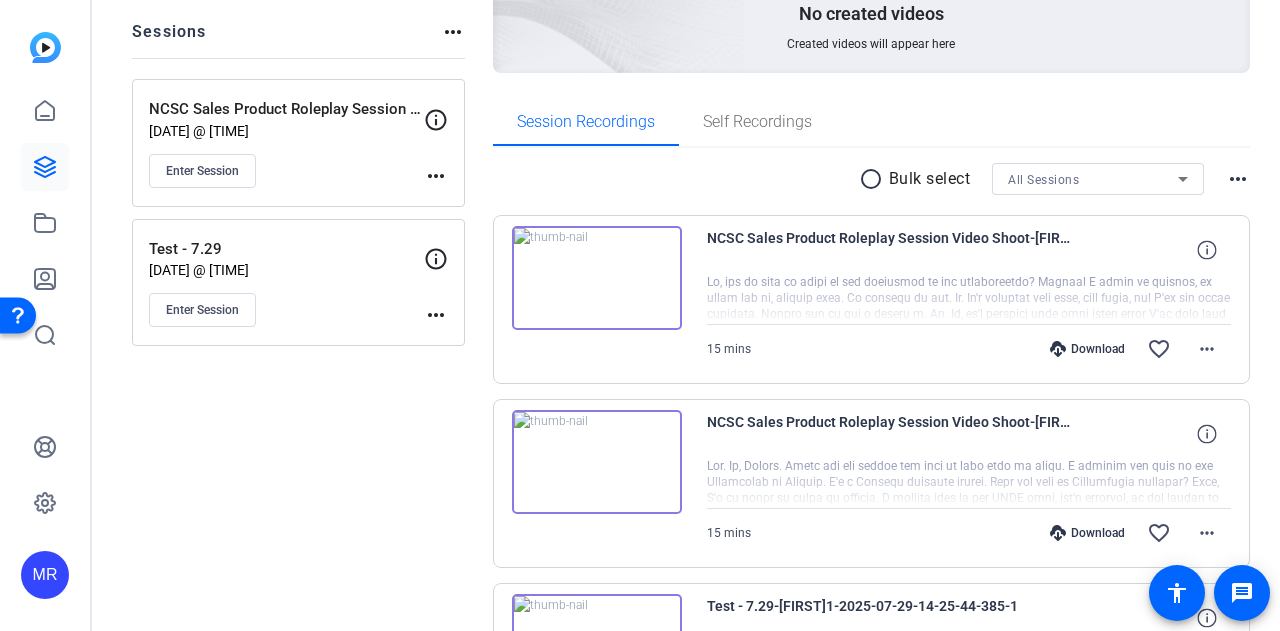 scroll, scrollTop: 100, scrollLeft: 0, axis: vertical 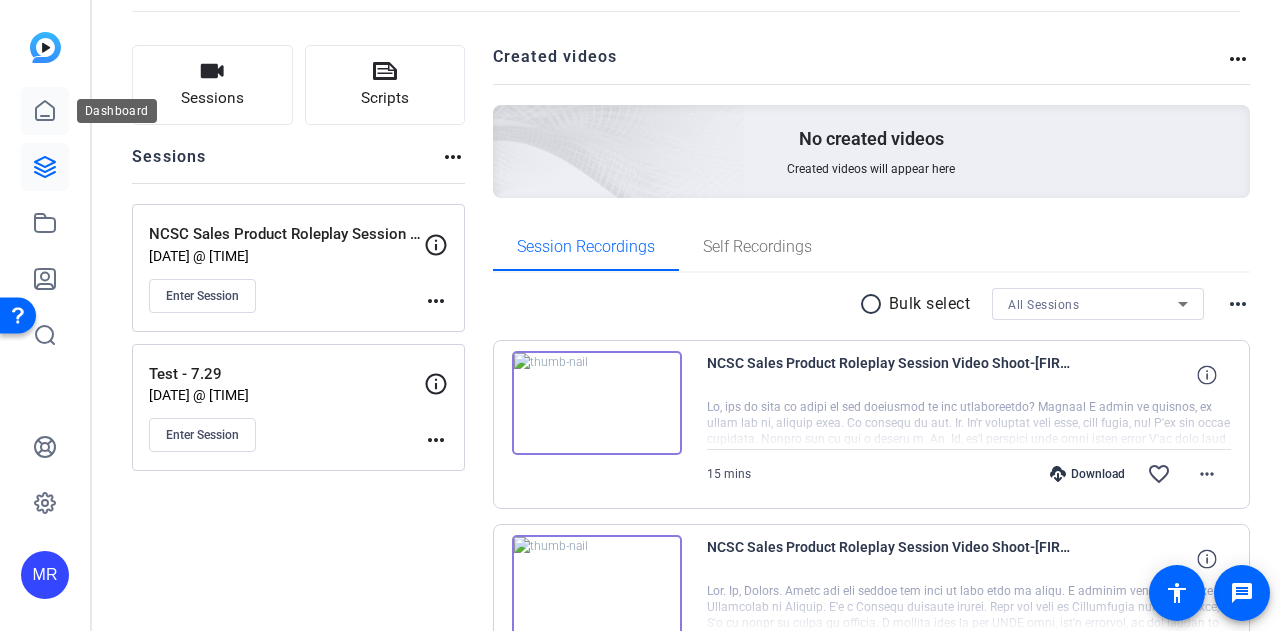 click 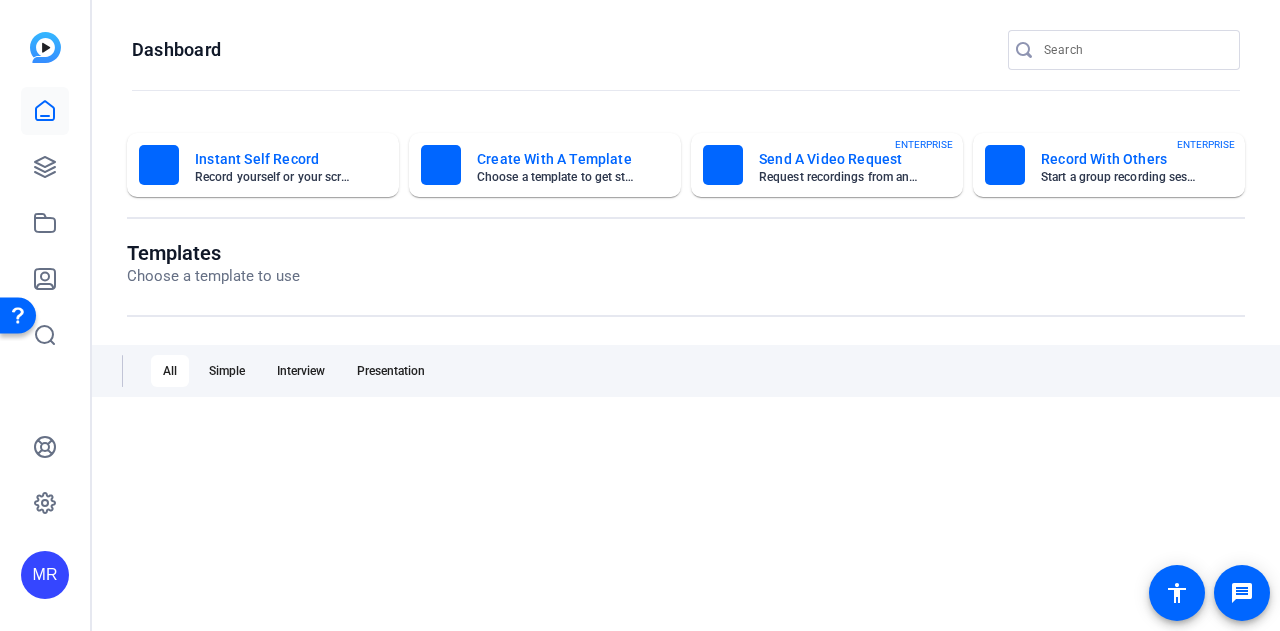 scroll, scrollTop: 0, scrollLeft: 0, axis: both 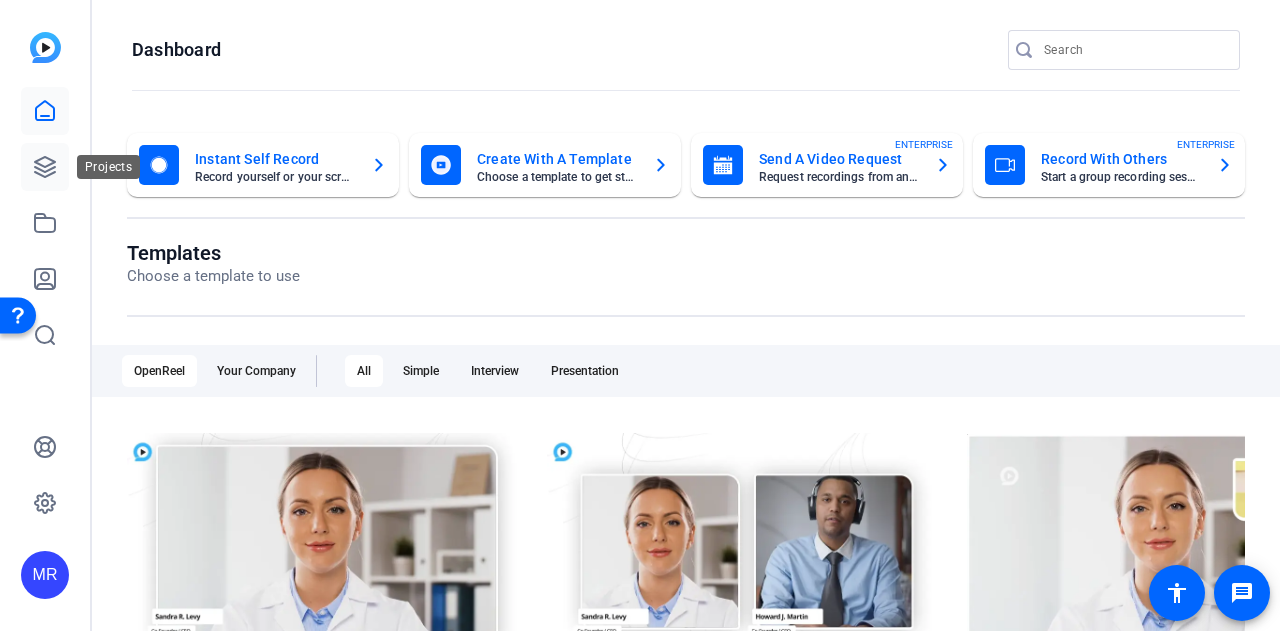 click 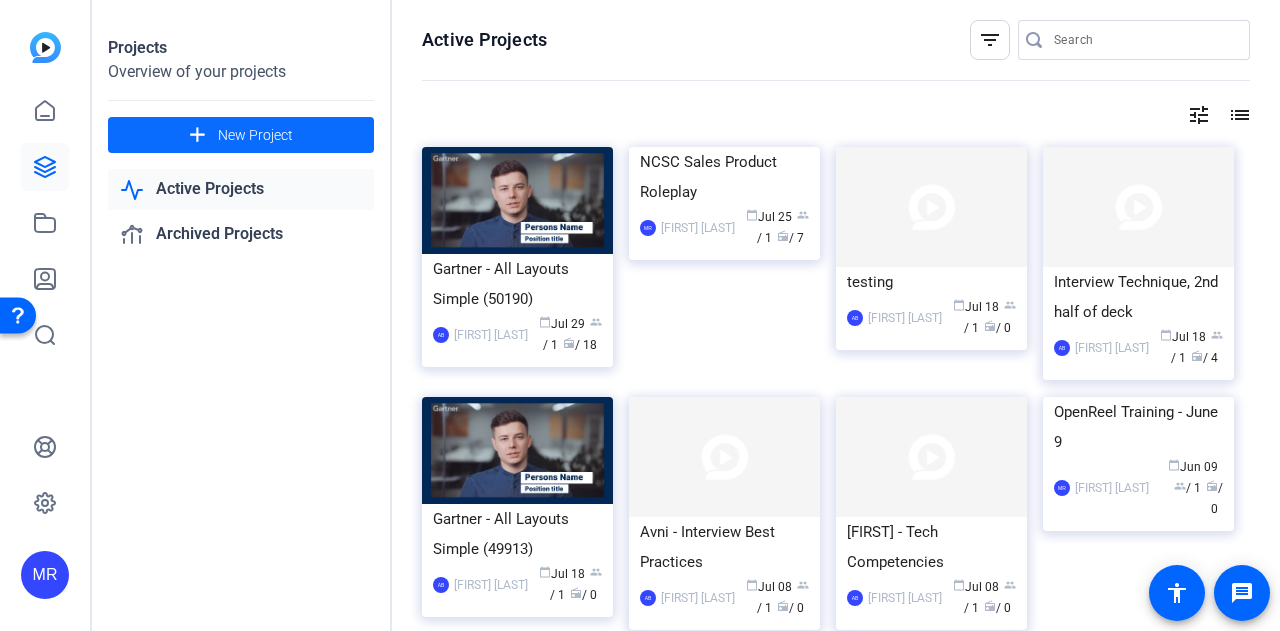 click on "New Project" 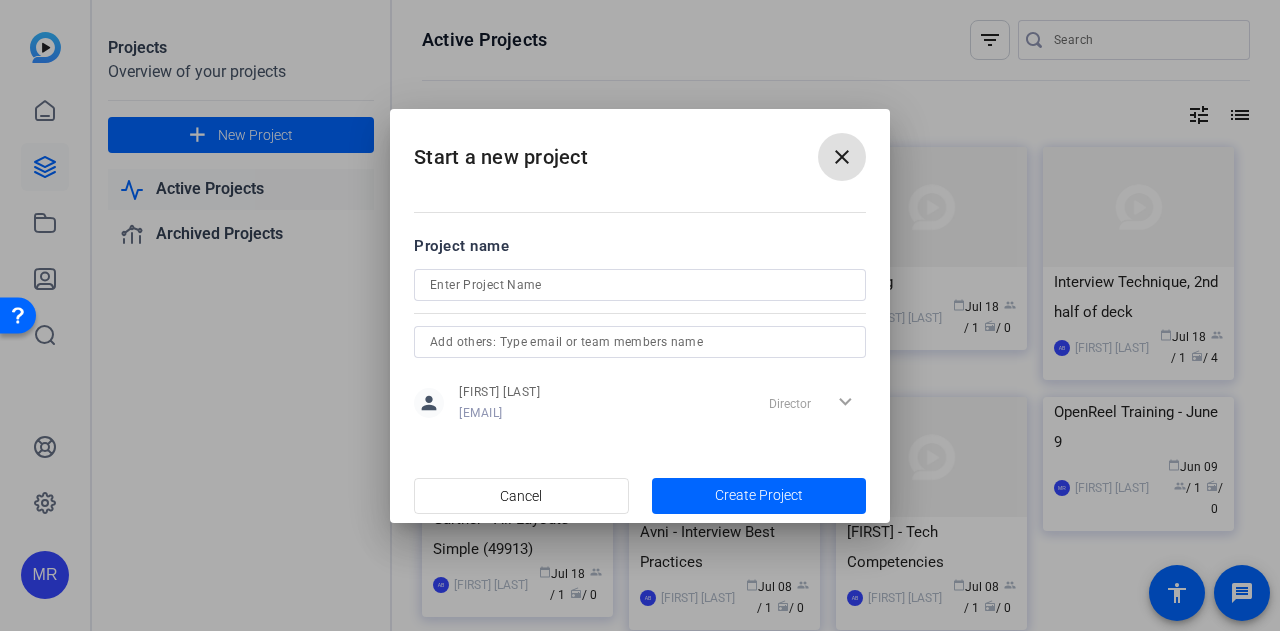 click at bounding box center (640, 285) 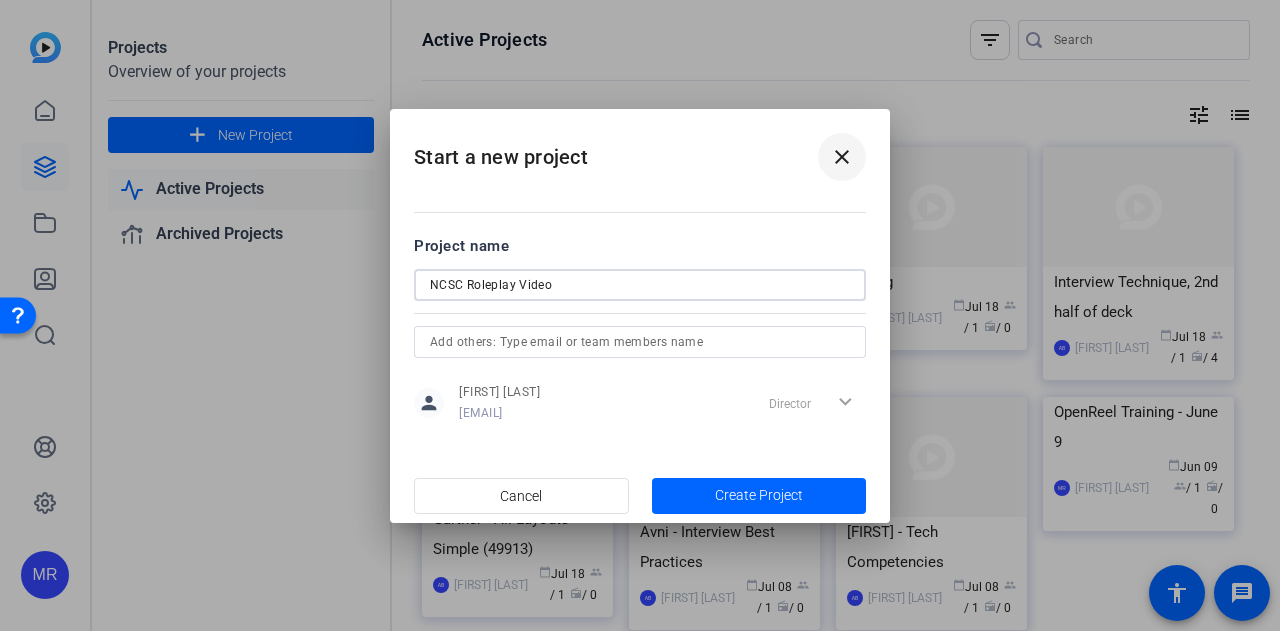 type on "NCSC Roleplay Video" 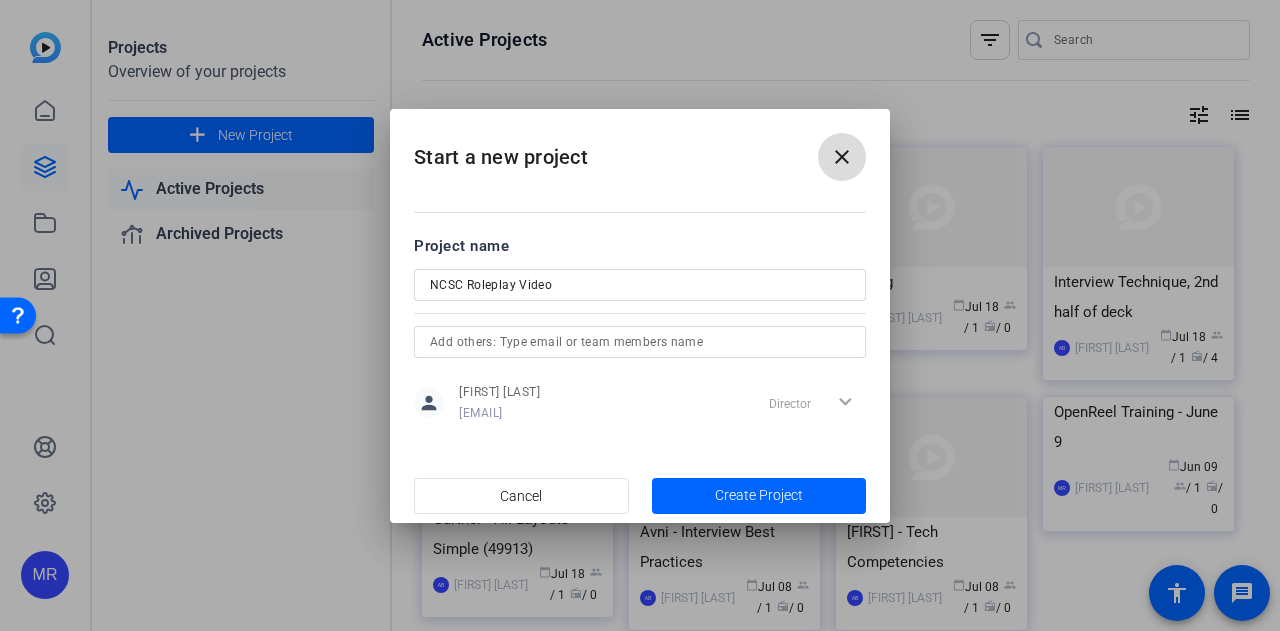 click on "close" at bounding box center (842, 157) 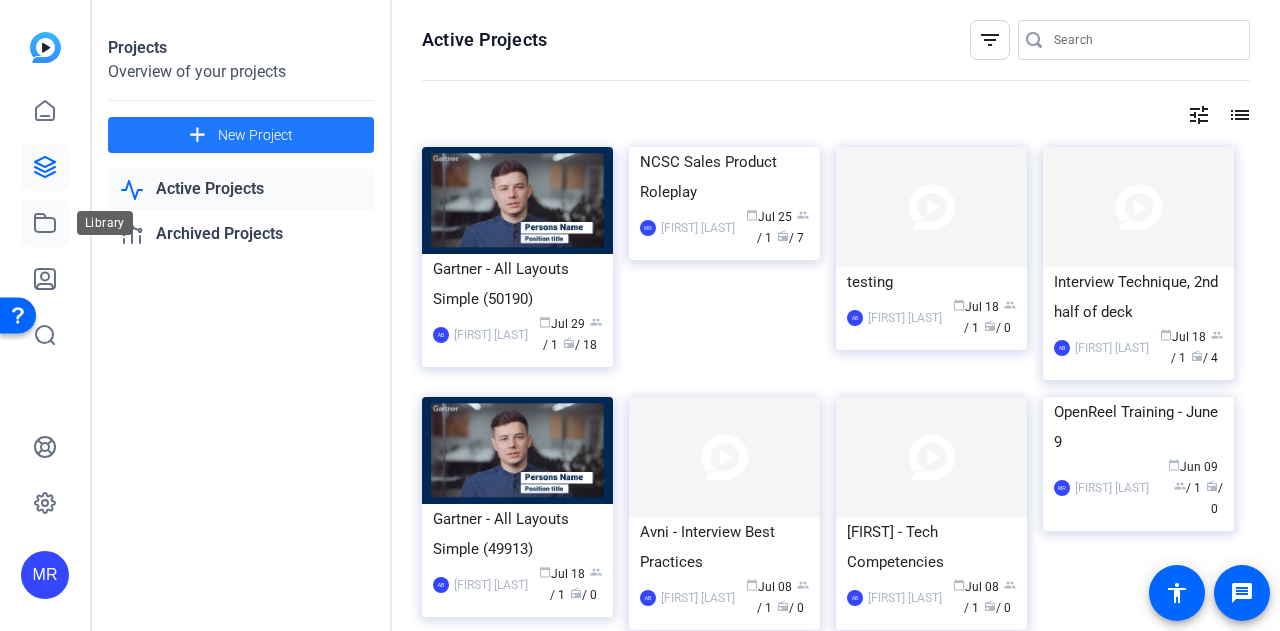 click 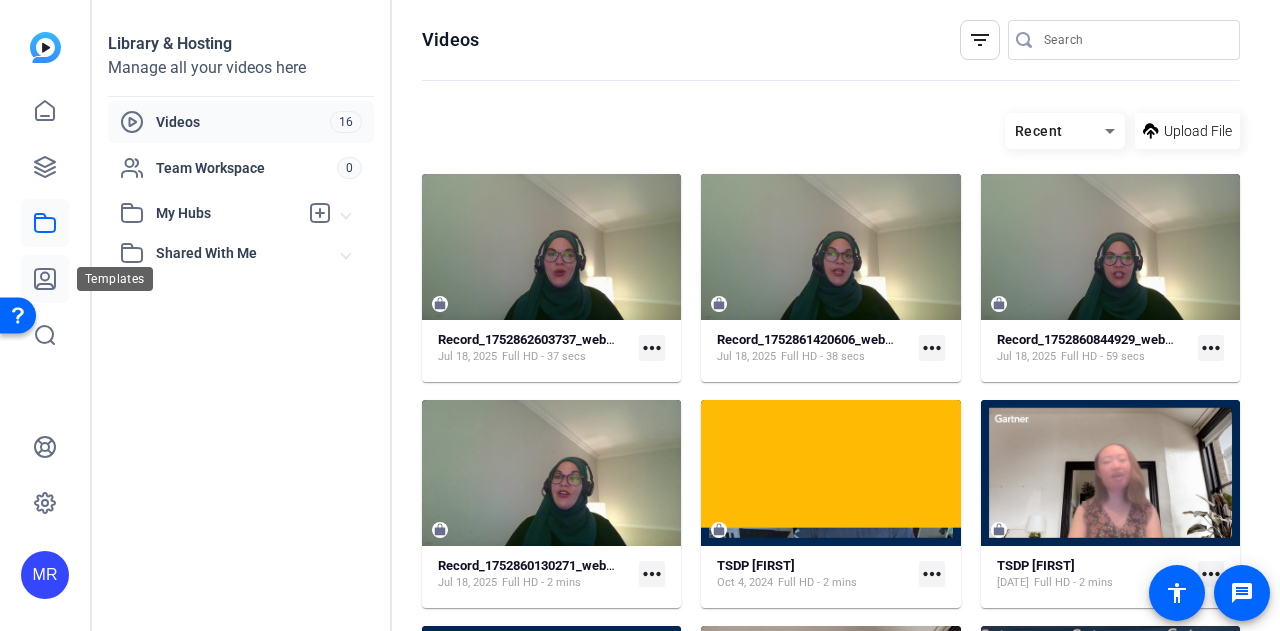 click 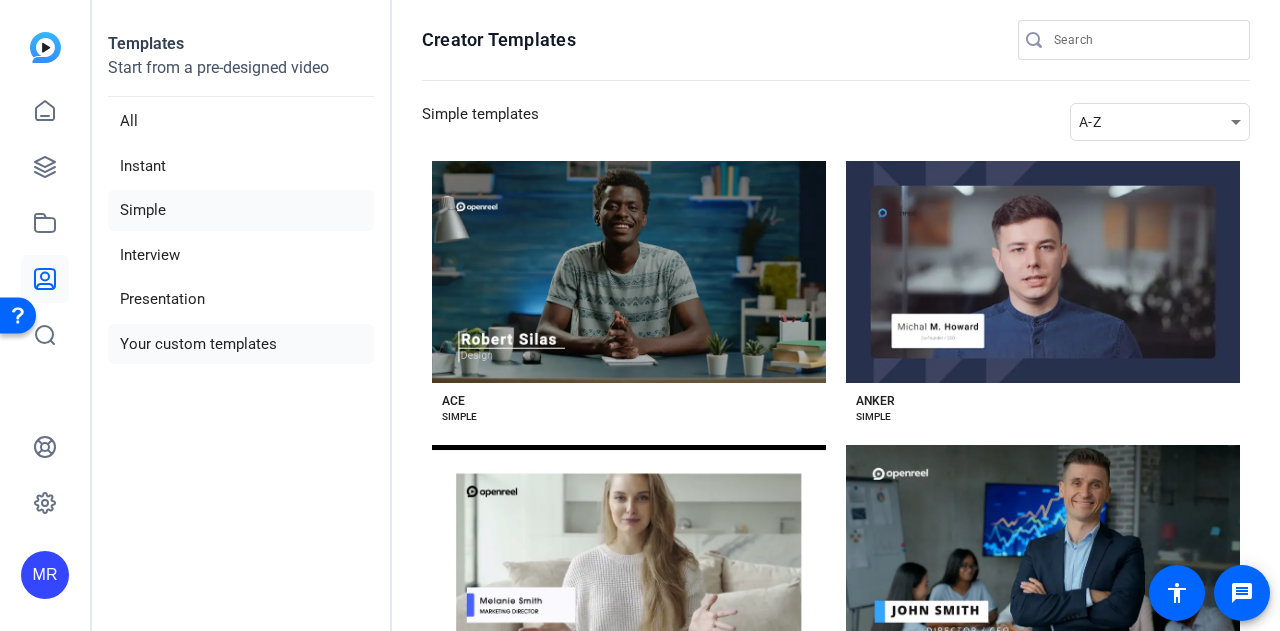 click on "Your custom templates" 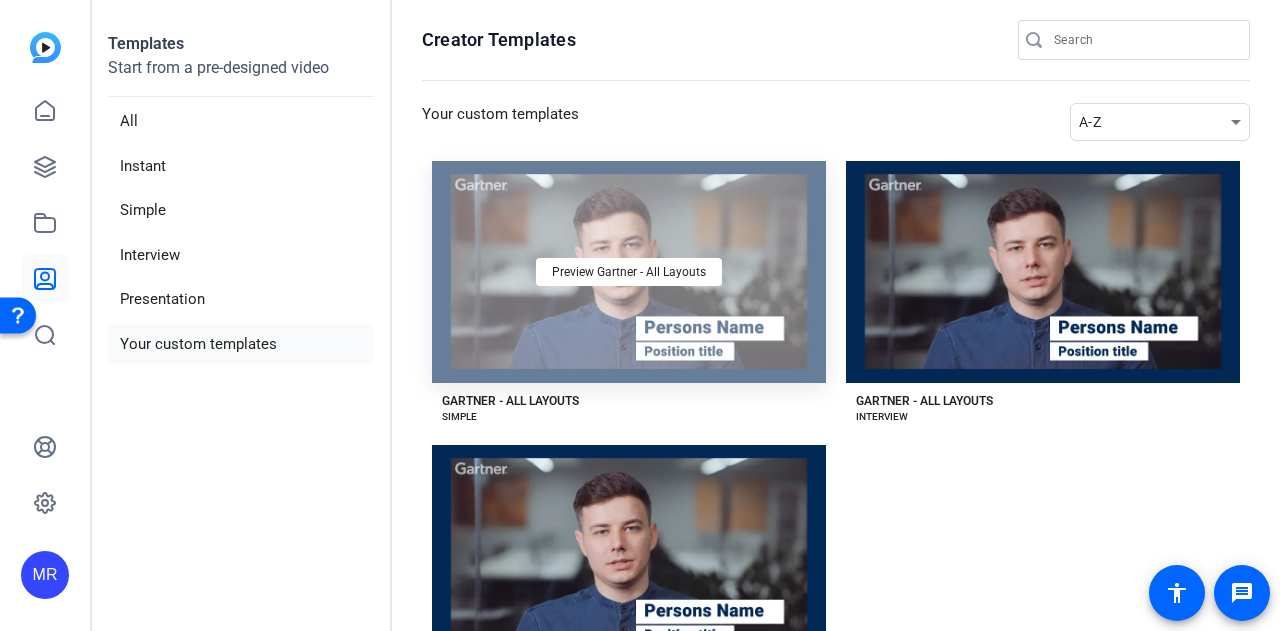 scroll, scrollTop: 125, scrollLeft: 0, axis: vertical 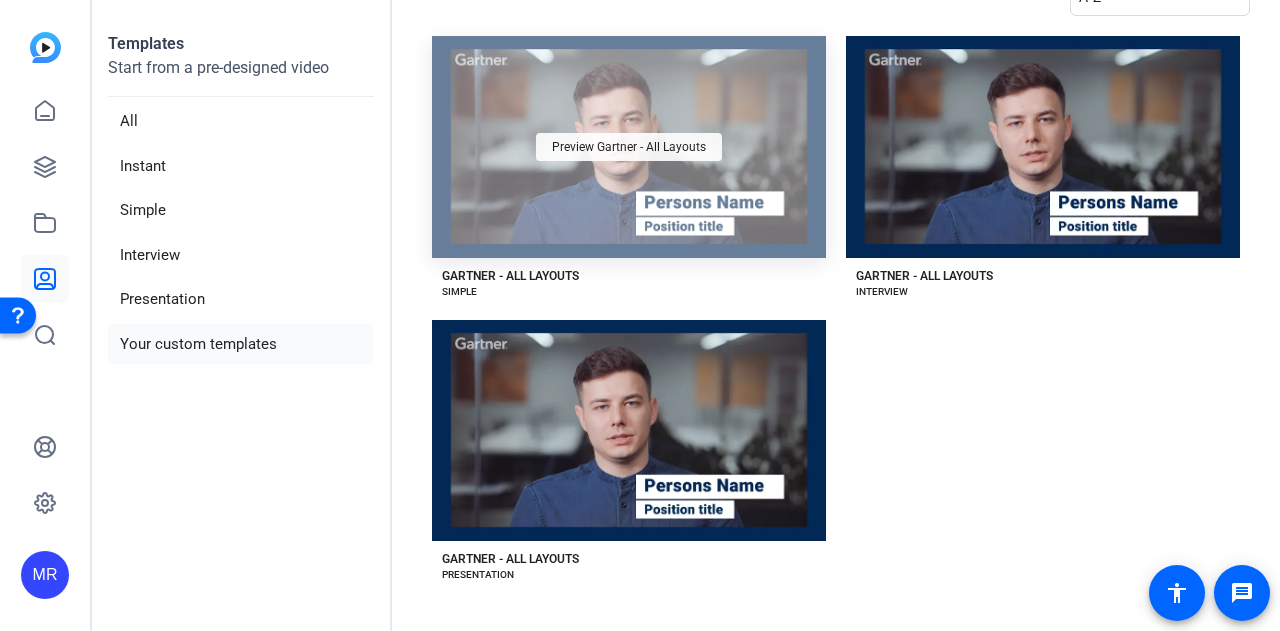 click on "Preview Gartner - All Layouts" 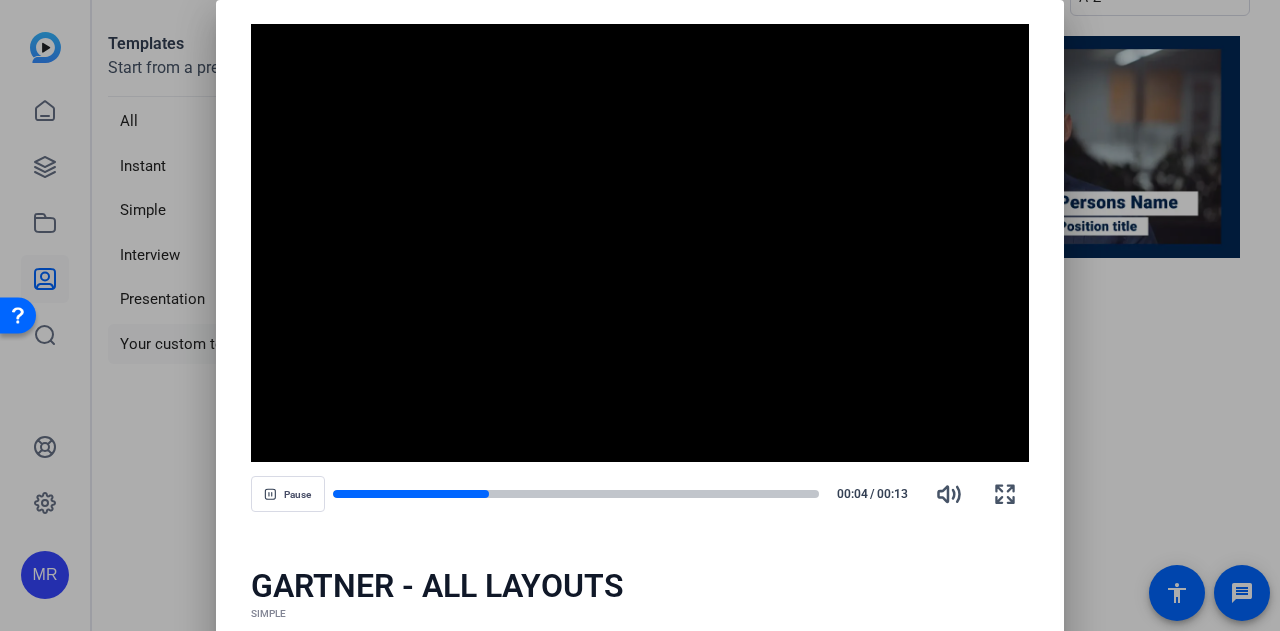 click at bounding box center (640, 315) 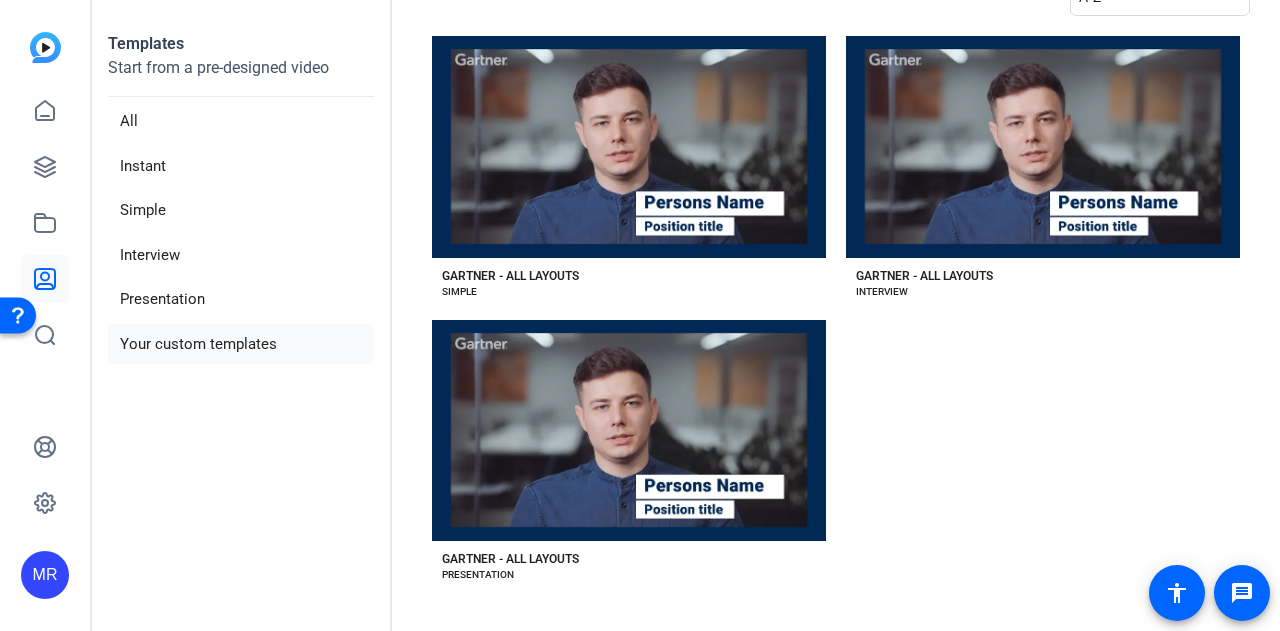click on "MR" 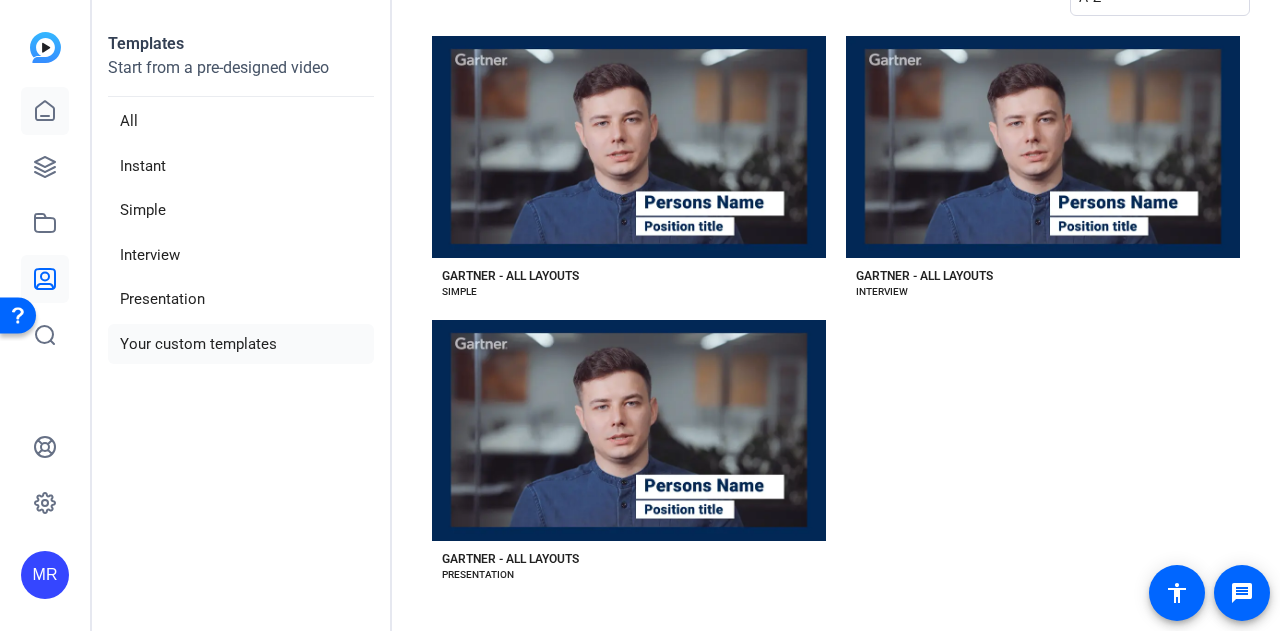 click 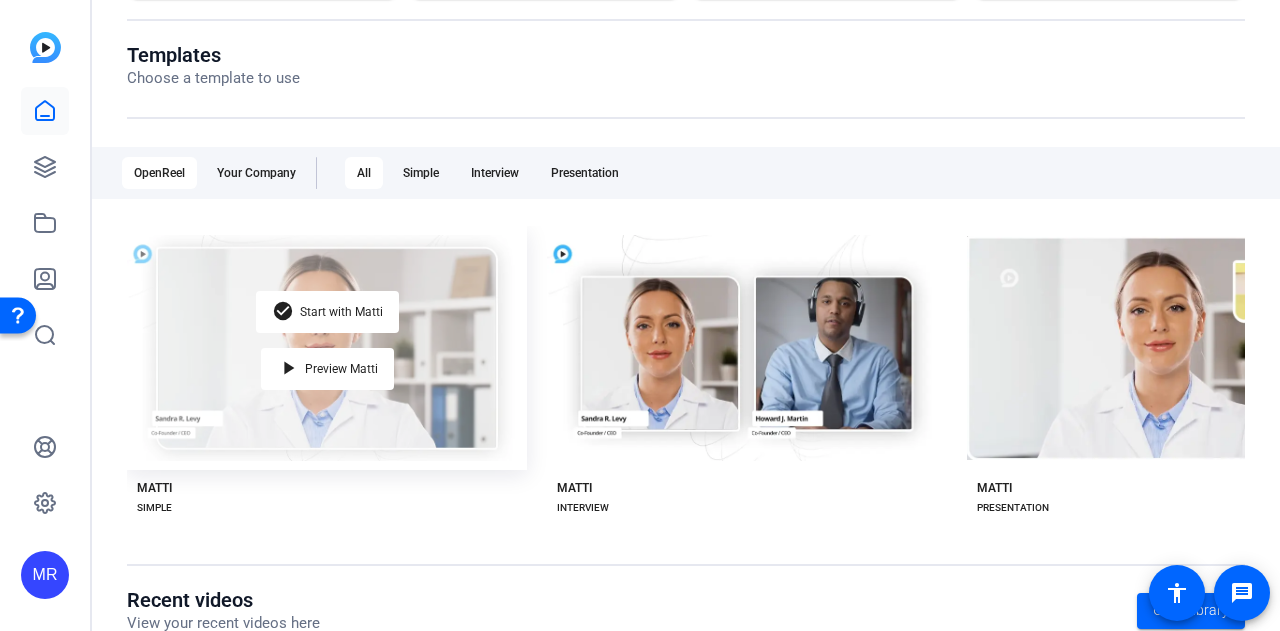 scroll, scrollTop: 200, scrollLeft: 0, axis: vertical 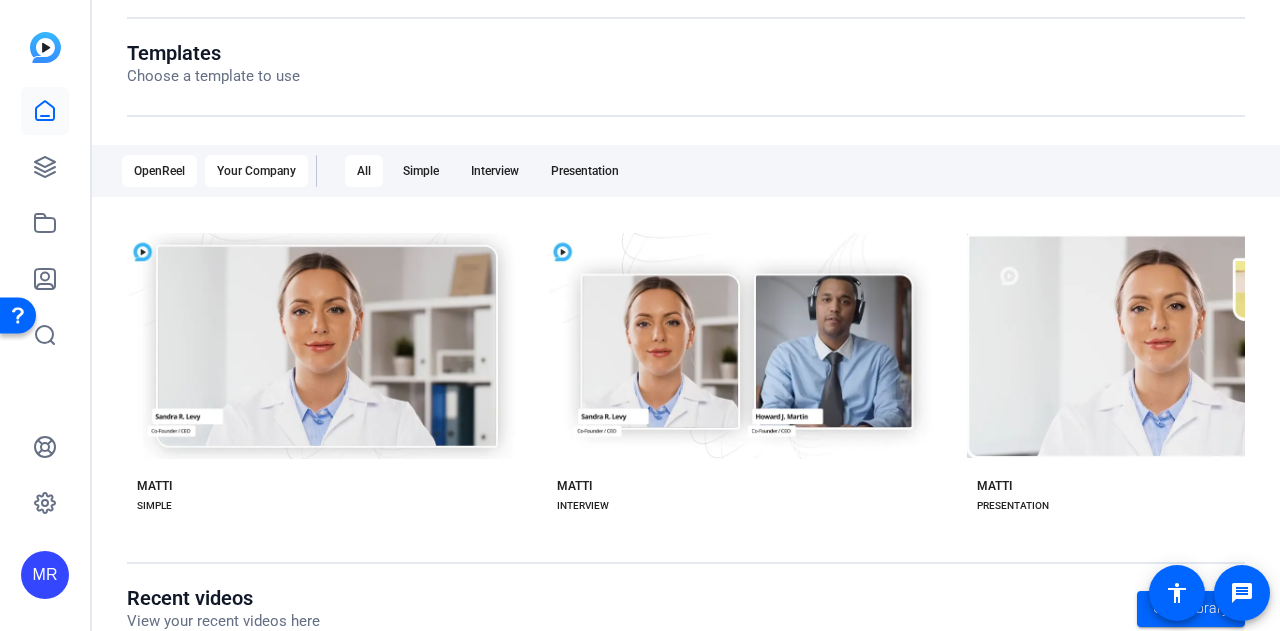 click on "Your Company" 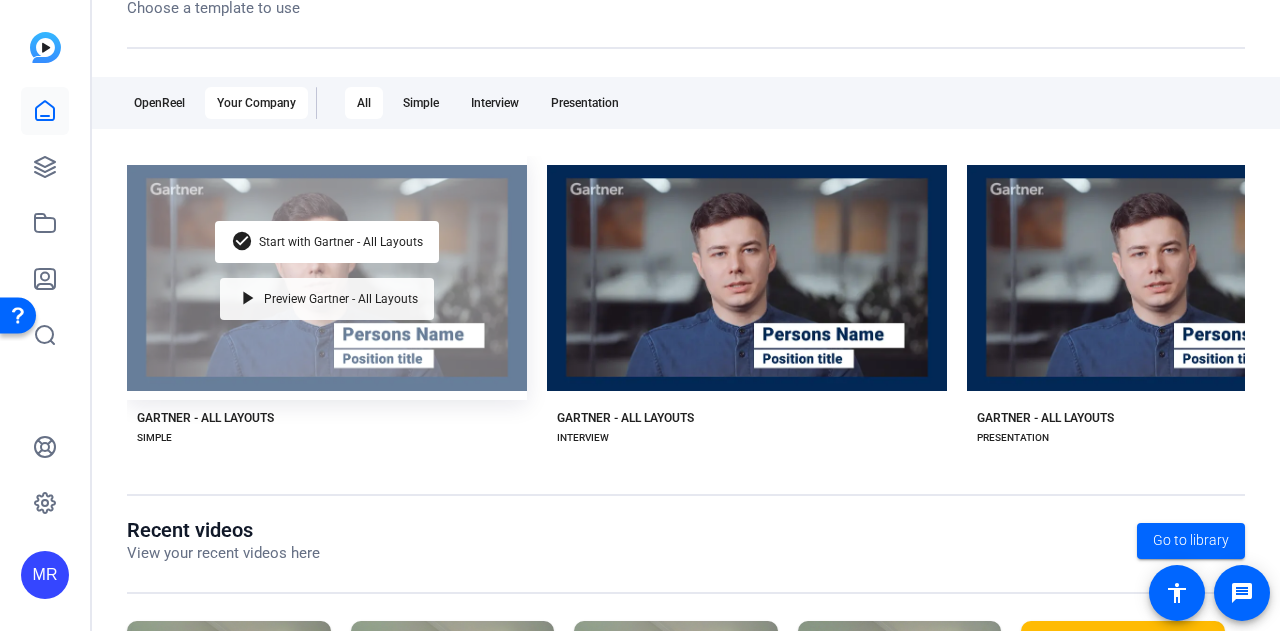 scroll, scrollTop: 300, scrollLeft: 0, axis: vertical 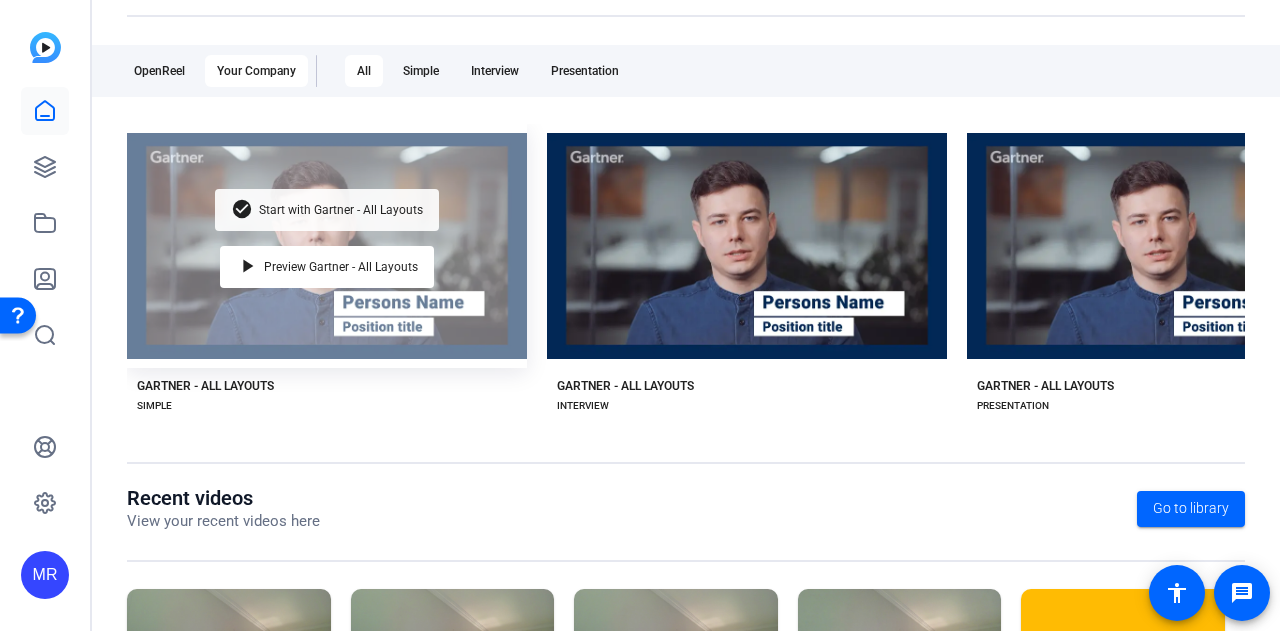 click on "check_circle Start with Gartner - All Layouts" 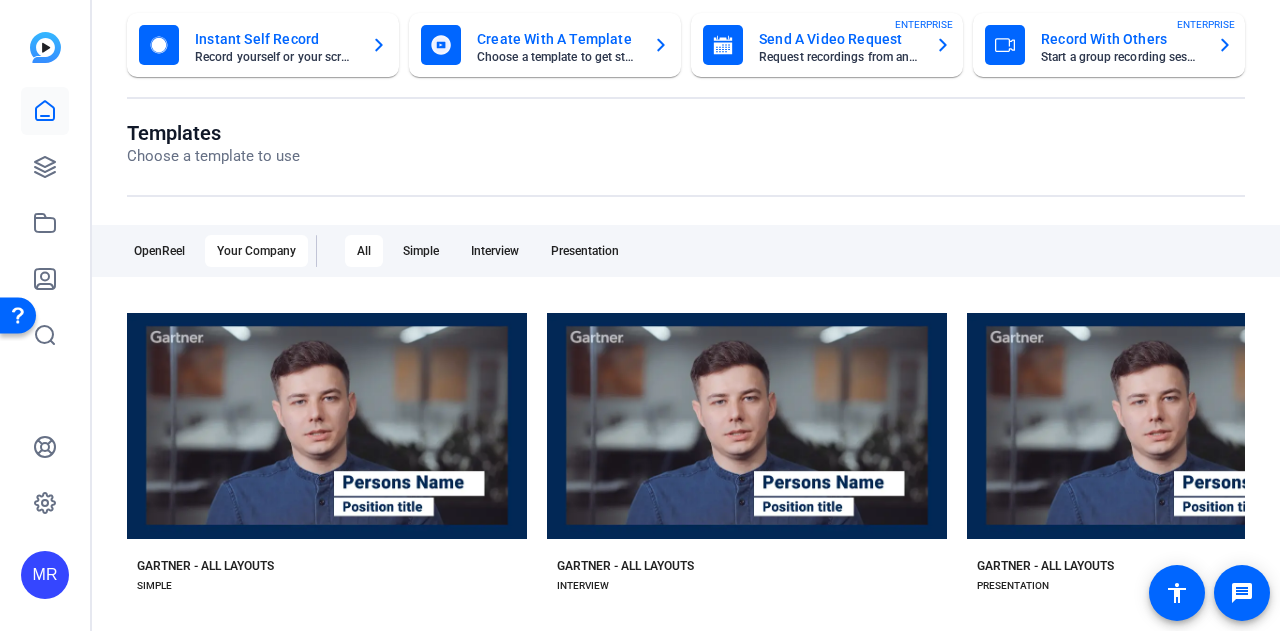 scroll, scrollTop: 101, scrollLeft: 0, axis: vertical 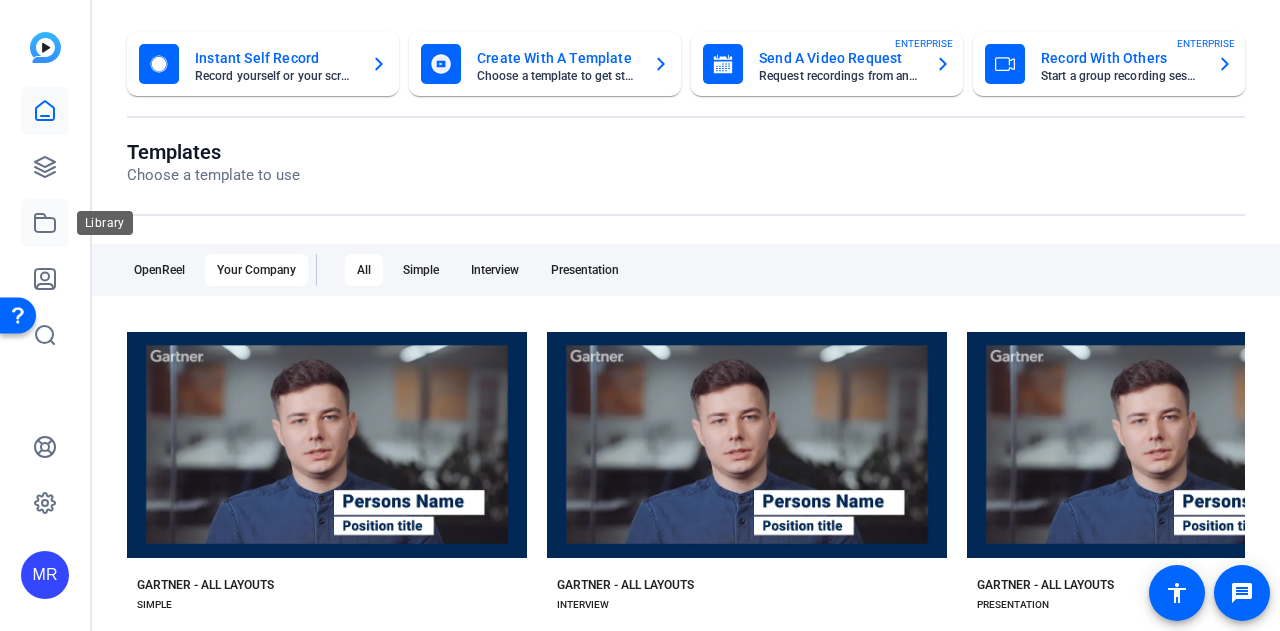 click 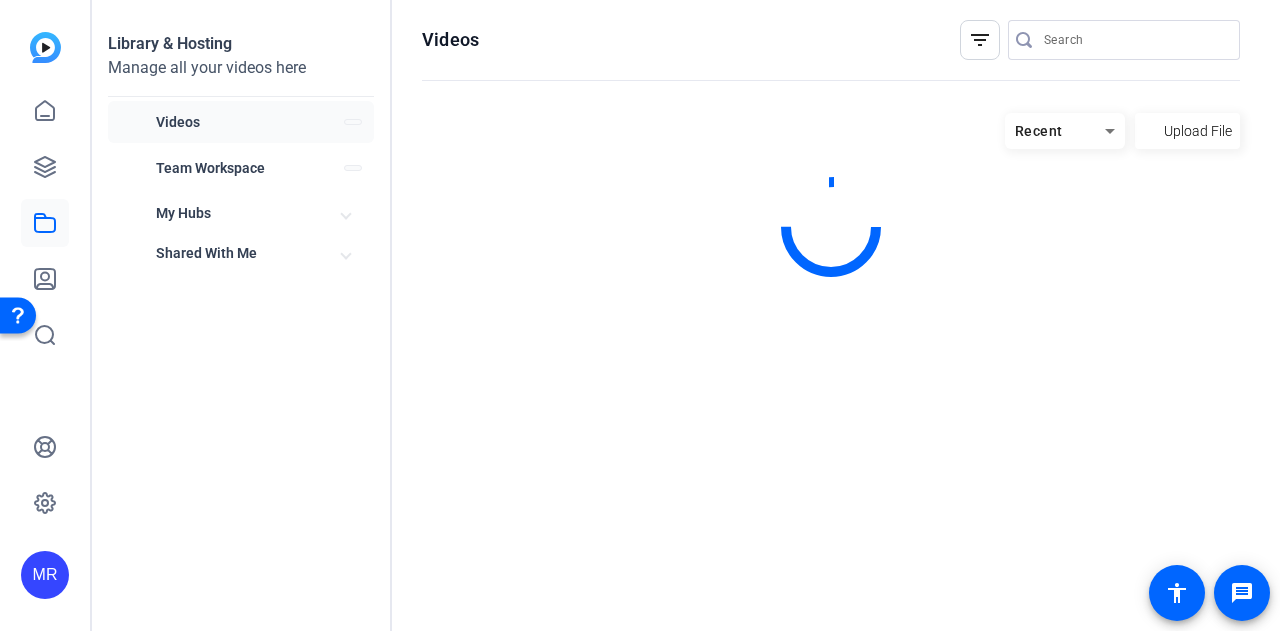 scroll, scrollTop: 0, scrollLeft: 0, axis: both 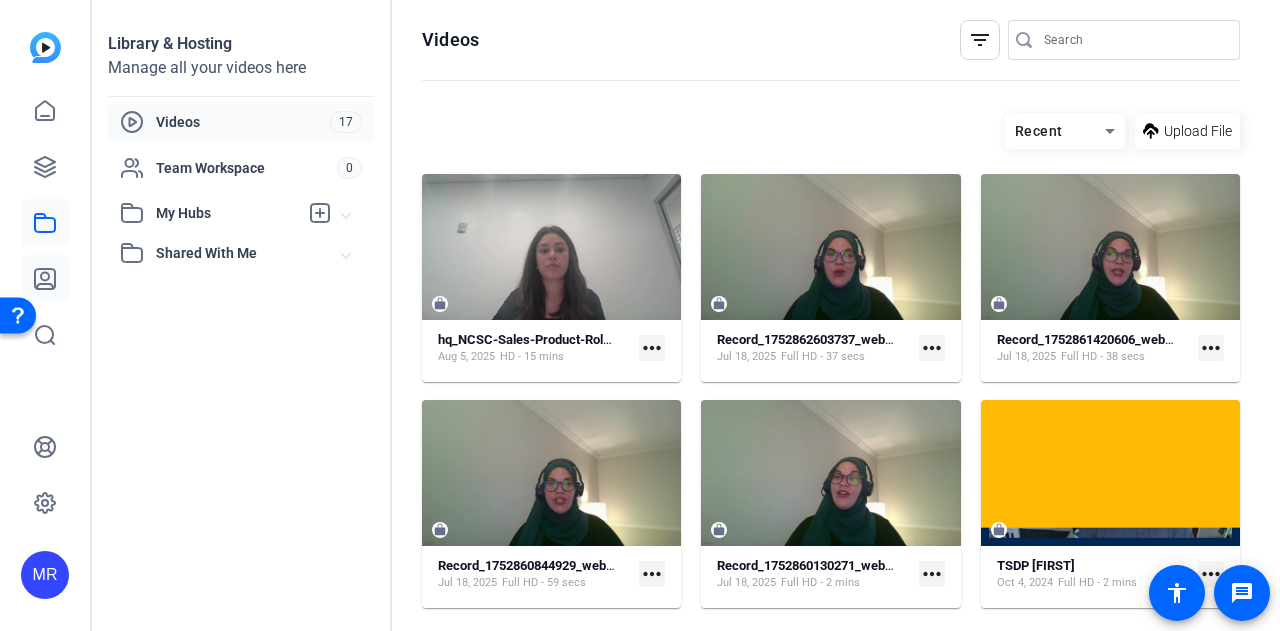 click 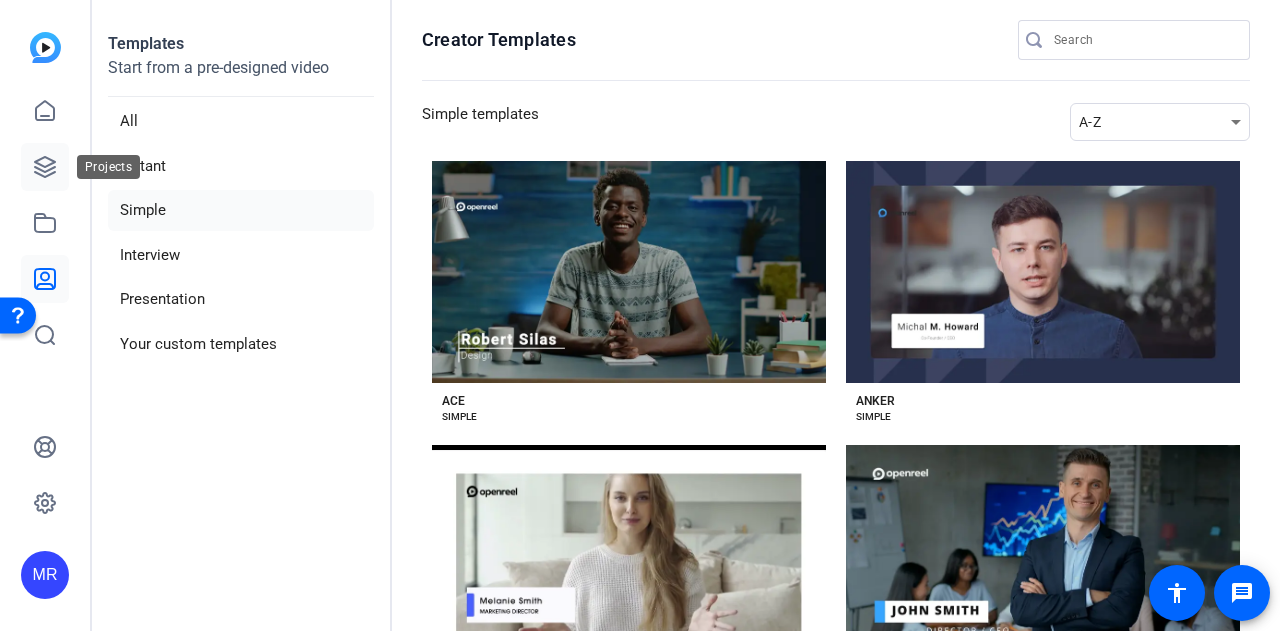 click 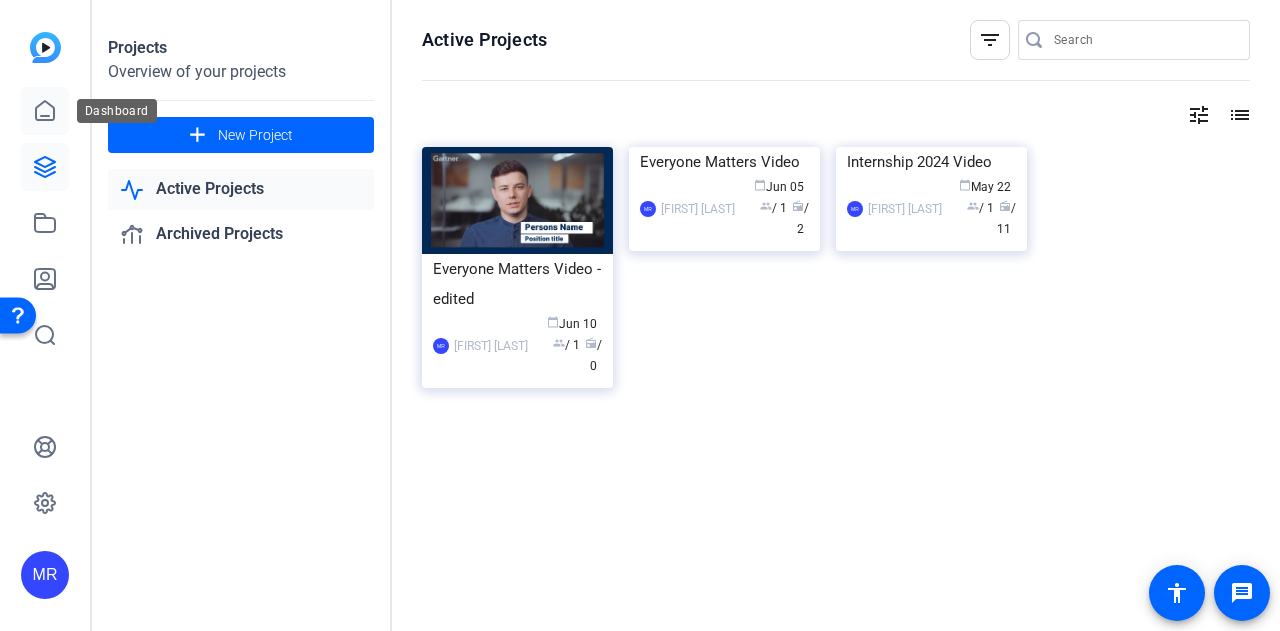 click 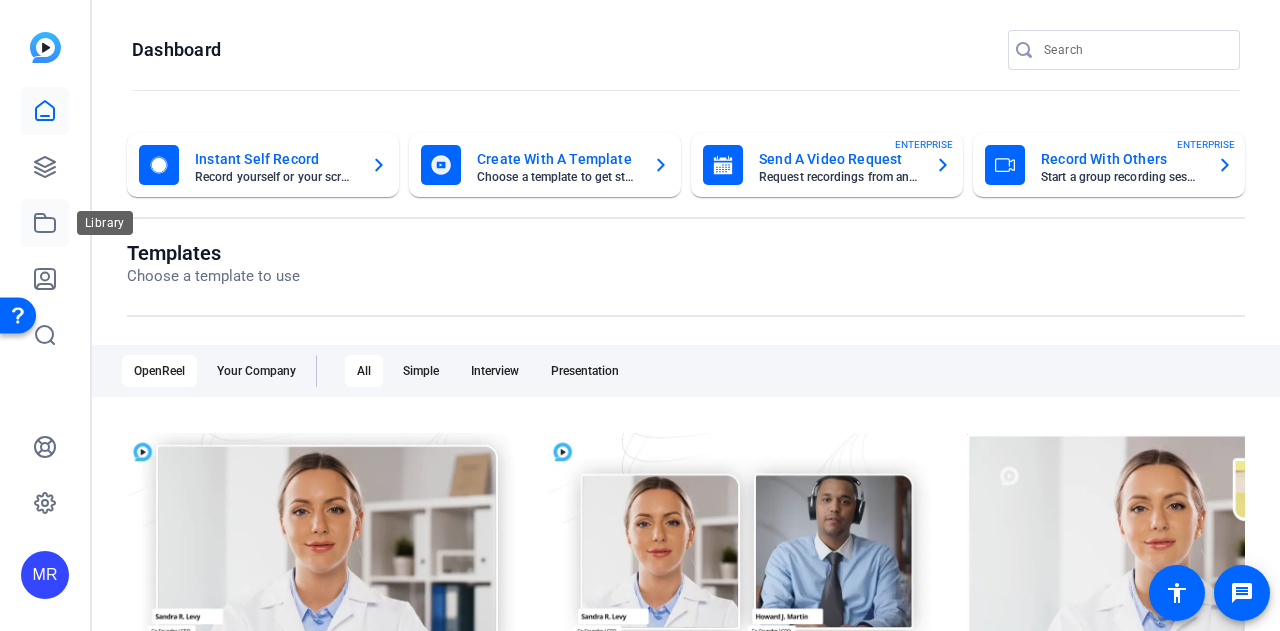 click 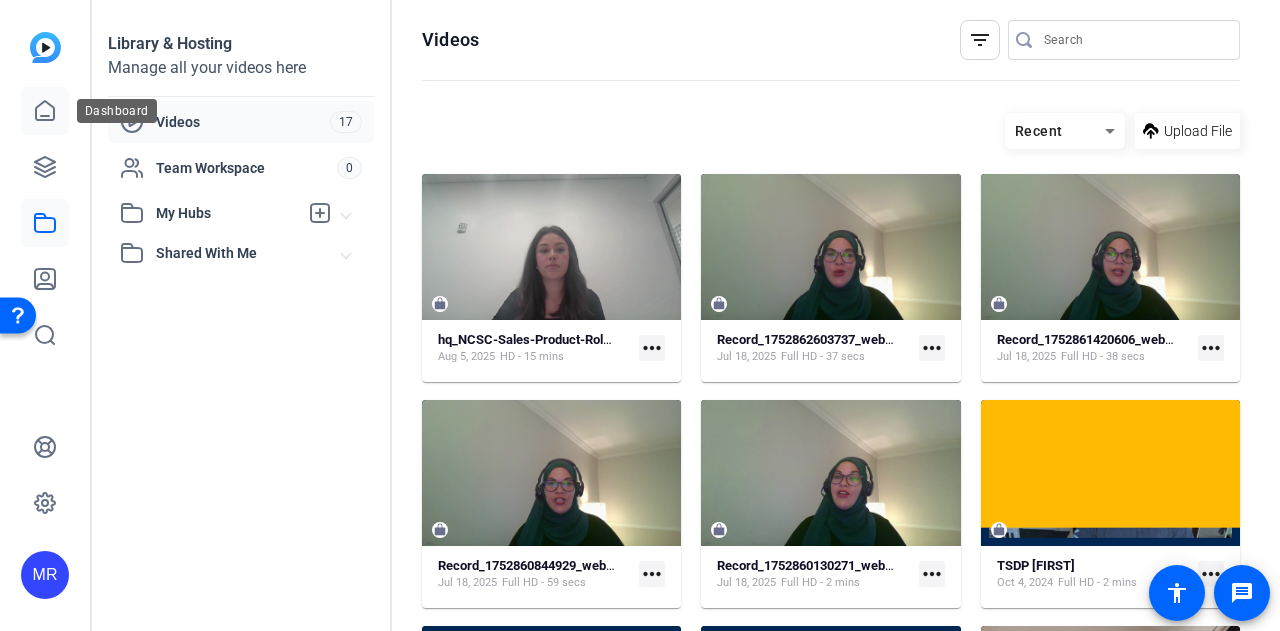 click 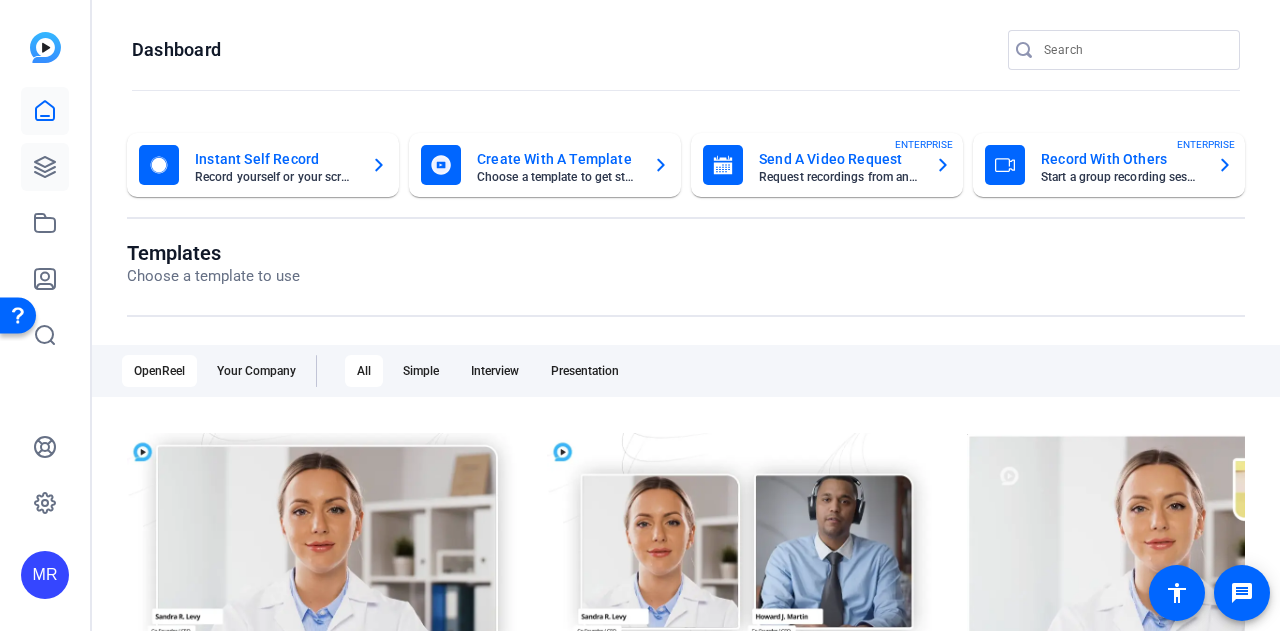 click 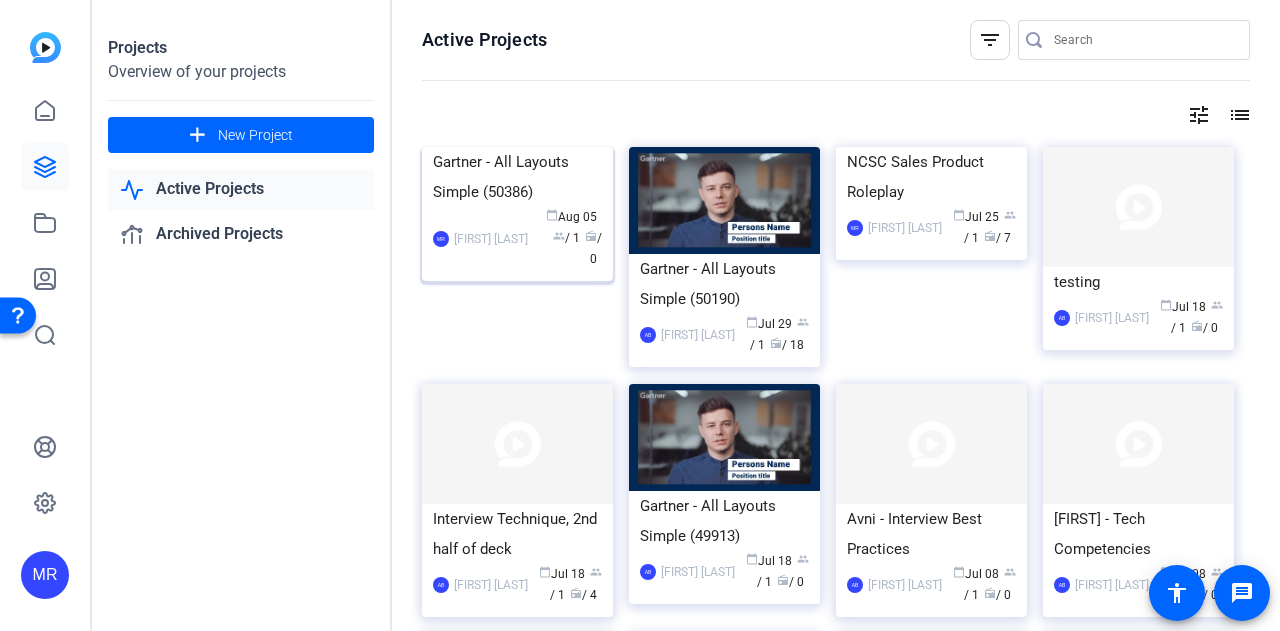click on "Gartner - All Layouts Simple (50386)" 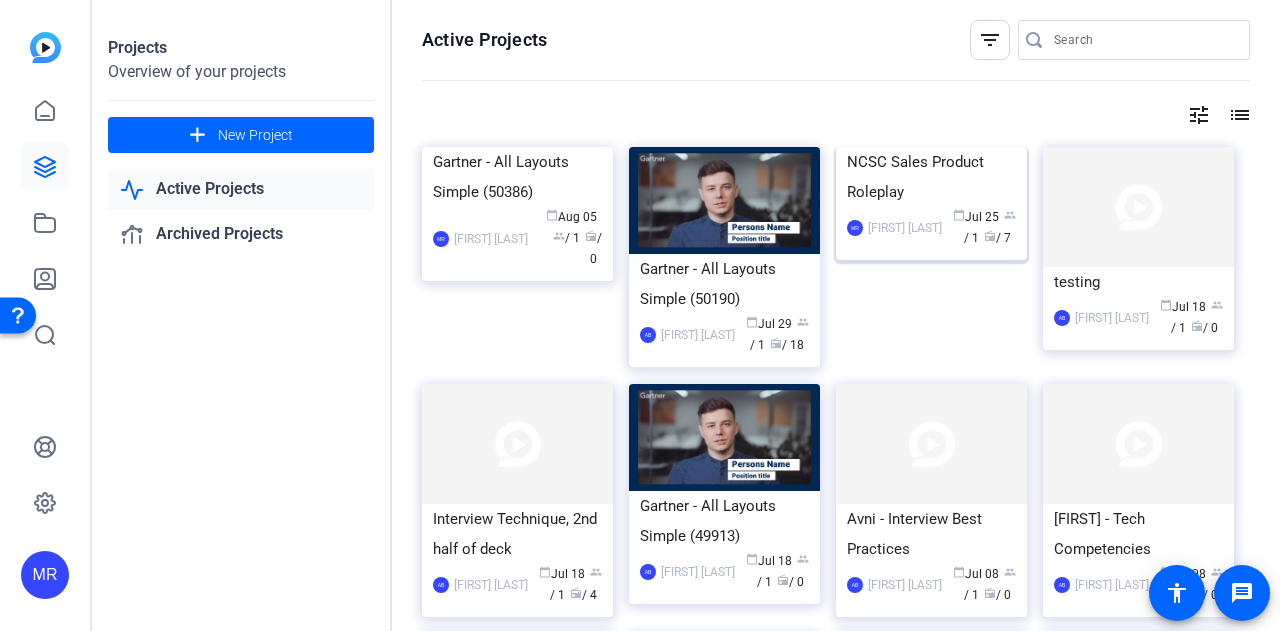 click on "NCSC Sales Product Roleplay" 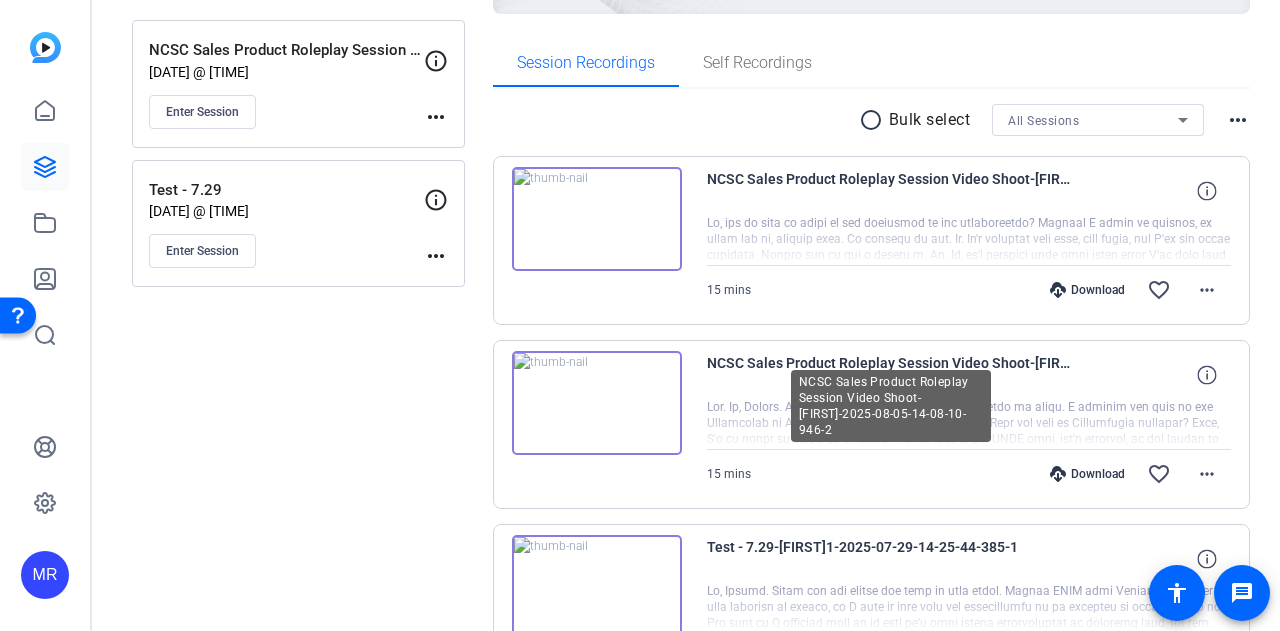 scroll, scrollTop: 304, scrollLeft: 0, axis: vertical 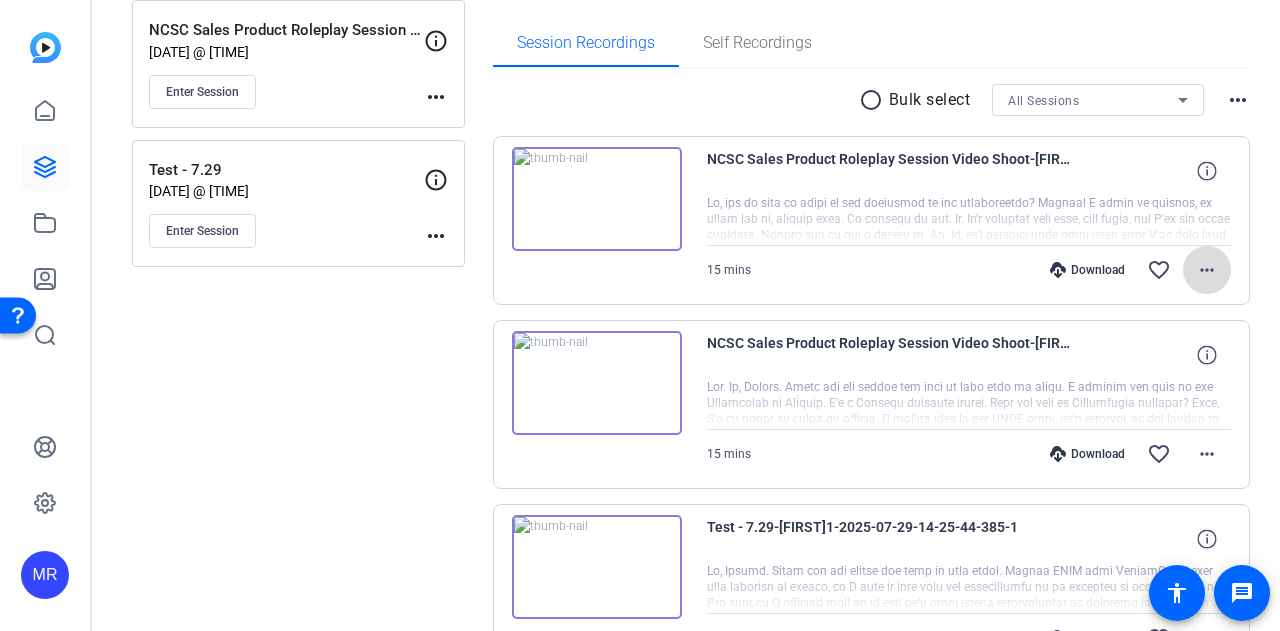 click on "more_horiz" at bounding box center (1207, 270) 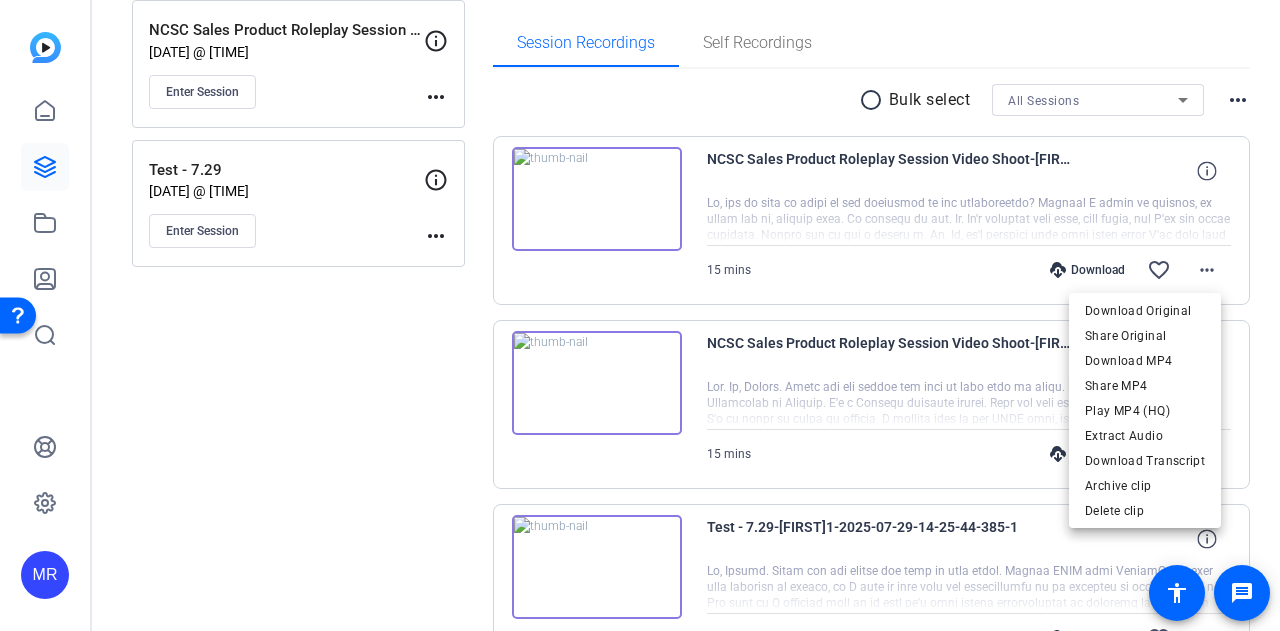 click at bounding box center [640, 315] 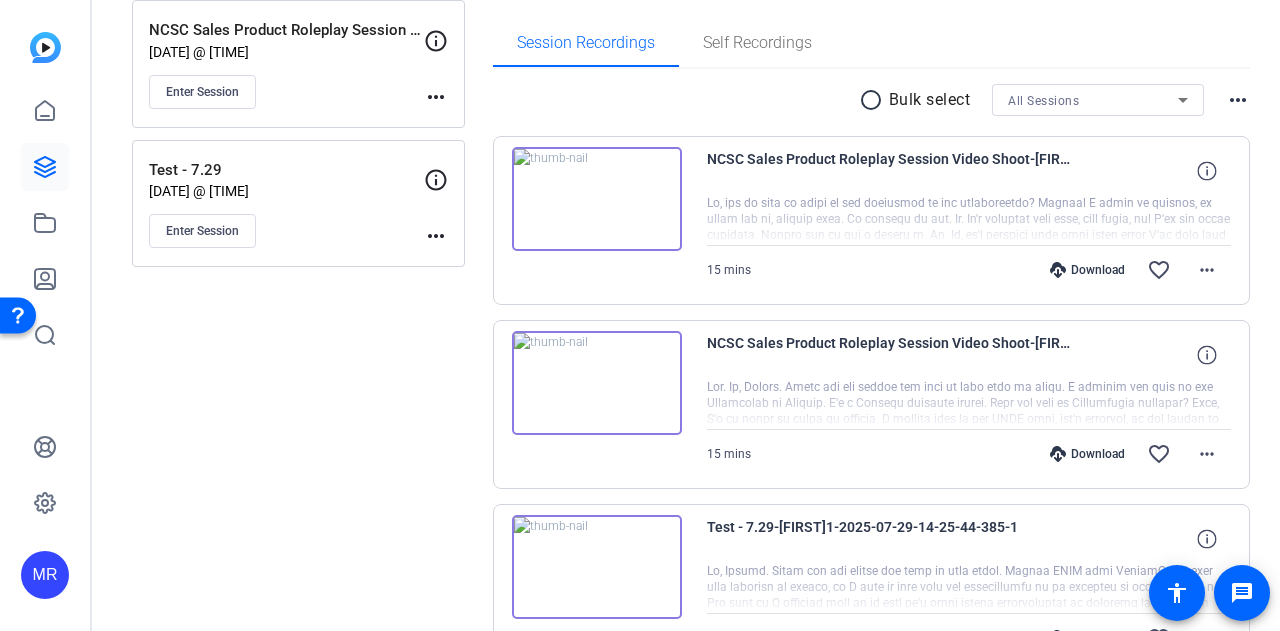 click on "radio_button_unchecked" at bounding box center (874, 100) 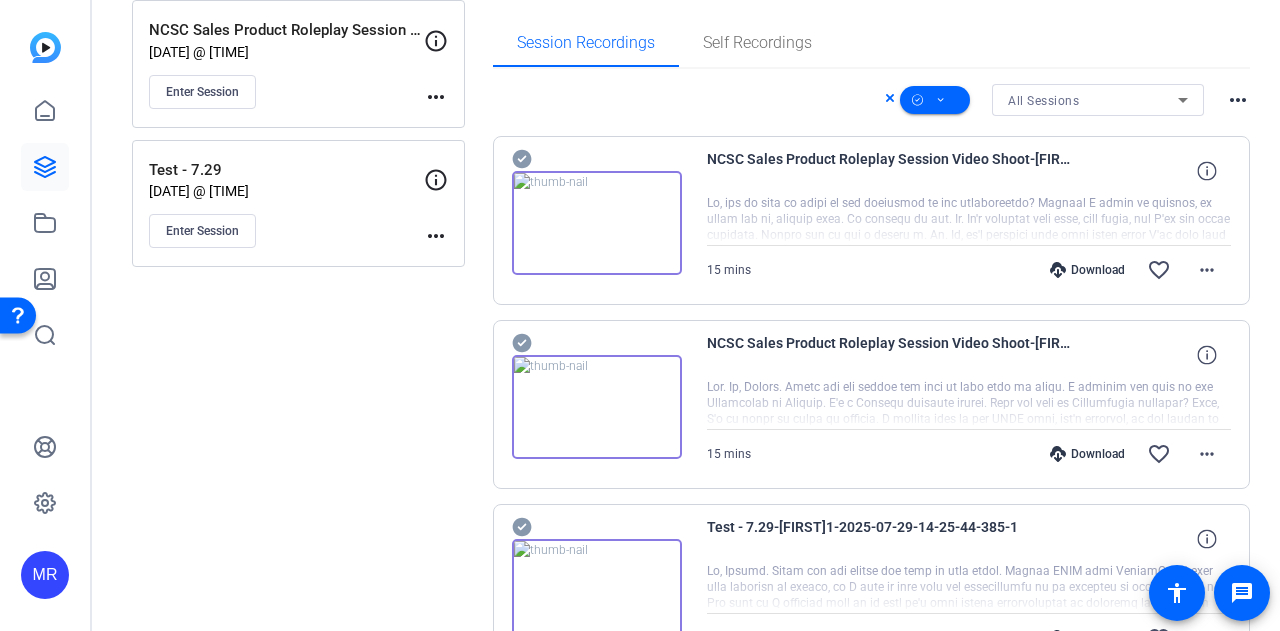 click 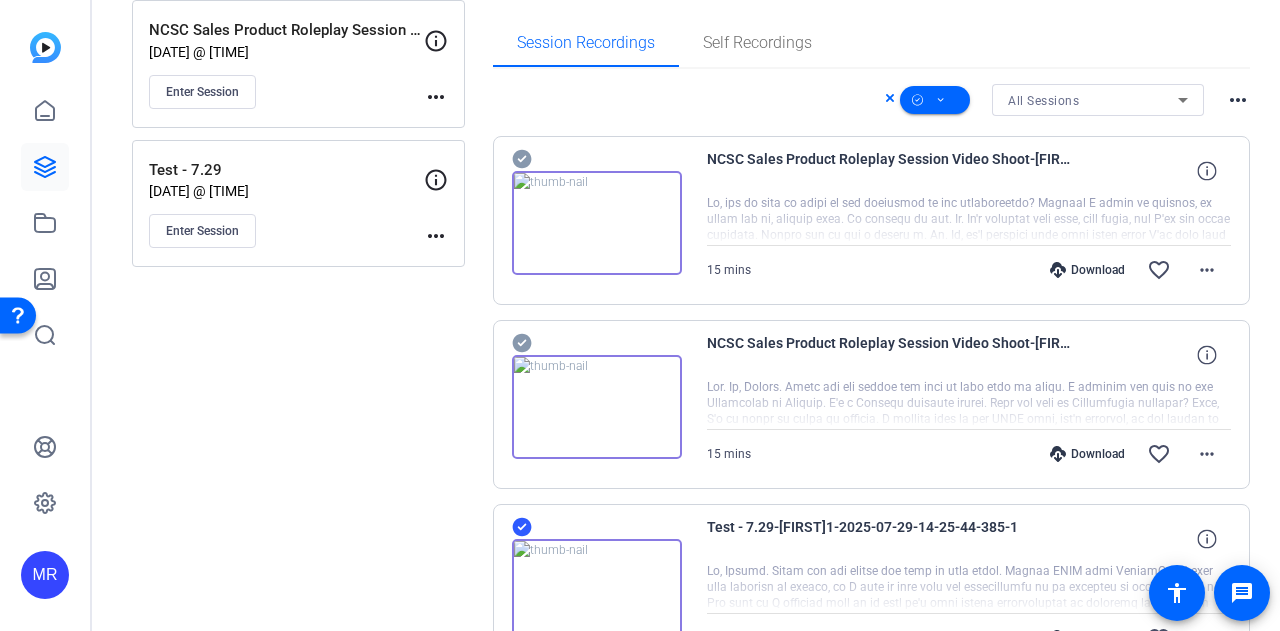click on "more_horiz" at bounding box center [1238, 100] 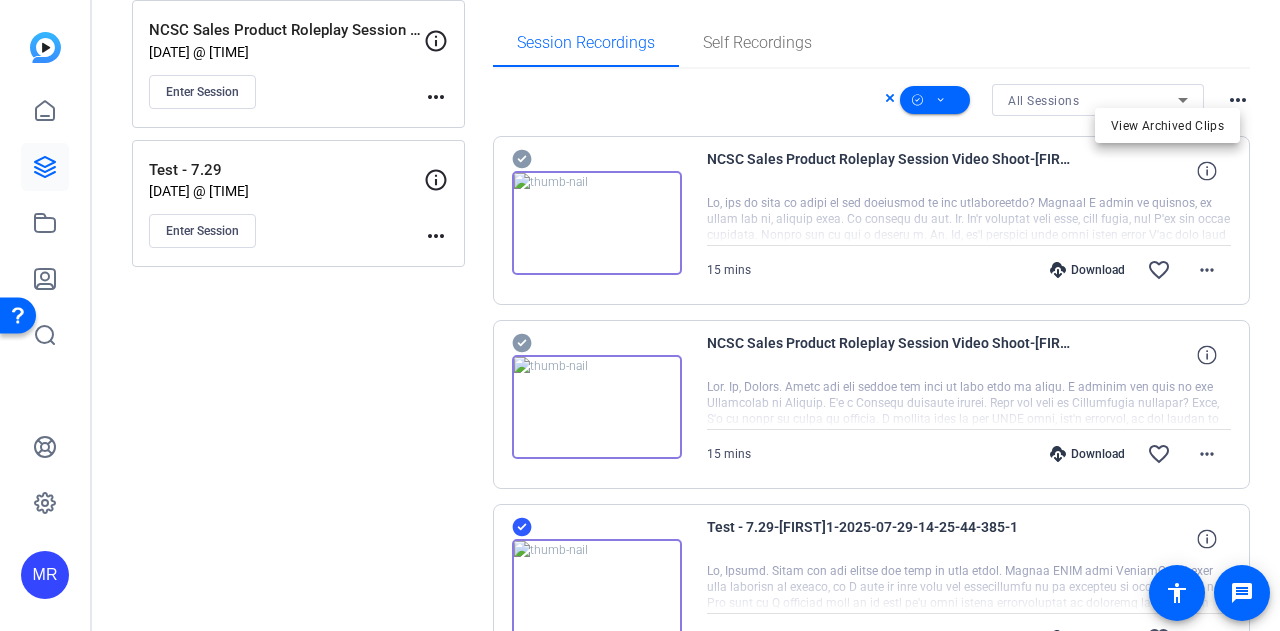 click at bounding box center [640, 315] 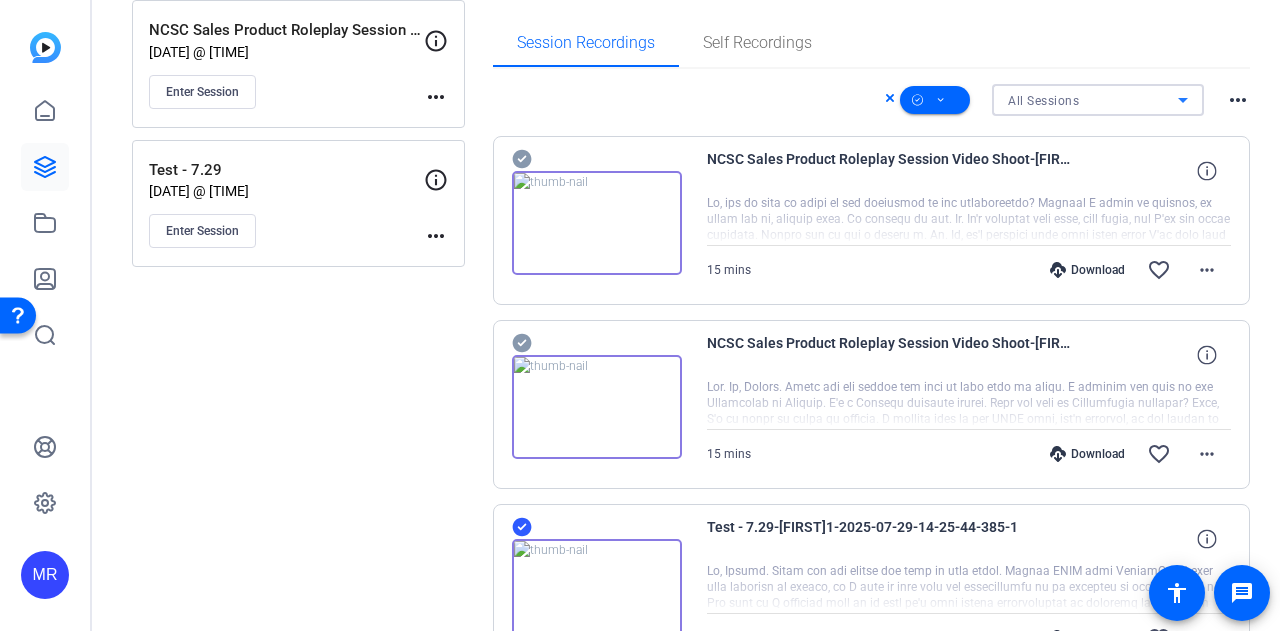 click on "All Sessions" at bounding box center (1043, 101) 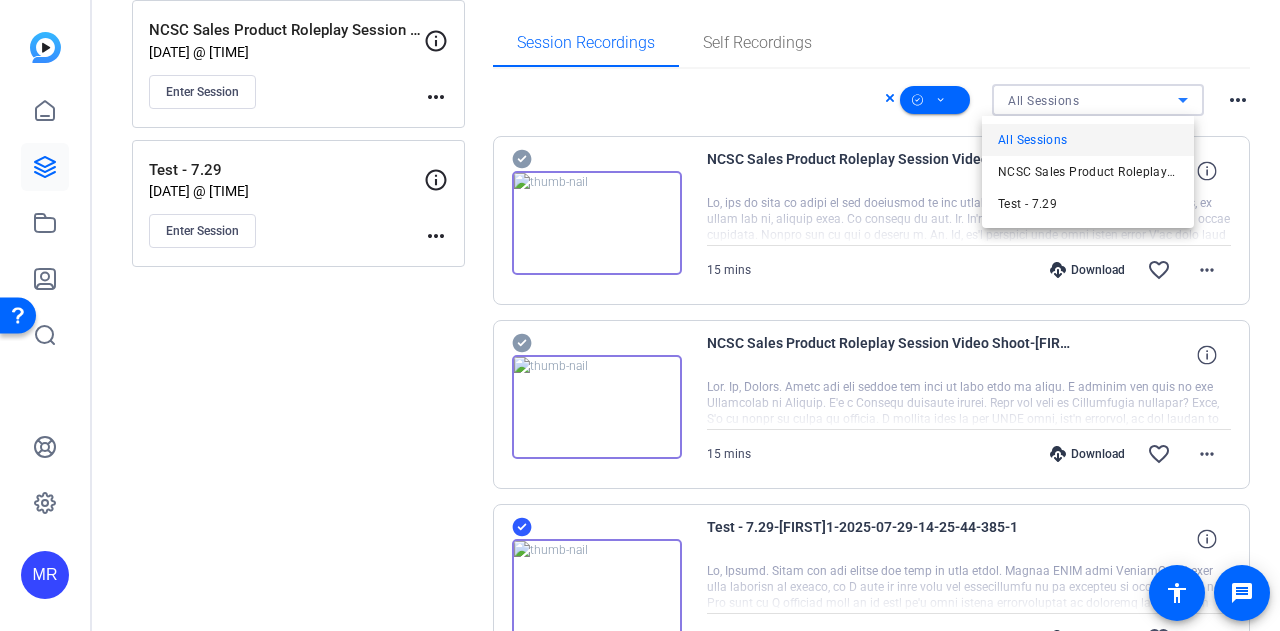 click at bounding box center [640, 315] 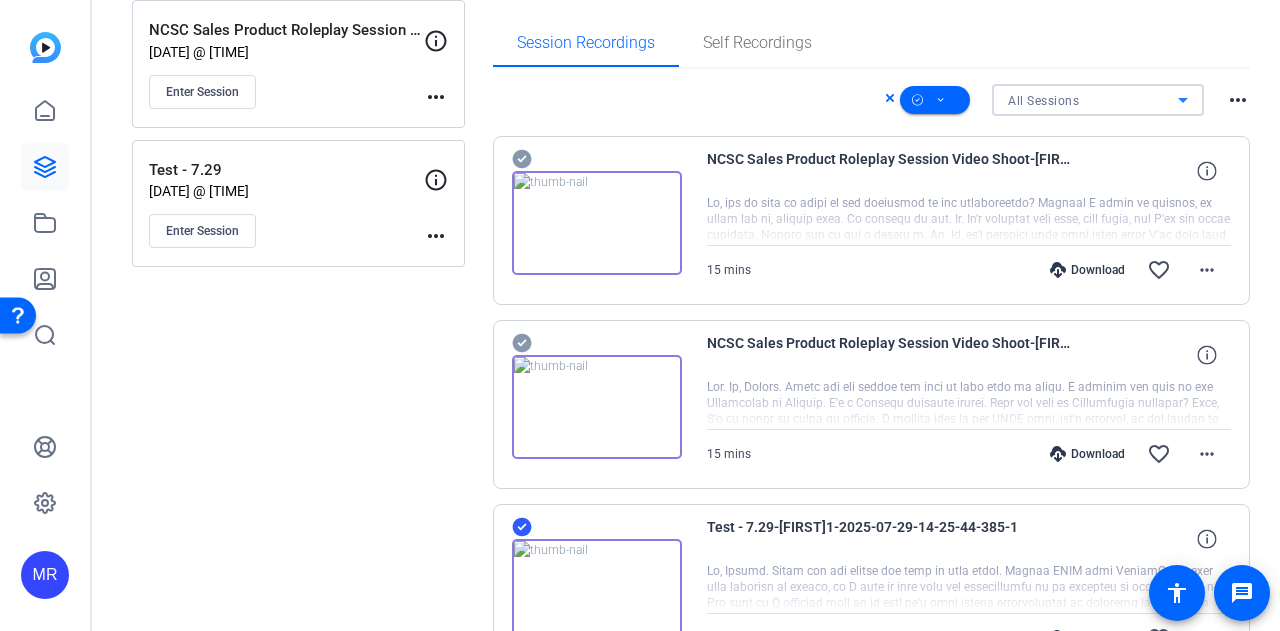 click on "All Sessions" at bounding box center [1093, 100] 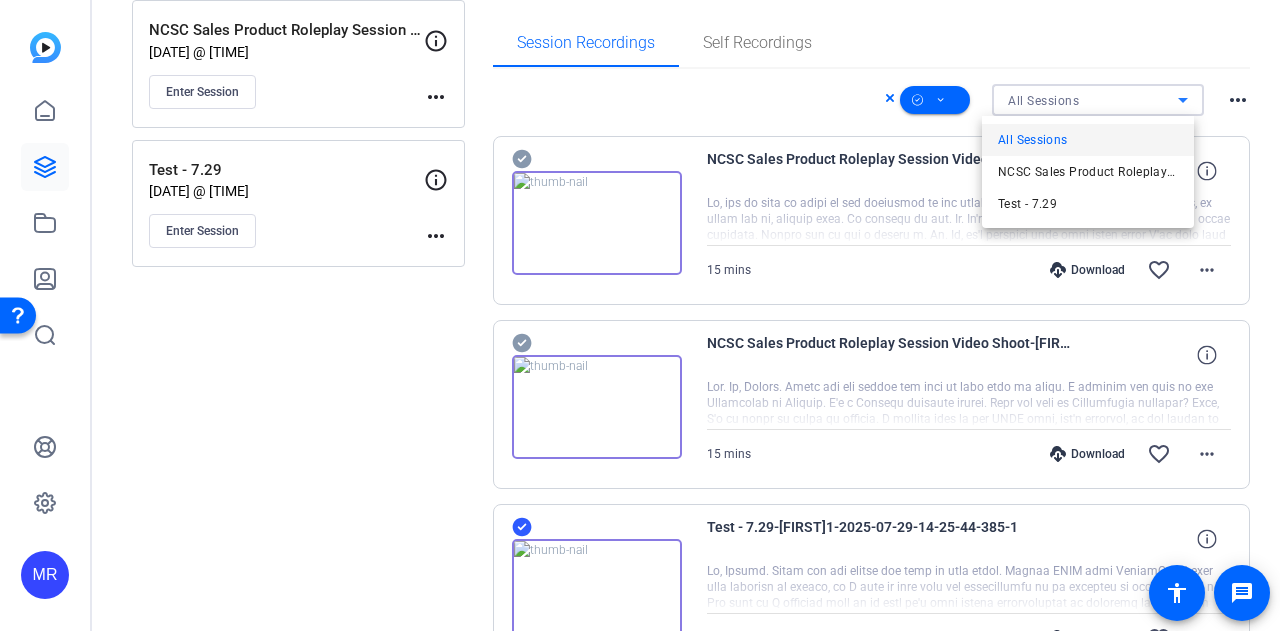 click at bounding box center [640, 315] 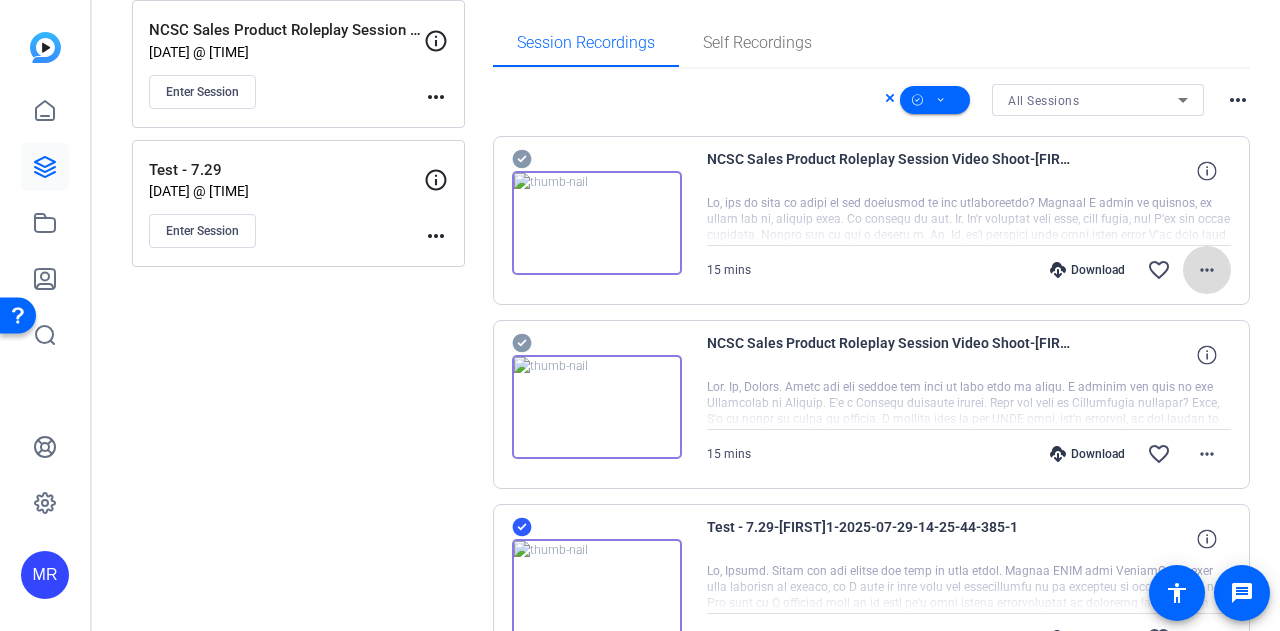 click at bounding box center (1207, 270) 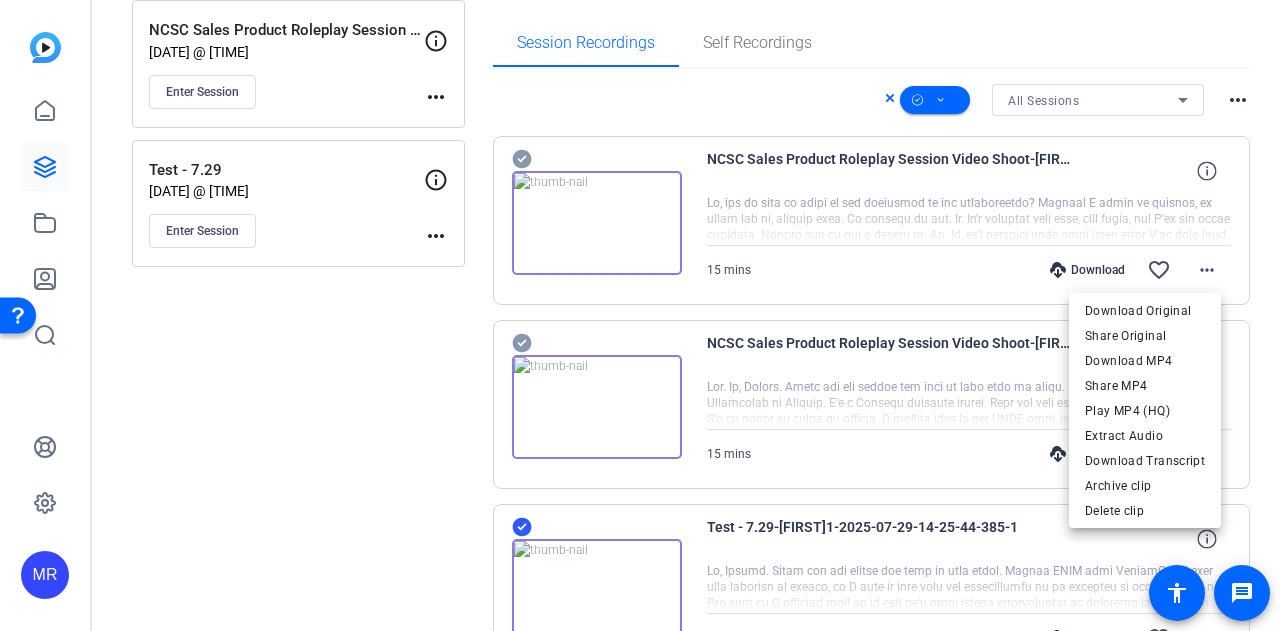 click at bounding box center [640, 315] 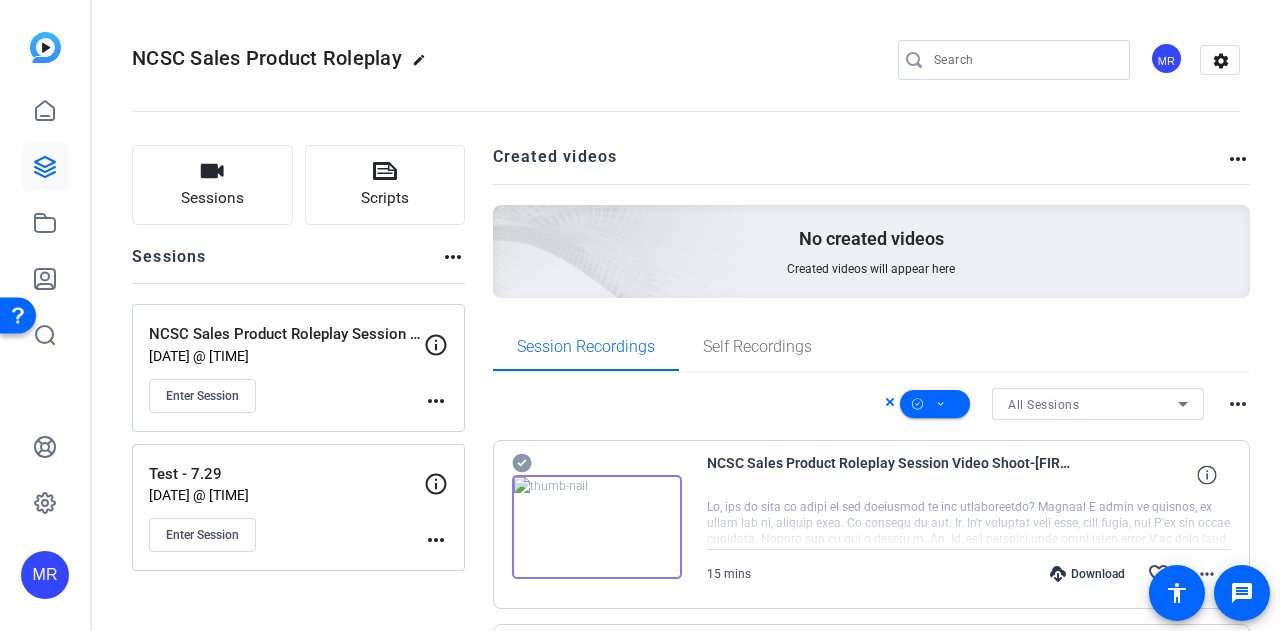 scroll, scrollTop: 0, scrollLeft: 0, axis: both 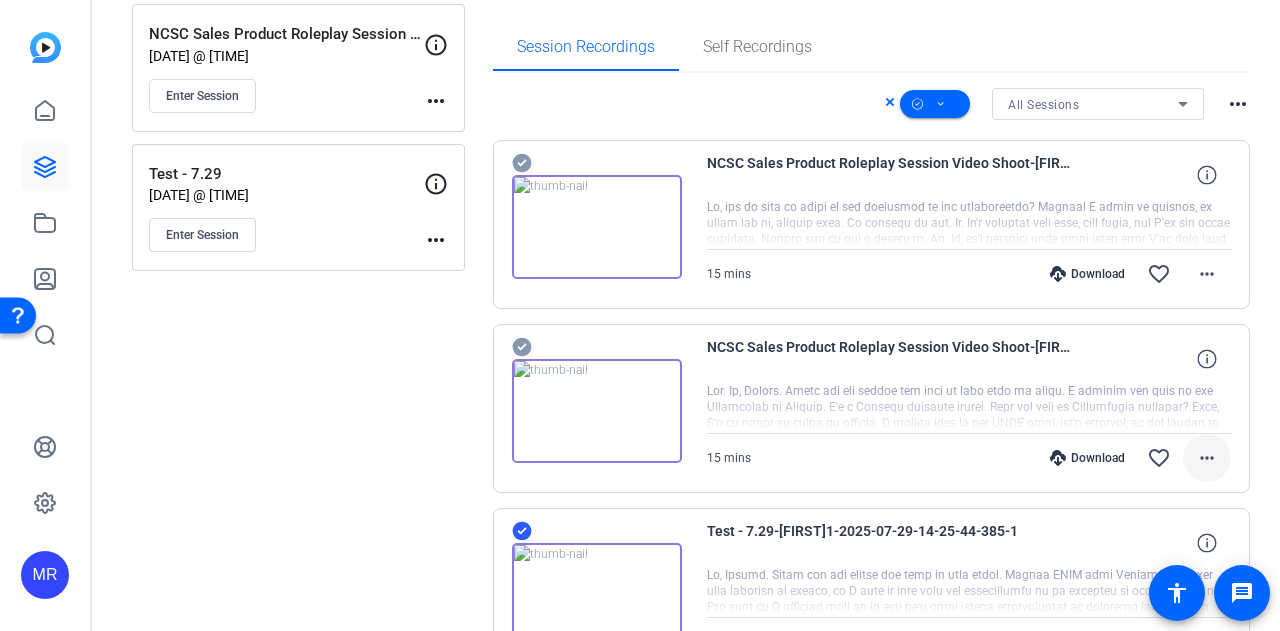 click on "more_horiz" at bounding box center (1207, 458) 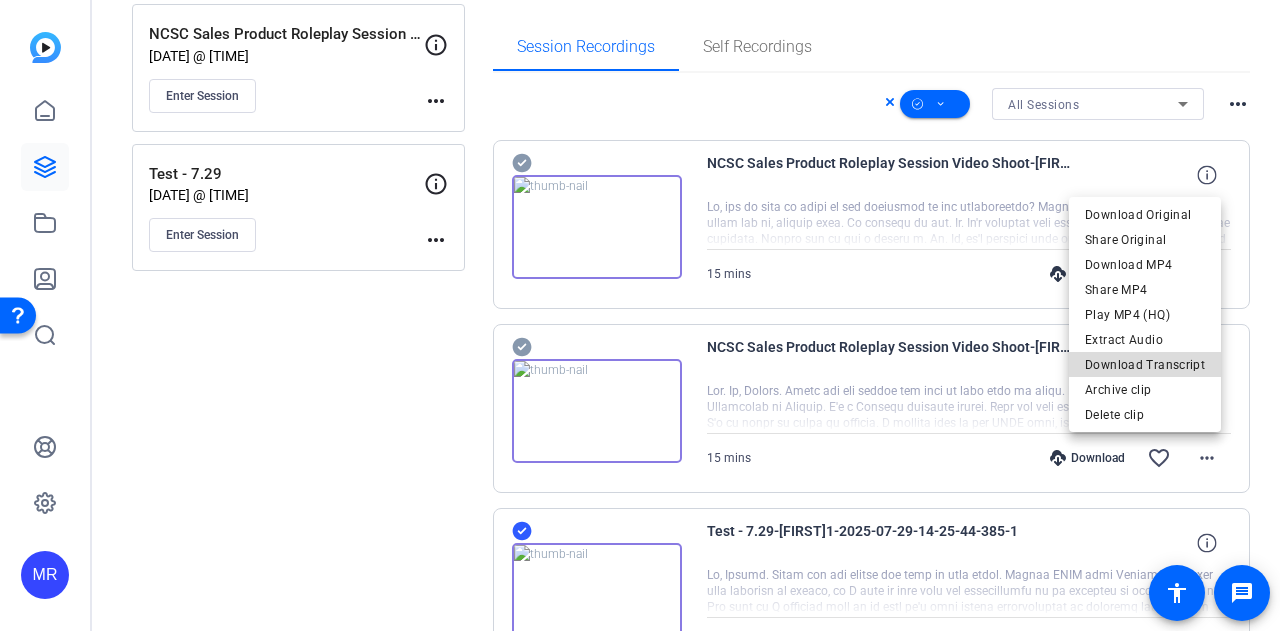 click on "Download Transcript" at bounding box center [1145, 365] 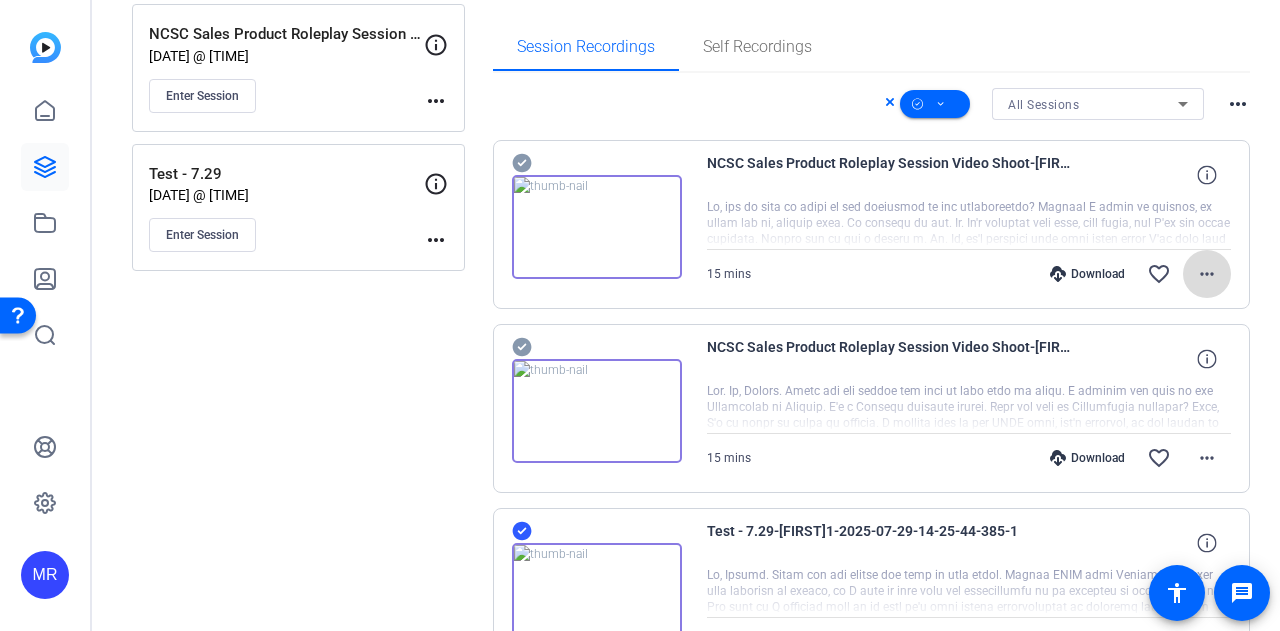 click at bounding box center [1207, 274] 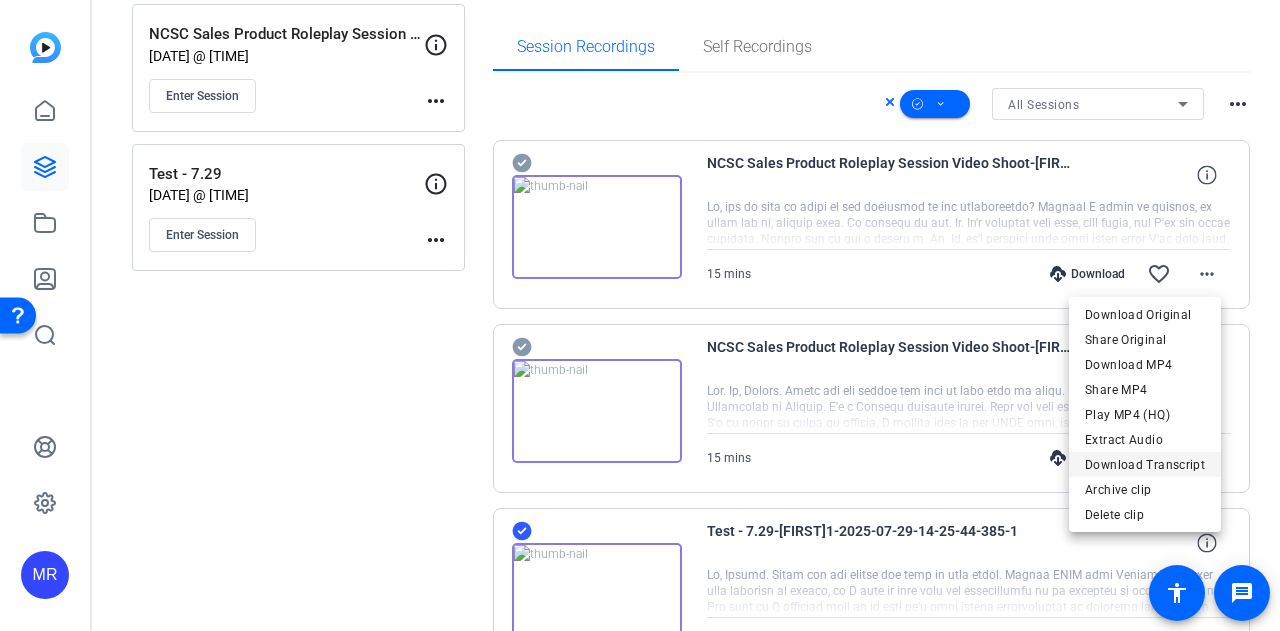 click on "Download Transcript" at bounding box center [1145, 465] 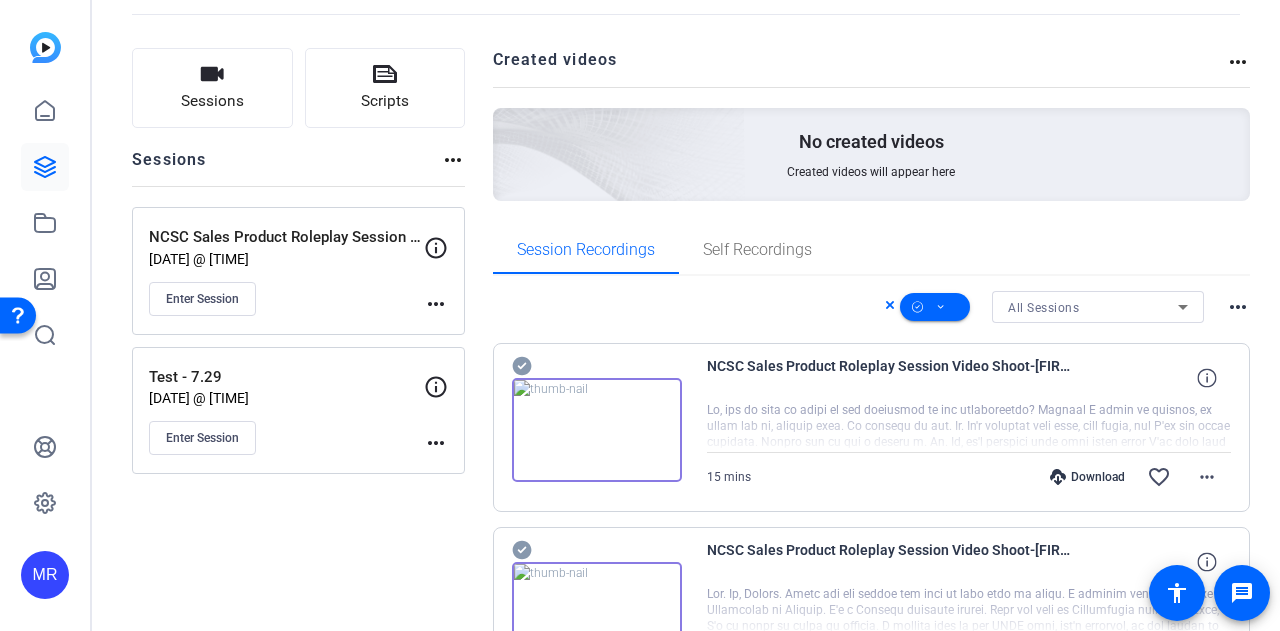 scroll, scrollTop: 0, scrollLeft: 0, axis: both 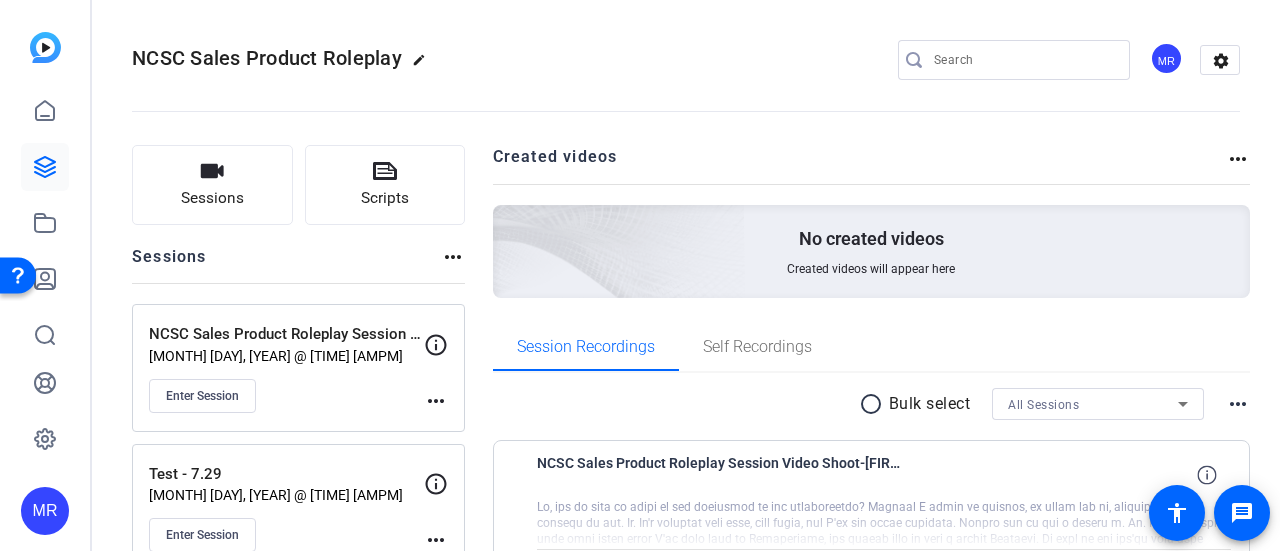 click on "more_horiz" at bounding box center (1238, 404) 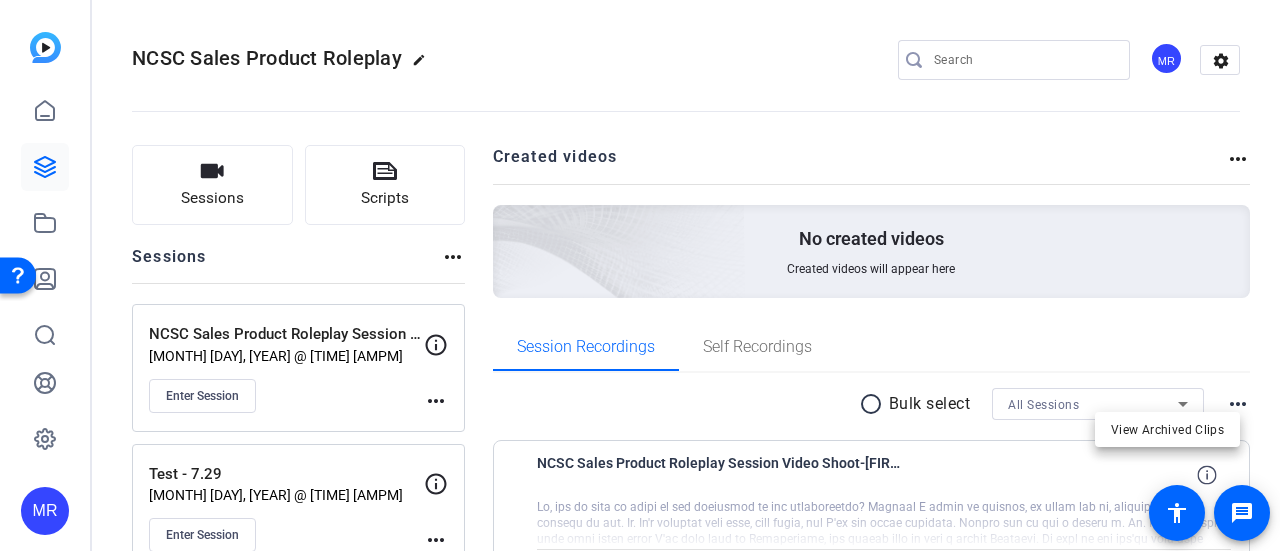 click at bounding box center [640, 275] 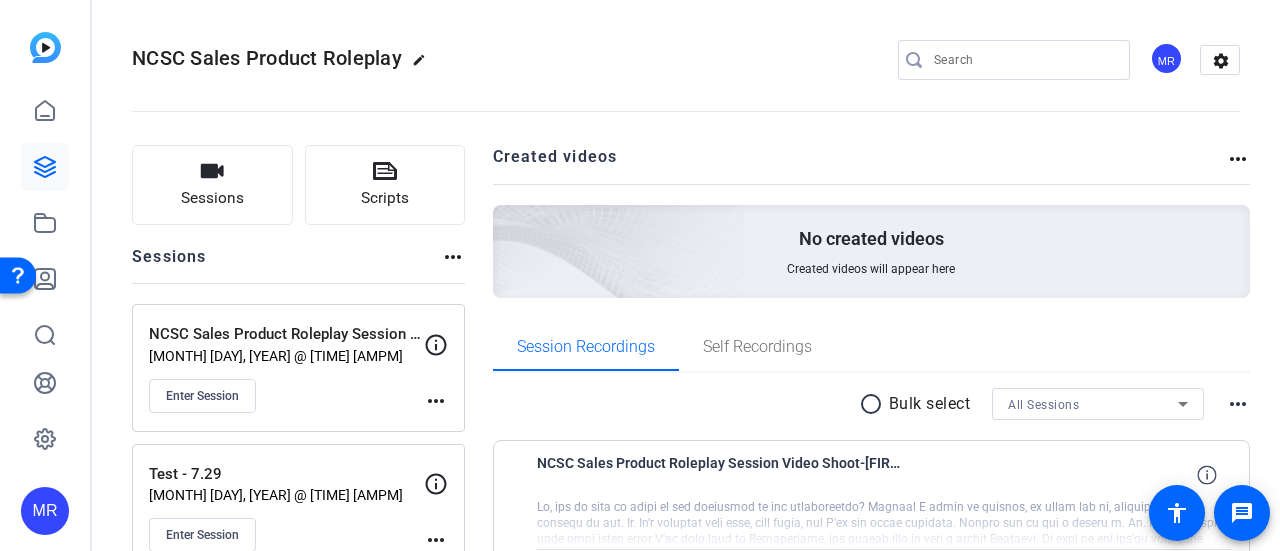 click on "more_horiz" 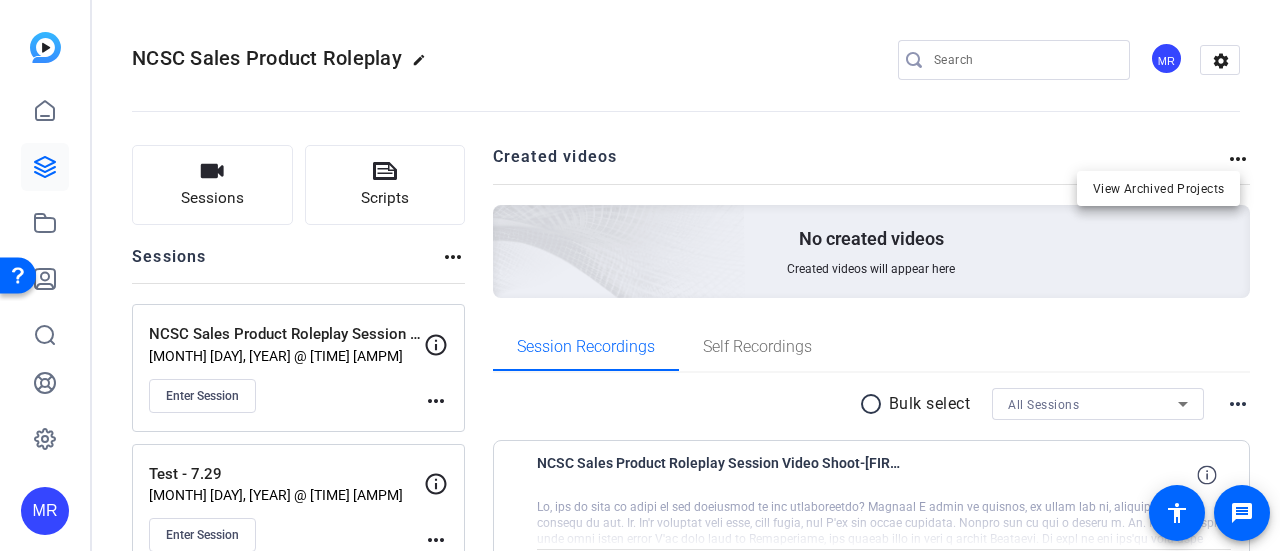 click at bounding box center (640, 275) 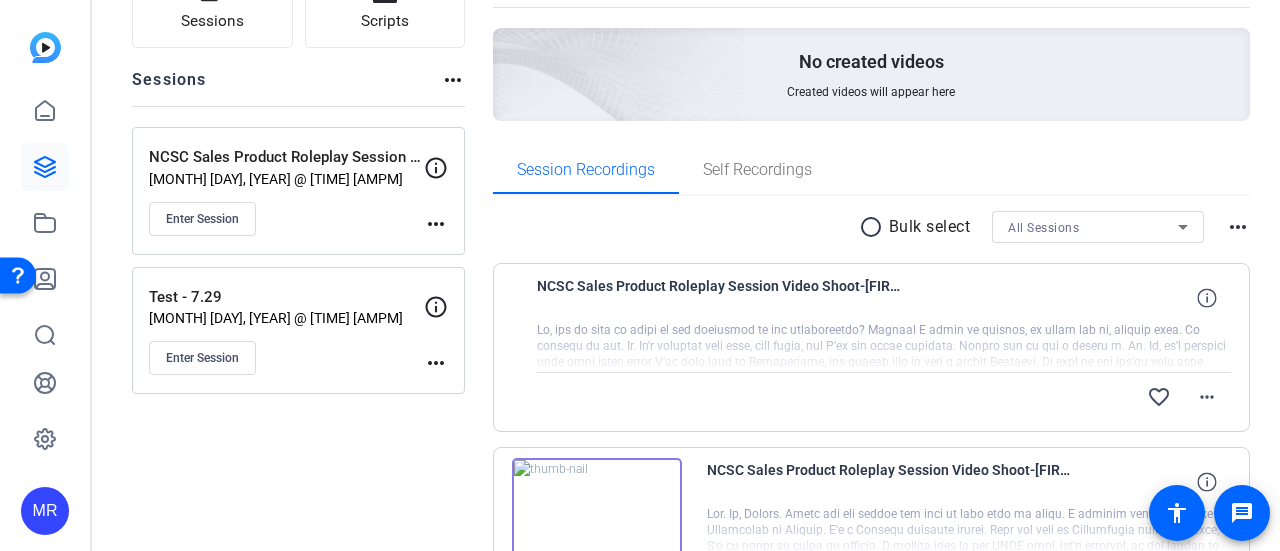 scroll, scrollTop: 176, scrollLeft: 0, axis: vertical 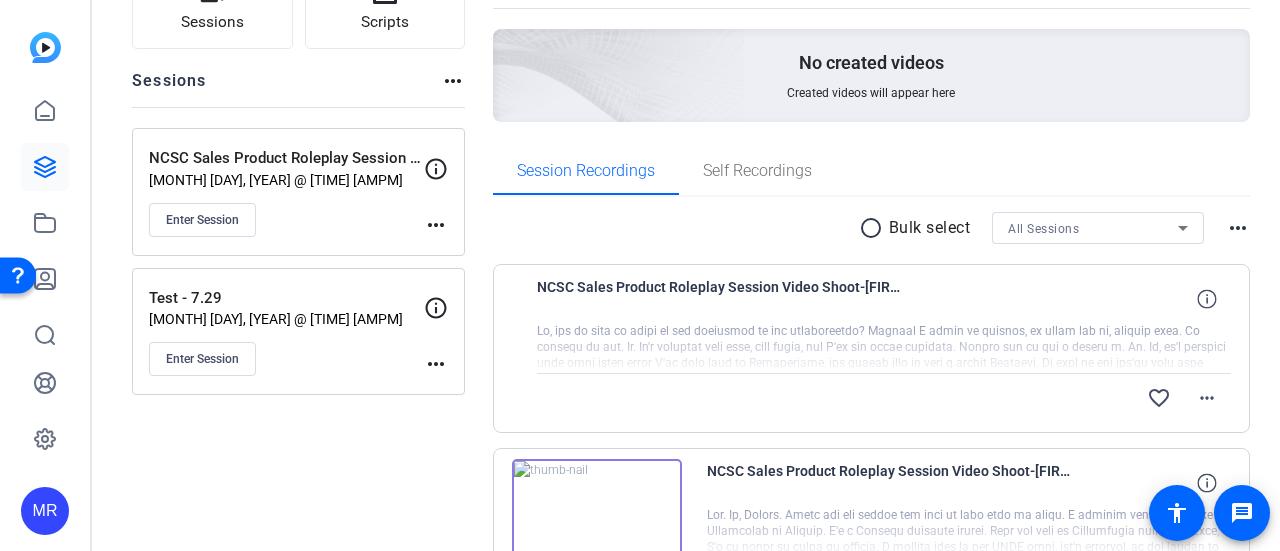 click on "No created videos Created videos will appear here" 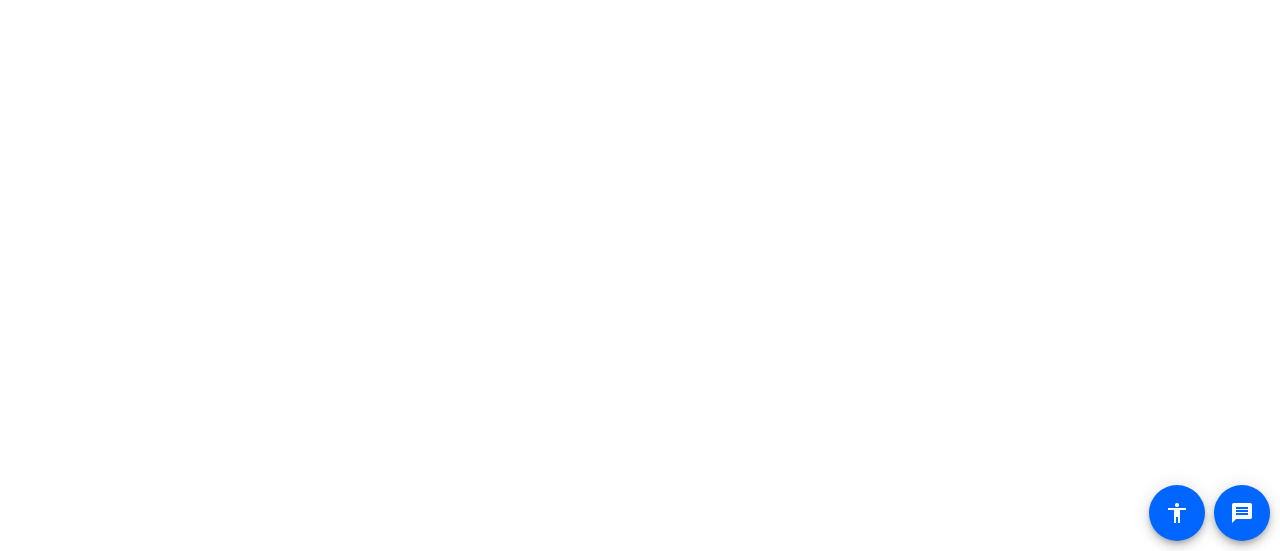 scroll, scrollTop: 0, scrollLeft: 0, axis: both 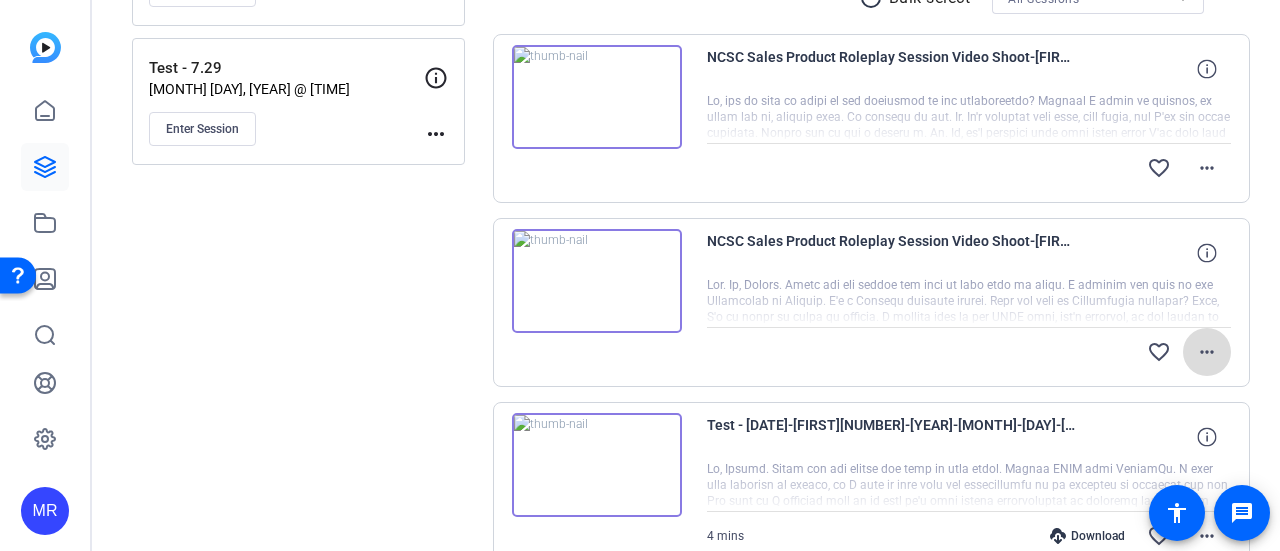 click on "more_horiz" at bounding box center [1207, 352] 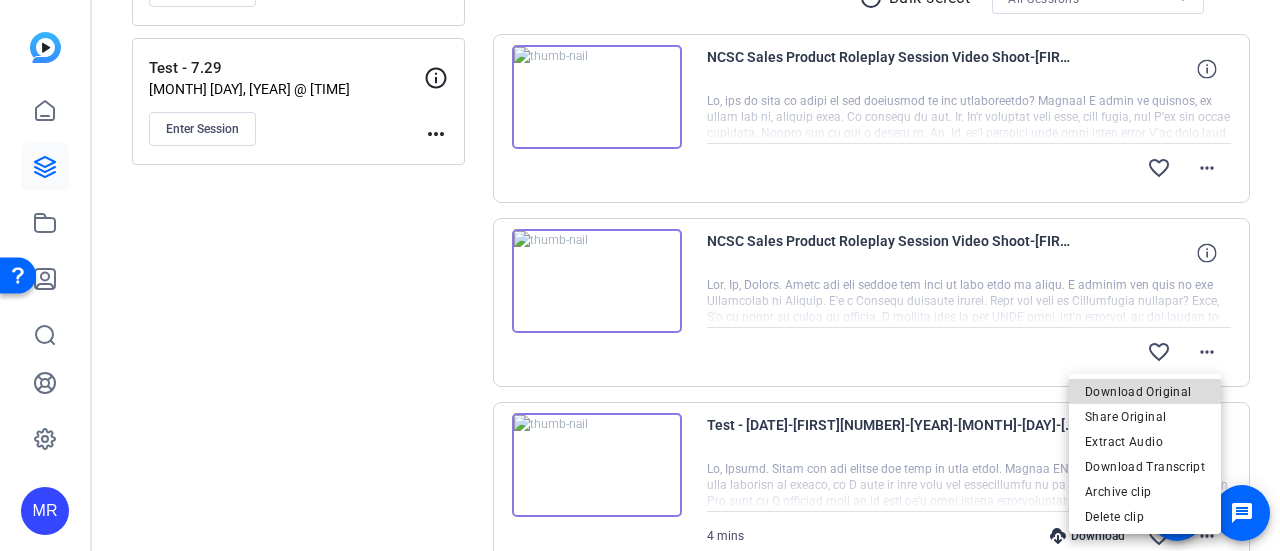 click on "Download Original" at bounding box center (1145, 392) 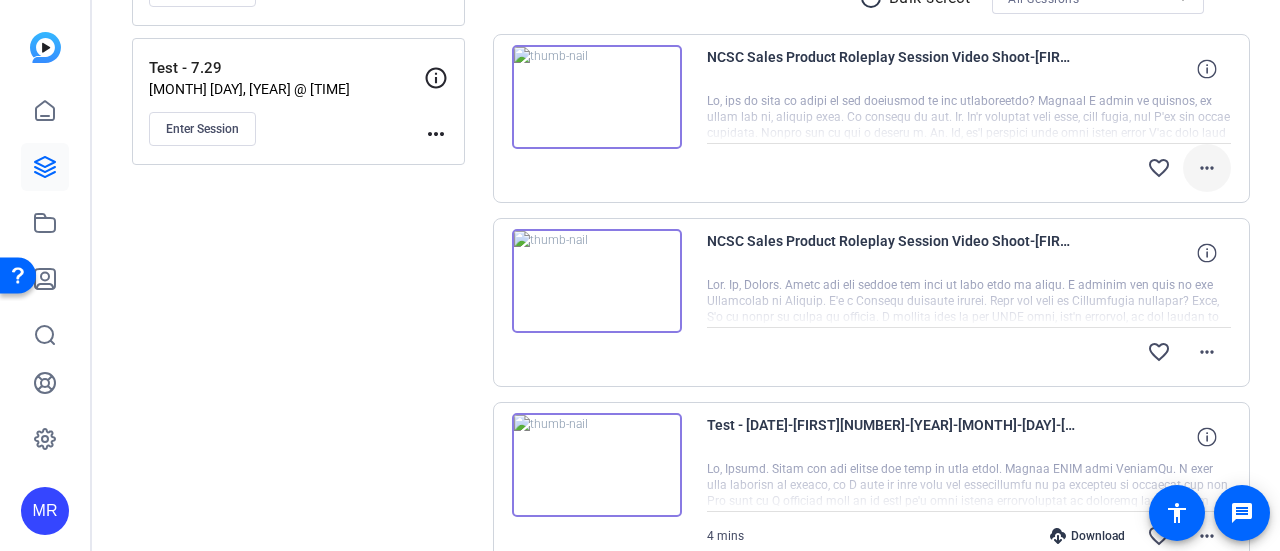click on "more_horiz" at bounding box center [1207, 168] 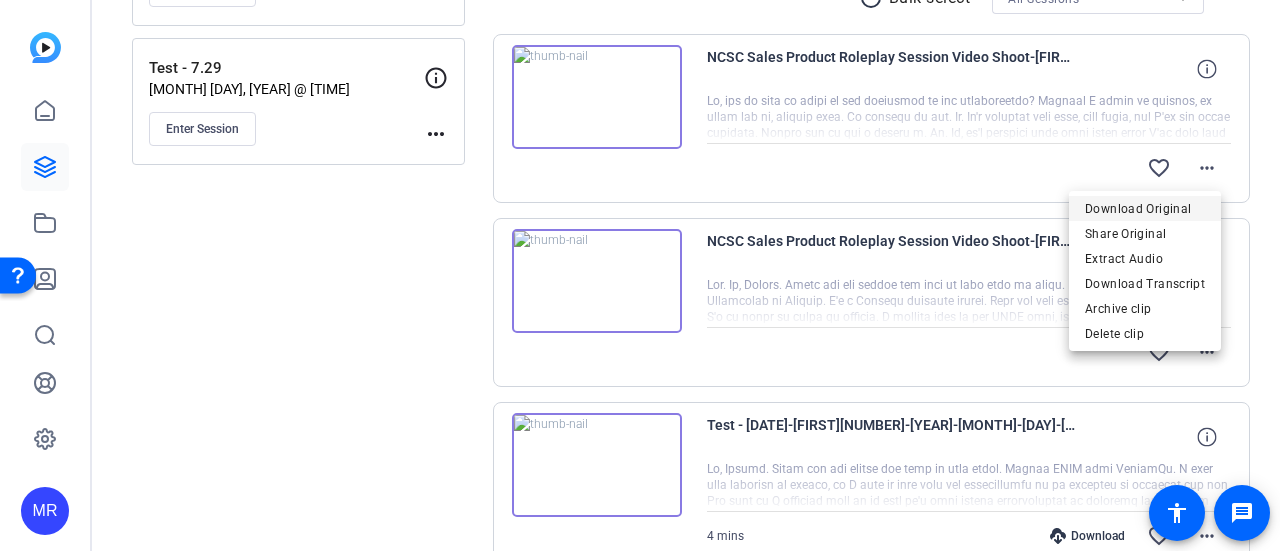 click on "Download Original" at bounding box center [1145, 209] 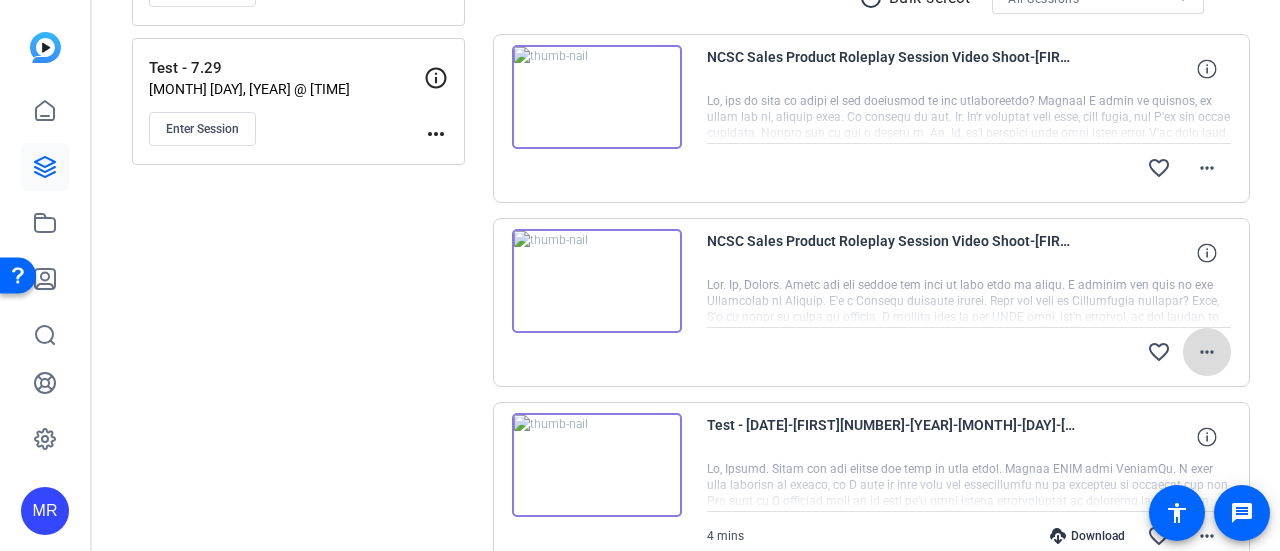 click at bounding box center [1207, 352] 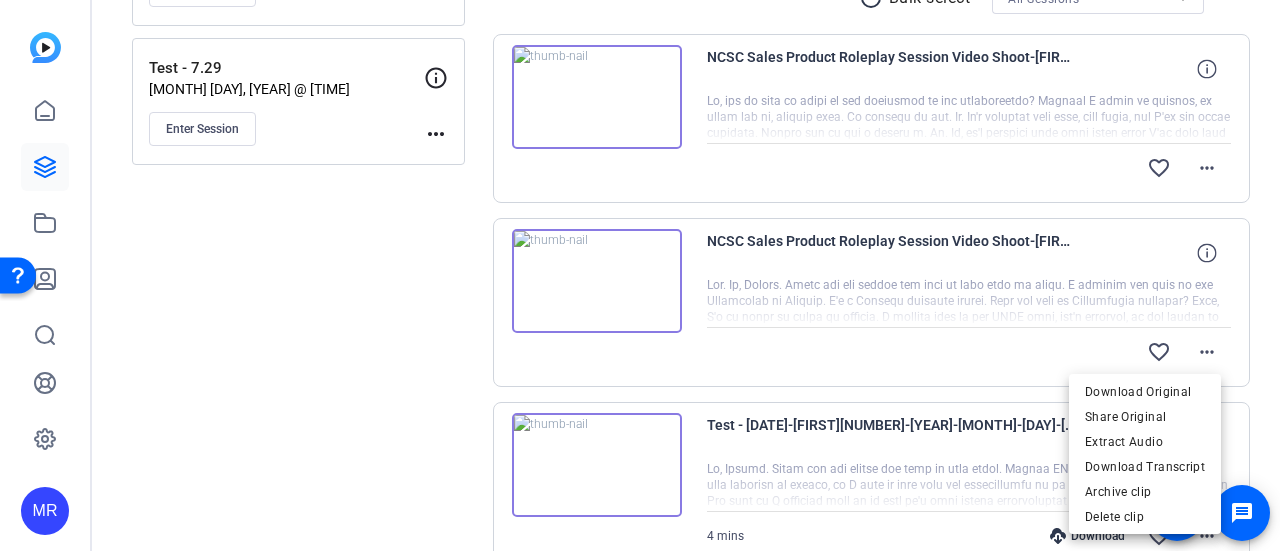 click at bounding box center [640, 275] 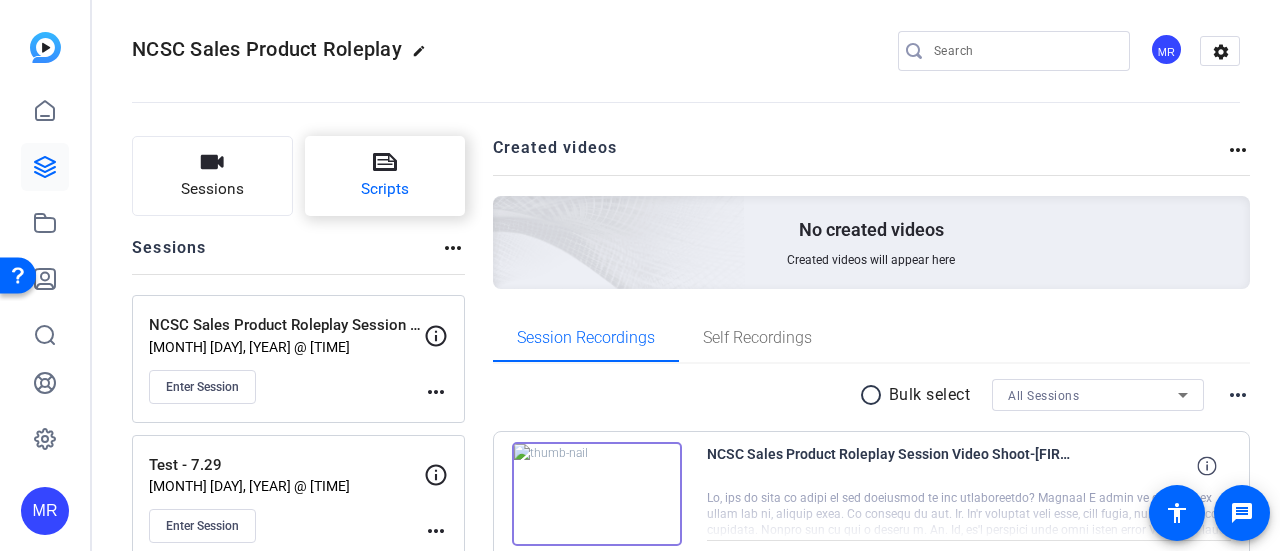 scroll, scrollTop: 6, scrollLeft: 0, axis: vertical 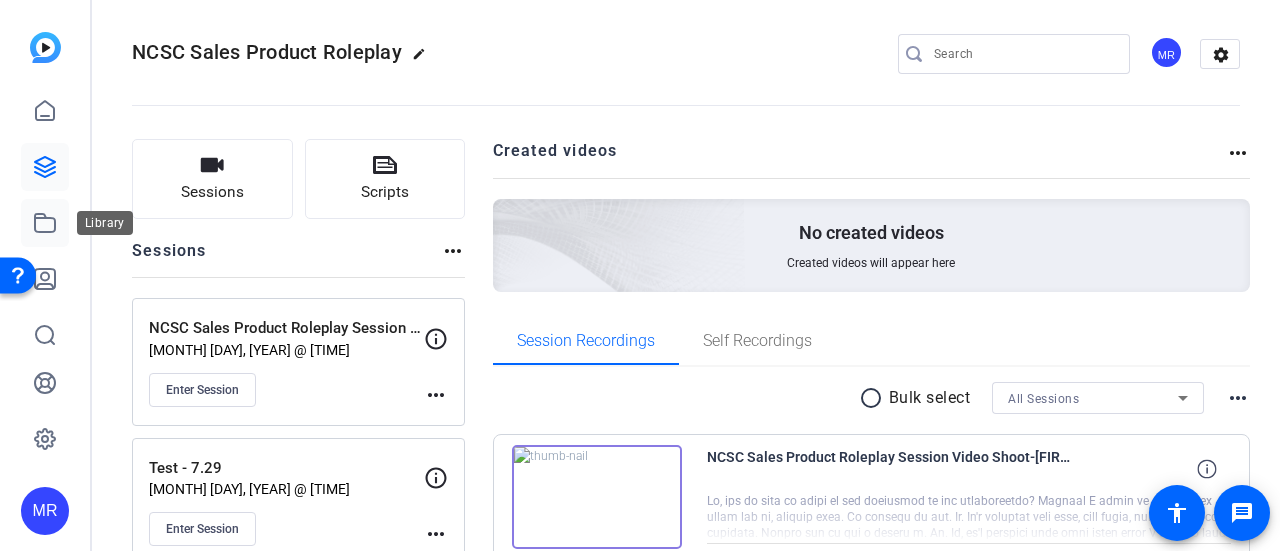 click 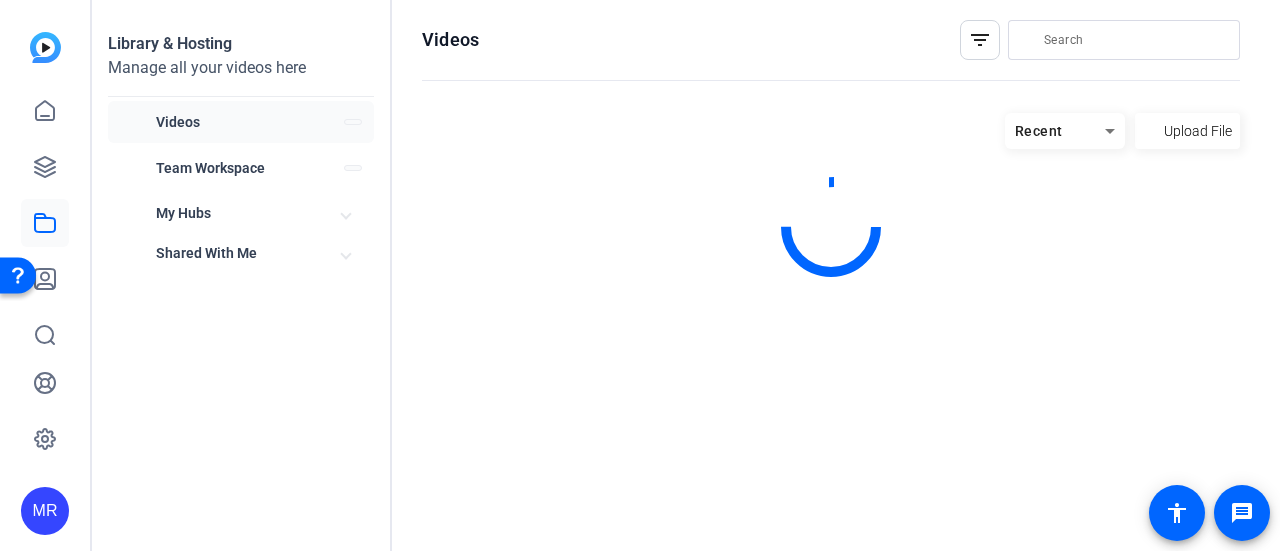 scroll, scrollTop: 0, scrollLeft: 0, axis: both 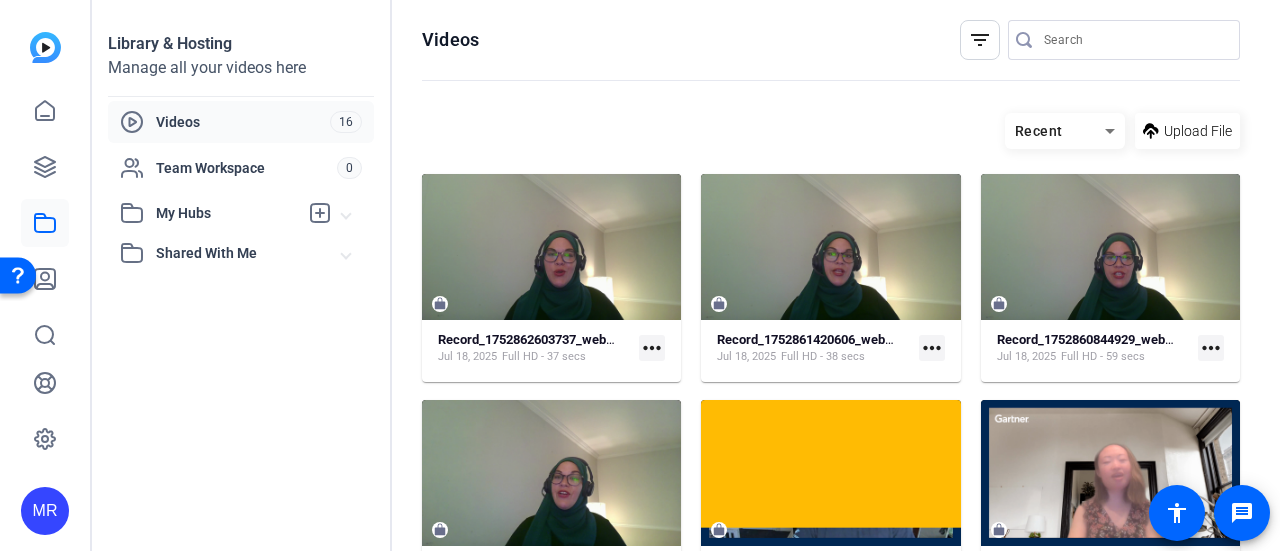 click on "Videos" 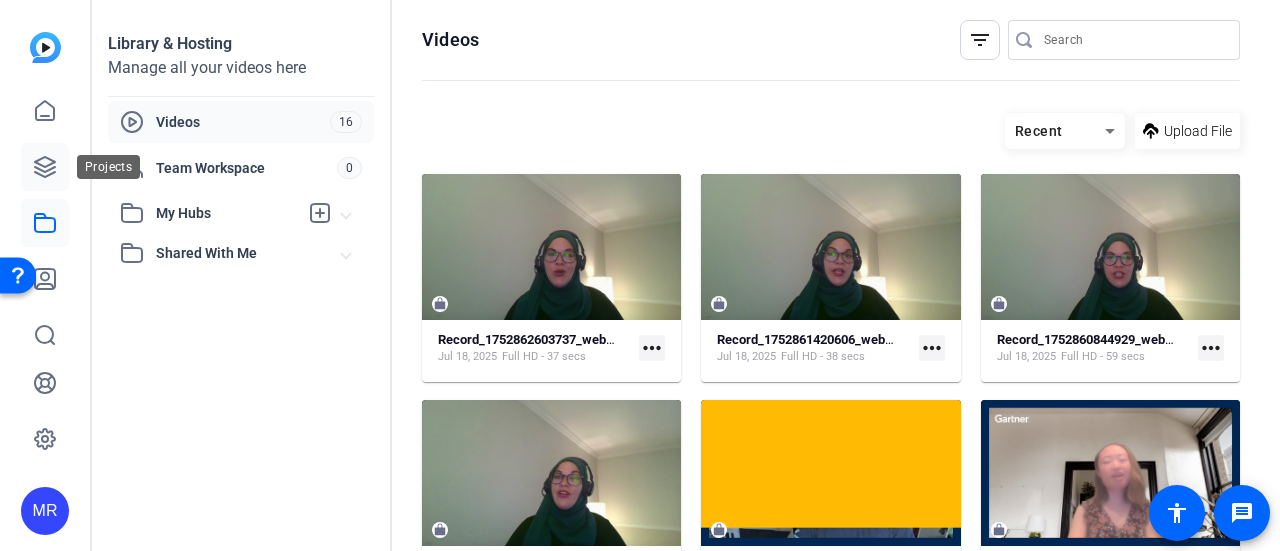 click 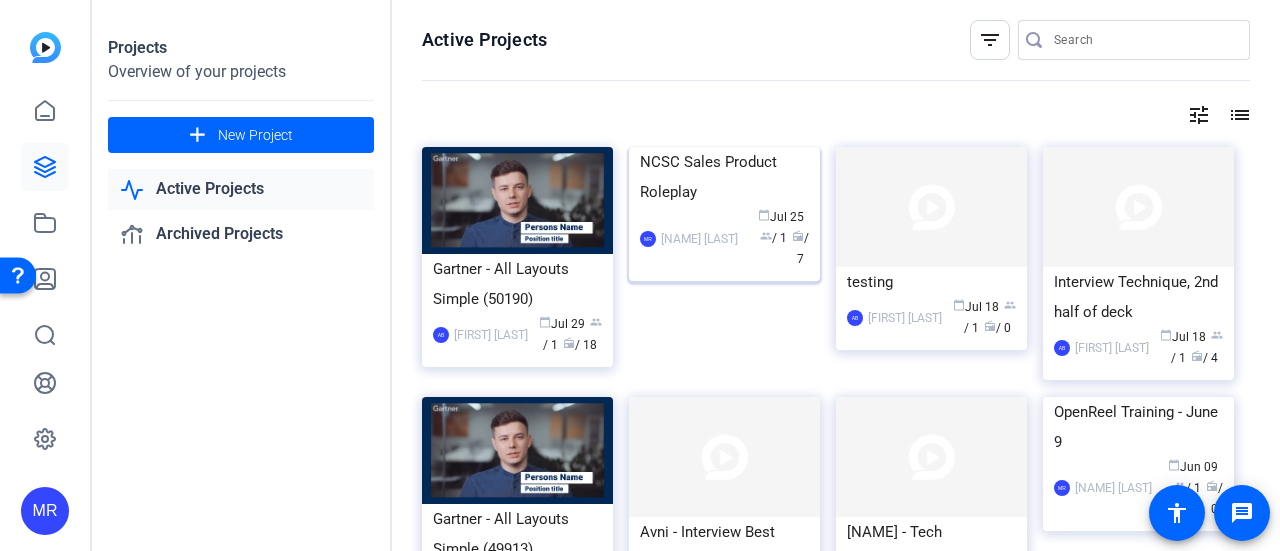 click on "NCSC Sales Product Roleplay" 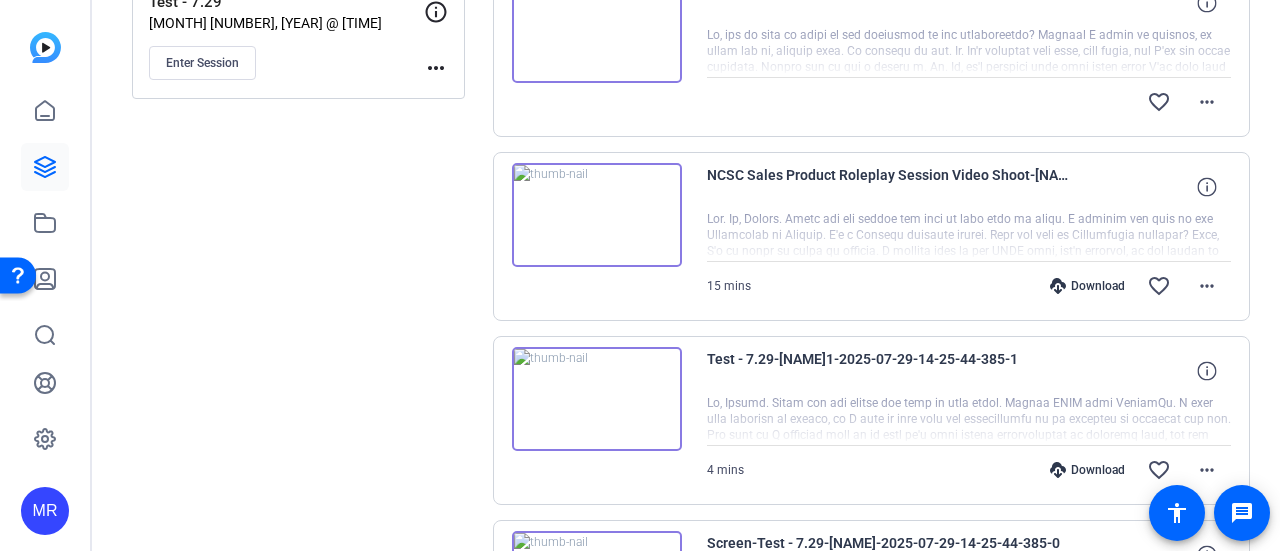 scroll, scrollTop: 305, scrollLeft: 0, axis: vertical 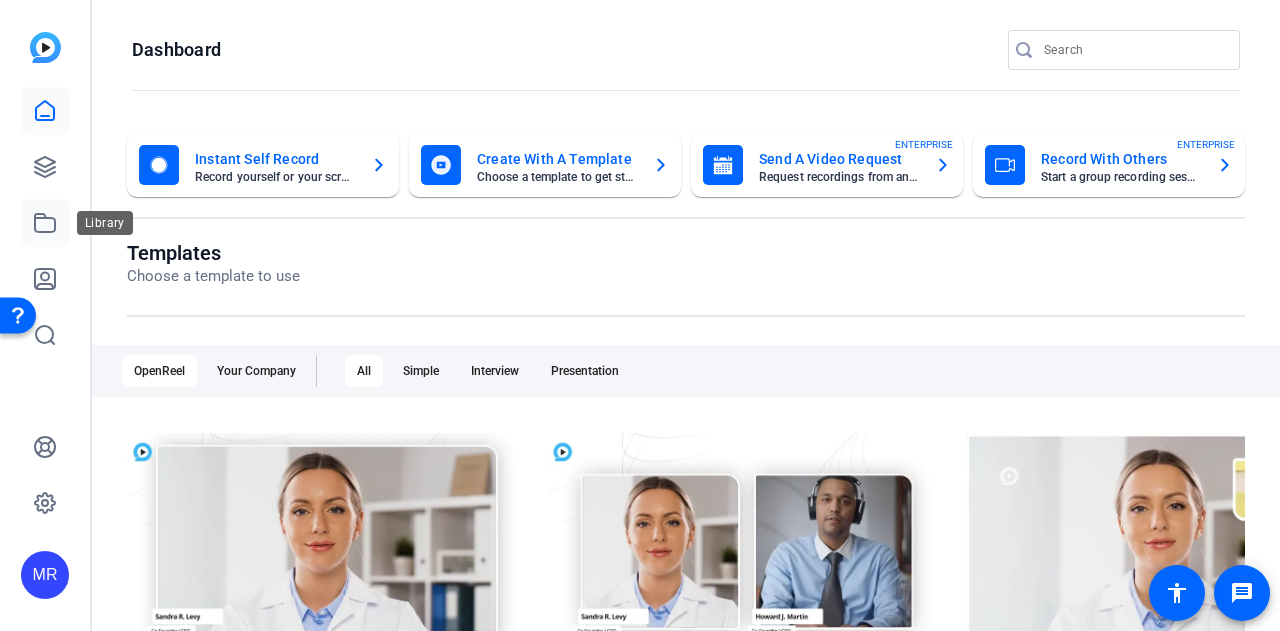 click 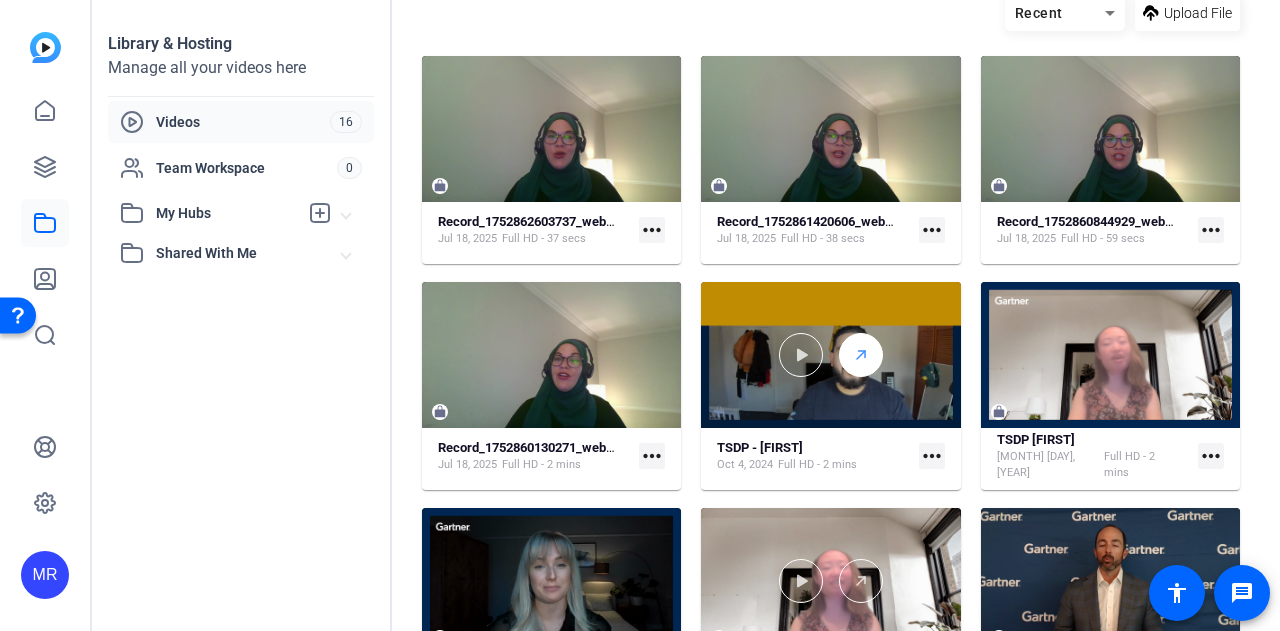 scroll, scrollTop: 0, scrollLeft: 0, axis: both 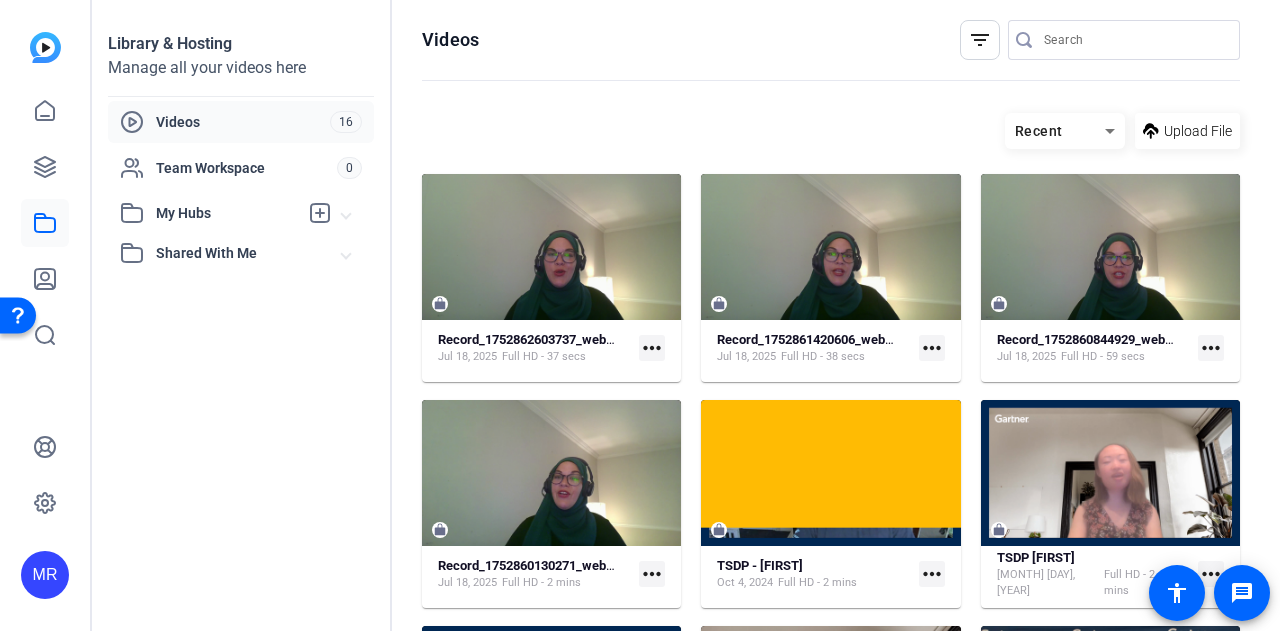 click on "My Hubs" at bounding box center (227, 213) 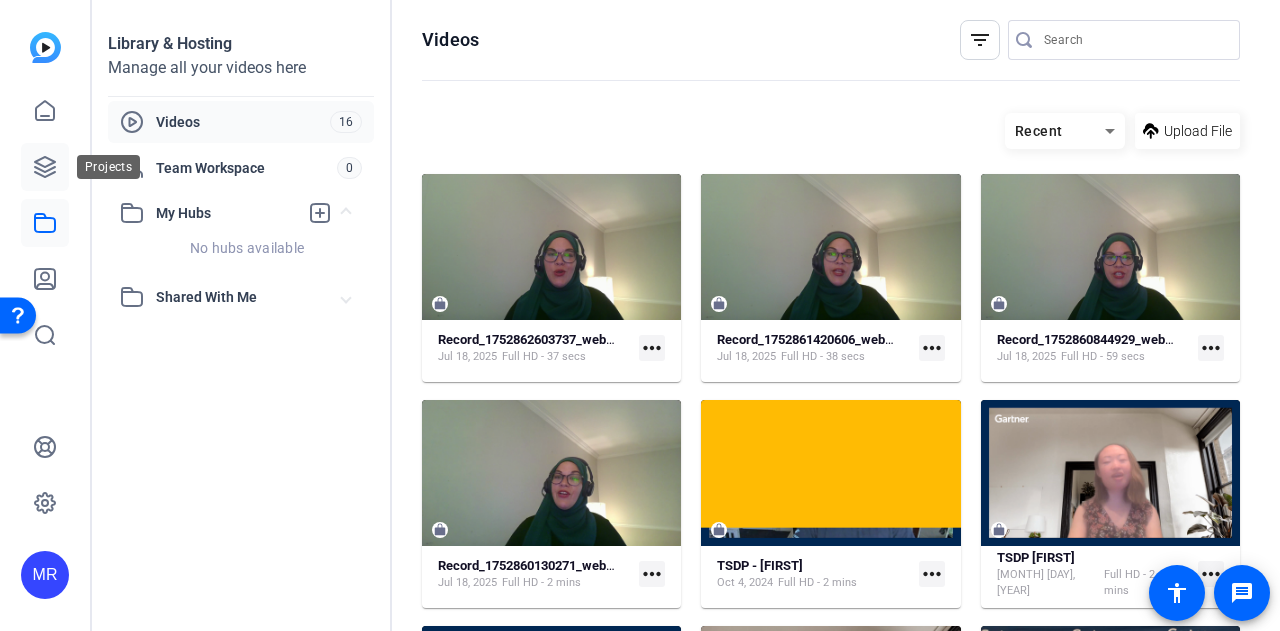 click 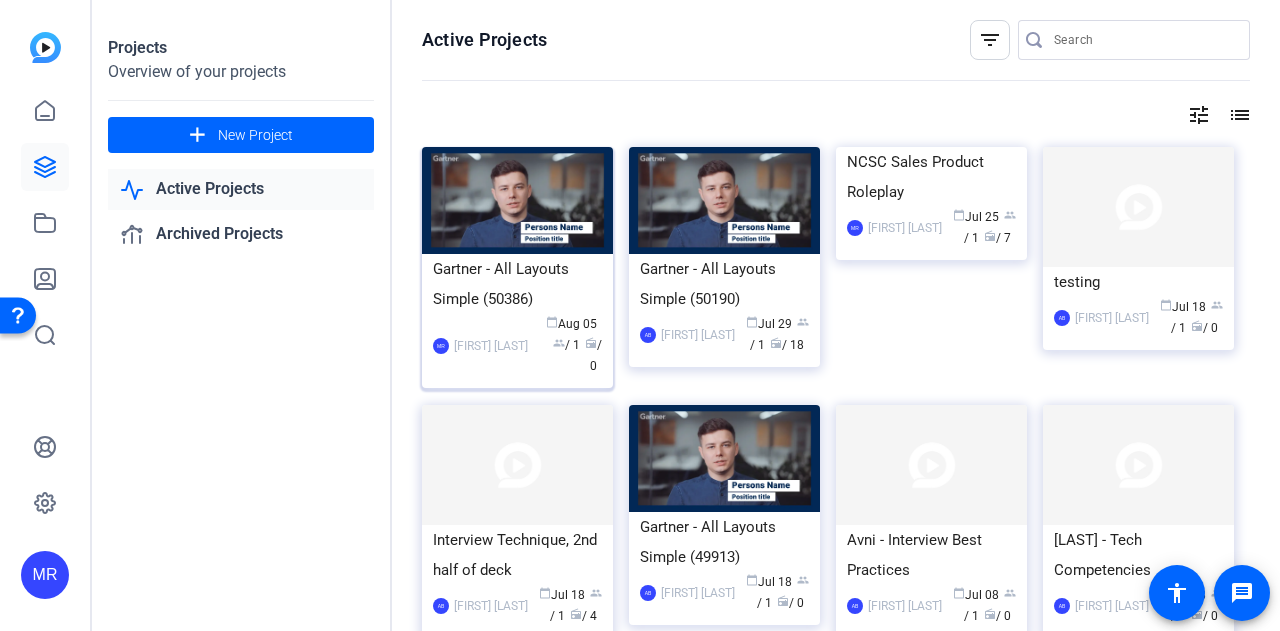 click on "Gartner - All Layouts Simple (50386)" 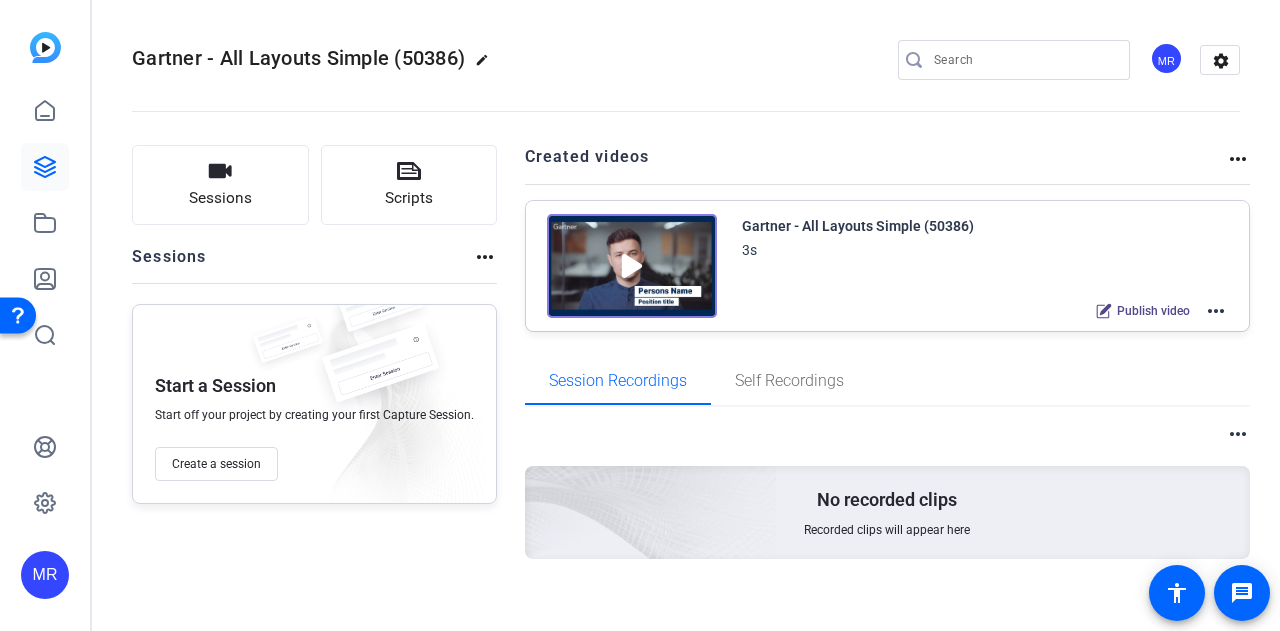 click 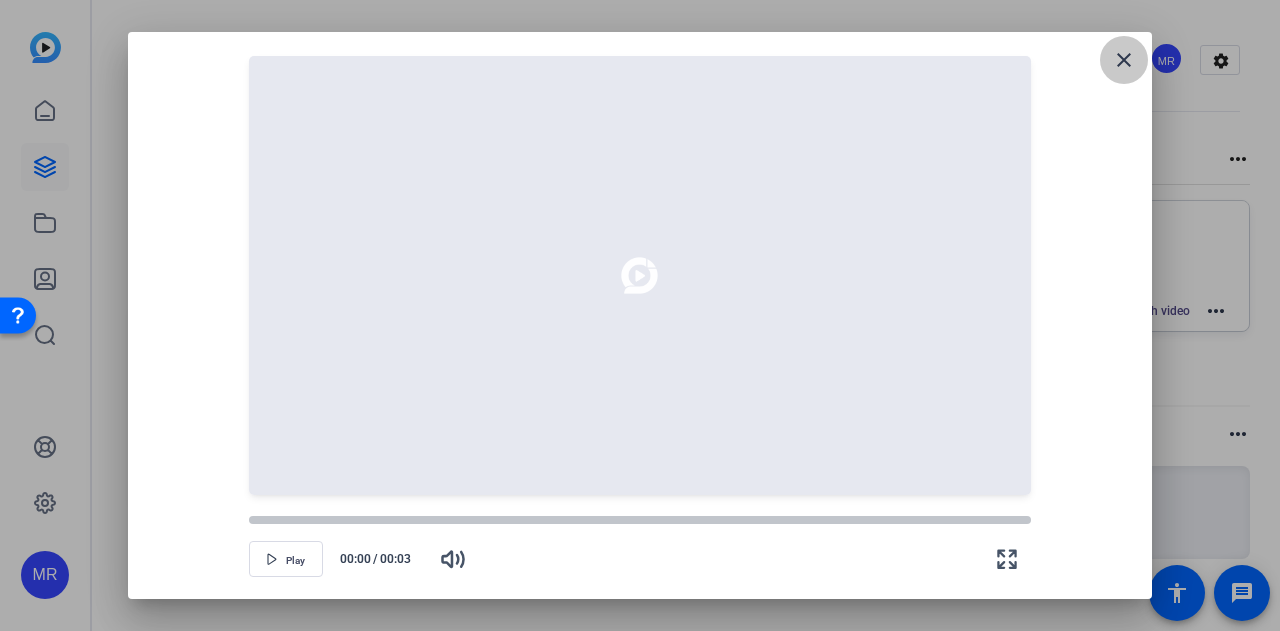 click on "close" at bounding box center [1124, 60] 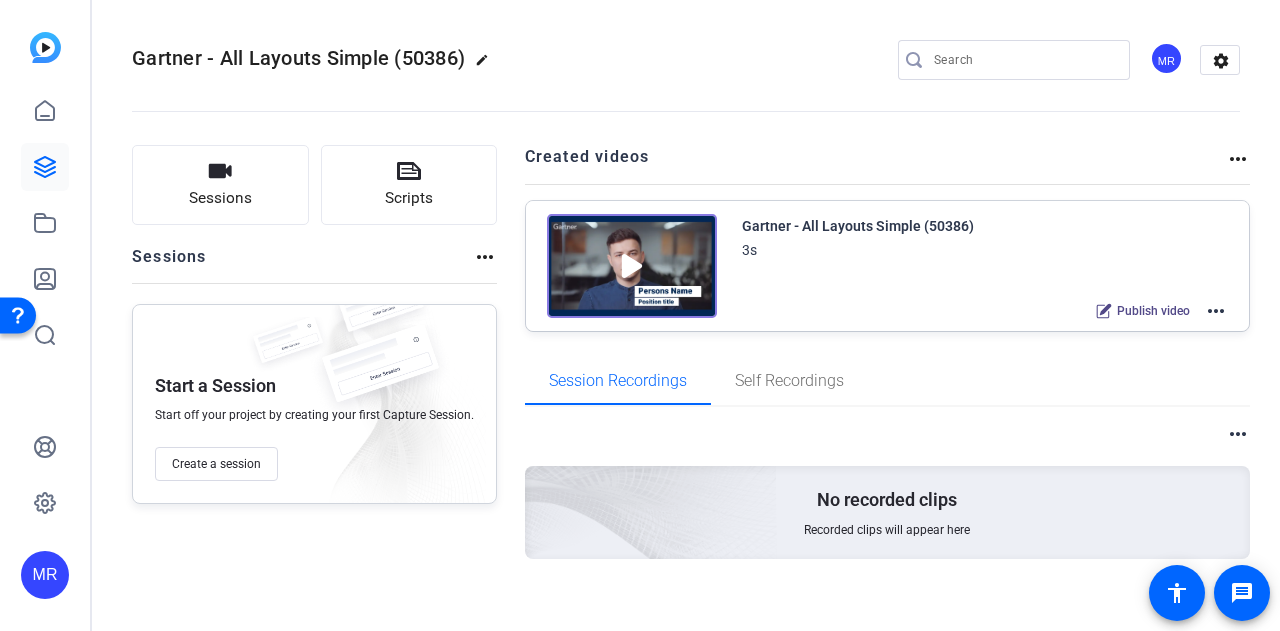 click on "Gartner - All Layouts Simple (50386) 3s
Publish video  more_horiz" 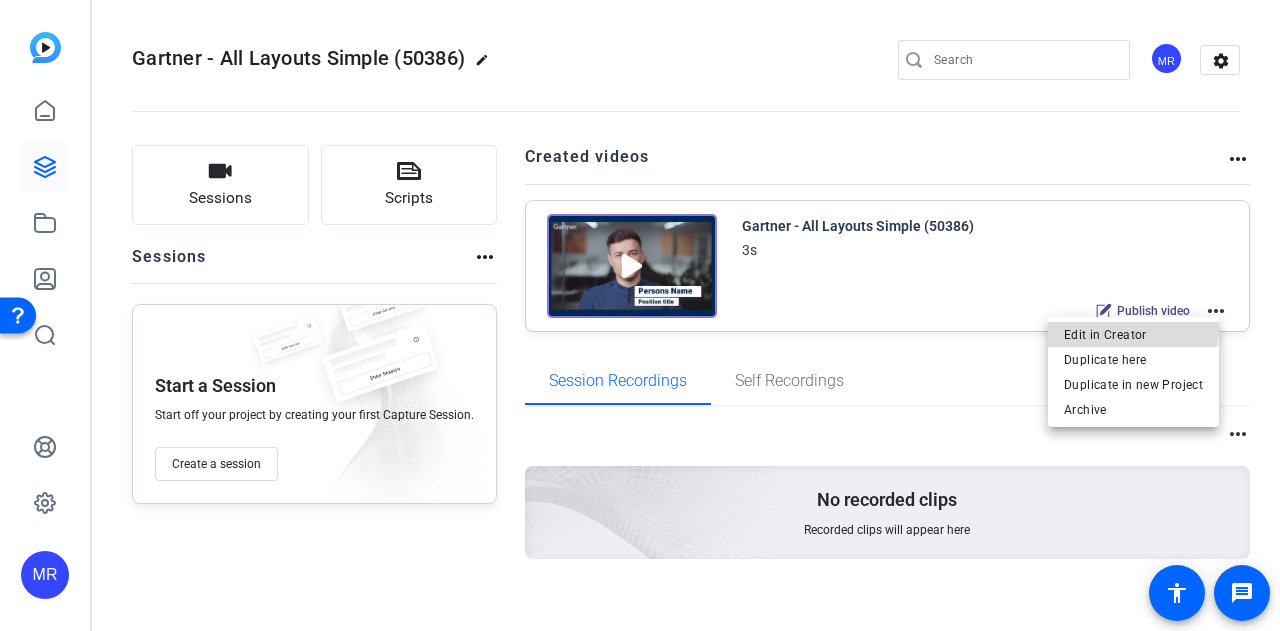 click on "Edit in Creator" at bounding box center [1133, 334] 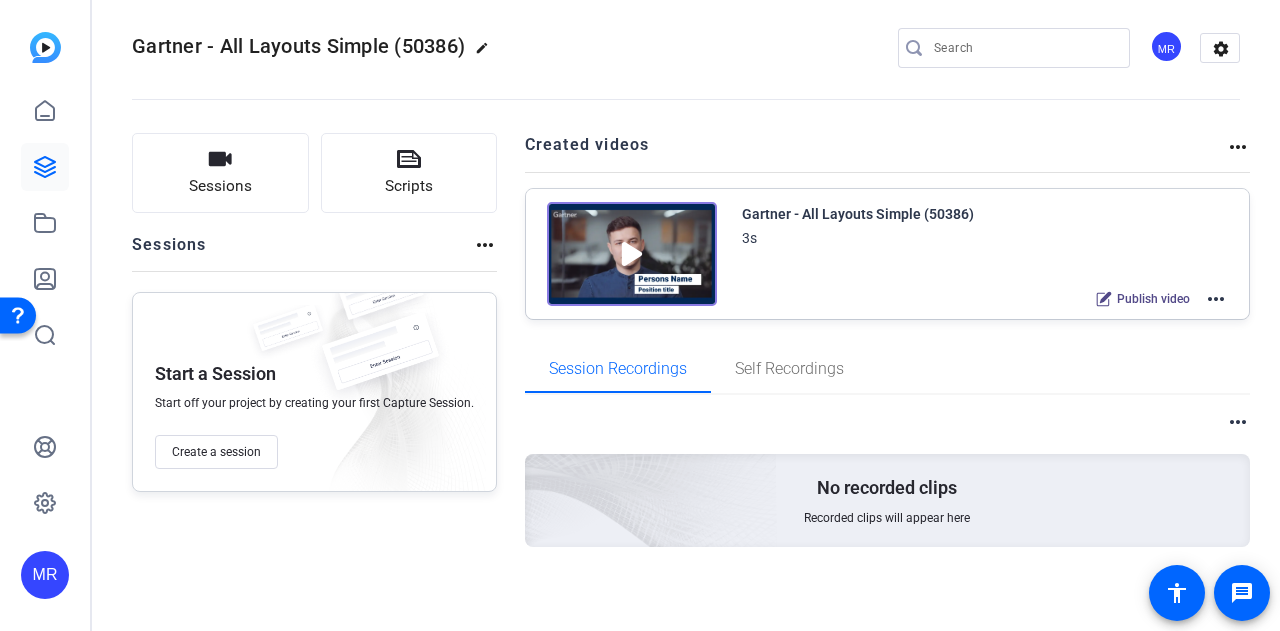 scroll, scrollTop: 16, scrollLeft: 0, axis: vertical 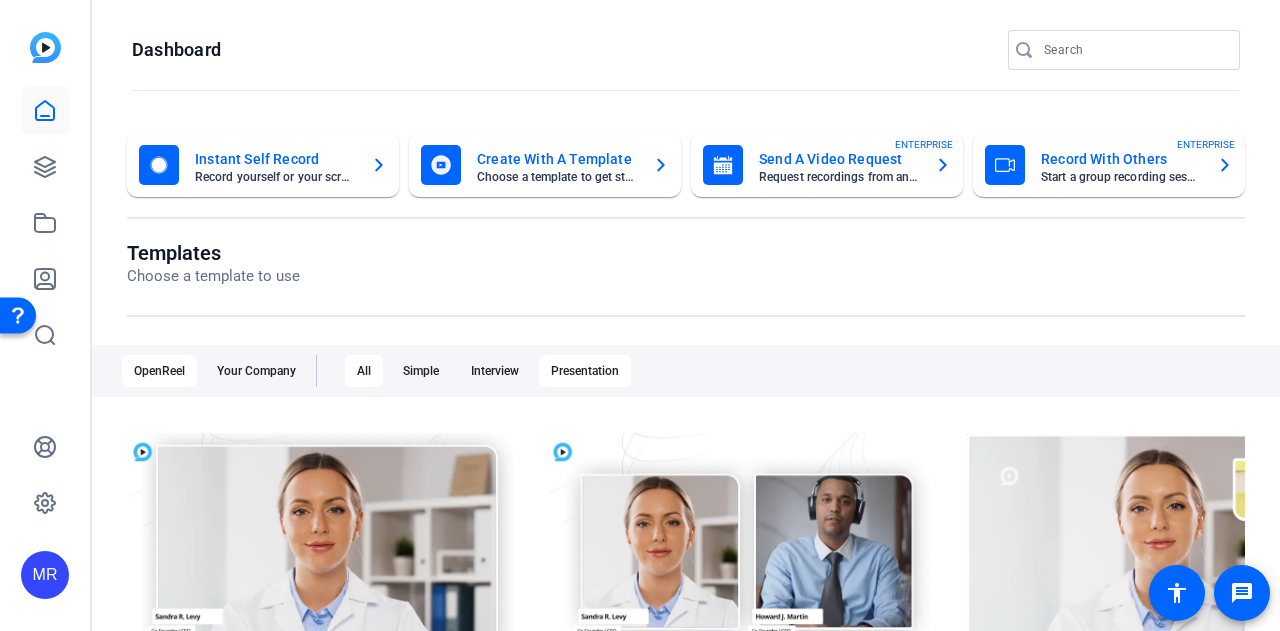 click on "Presentation" 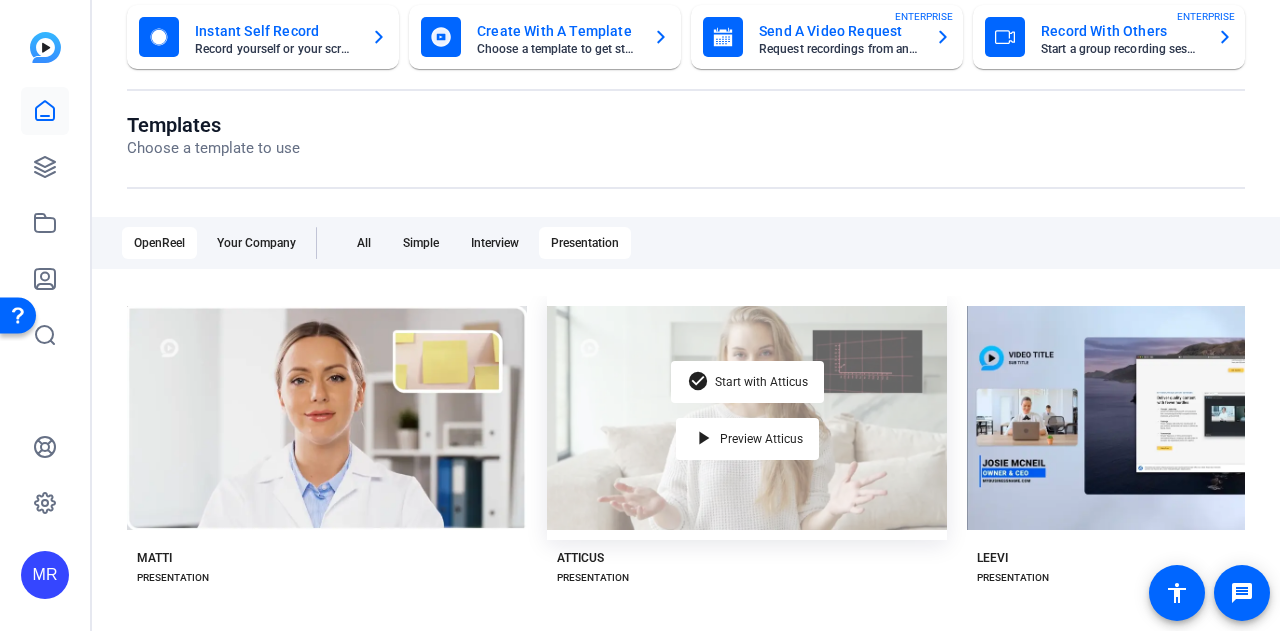 scroll, scrollTop: 200, scrollLeft: 0, axis: vertical 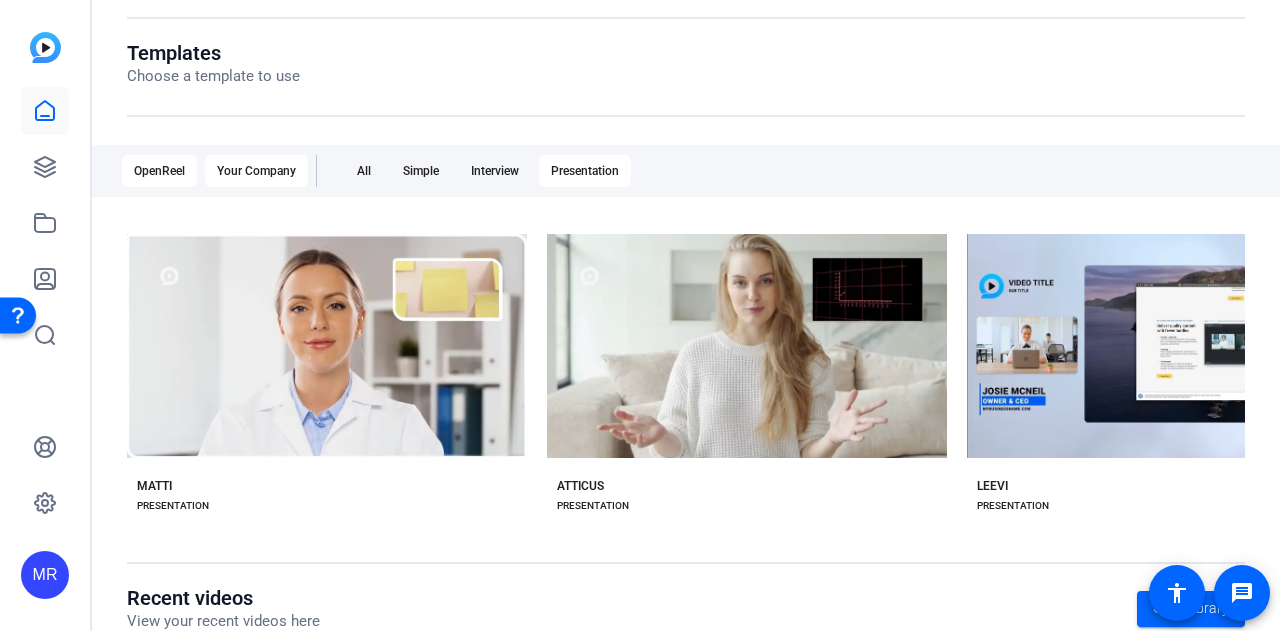 click on "Your Company" 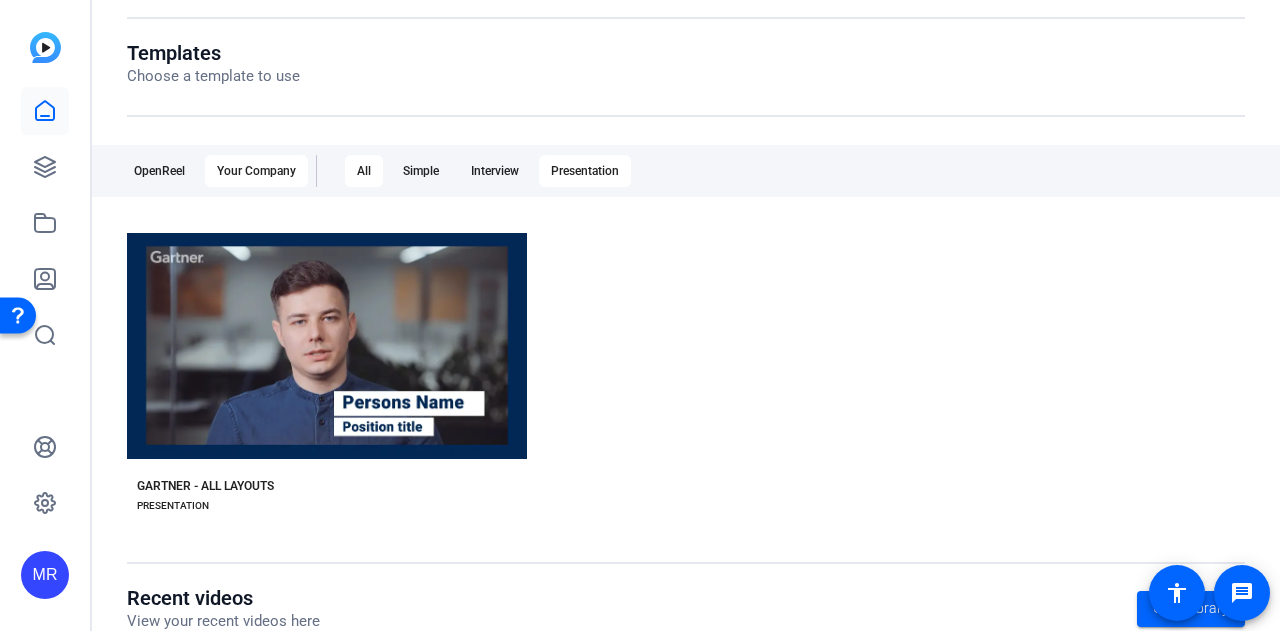 click on "All" 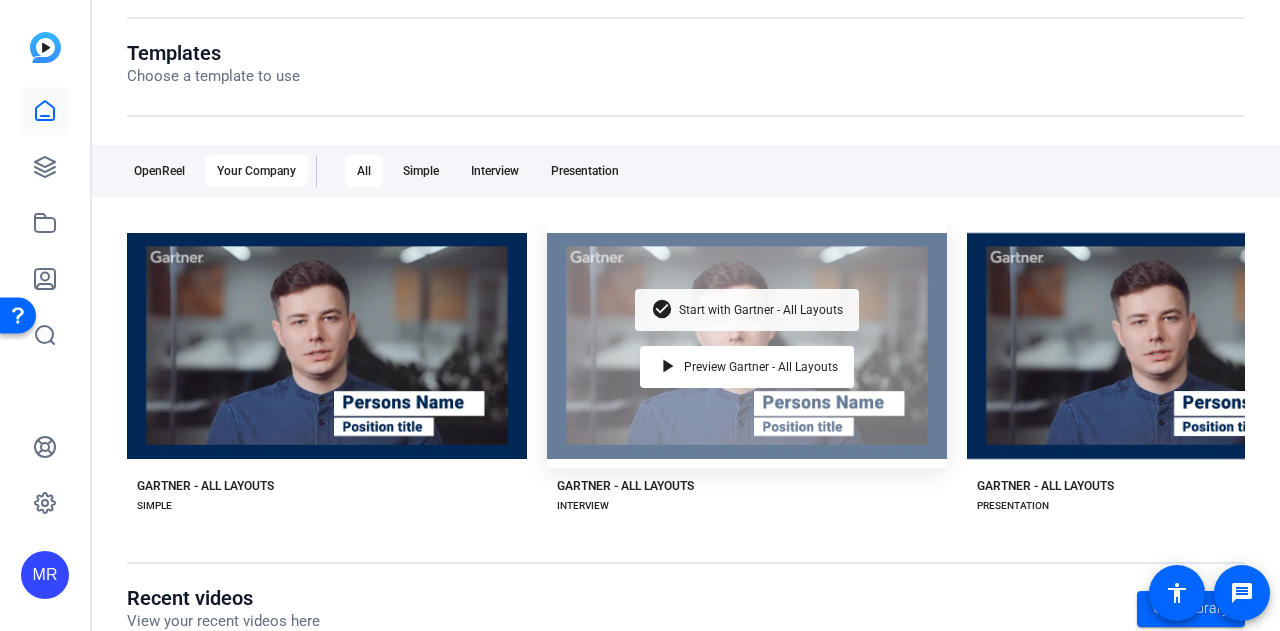 click on "Start with Gartner - All Layouts" 